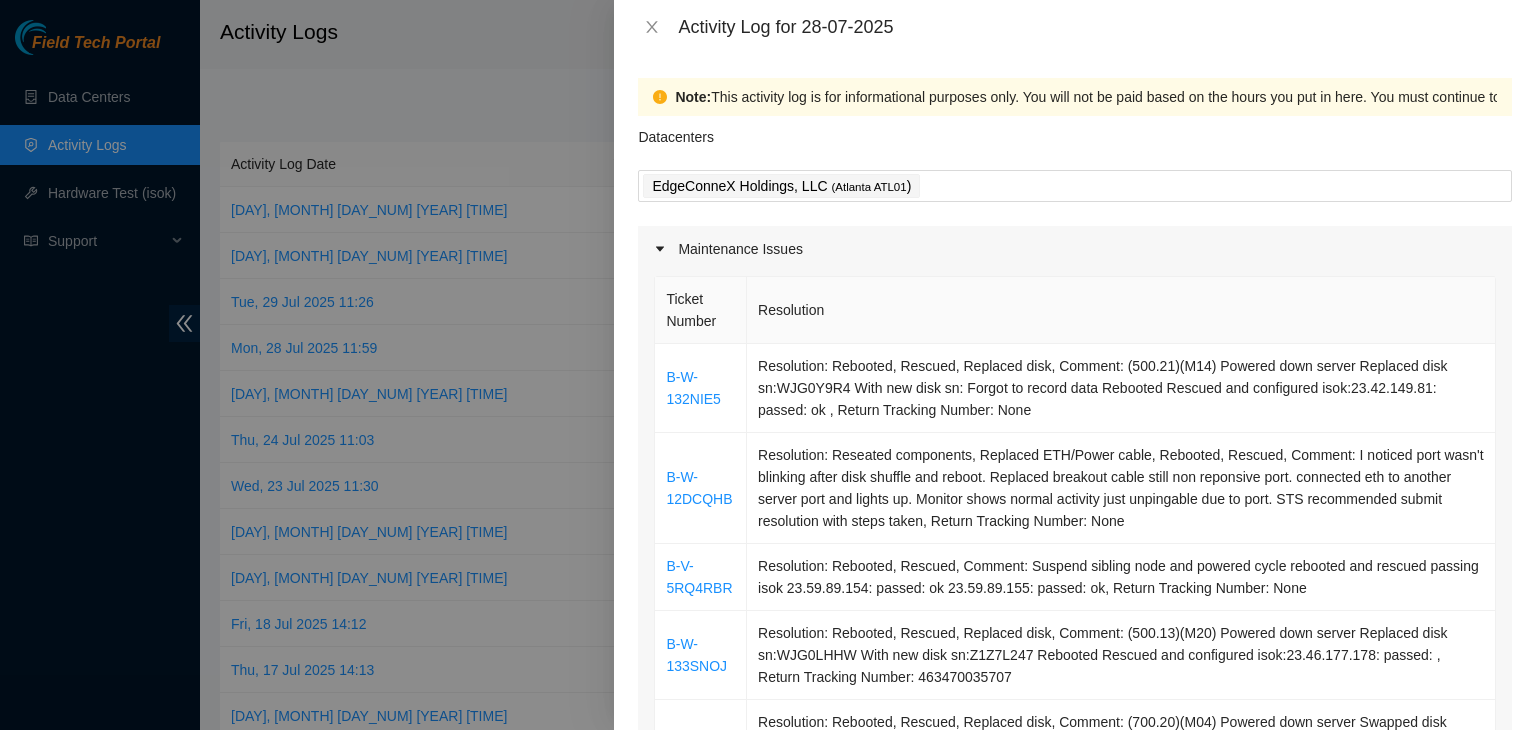 scroll, scrollTop: 0, scrollLeft: 0, axis: both 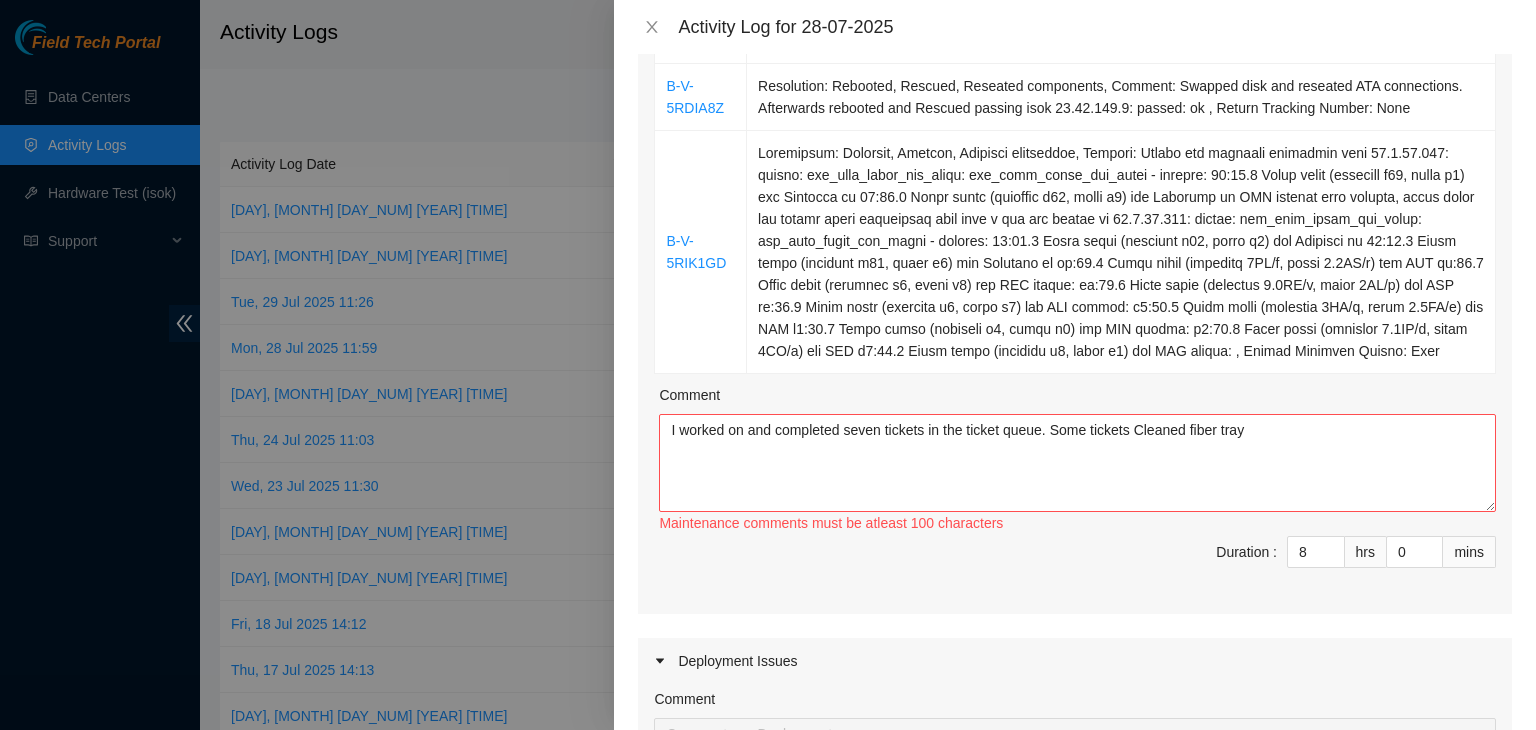 click on "I worked on and completed seven tickets in the ticket queue. Some tickets Cleaned fiber tray" at bounding box center [1077, 463] 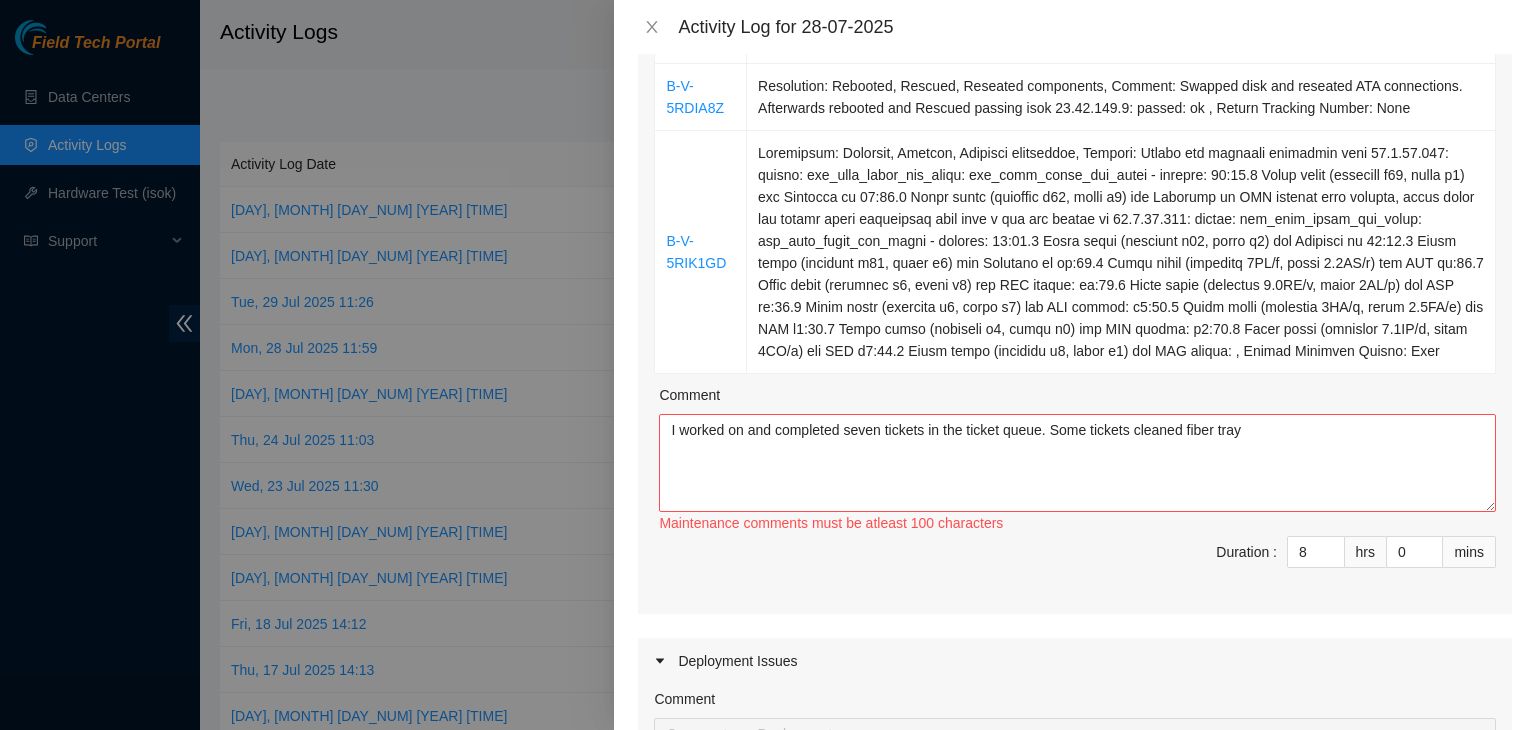 click on "I worked on and completed seven tickets in the ticket queue. Some tickets cleaned fiber tray" at bounding box center [1077, 463] 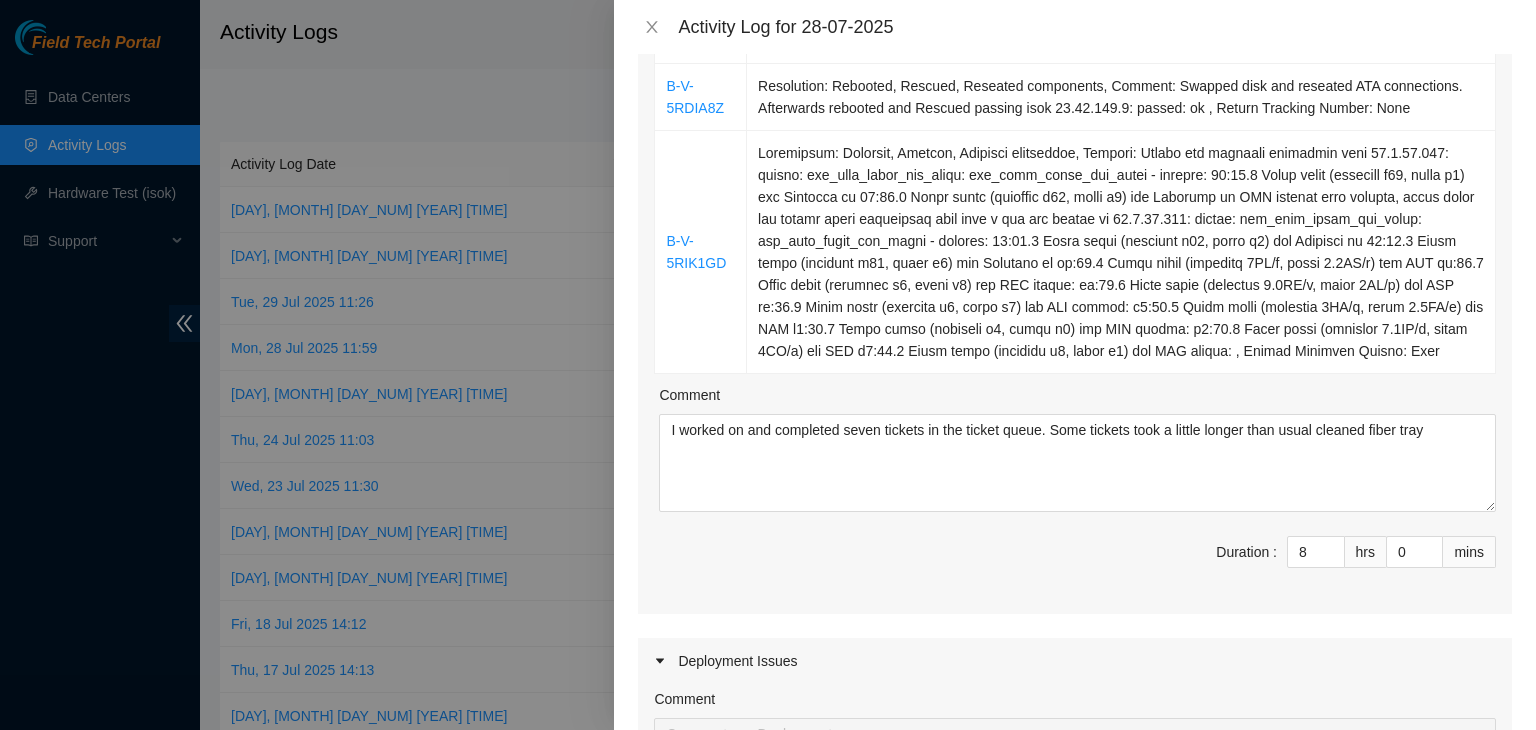 scroll, scrollTop: 1517, scrollLeft: 0, axis: vertical 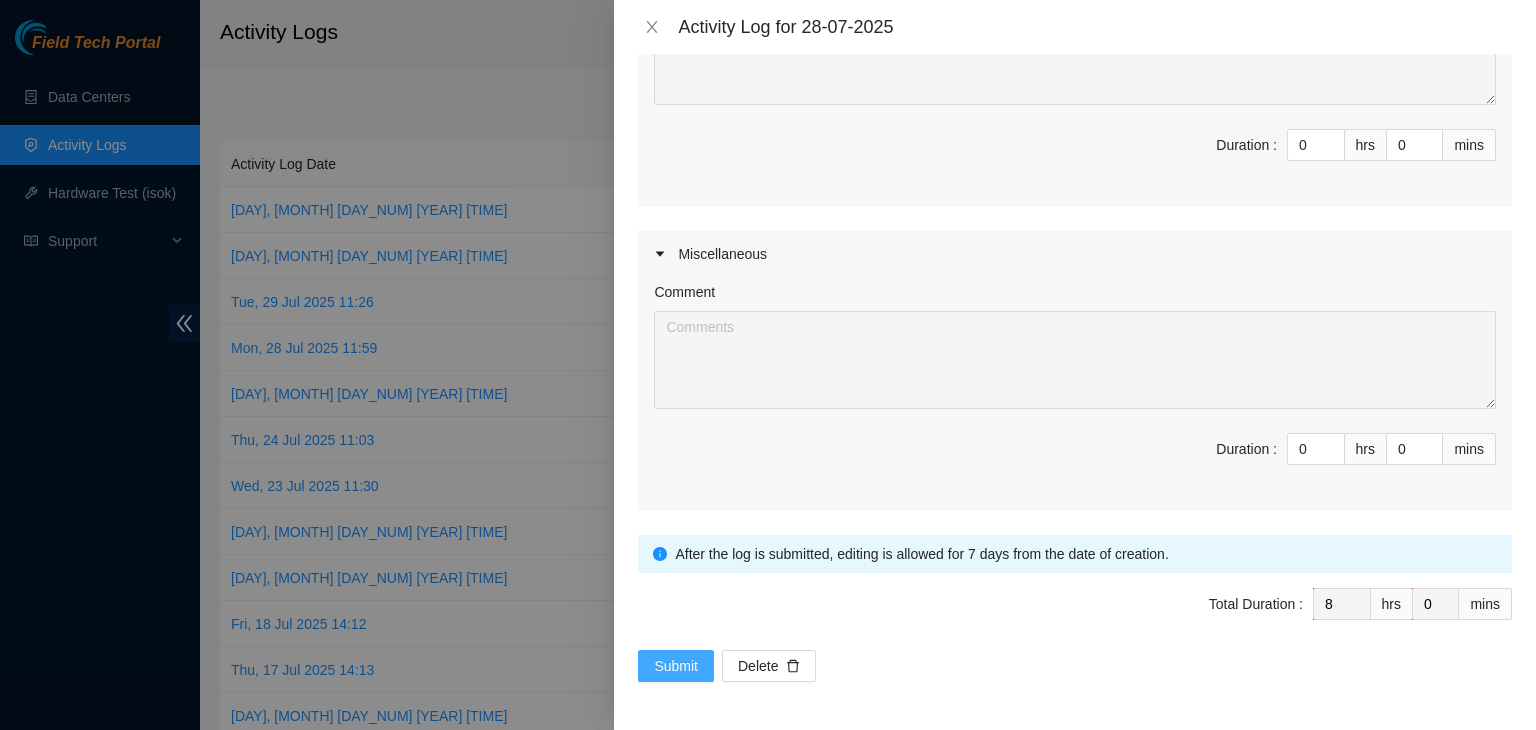 type on "I worked on and completed seven tickets in the ticket queue. Some tickets took a little longer than usual cleaned fiber tray" 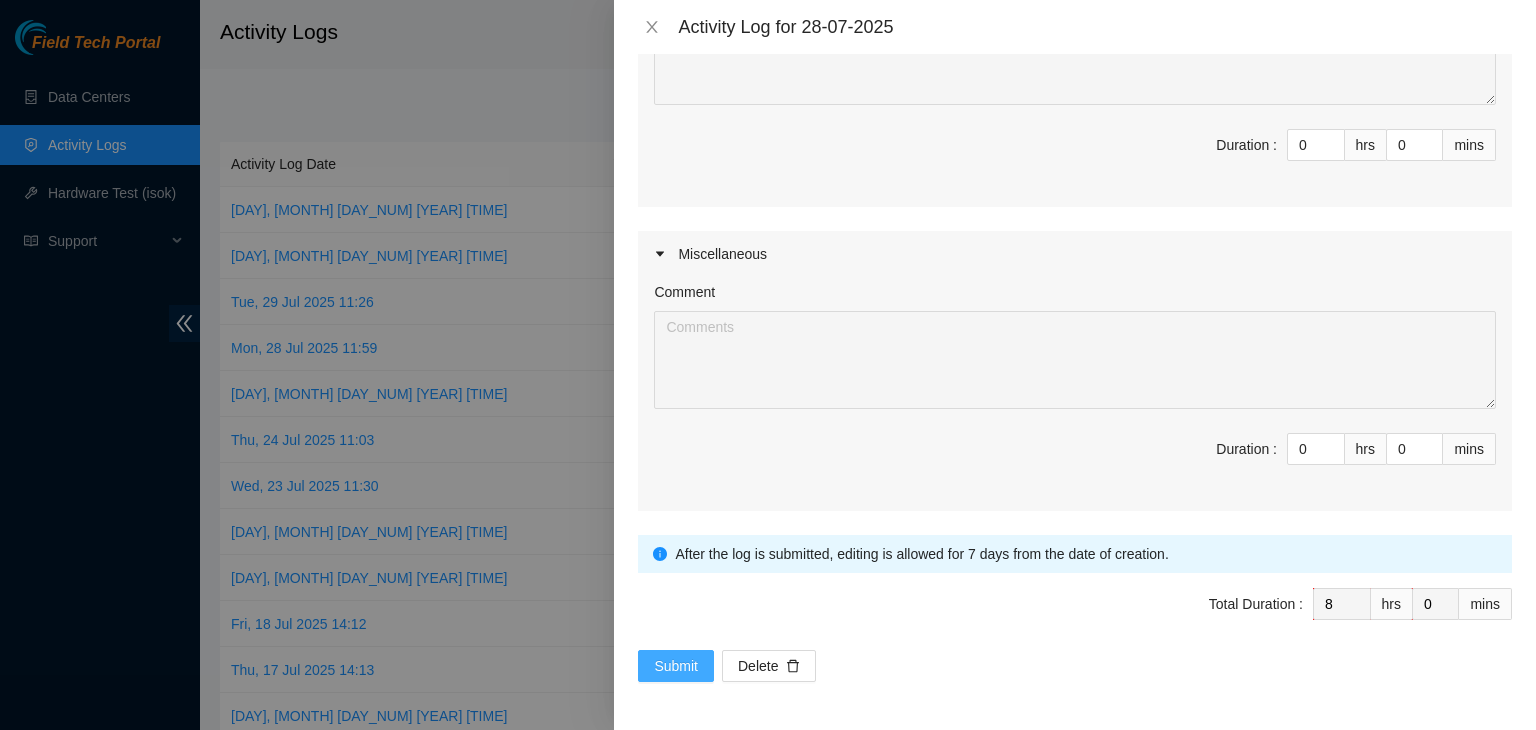 click on "Submit" at bounding box center (676, 666) 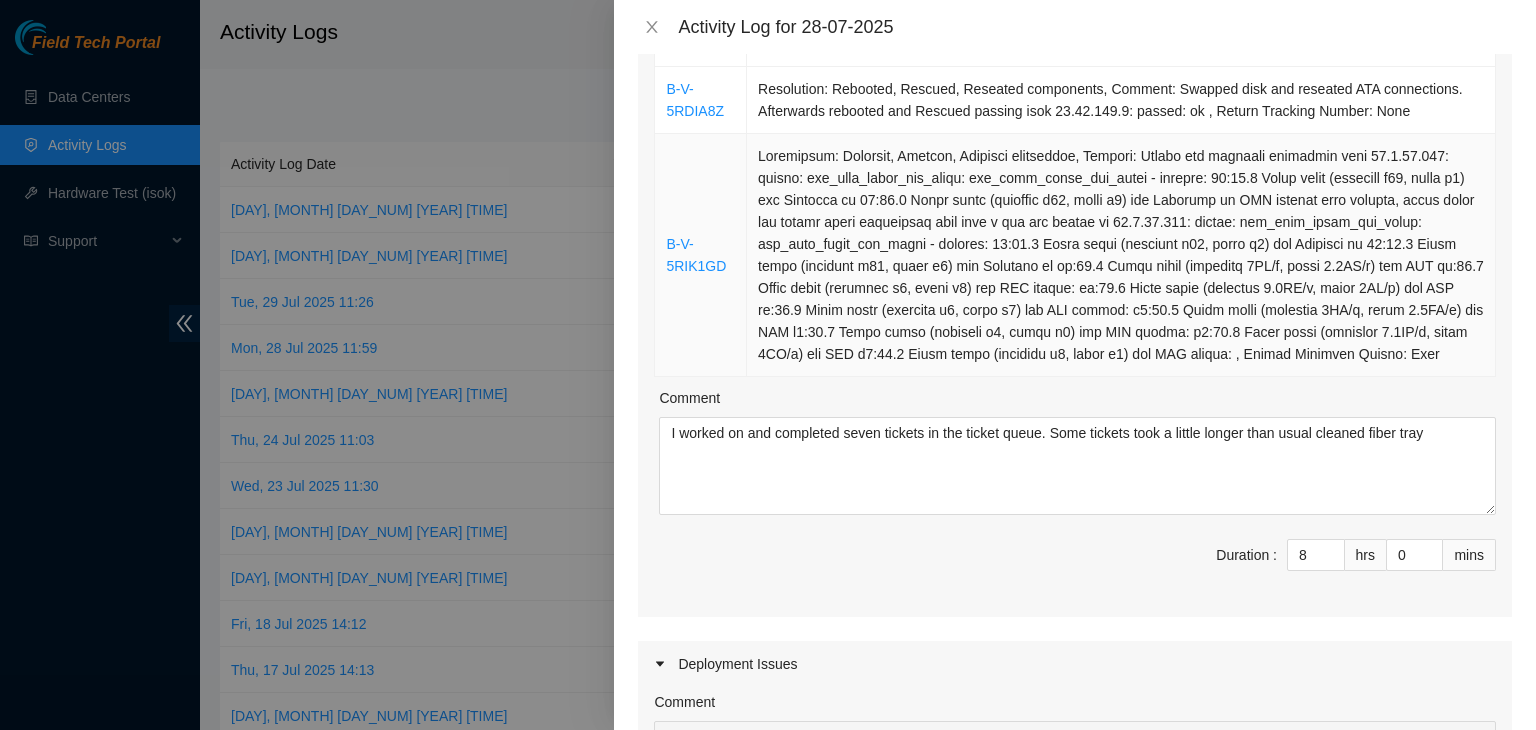 scroll, scrollTop: 765, scrollLeft: 0, axis: vertical 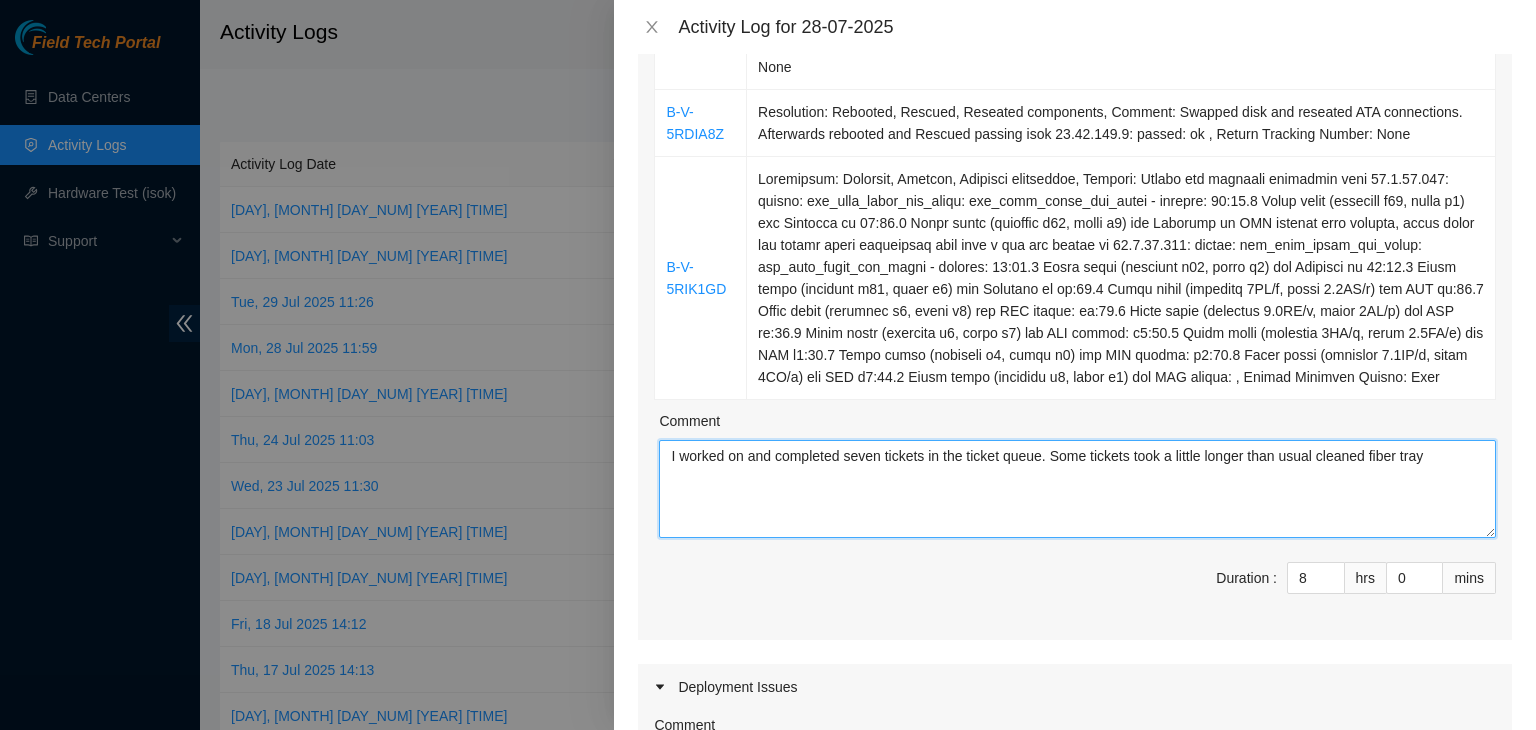 click on "I worked on and completed seven tickets in the ticket queue. Some tickets took a little longer than usual cleaned fiber tray" at bounding box center (1077, 489) 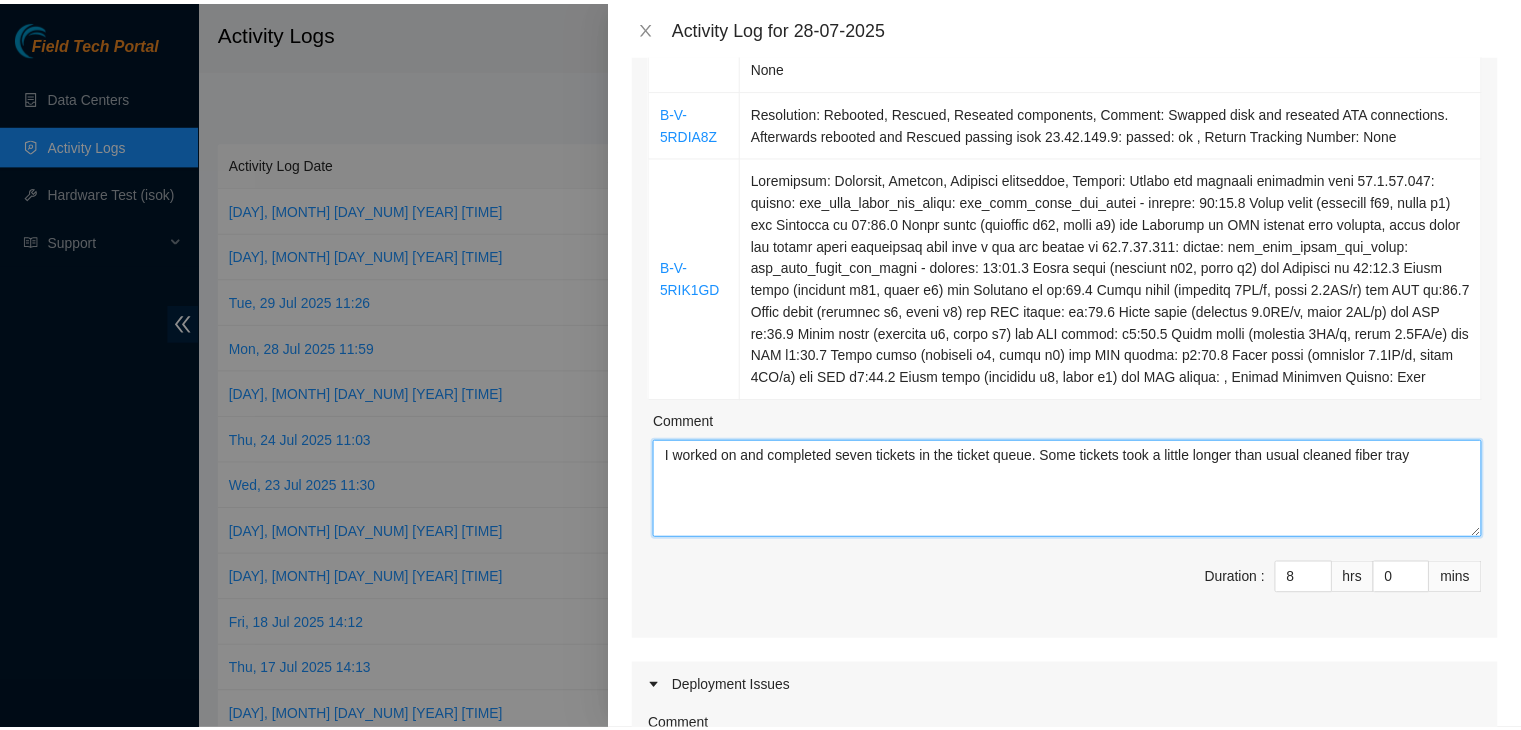 scroll, scrollTop: 1517, scrollLeft: 0, axis: vertical 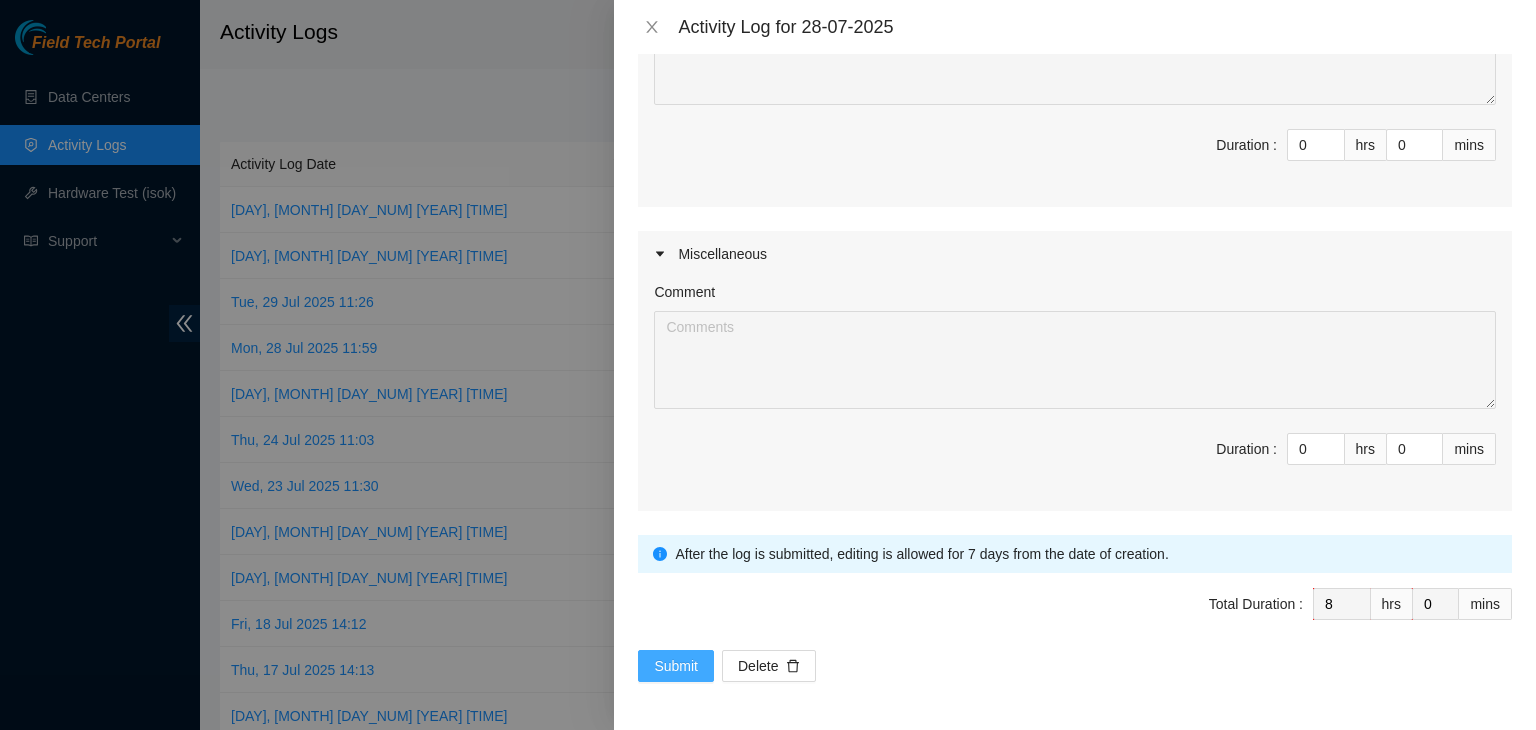 click on "Submit" at bounding box center [676, 666] 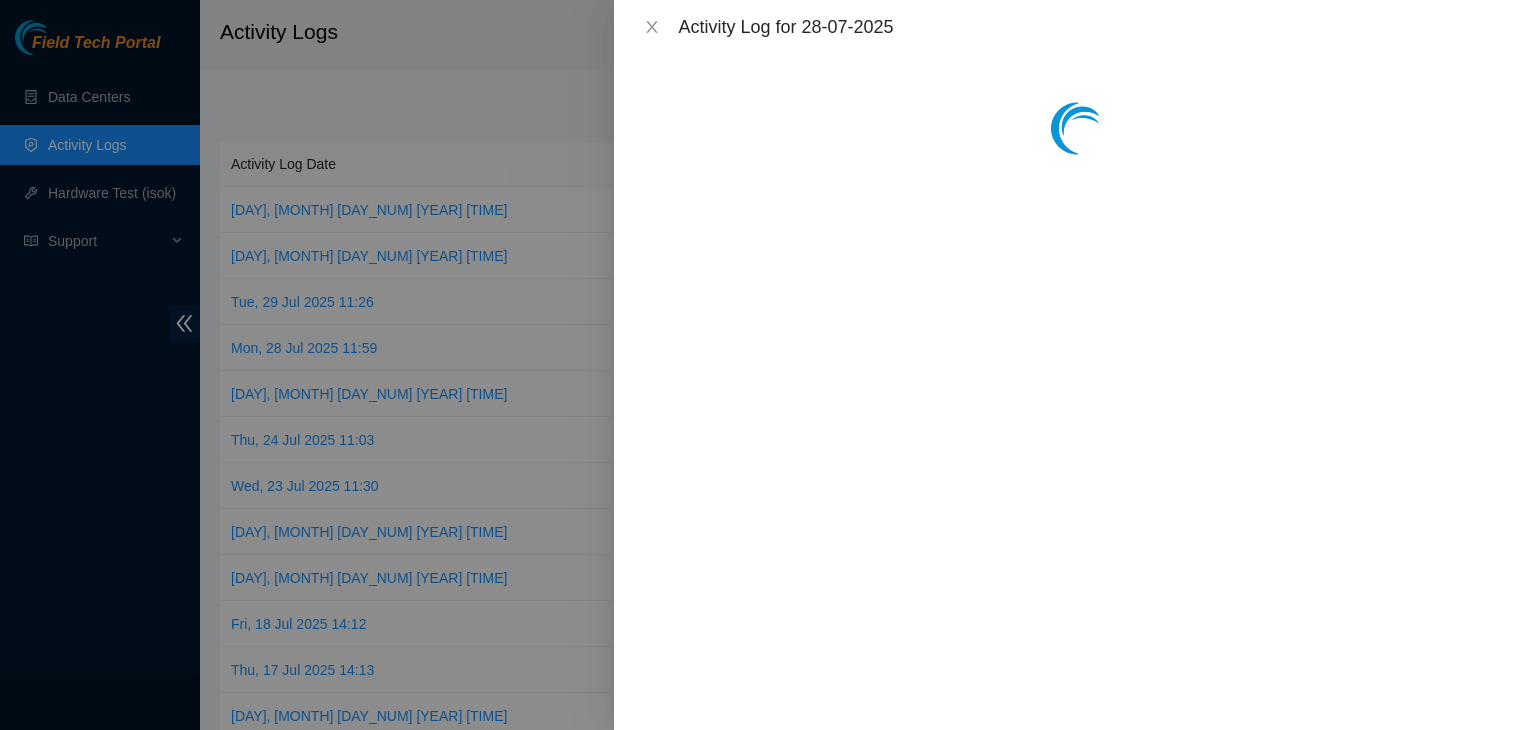 scroll, scrollTop: 0, scrollLeft: 0, axis: both 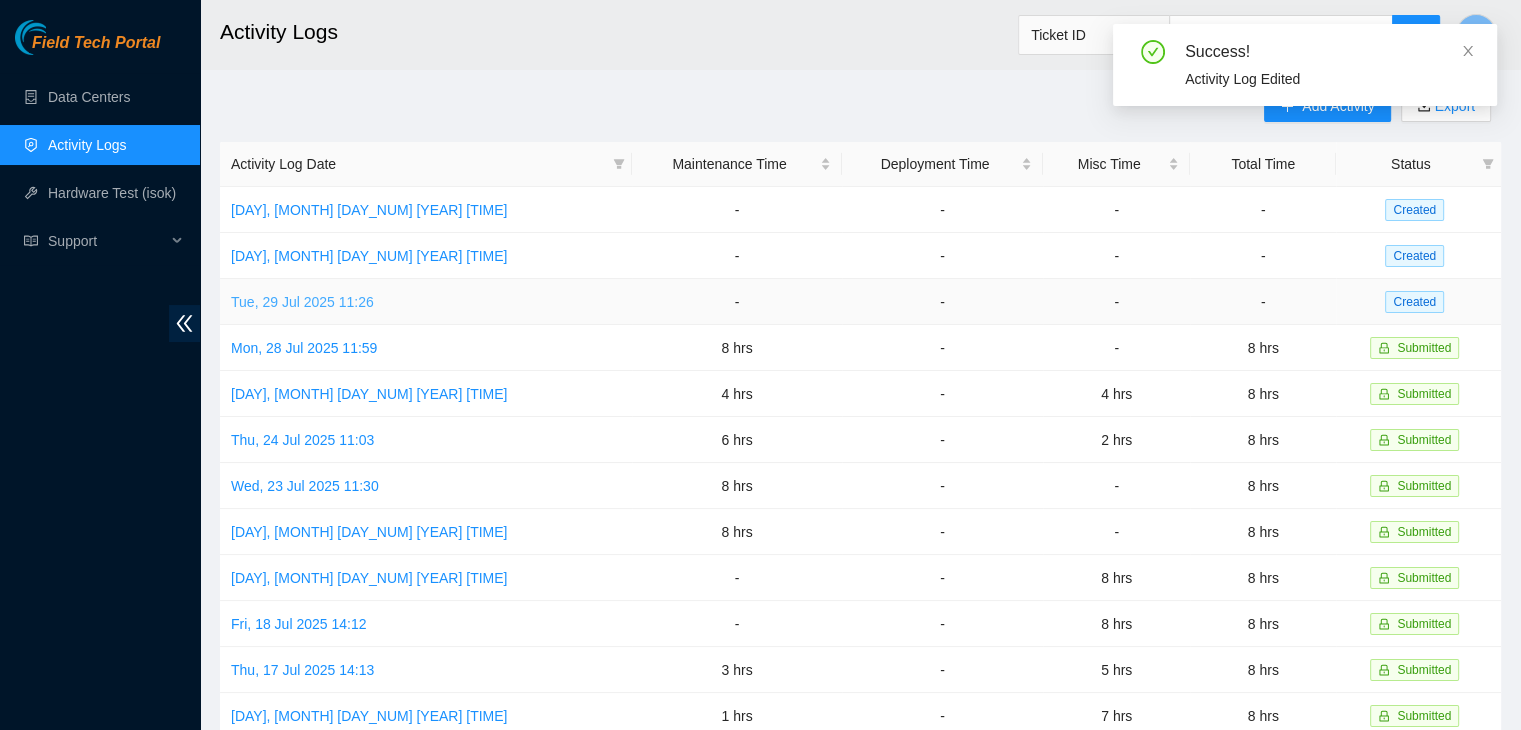 click on "Tue, 29 Jul 2025 11:26" at bounding box center [302, 302] 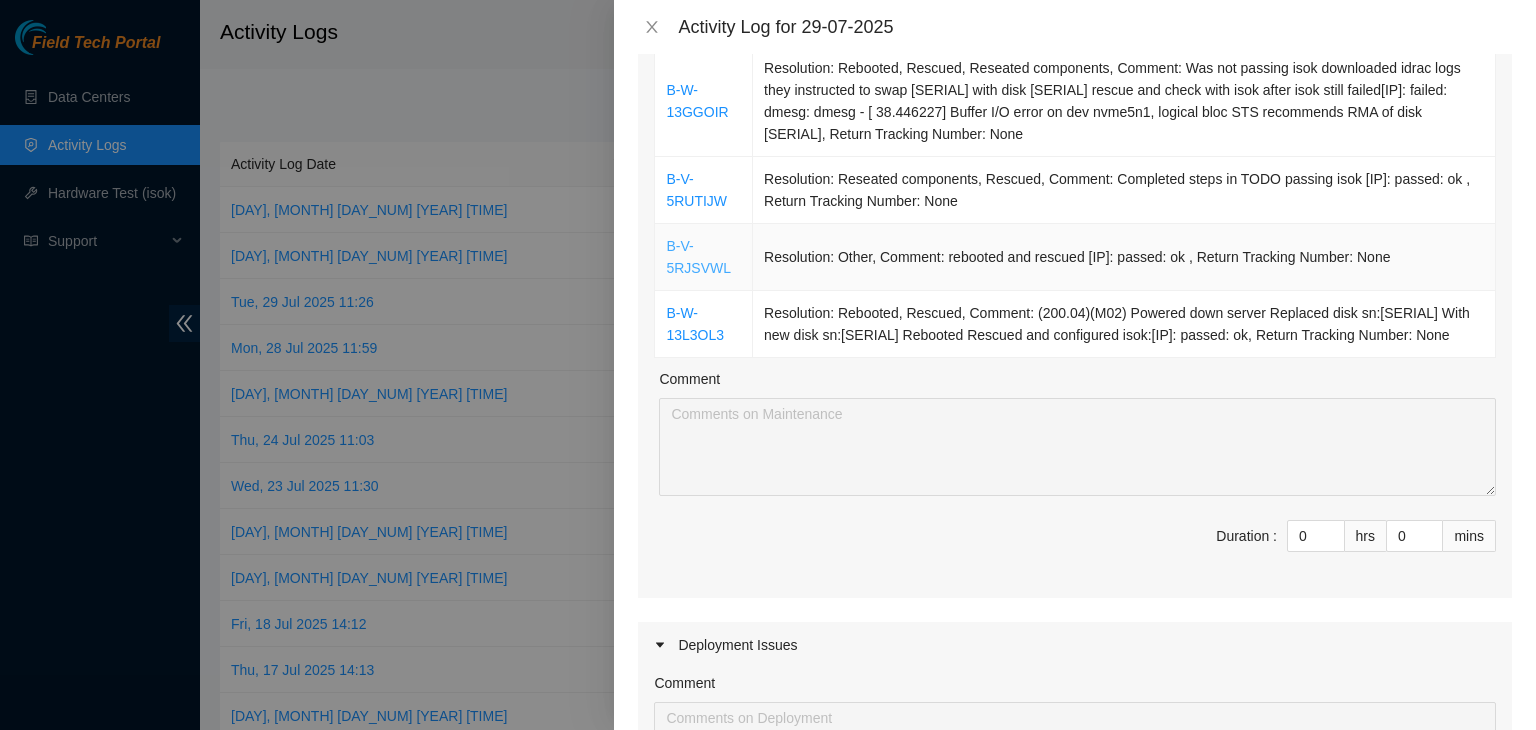 scroll, scrollTop: 480, scrollLeft: 0, axis: vertical 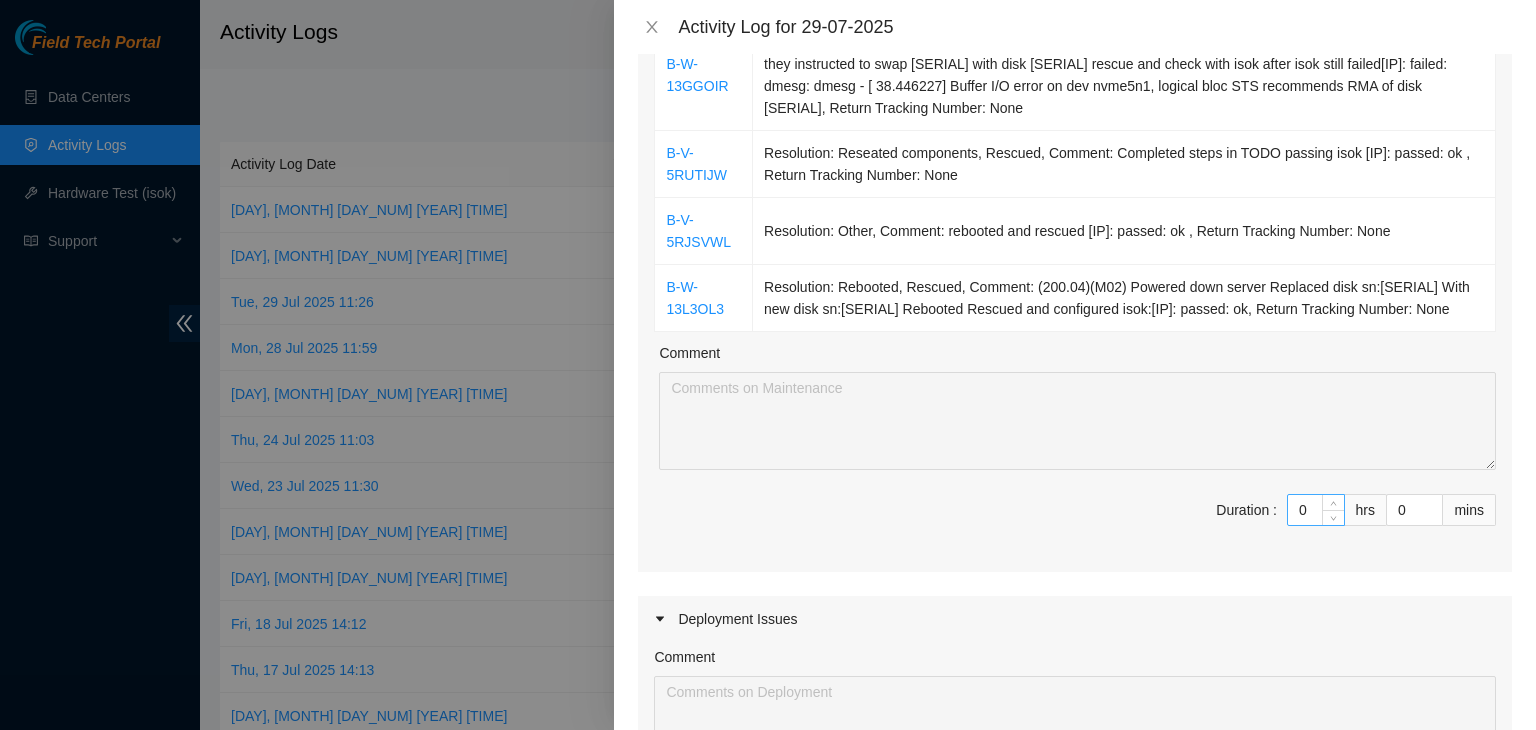 click on "0" at bounding box center (1316, 510) 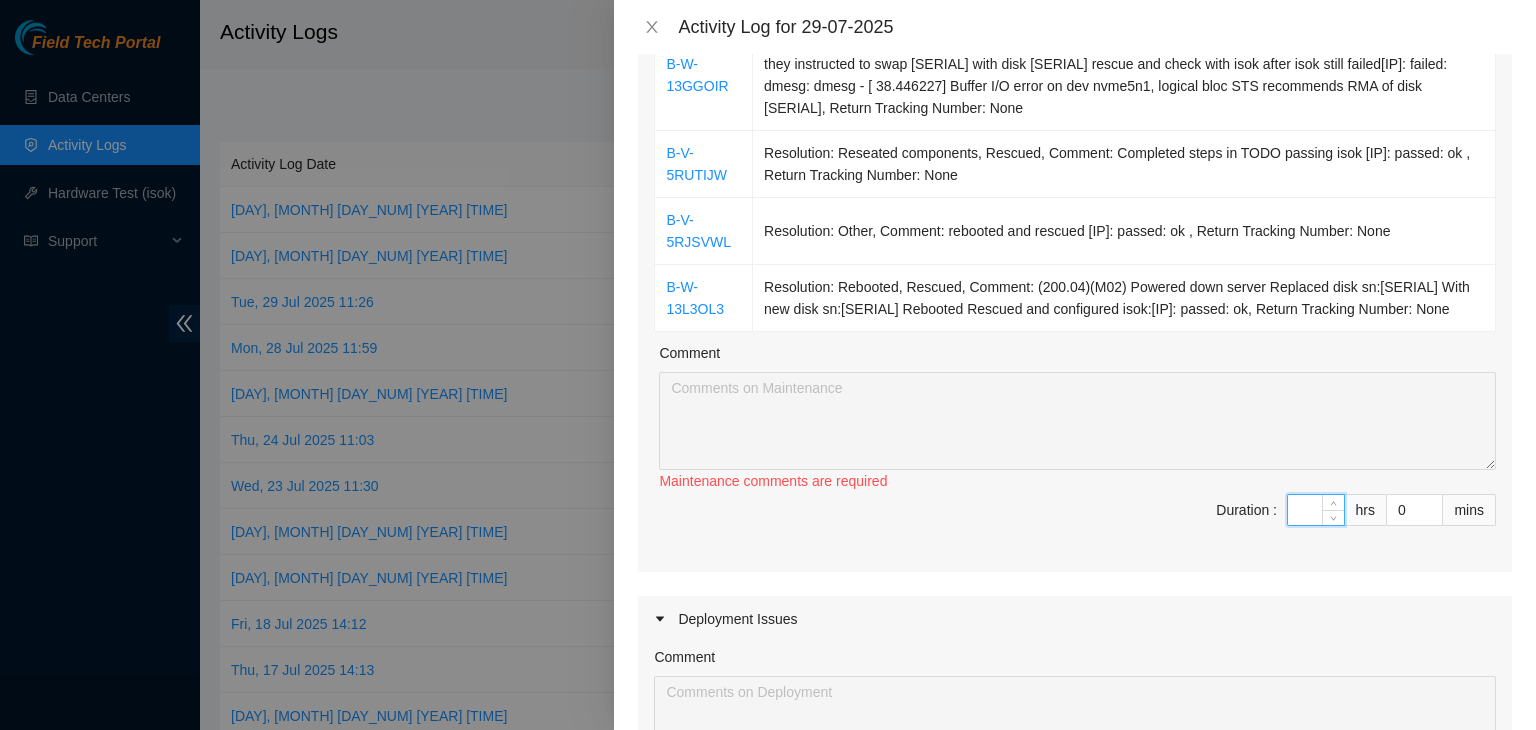 type on "8" 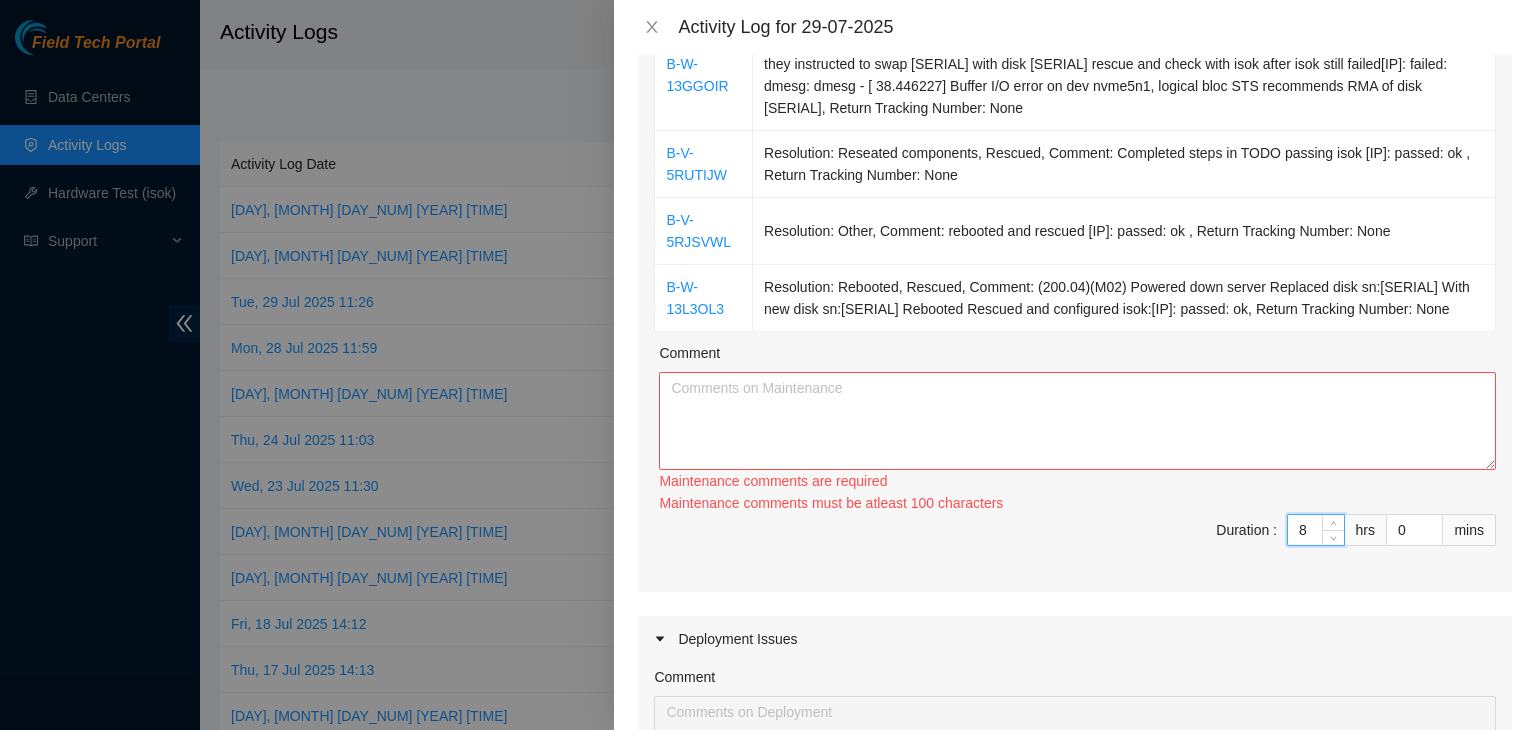 type on "8" 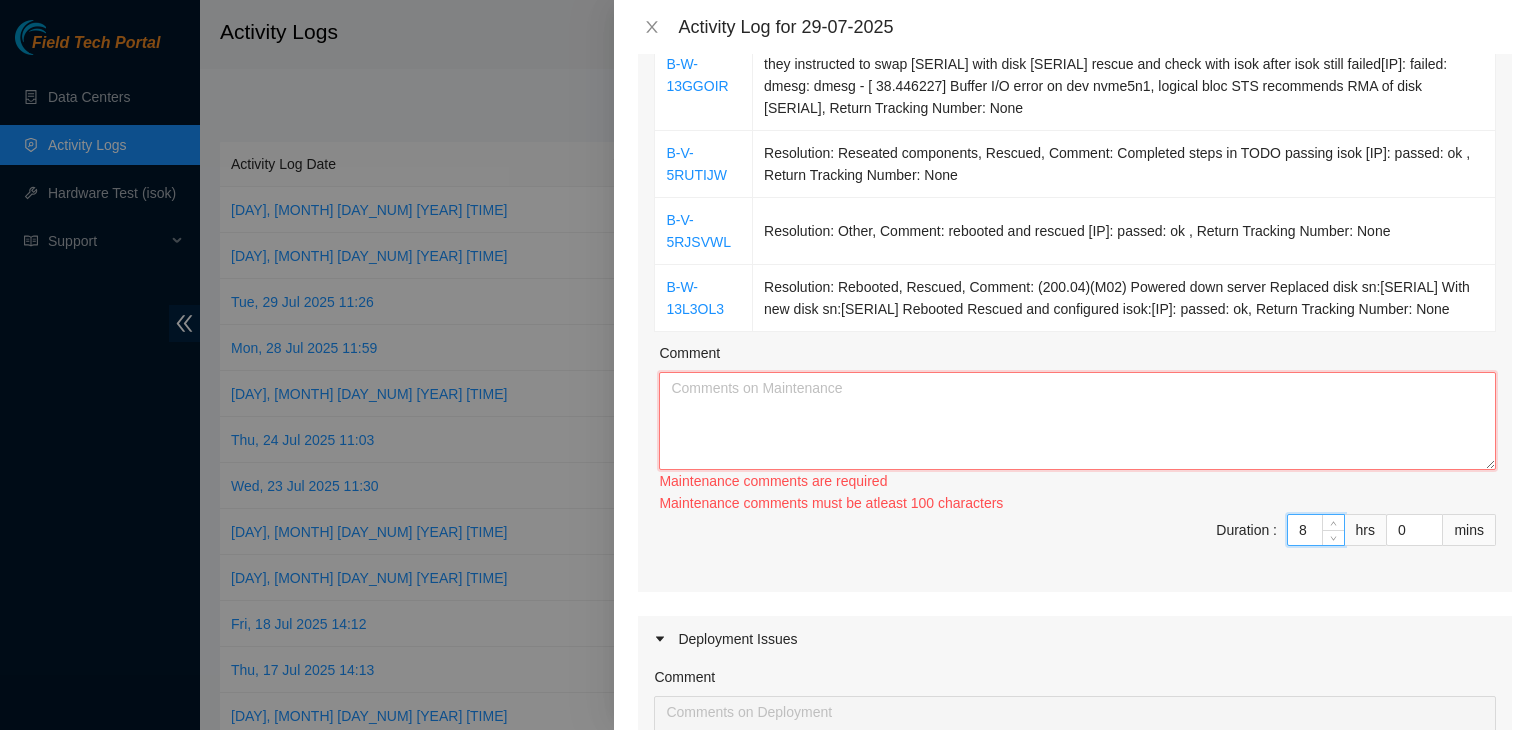 click on "Comment" at bounding box center (1077, 421) 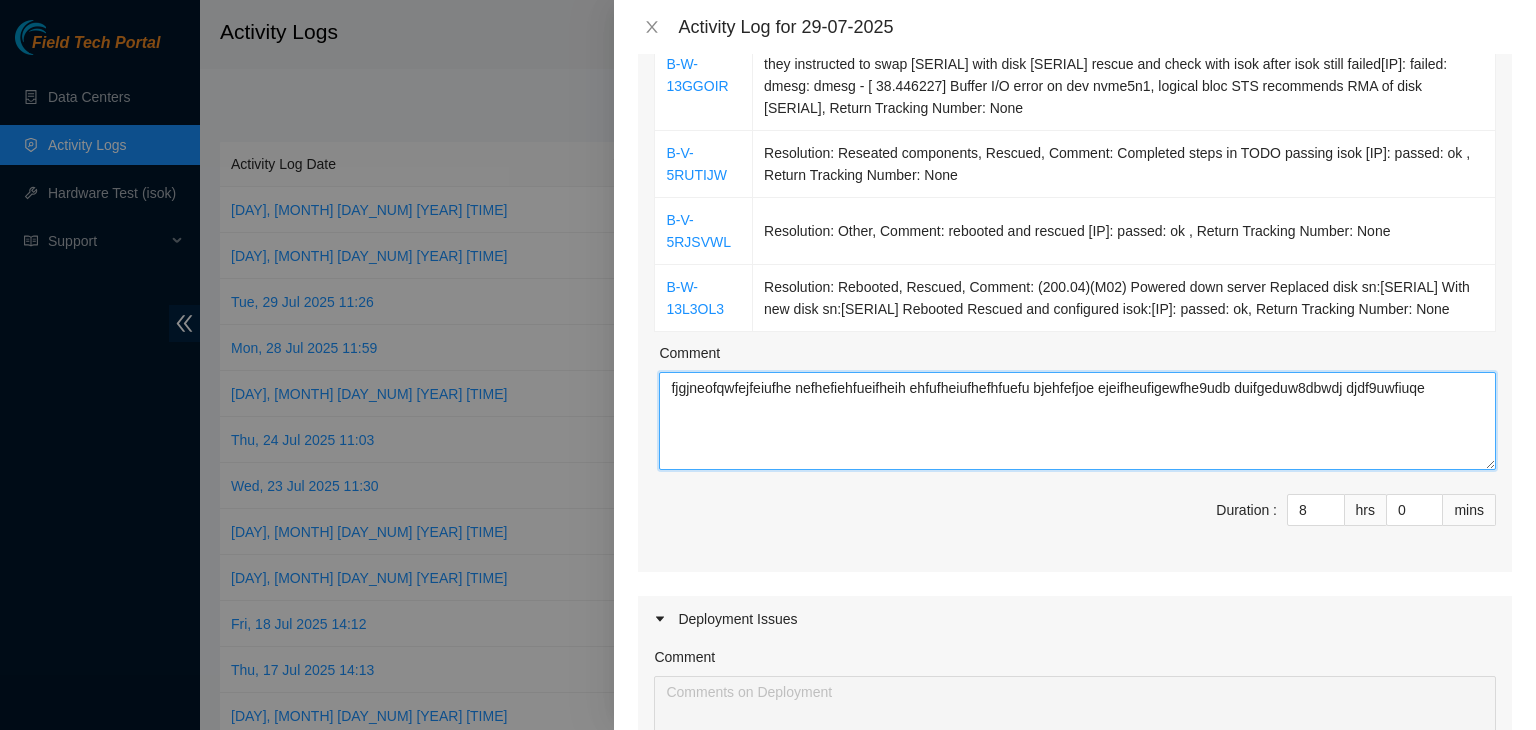 type on "fjgjneofqwfejfeiufhe nefhefiehfueifheih ehfufheiufhefhfuefu bjehfefjoe ejeifheufigewfhe9udb duifgeduw8dbwdj djdf9uwfiuqe" 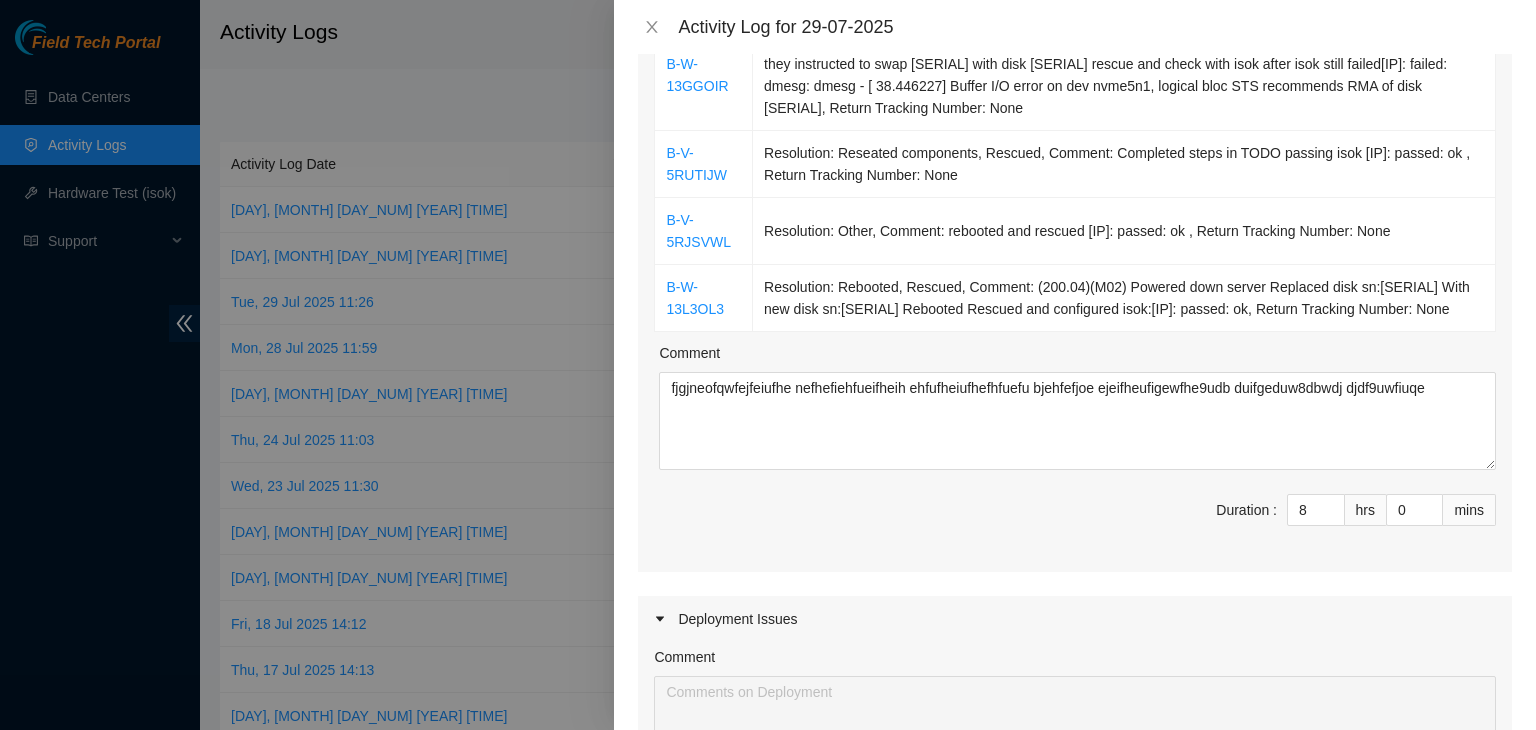 click on "Comment" at bounding box center [1077, 357] 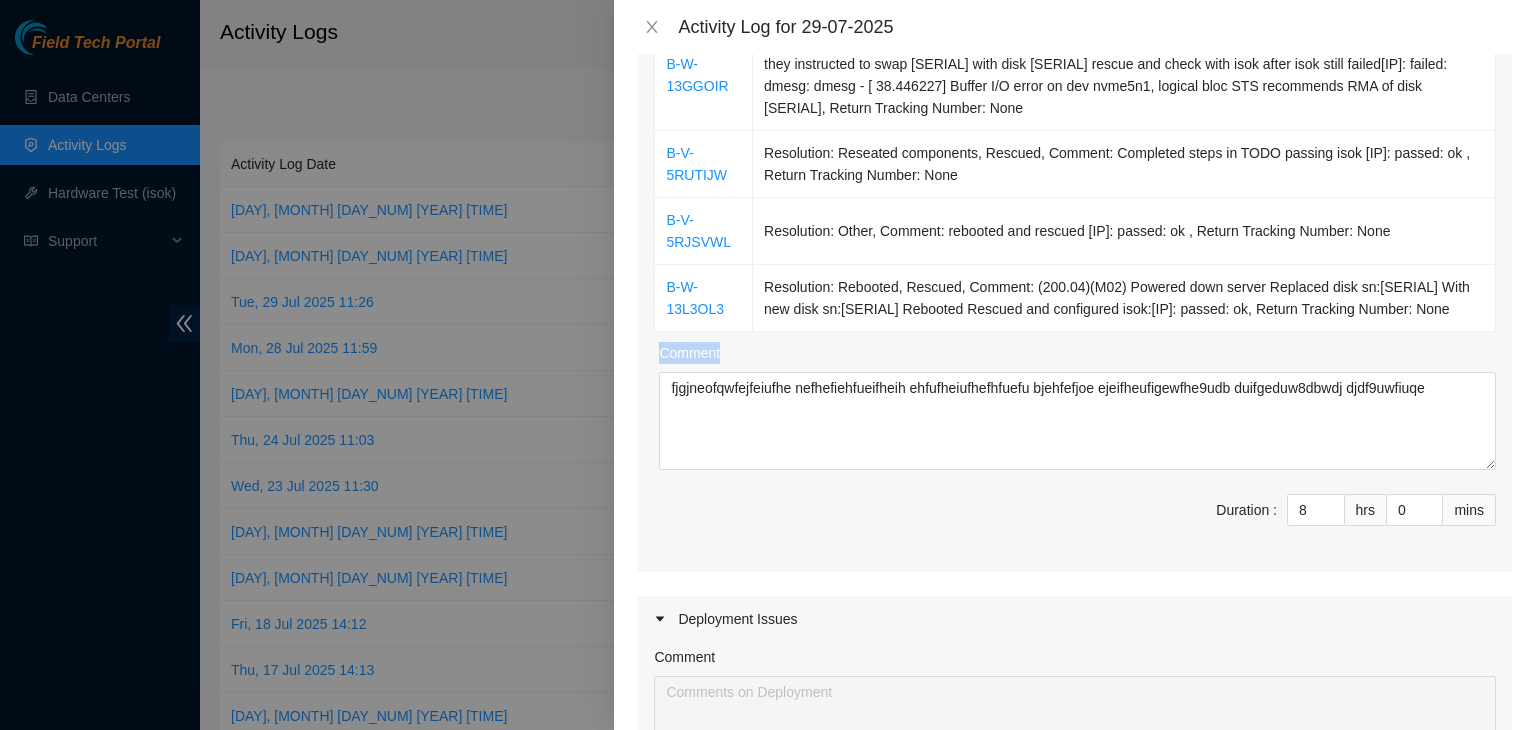 click on "Comment" at bounding box center (1077, 357) 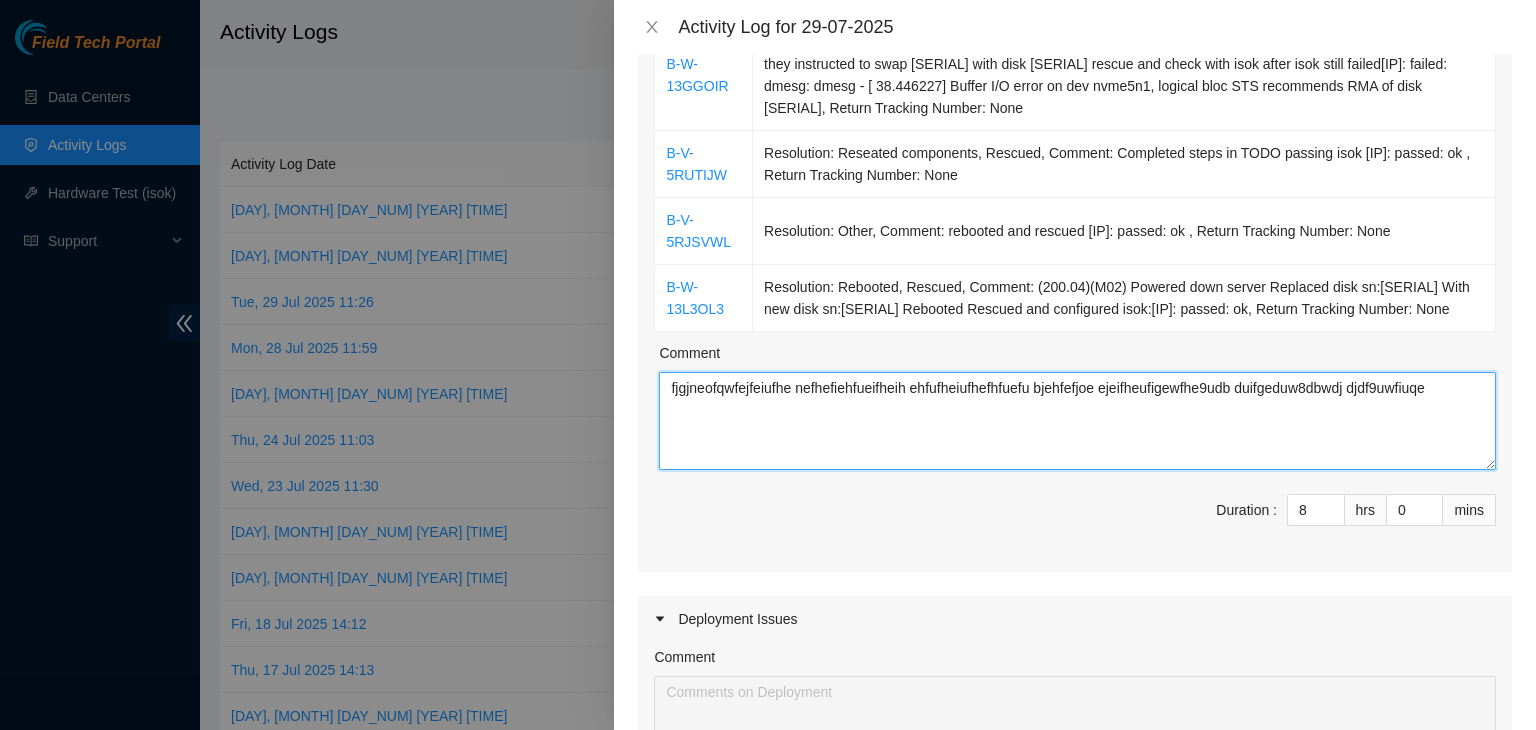 click on "fjgjneofqwfejfeiufhe nefhefiehfueifheih ehfufheiufhefhfuefu bjehfefjoe ejeifheufigewfhe9udb duifgeduw8dbwdj djdf9uwfiuqe" at bounding box center (1077, 421) 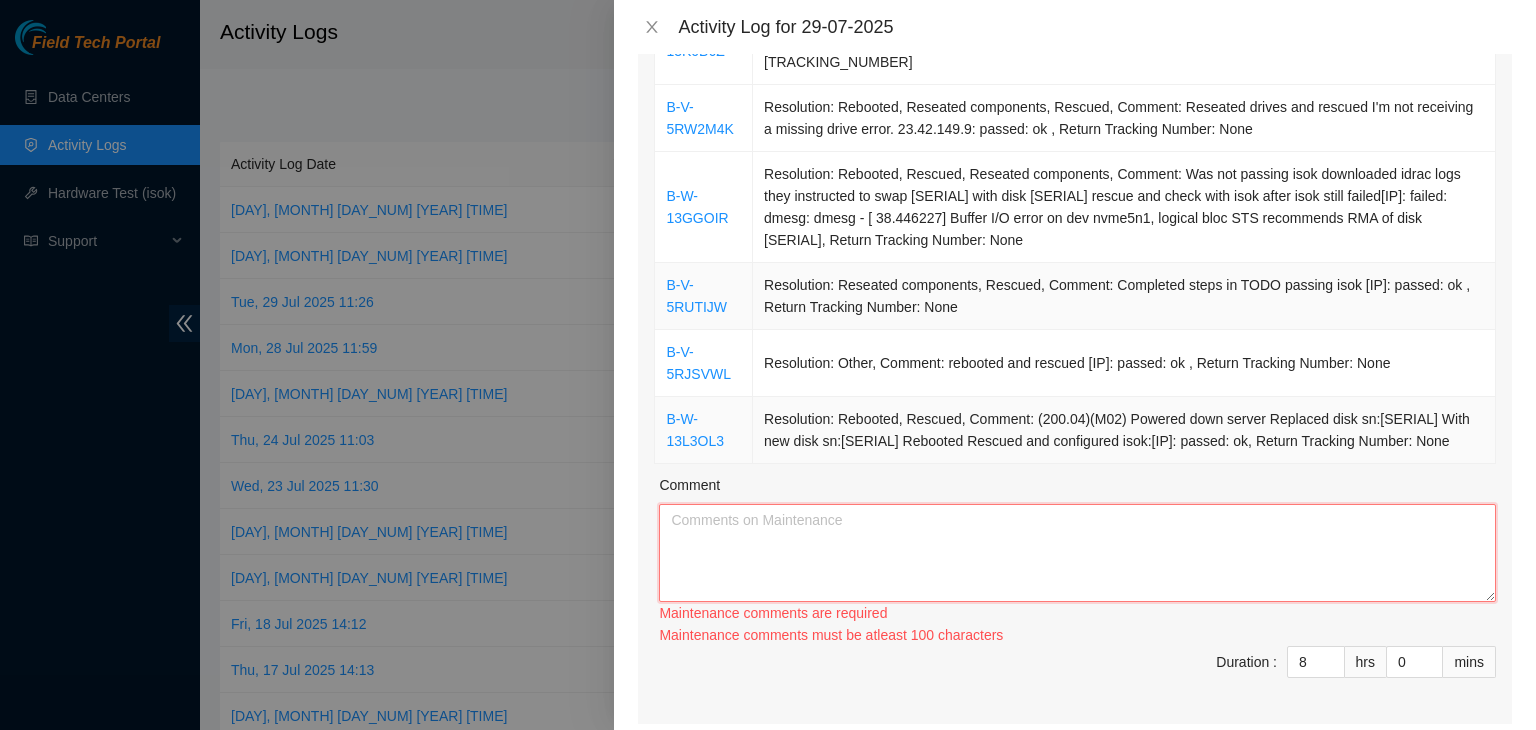 scroll, scrollTop: 350, scrollLeft: 0, axis: vertical 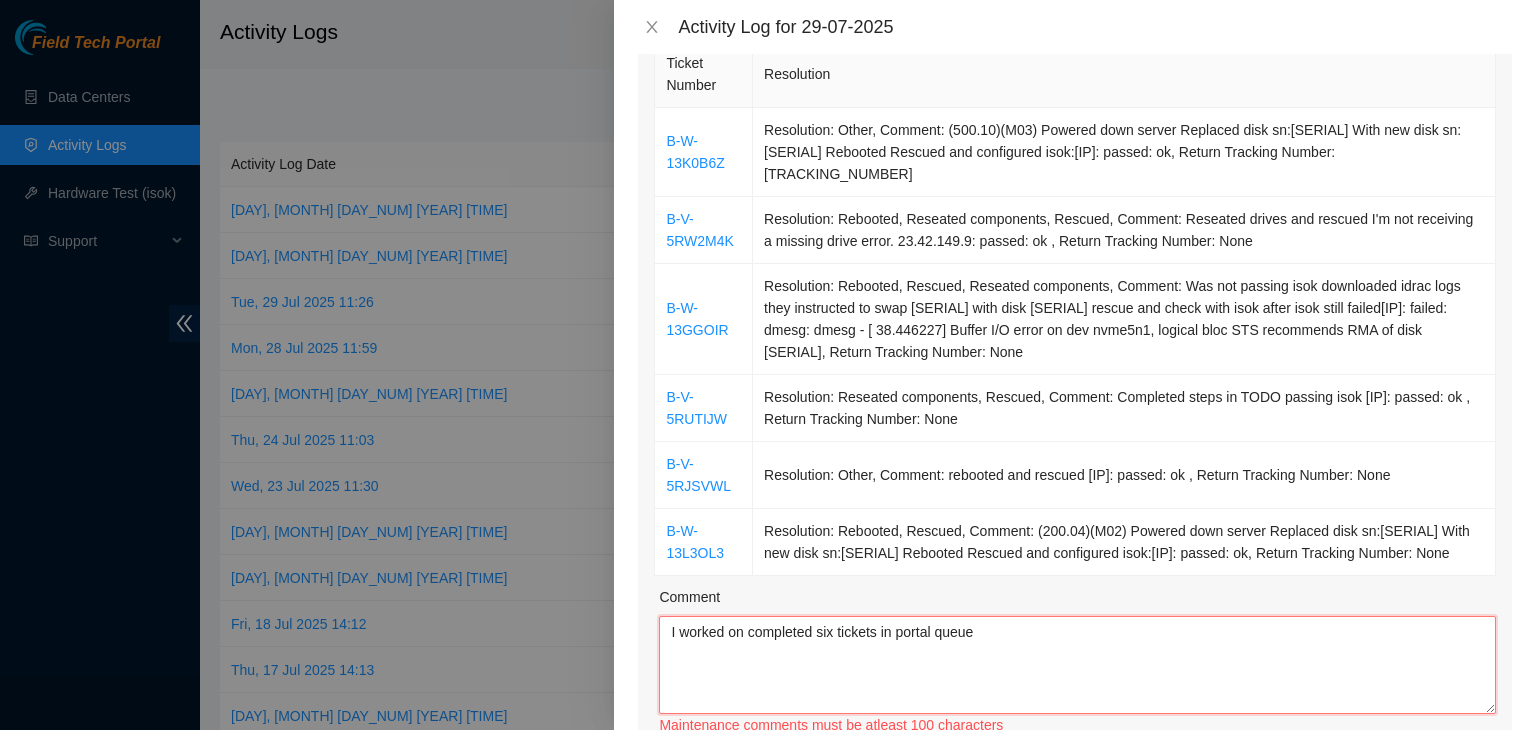 click on "I worked on completed six tickets in portal queue" at bounding box center (1077, 665) 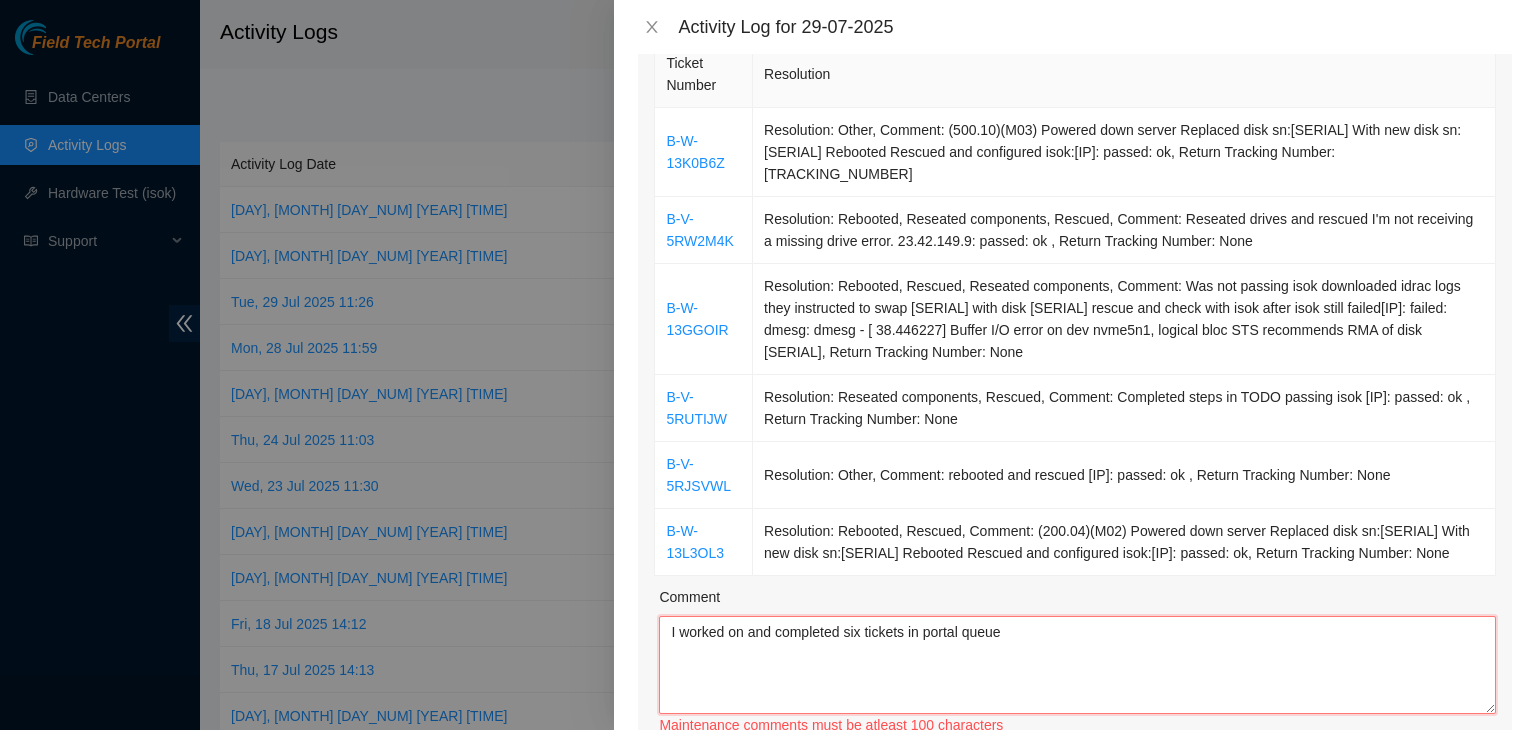 click on "I worked on and completed six tickets in portal queue" at bounding box center [1077, 665] 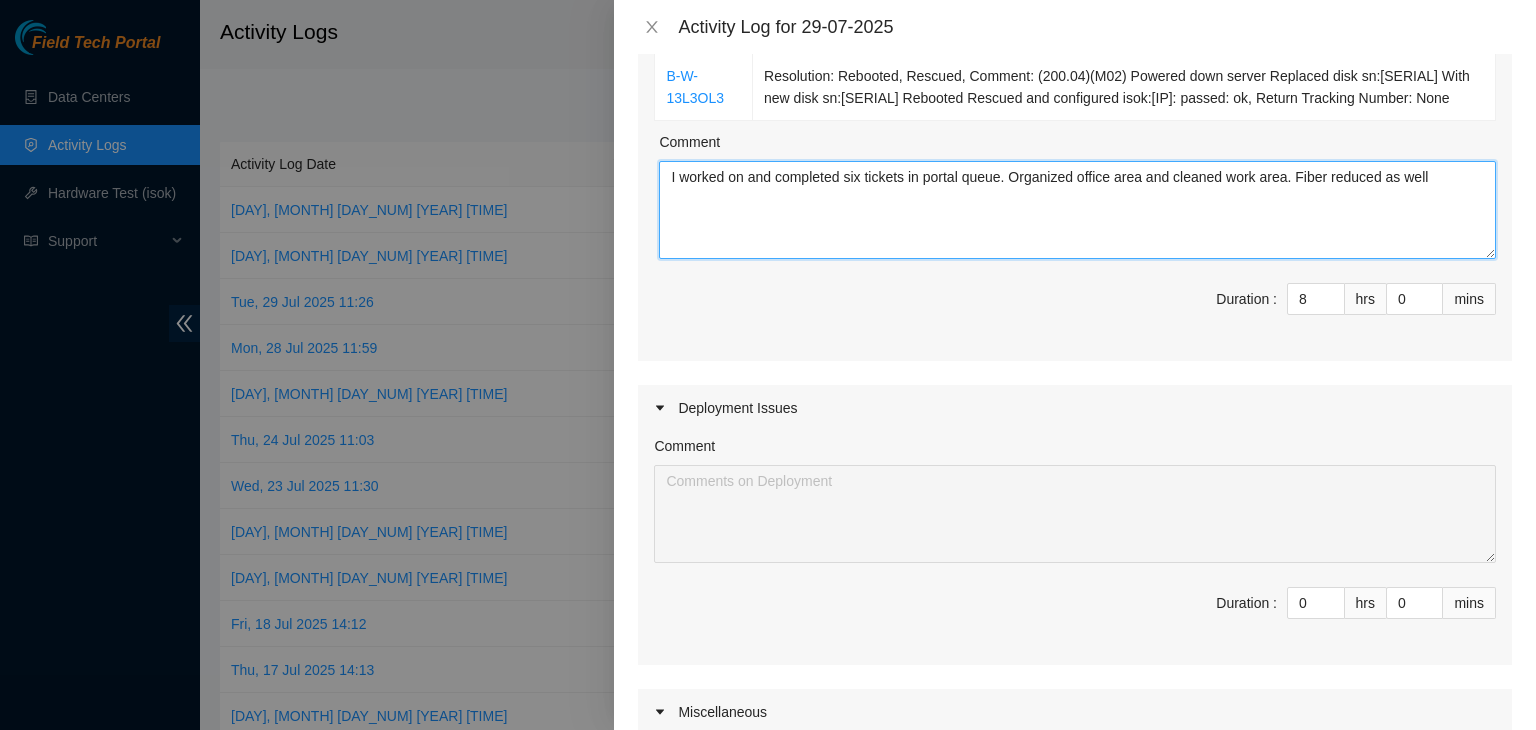 scroll, scrollTop: 1164, scrollLeft: 0, axis: vertical 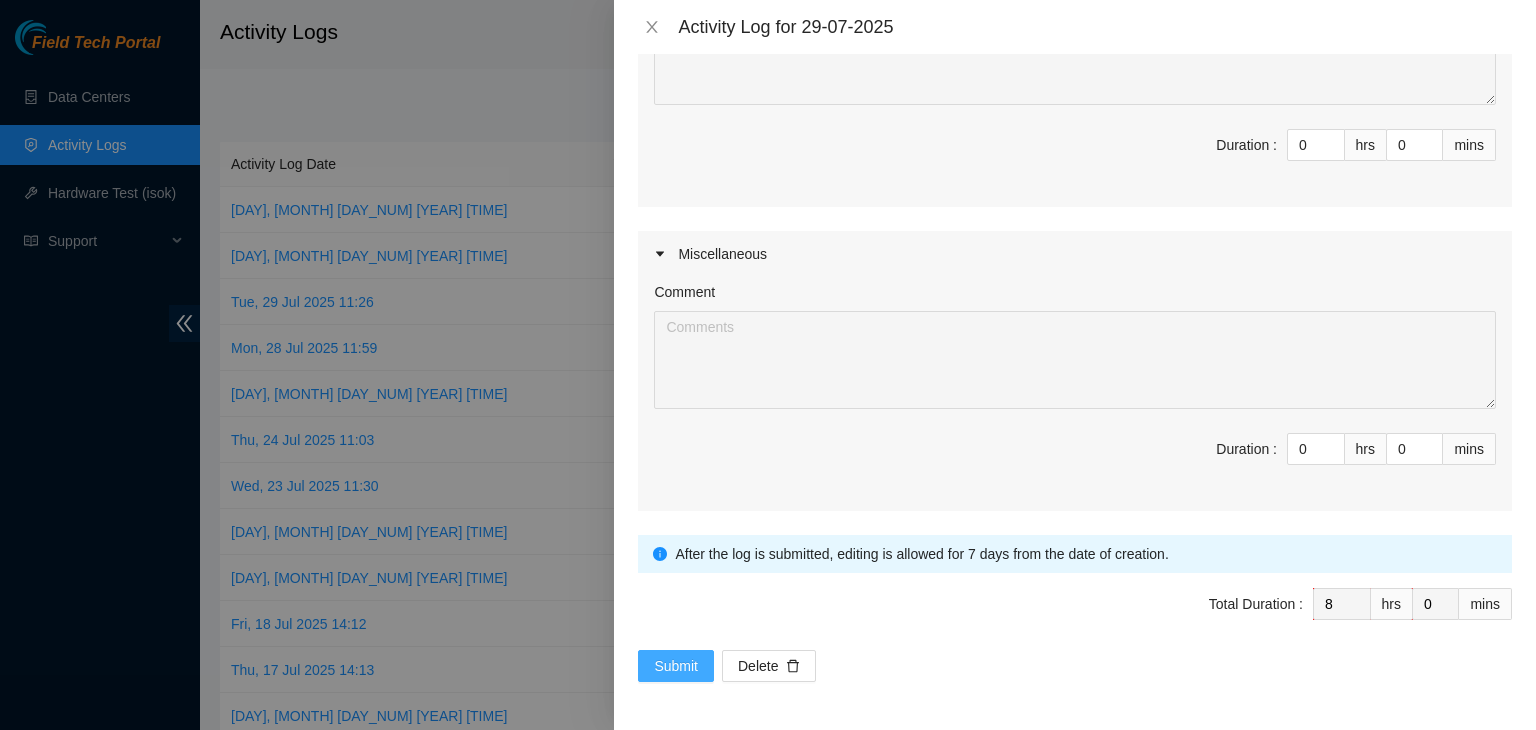 type on "I worked on and completed six tickets in portal queue. Organized office area and cleaned work area. Fiber reduced as well" 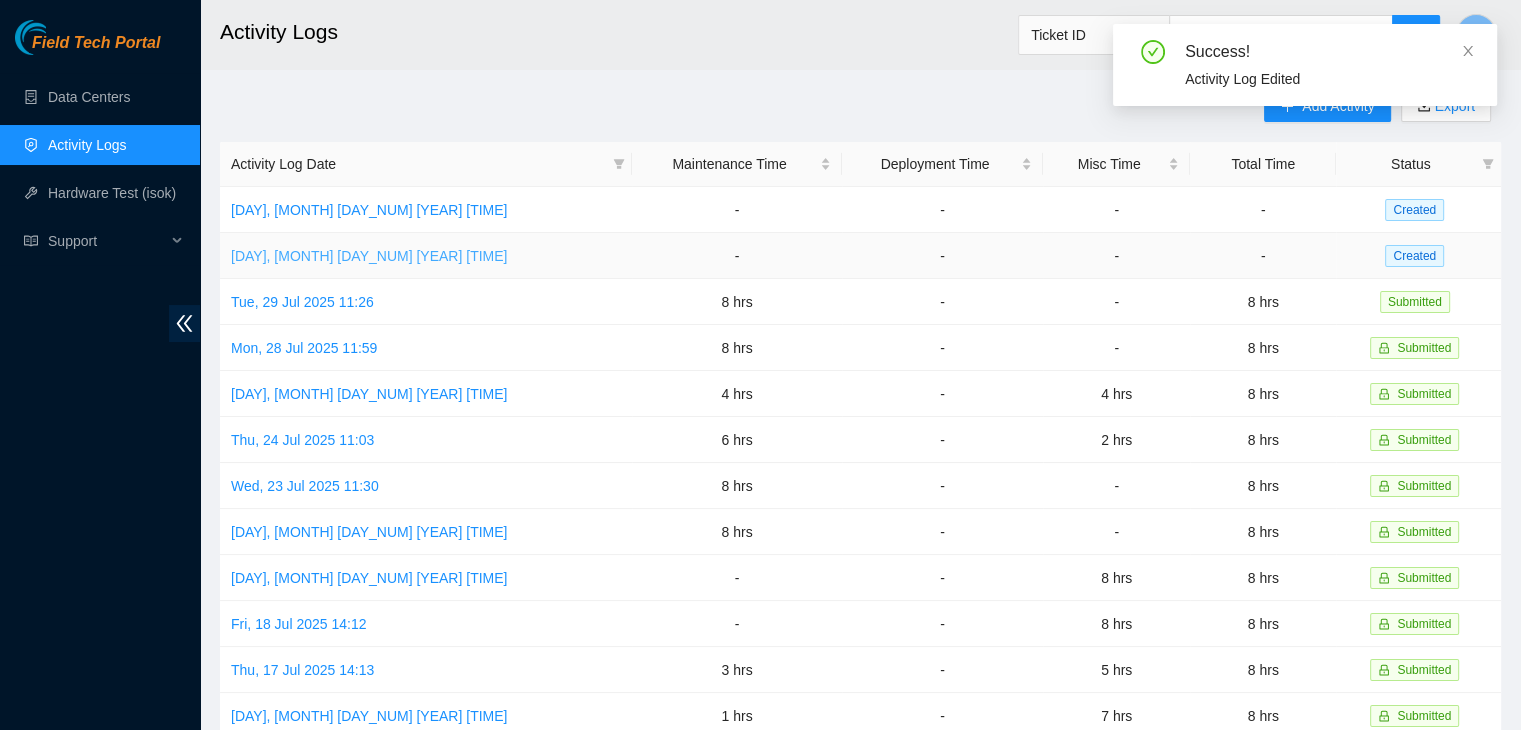 click on "[DAY], [MONTH] [DAY_NUM] [YEAR] [TIME]" at bounding box center [369, 256] 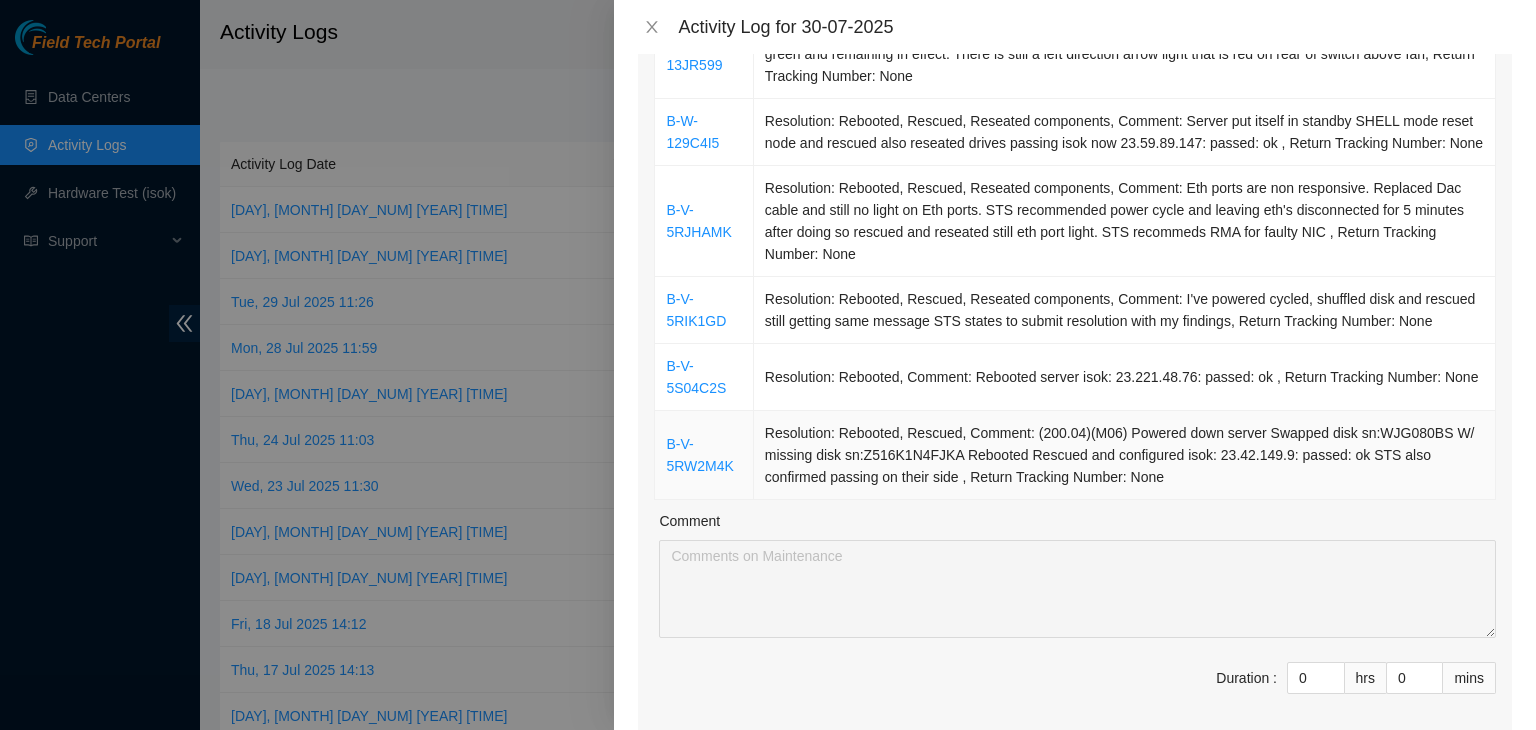 scroll, scrollTop: 484, scrollLeft: 0, axis: vertical 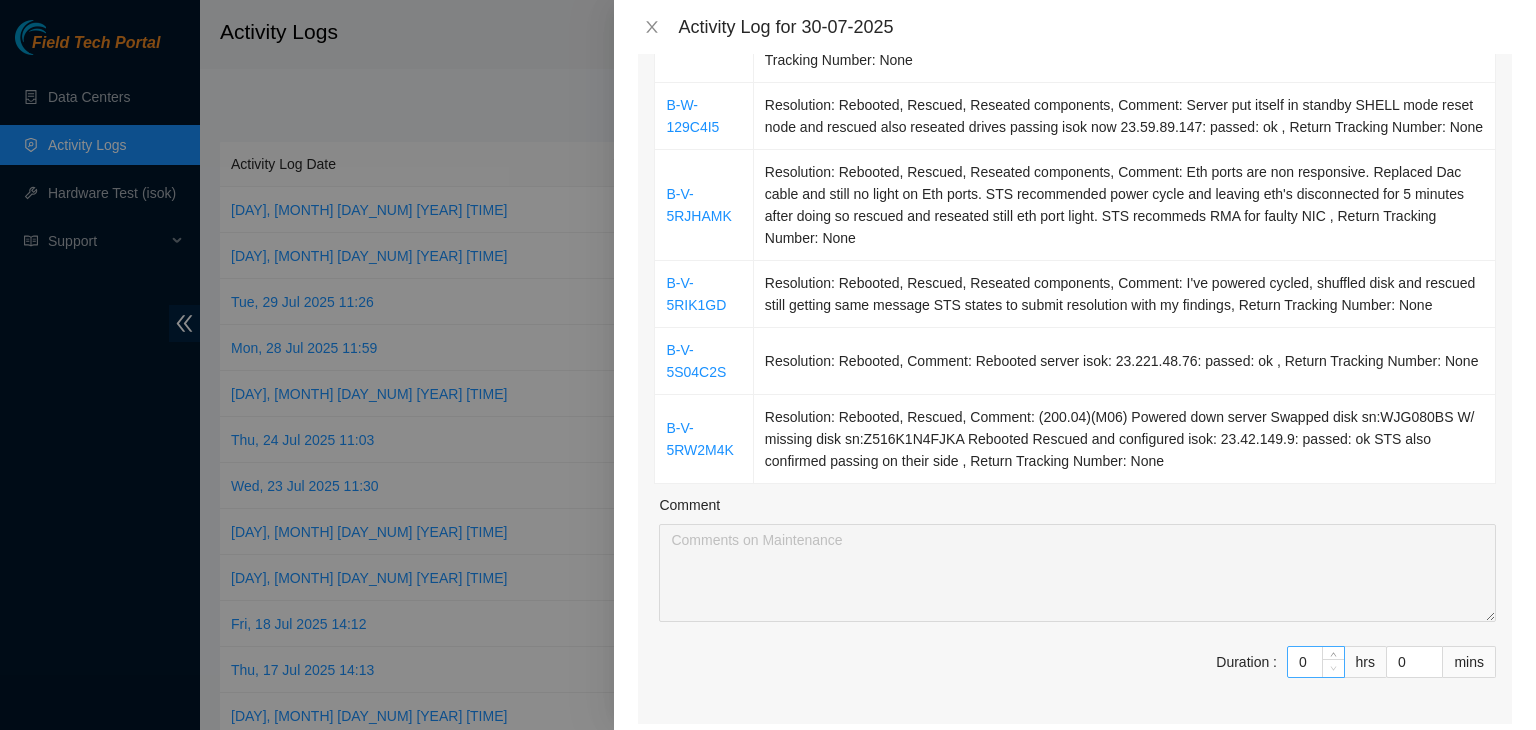 click at bounding box center (1334, 669) 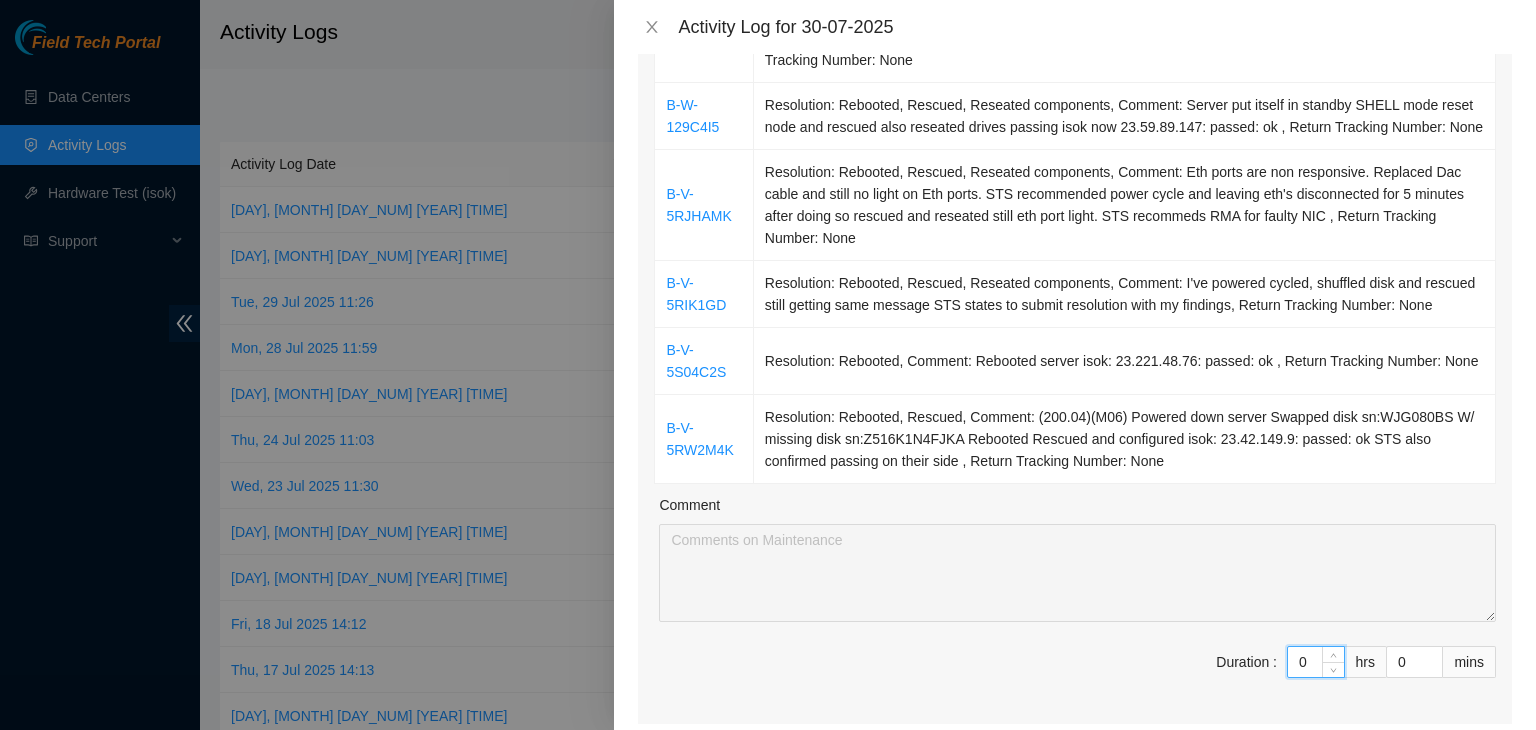 click on "0" at bounding box center [1316, 662] 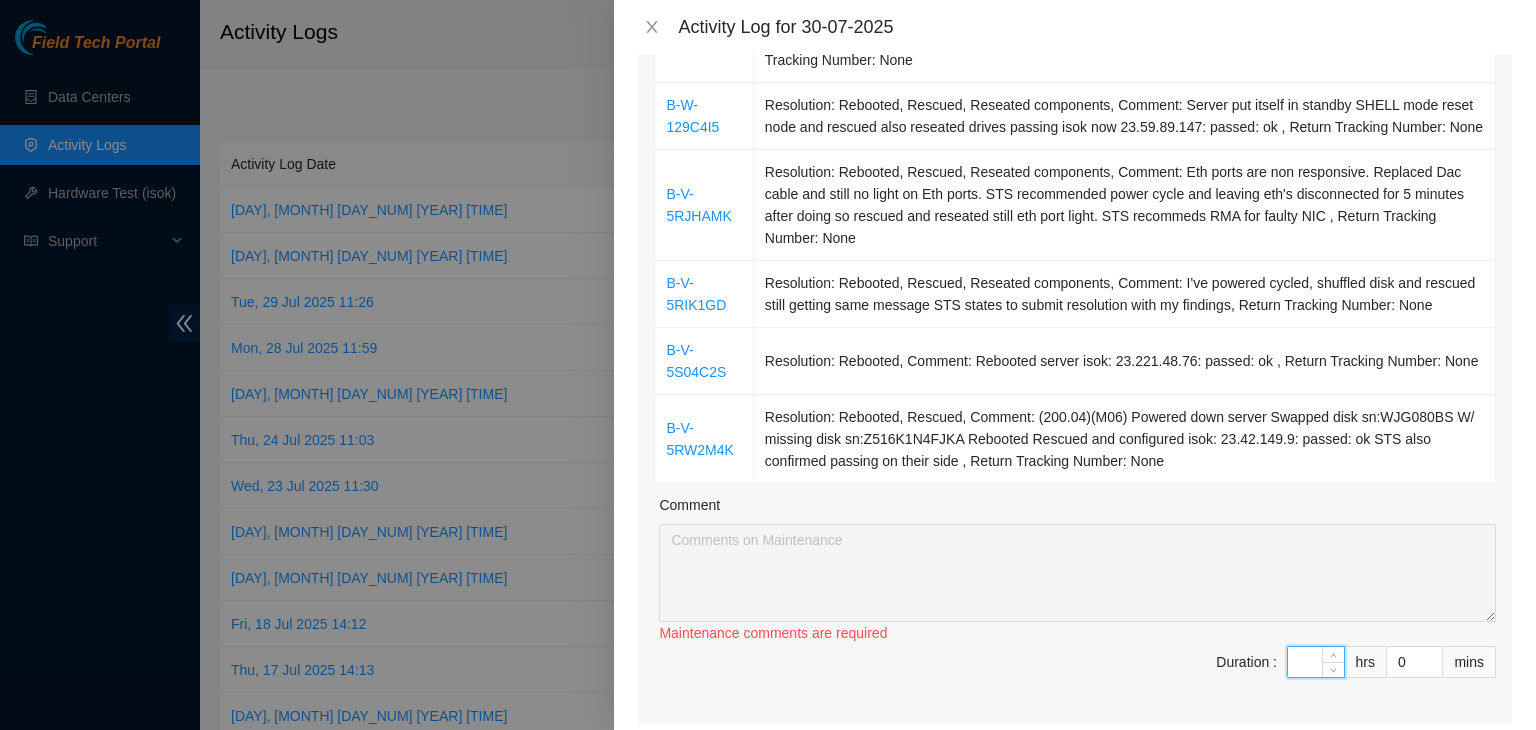type on "8" 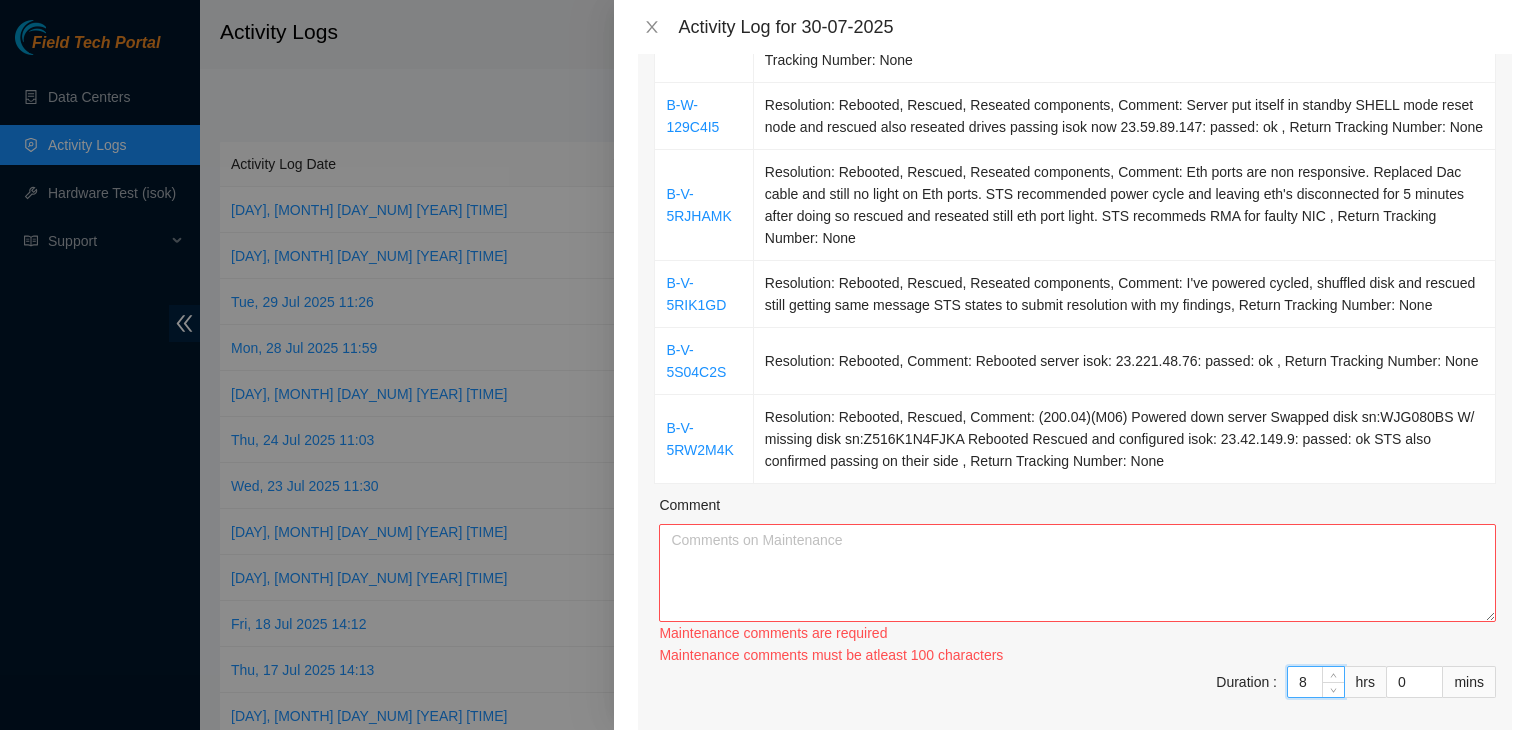 type on "8" 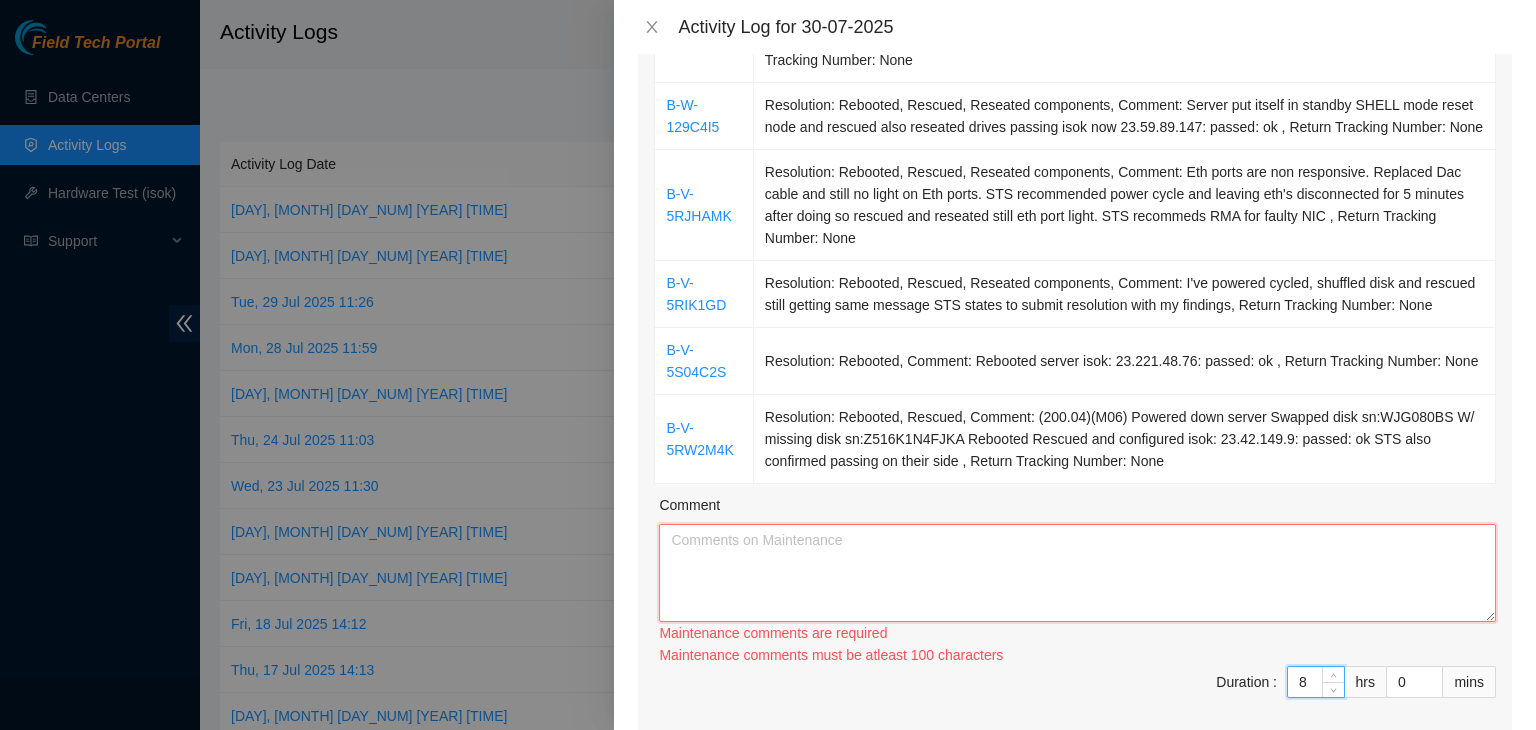 click on "Comment" at bounding box center (1077, 573) 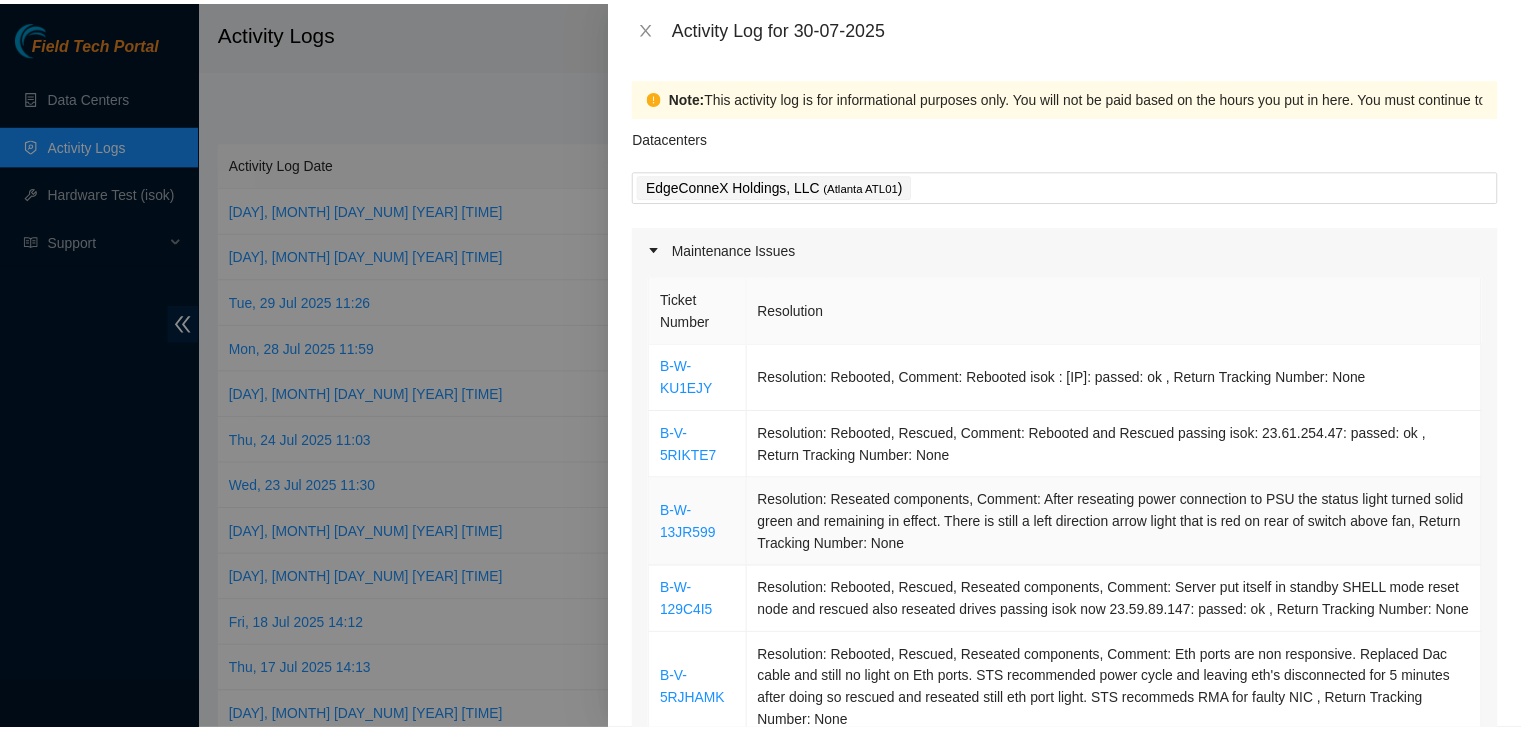 scroll, scrollTop: 1298, scrollLeft: 0, axis: vertical 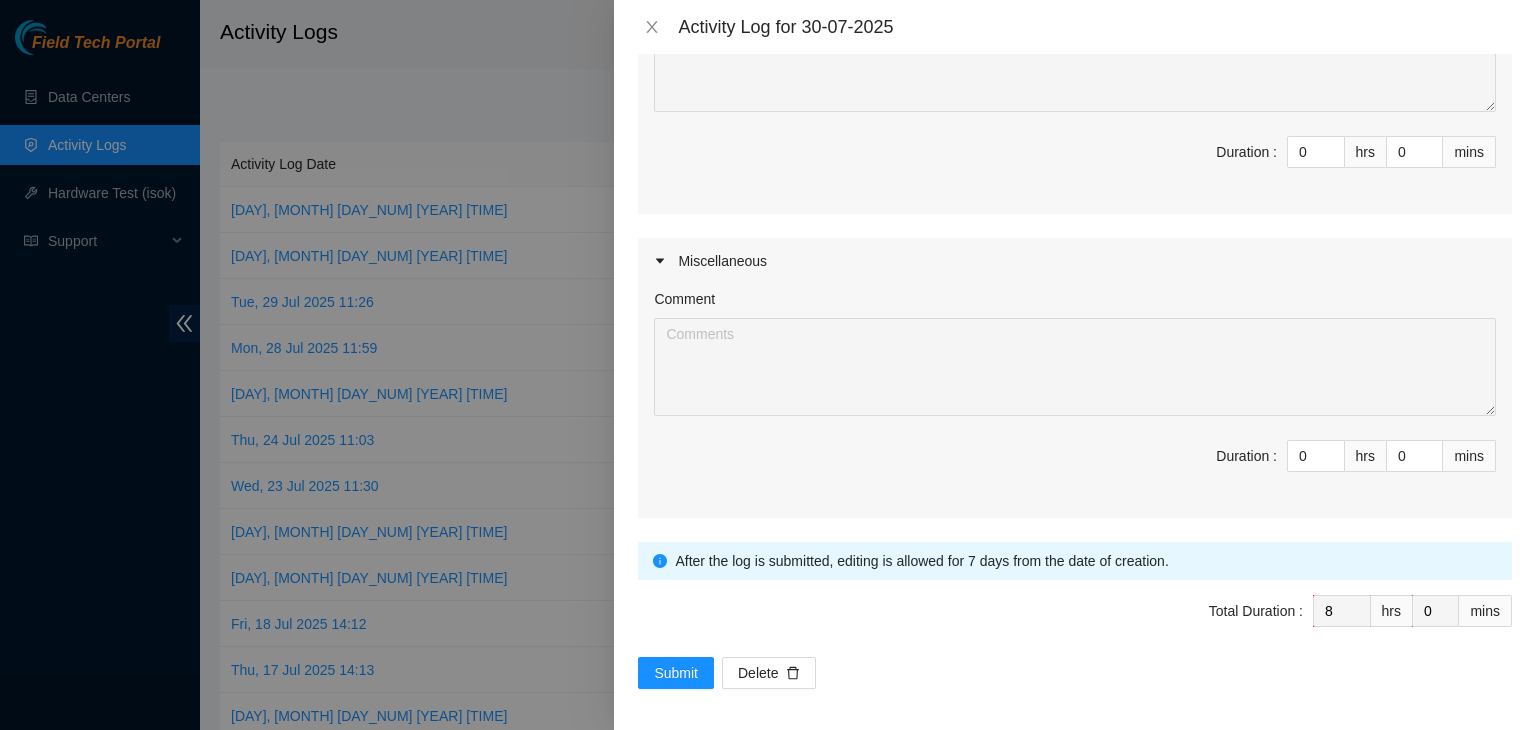 type on "I worked and completed eight tickets and portal queue. Troubleshooting for 2 of these tickets took longer than average time. cleaned work area" 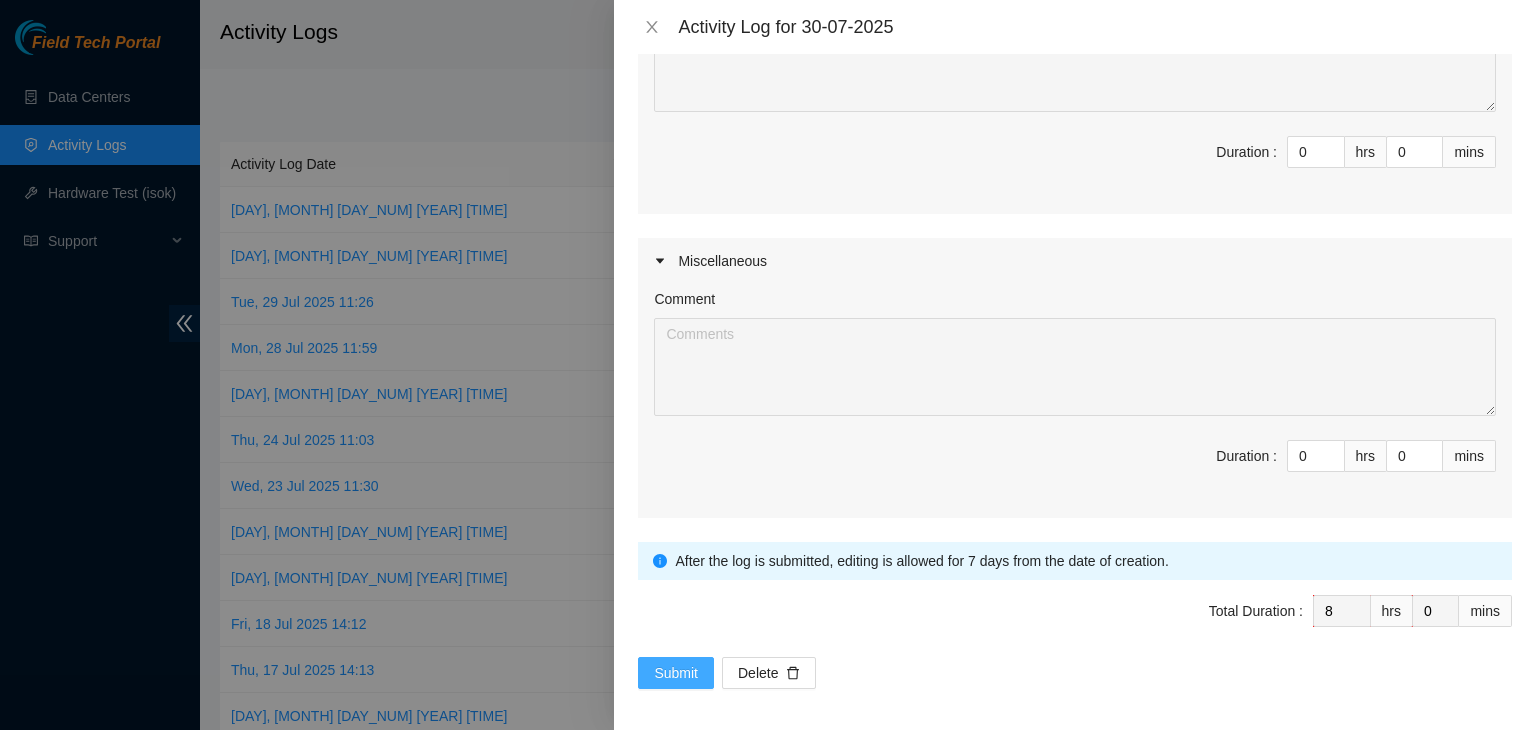click on "Submit" at bounding box center [676, 673] 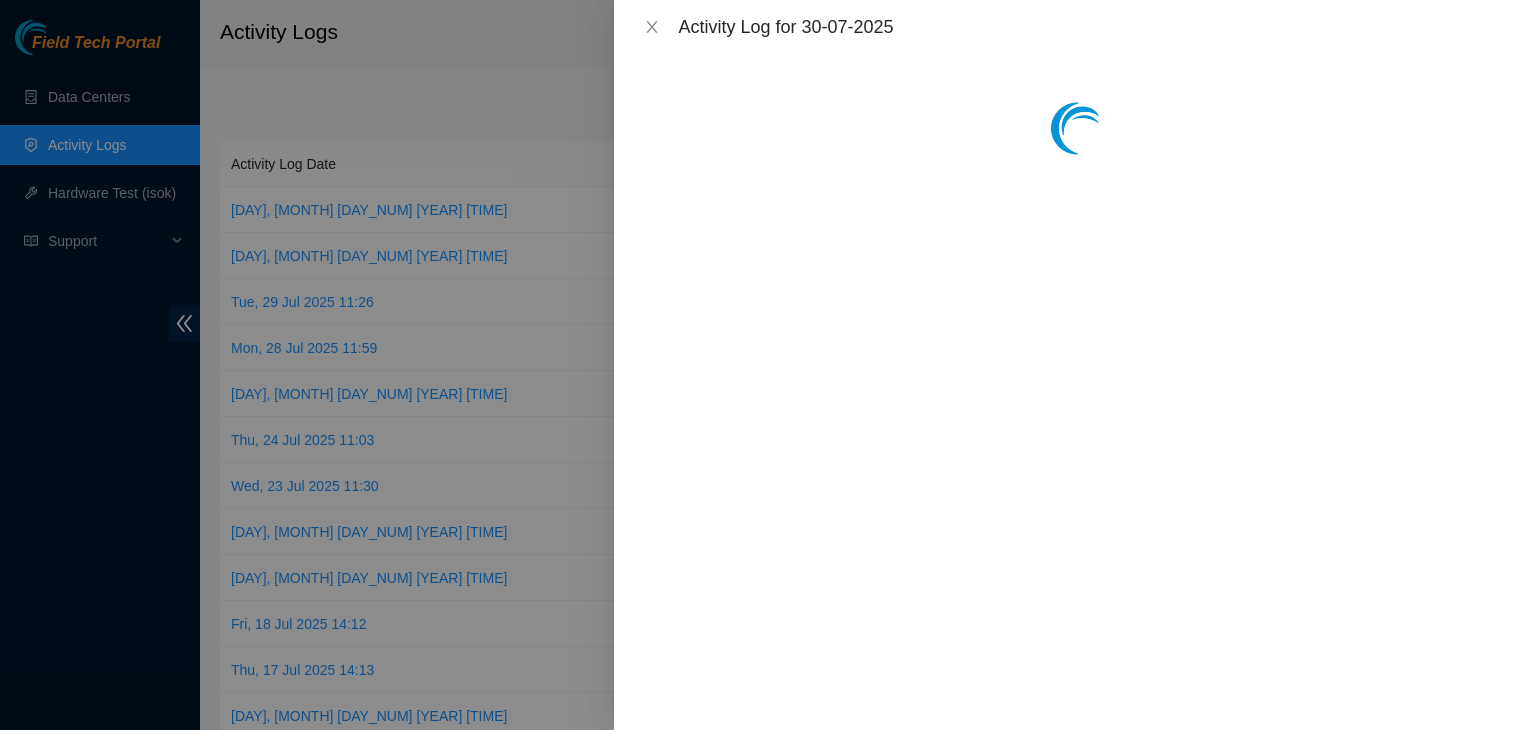 scroll, scrollTop: 0, scrollLeft: 0, axis: both 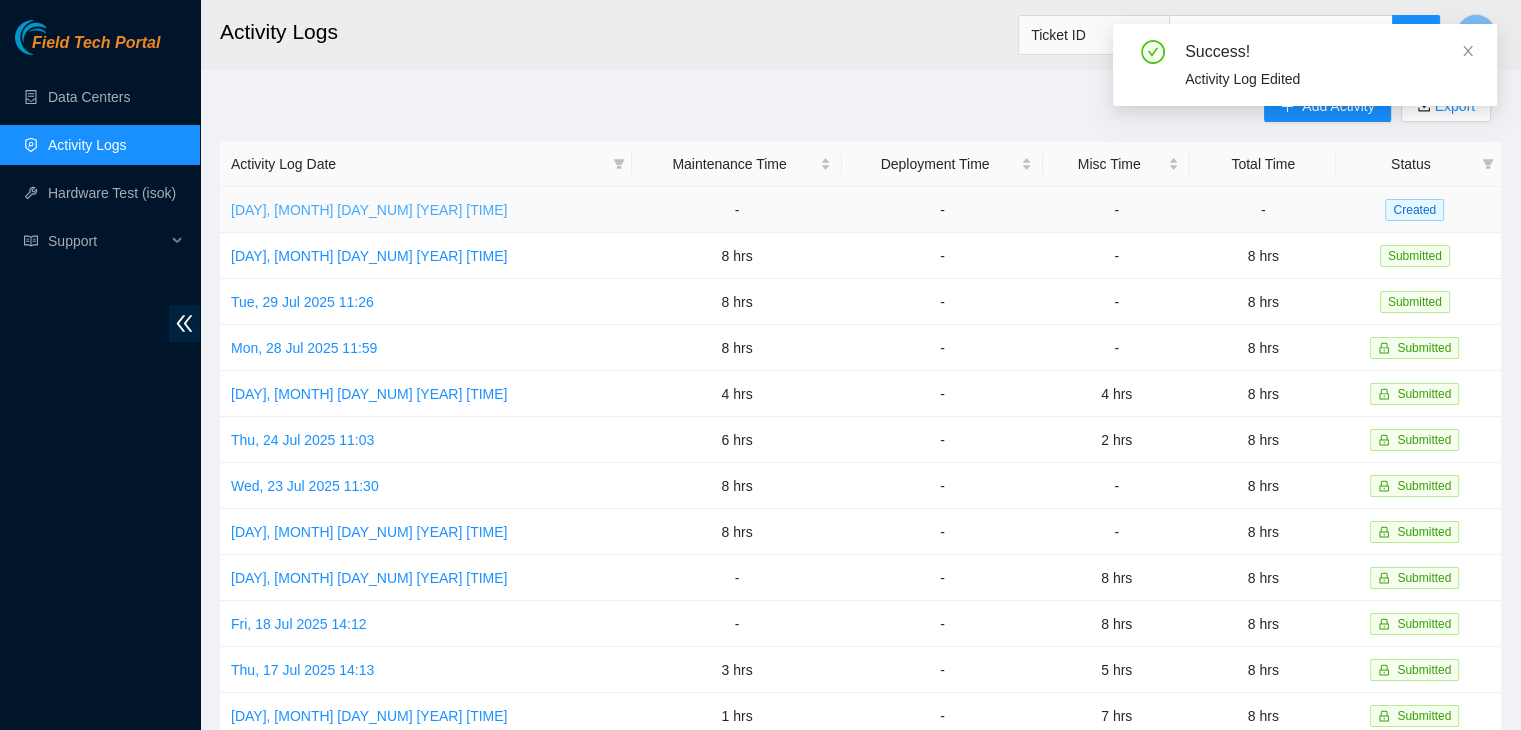 click on "[DAY], [MONTH] [DAY_NUM] [YEAR] [TIME]" at bounding box center [369, 210] 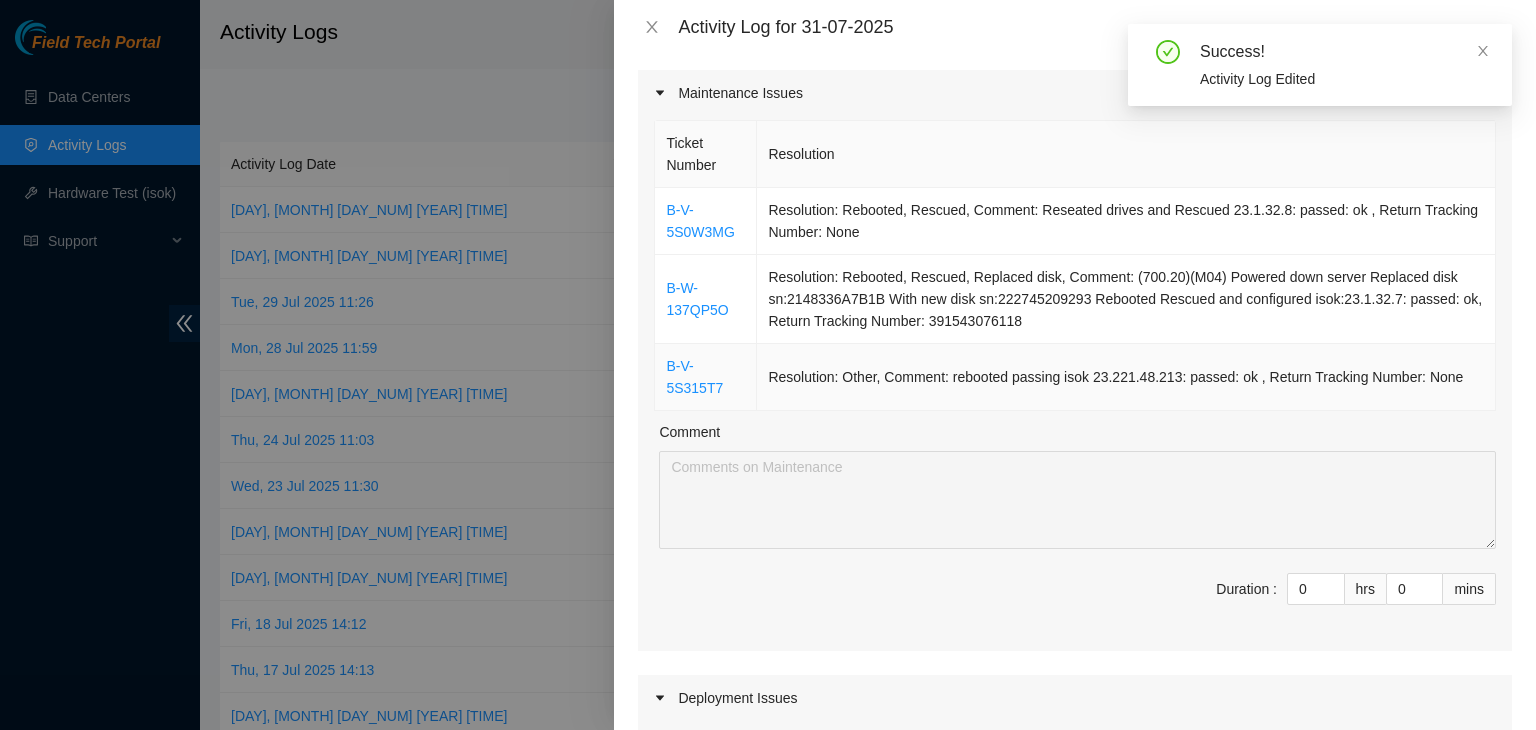 scroll, scrollTop: 156, scrollLeft: 0, axis: vertical 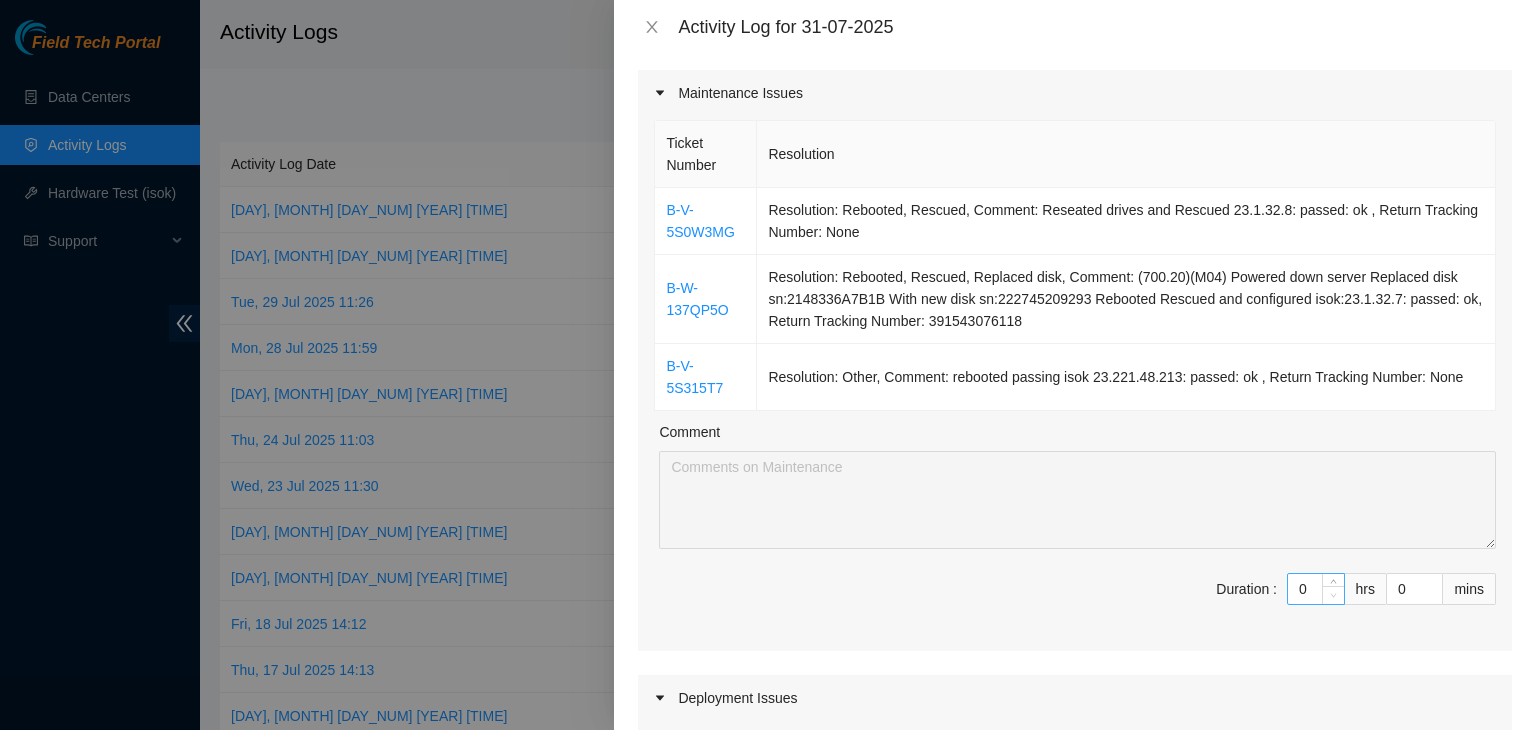 click at bounding box center [1333, 595] 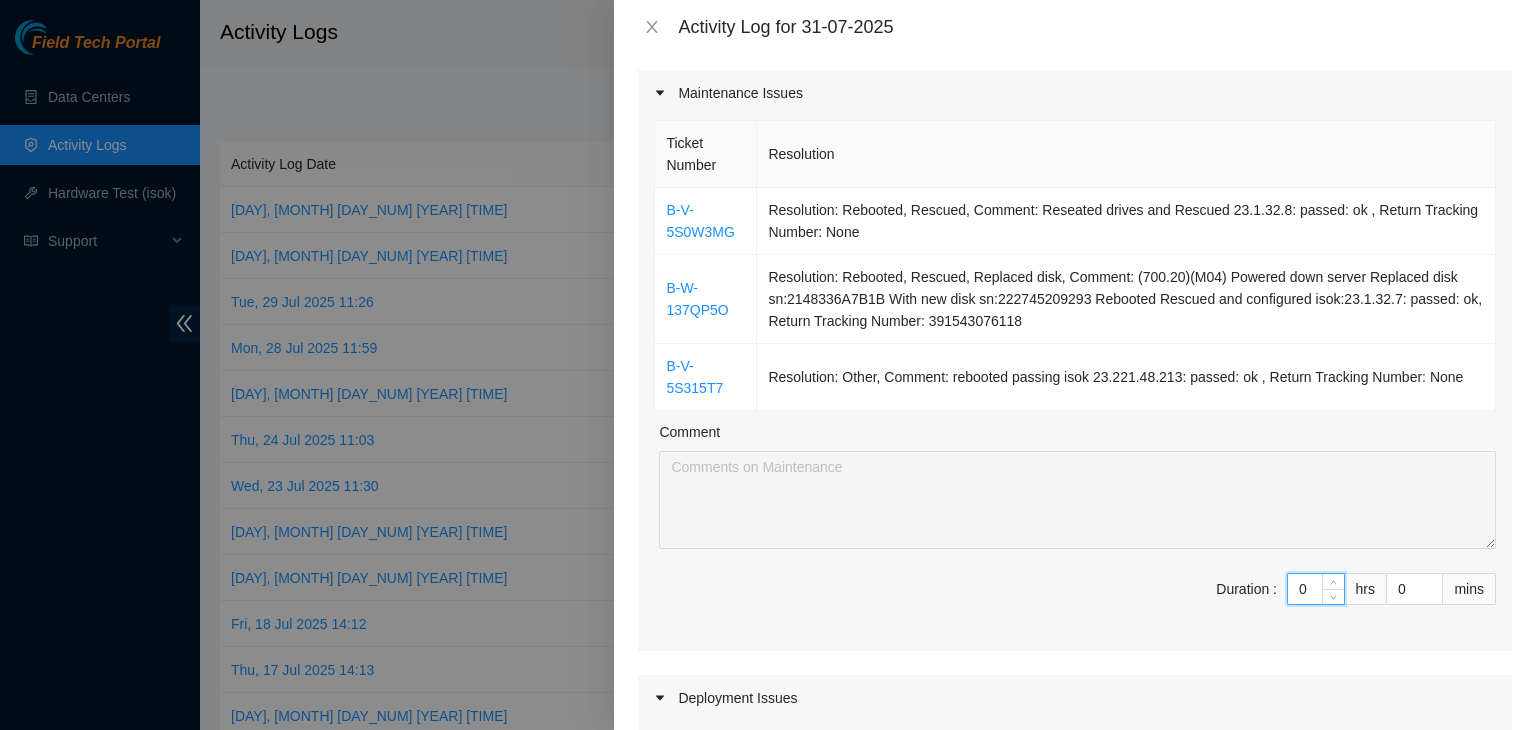 click on "0" at bounding box center [1316, 589] 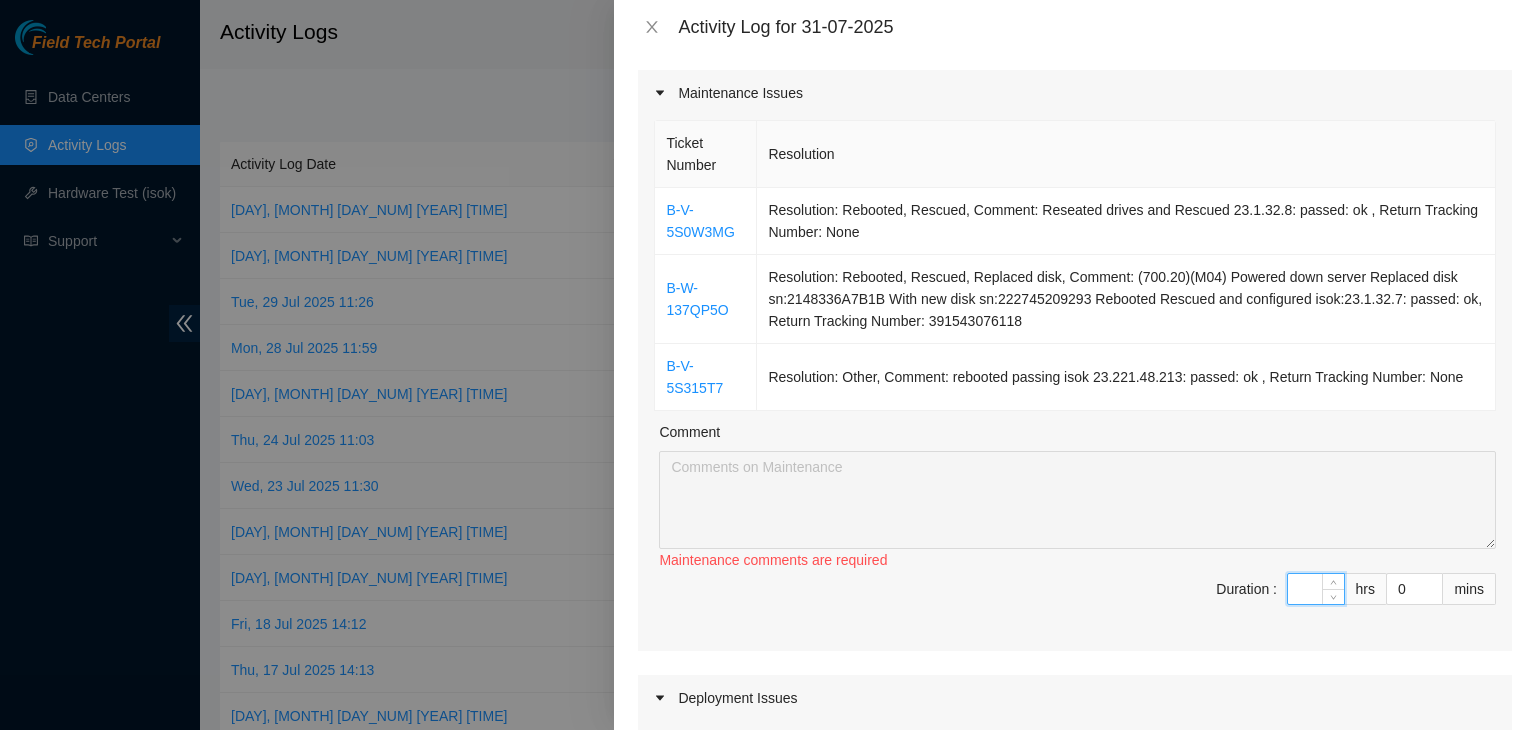 type on "4" 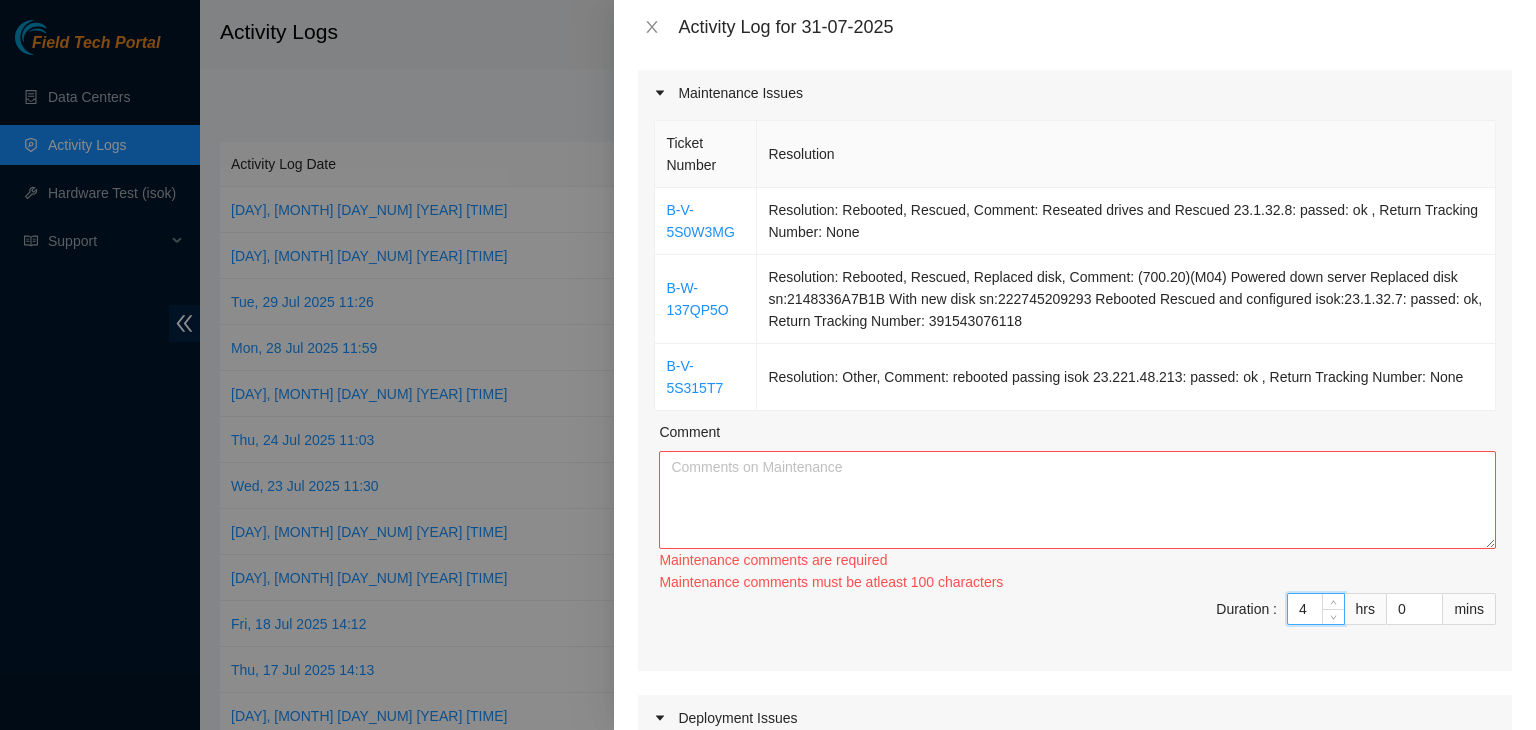 type on "4" 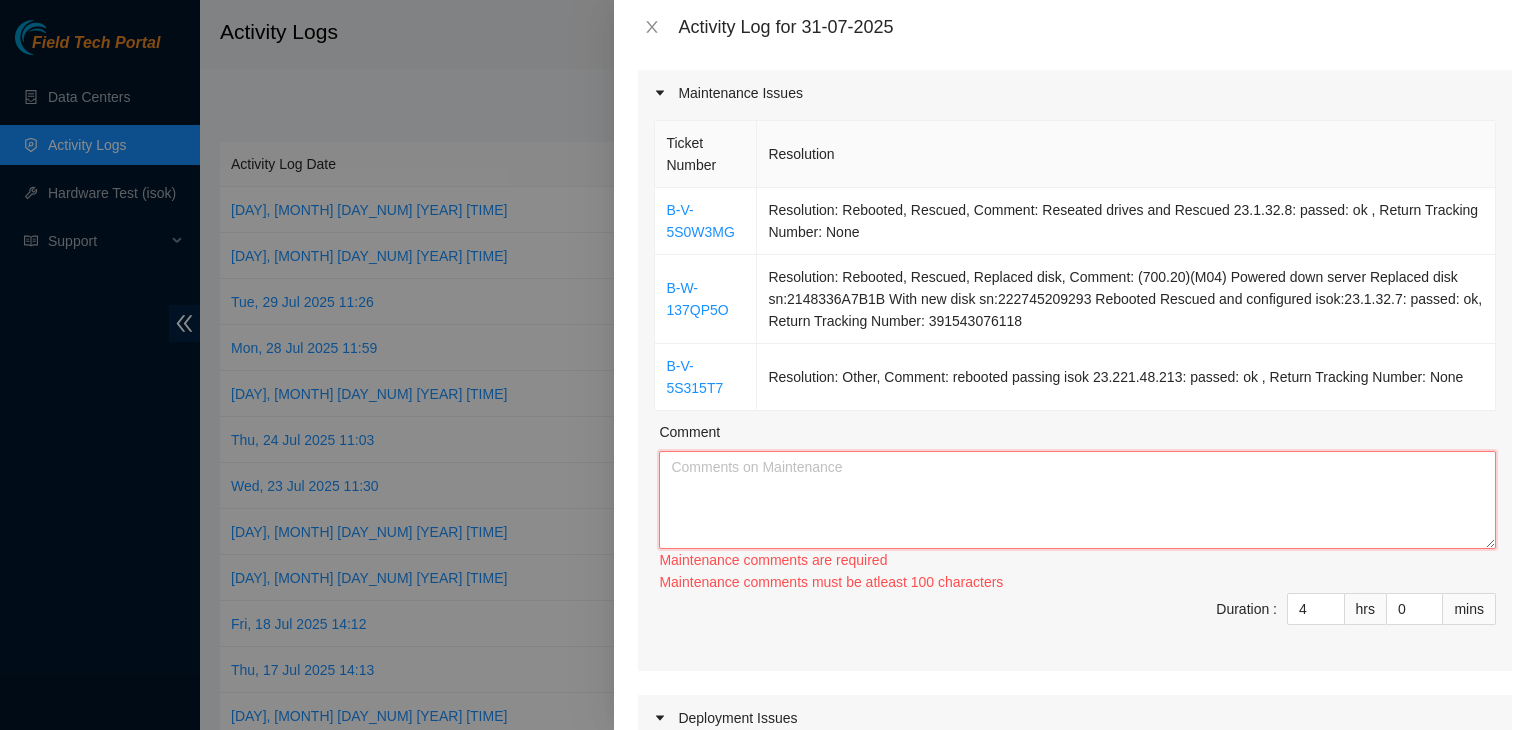 click on "Comment" at bounding box center (1077, 500) 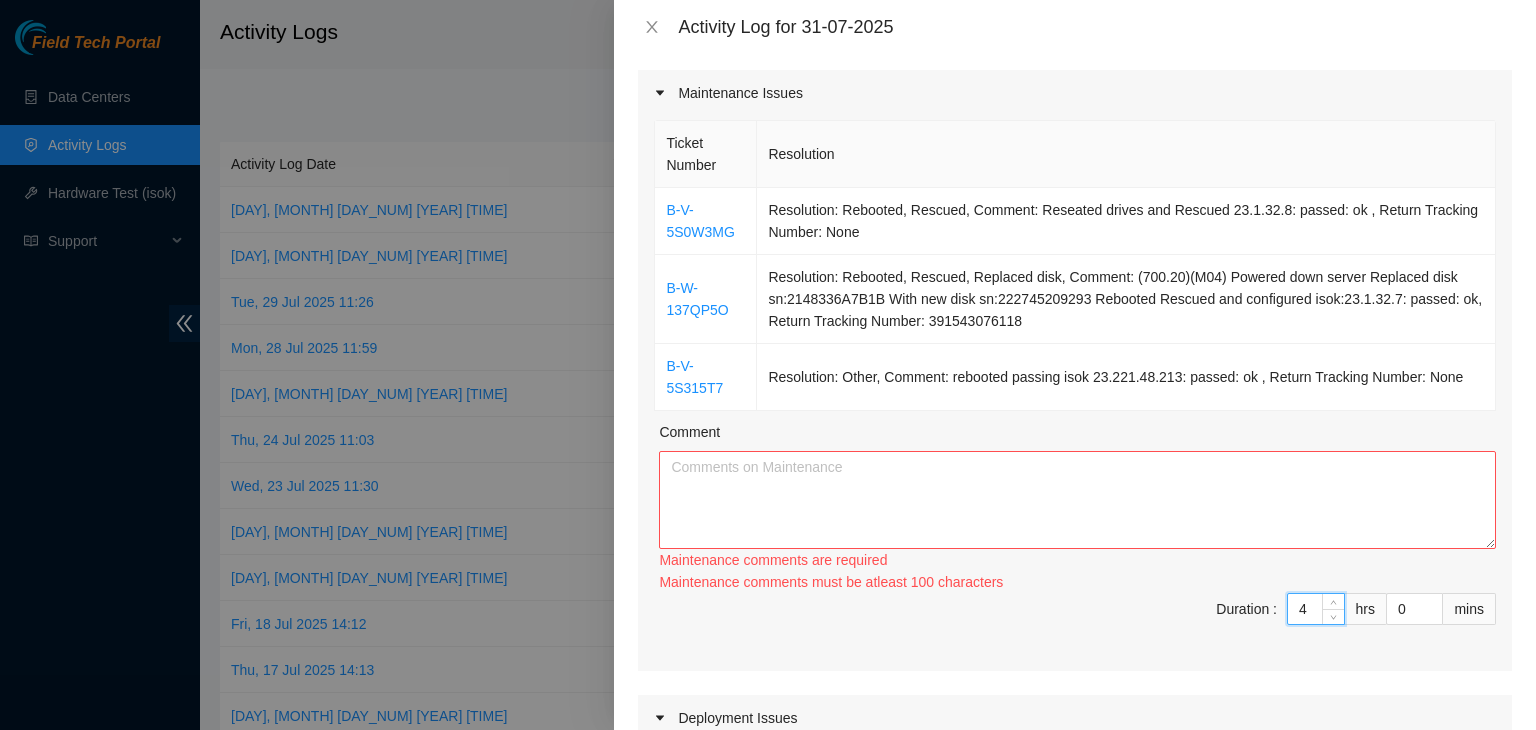 click on "4" at bounding box center [1316, 609] 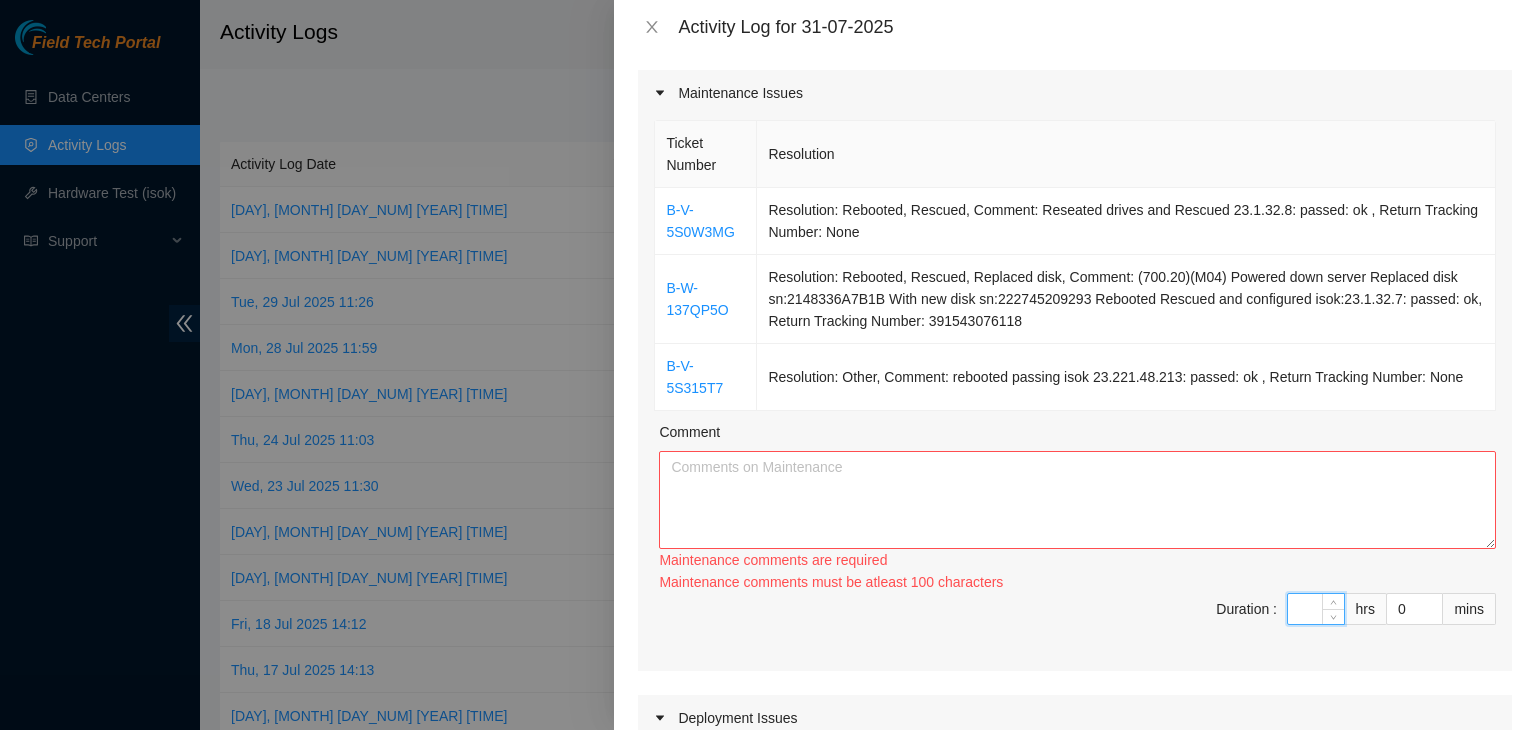 type on "0" 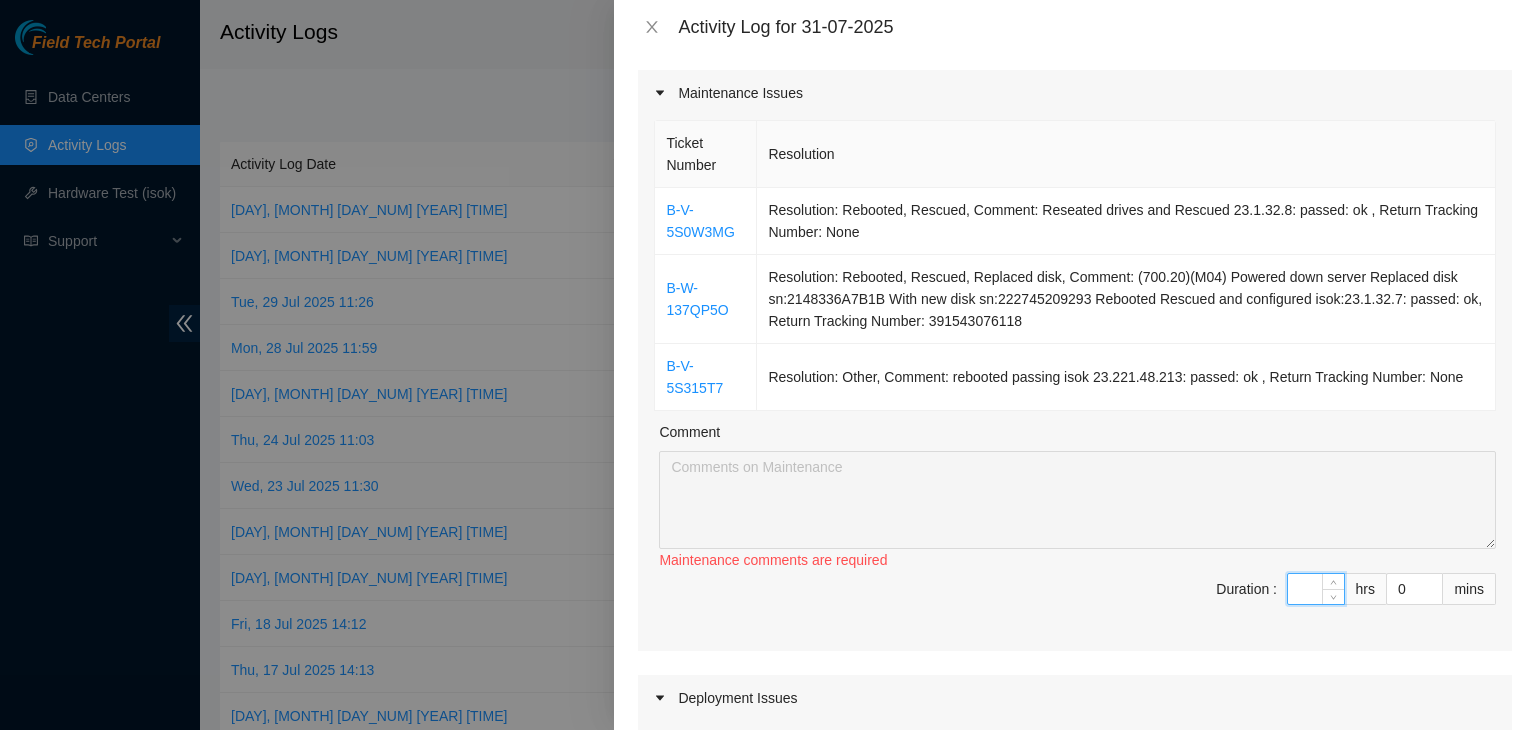 type on "3" 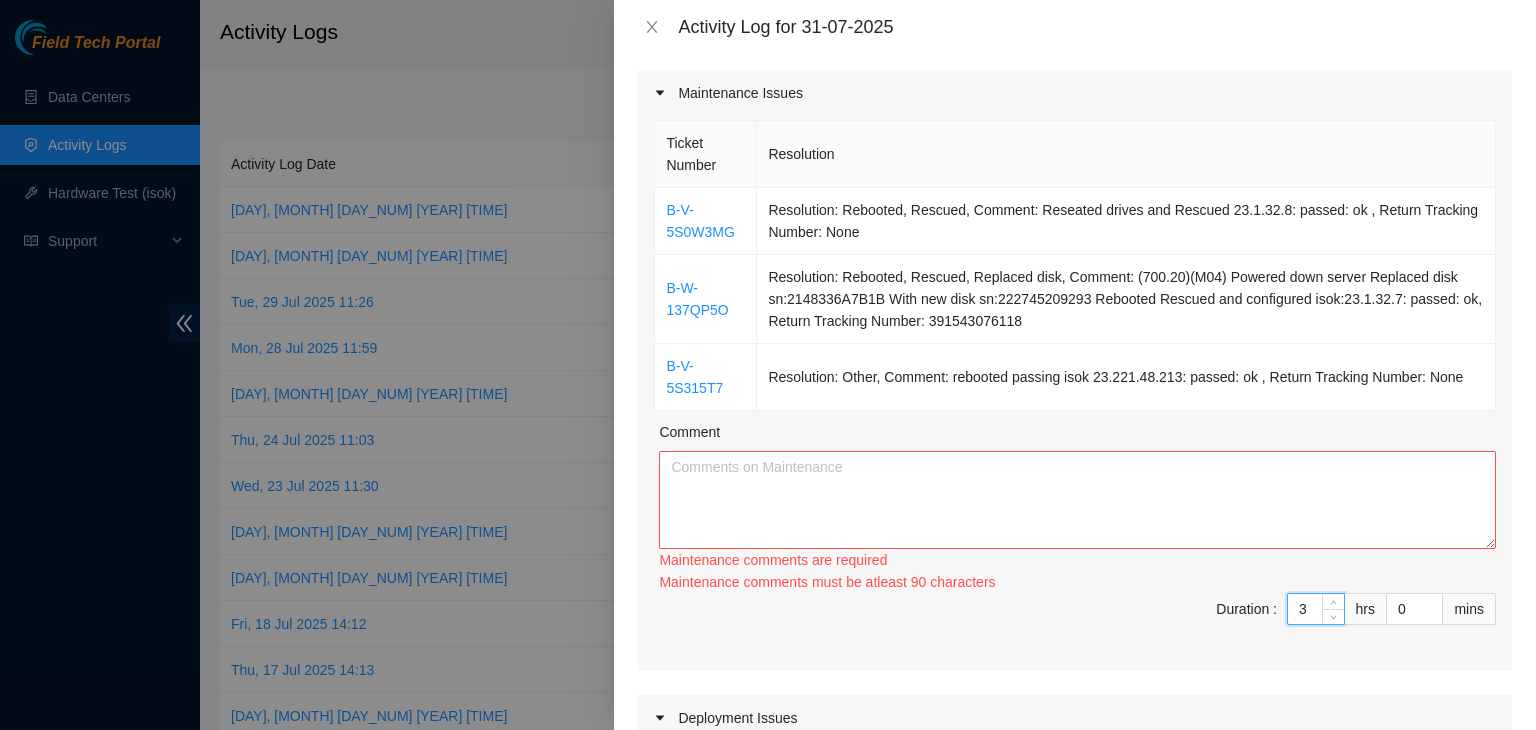 type on "3" 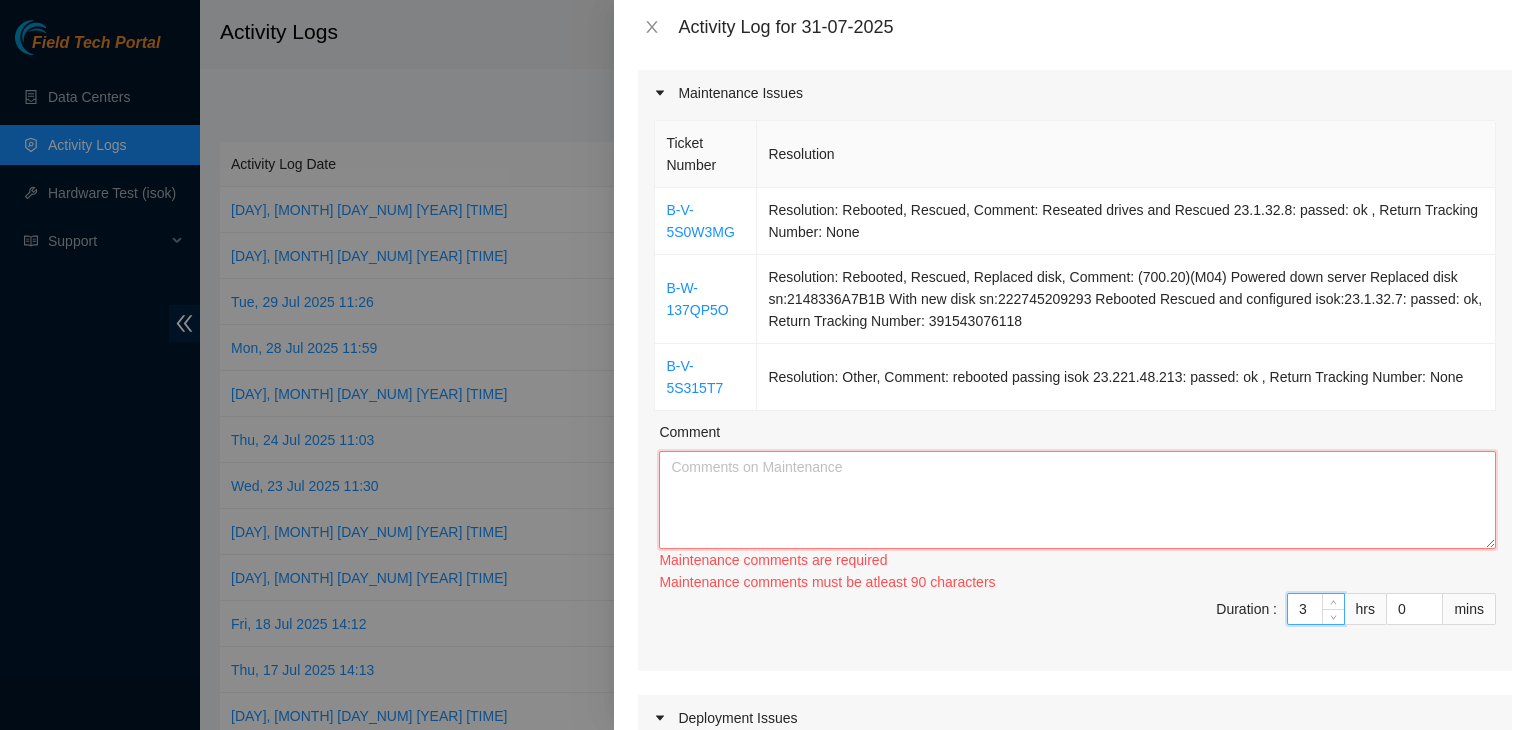 click on "Comment" at bounding box center [1077, 500] 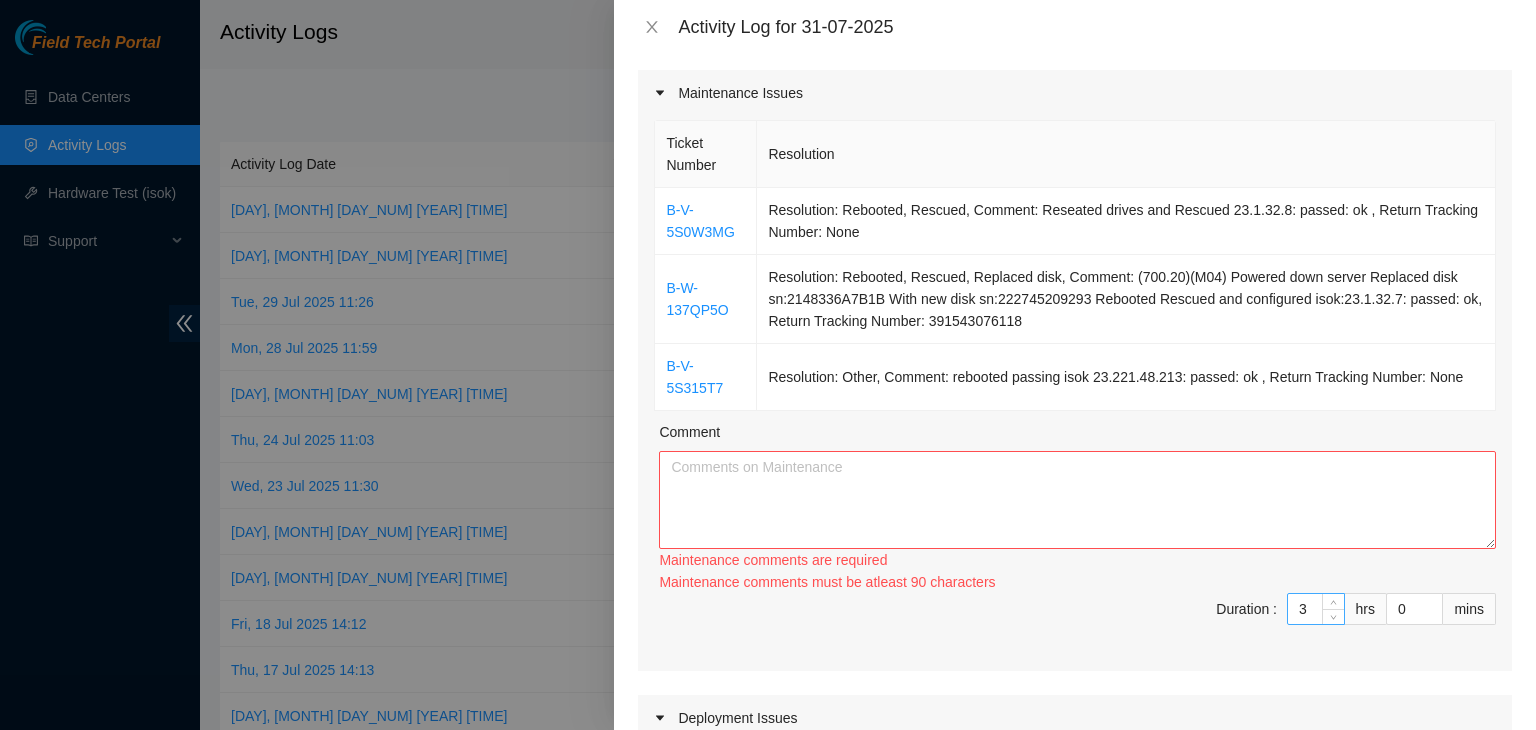 click on "3" at bounding box center (1316, 609) 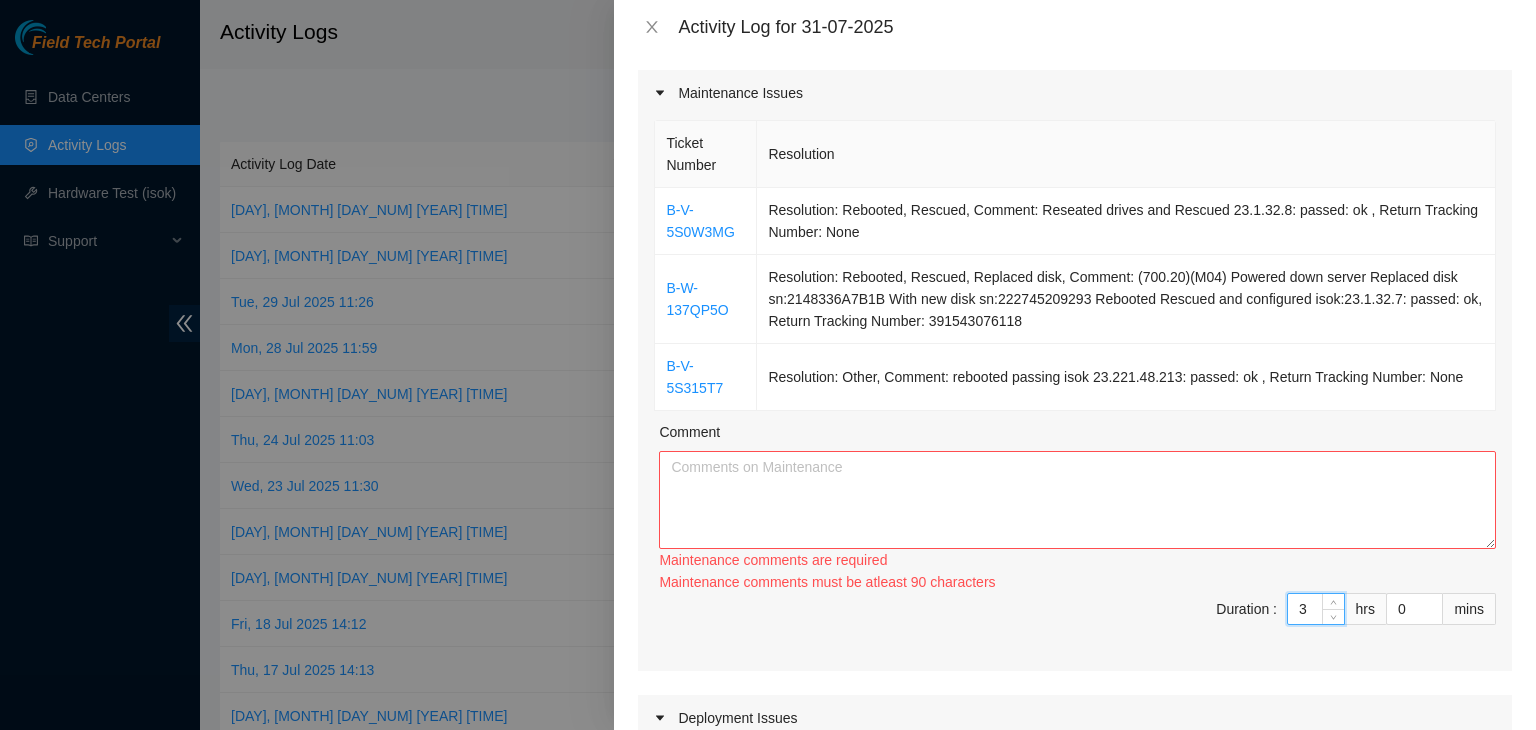 type 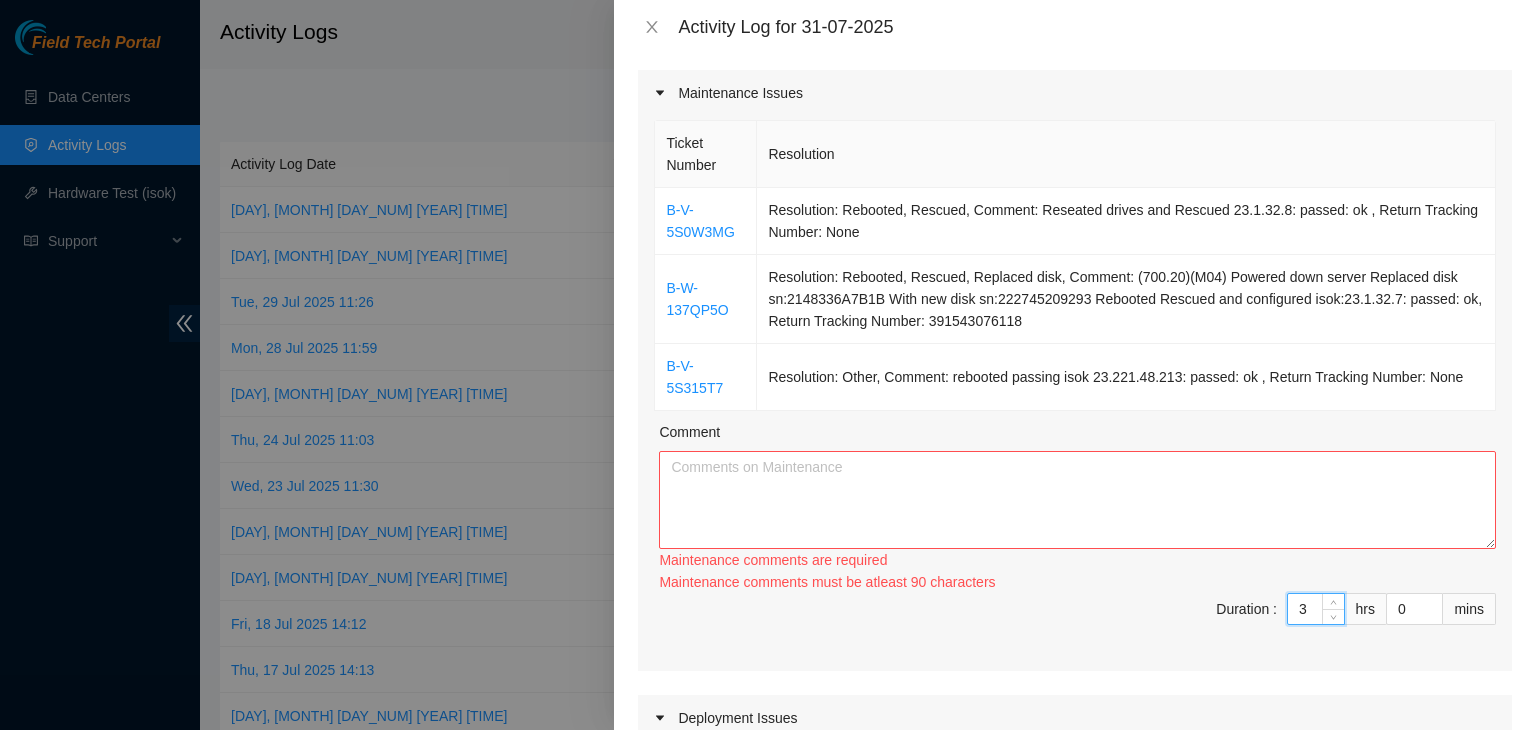 type on "0" 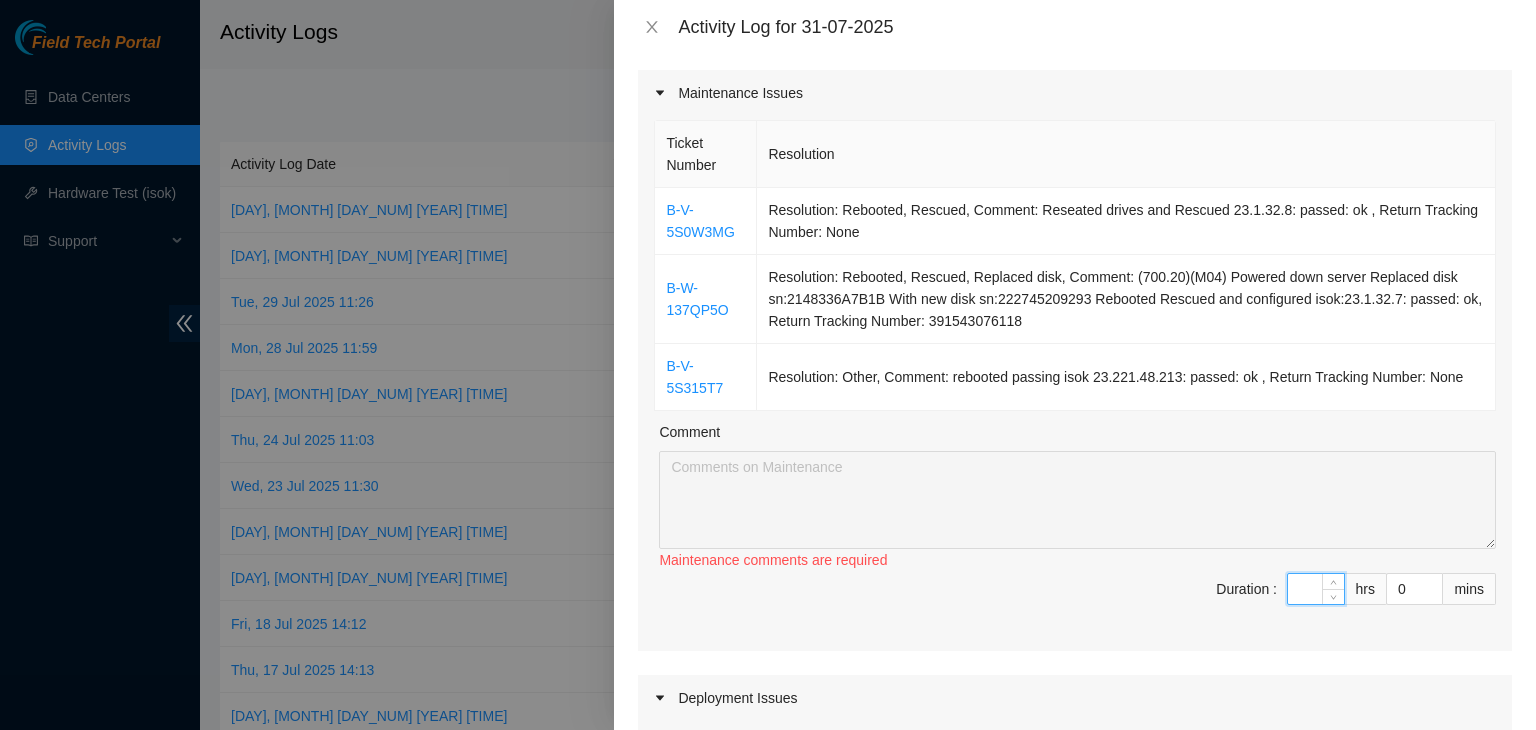 type on "2" 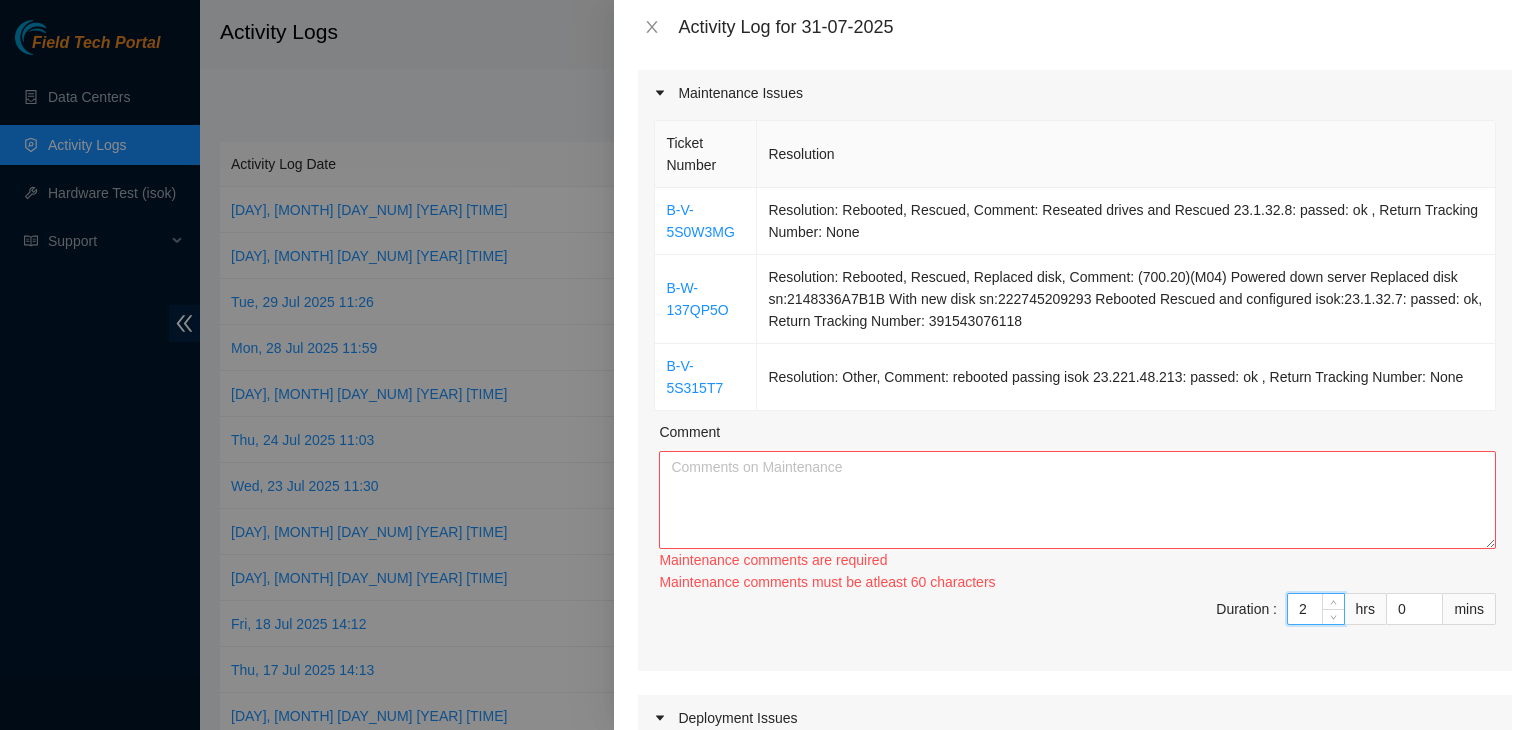 type on "2" 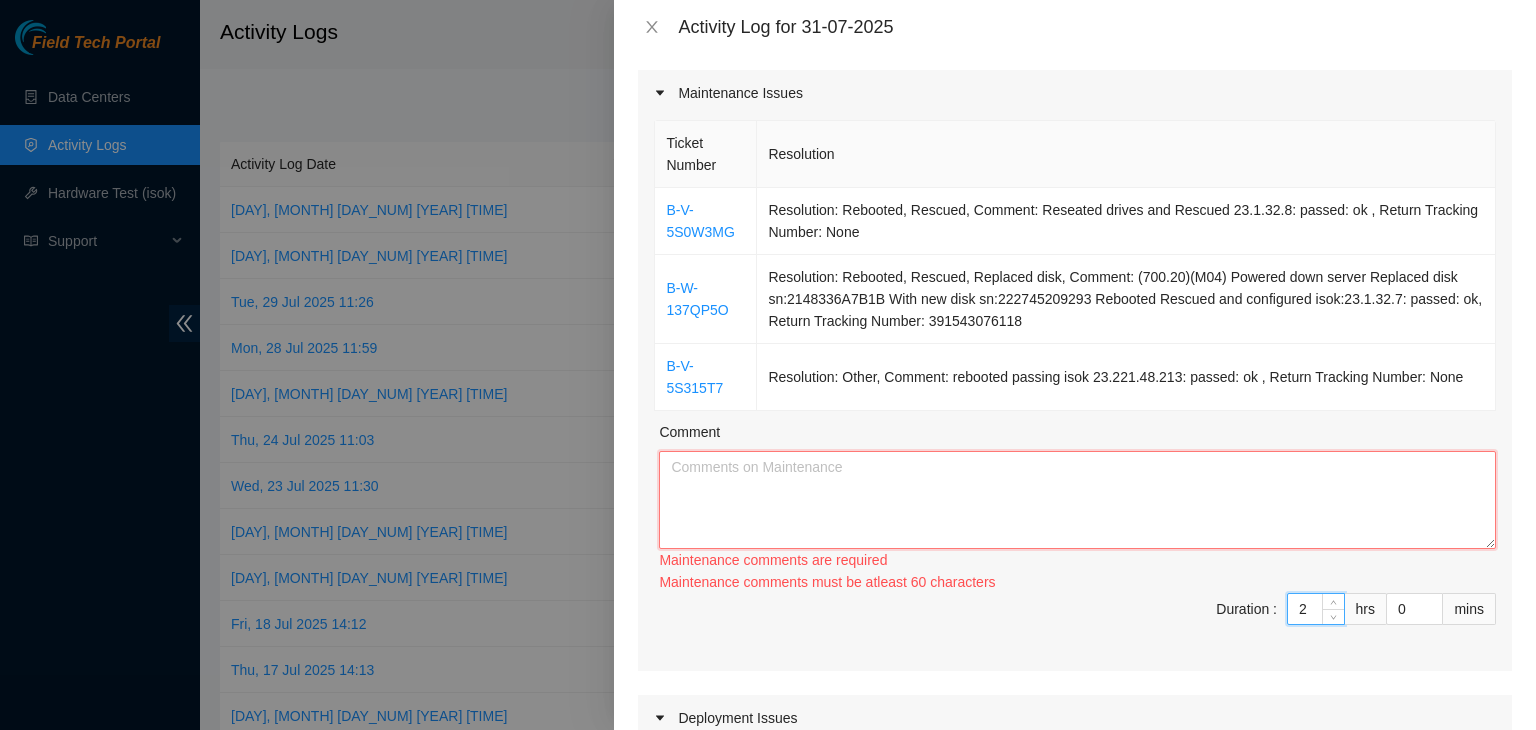 click on "Comment" at bounding box center (1077, 500) 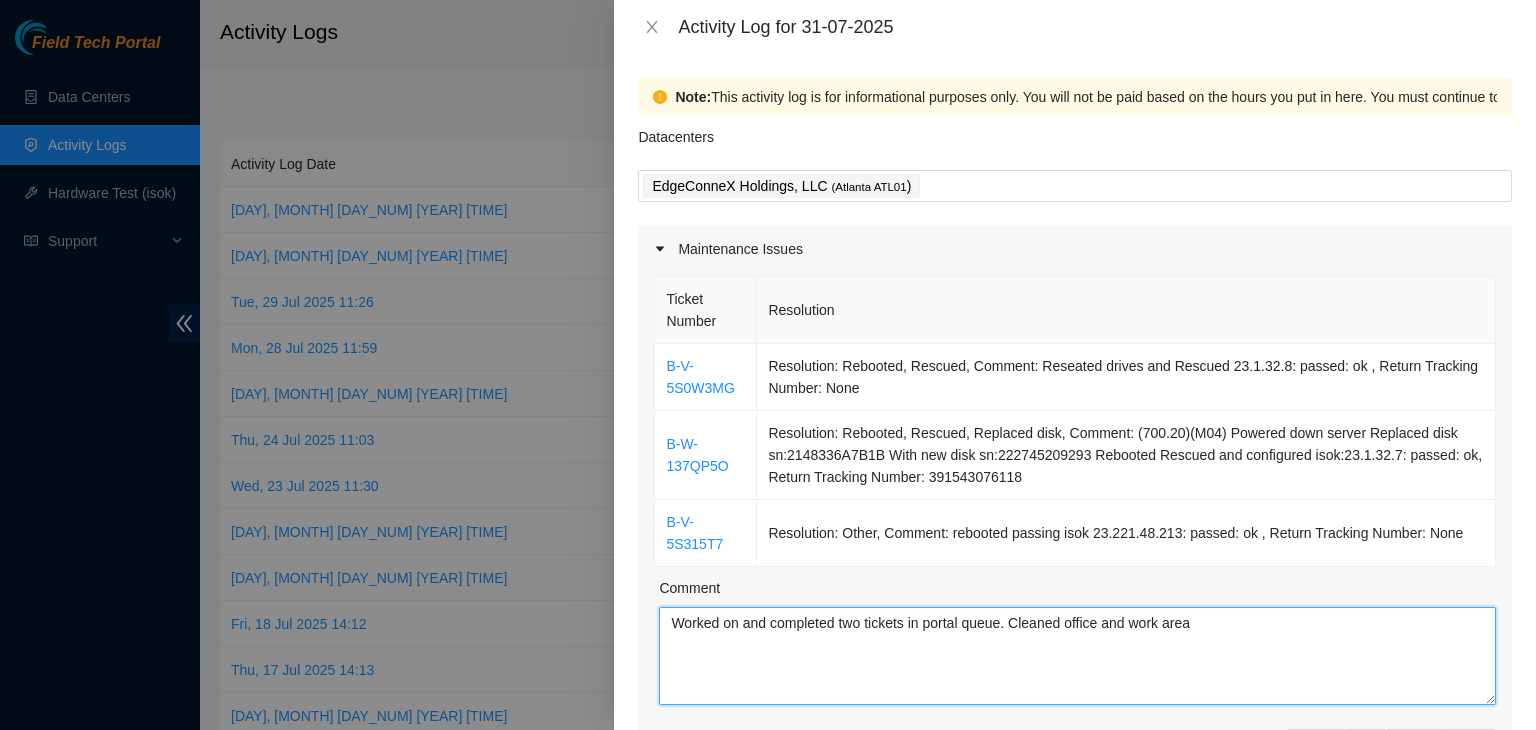 scroll, scrollTop: 898, scrollLeft: 0, axis: vertical 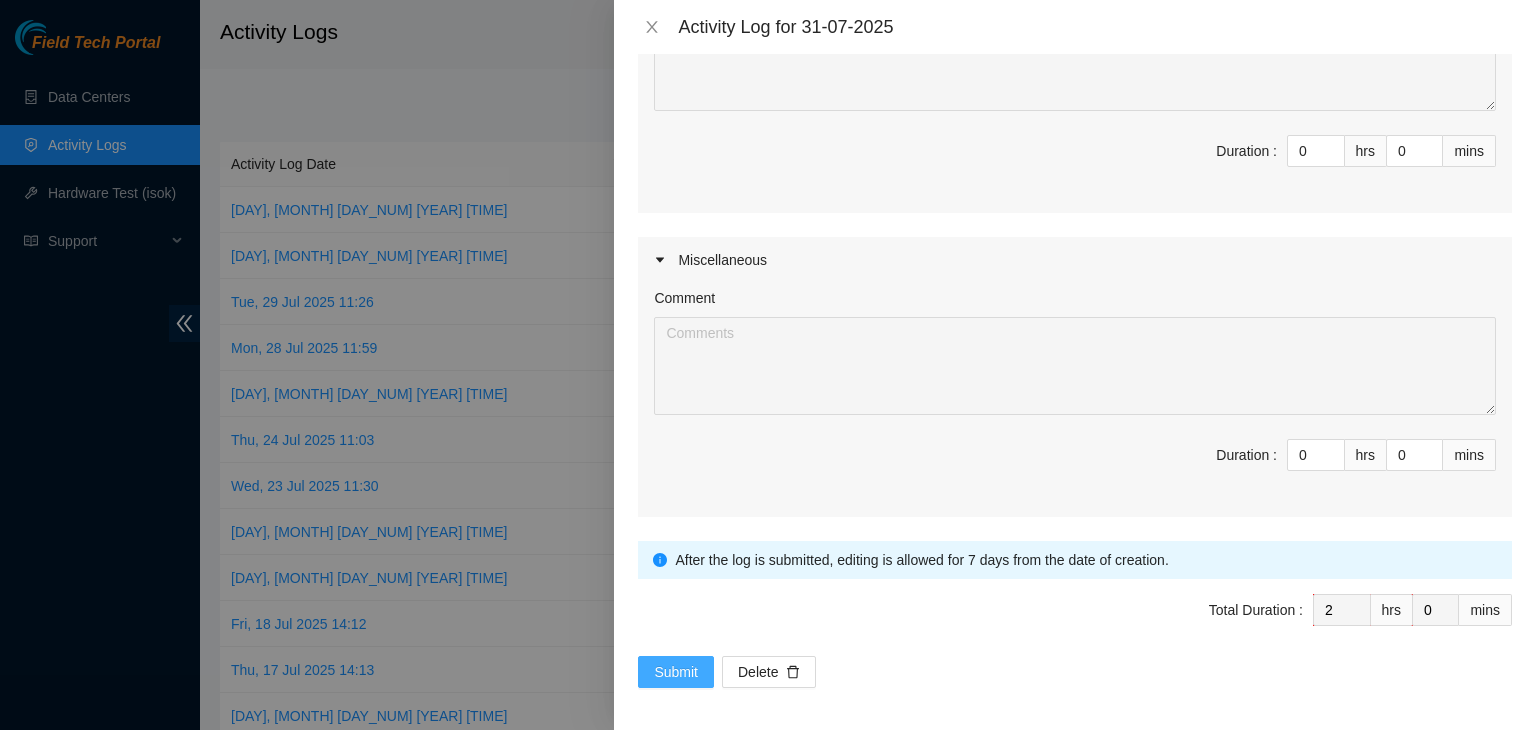 type on "Worked on and completed two tickets in portal queue. Cleaned office and work area" 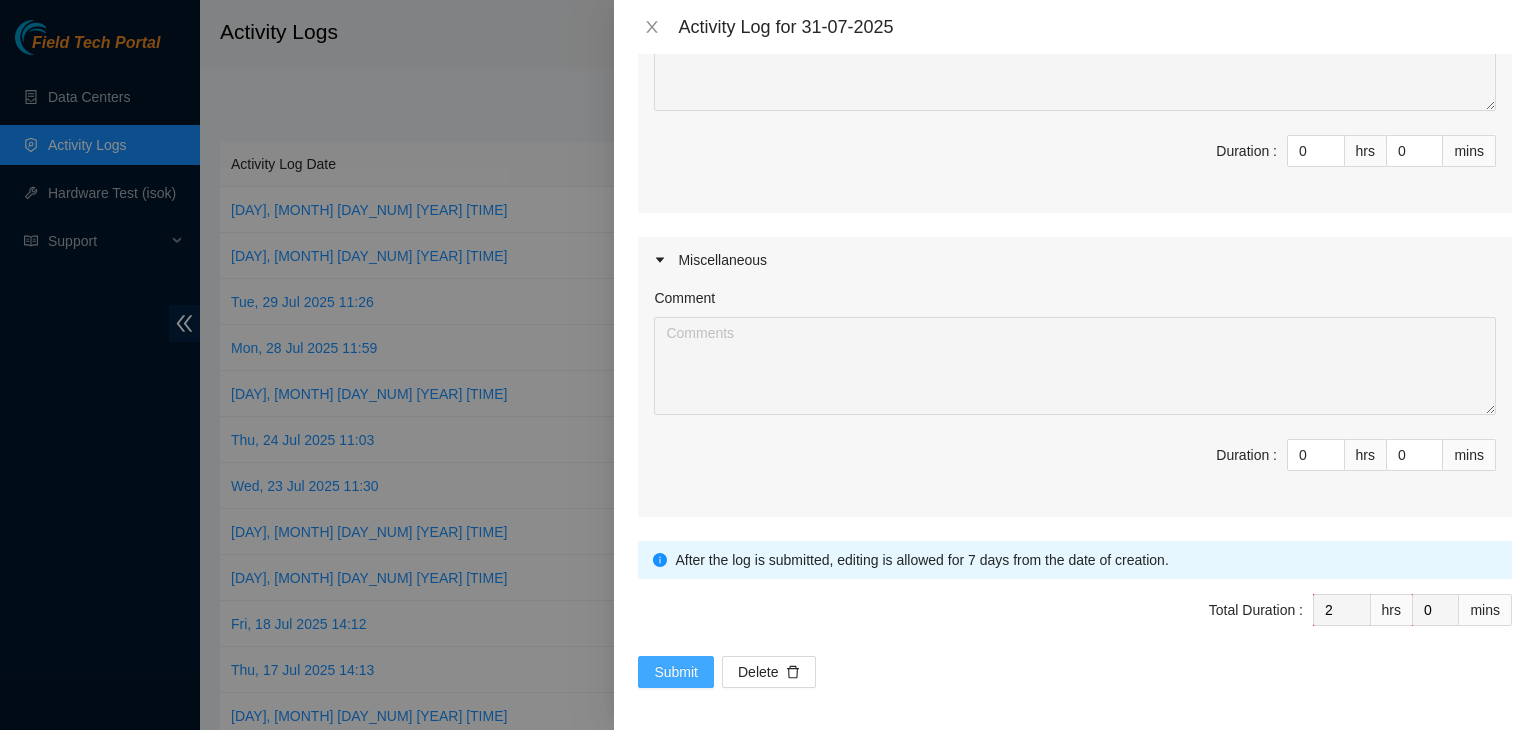 click on "Submit" at bounding box center (676, 672) 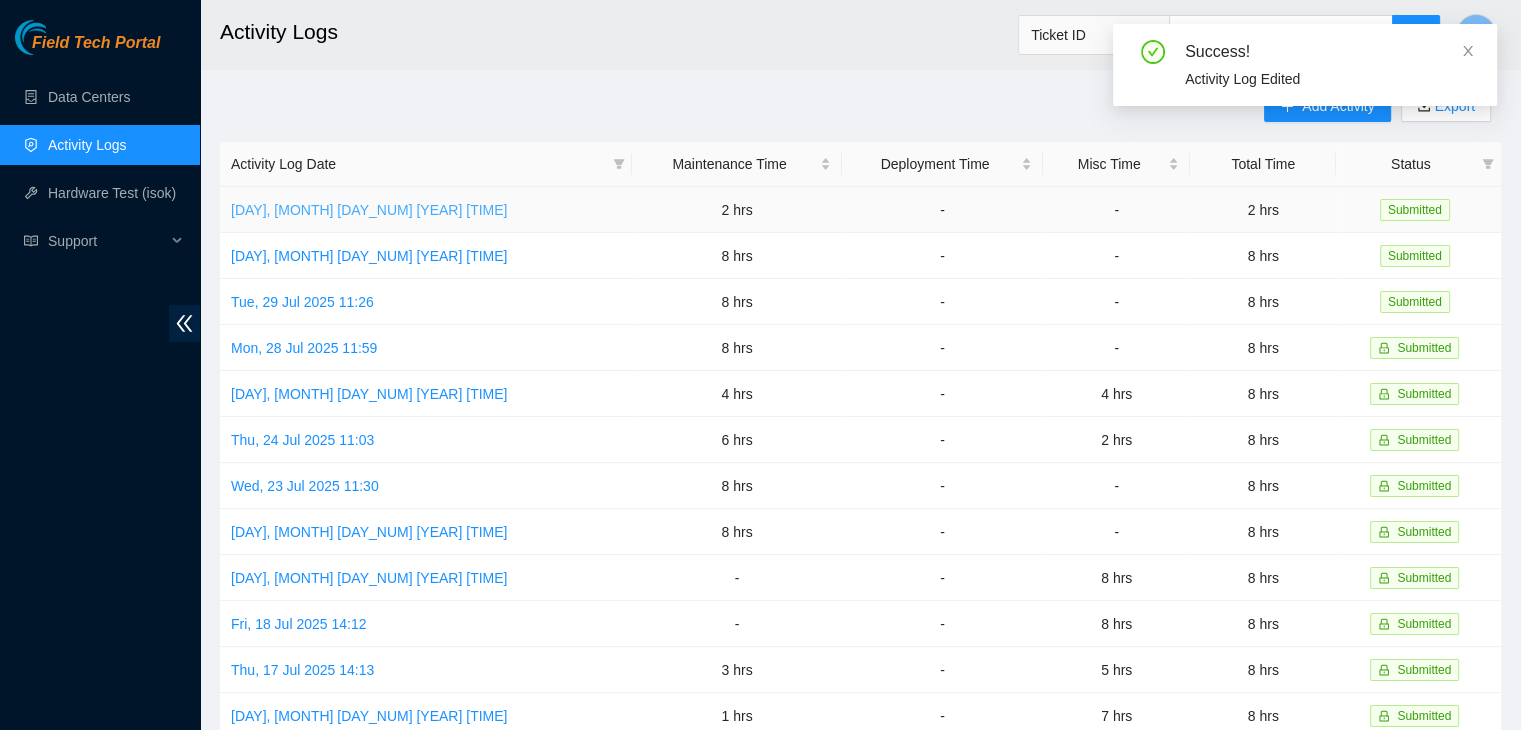 click on "[DAY], [MONTH] [DAY_NUM] [YEAR] [TIME]" at bounding box center (369, 210) 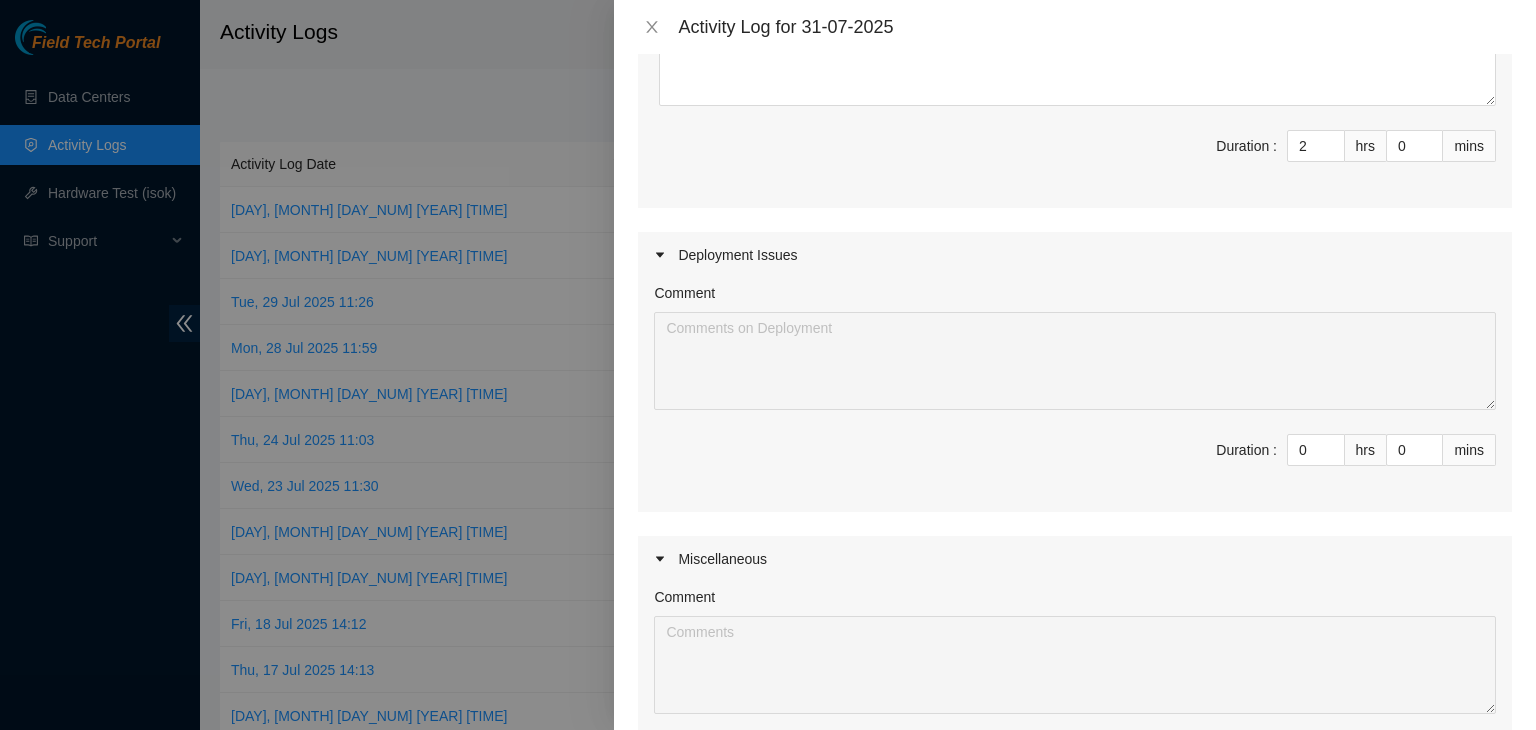 scroll, scrollTop: 648, scrollLeft: 0, axis: vertical 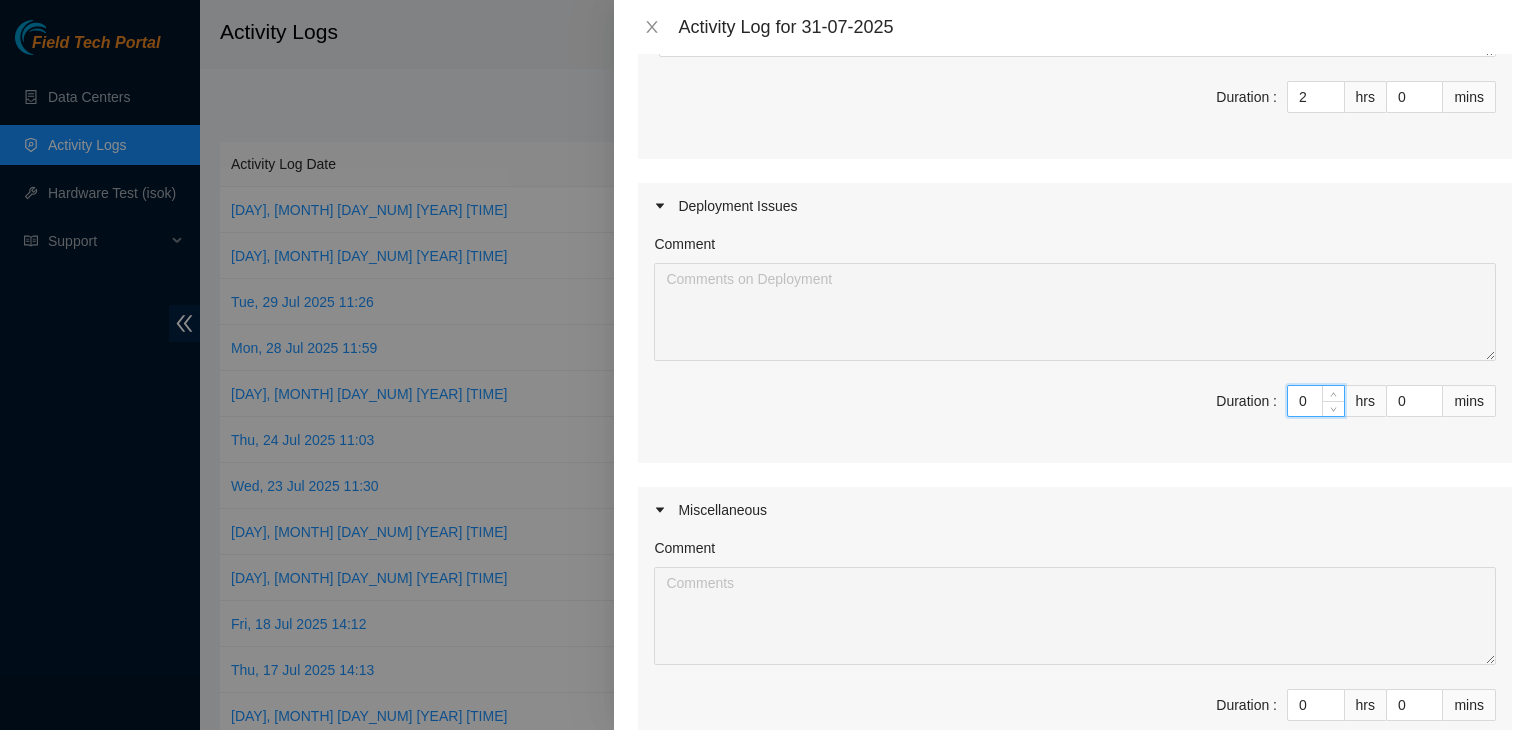 click on "0" at bounding box center [1316, 401] 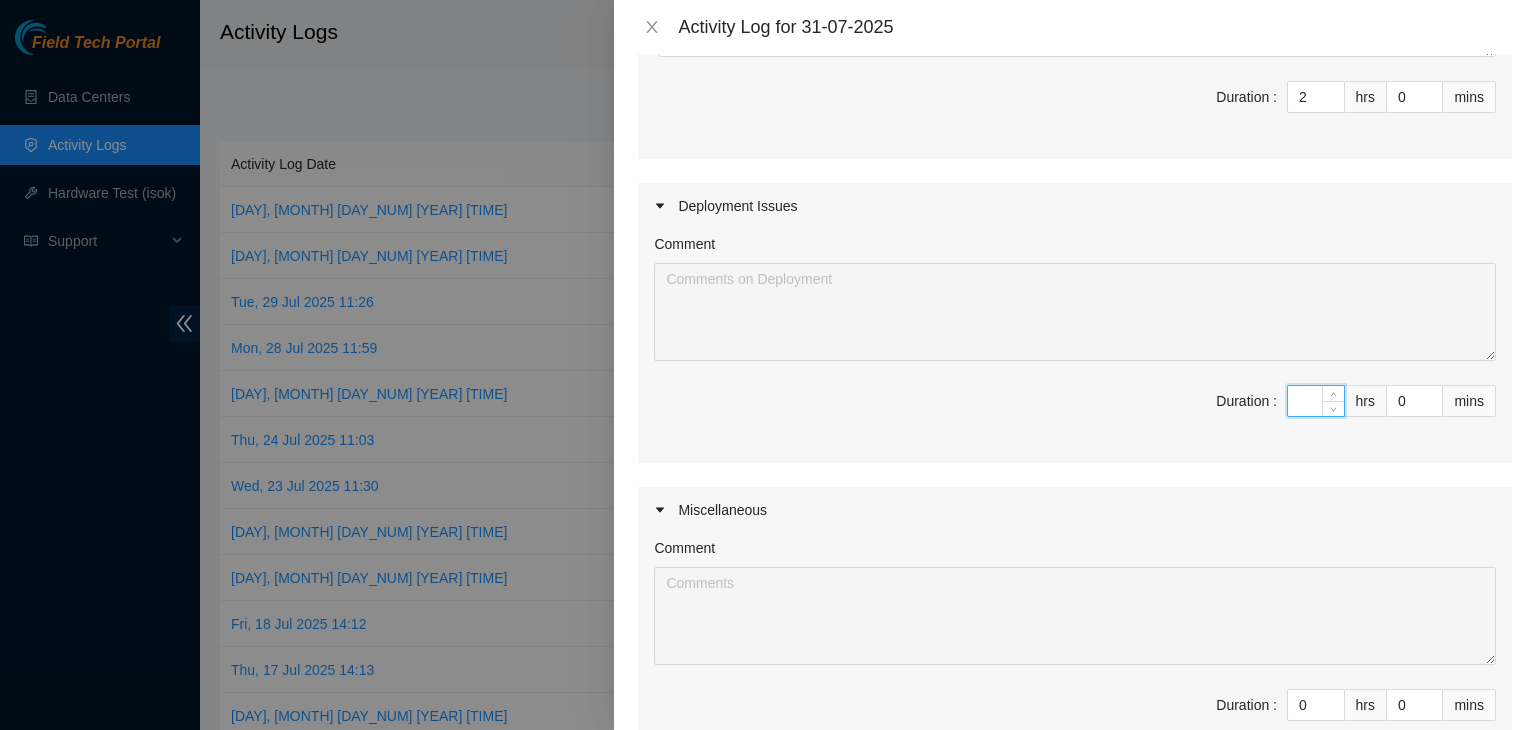 type on "\" 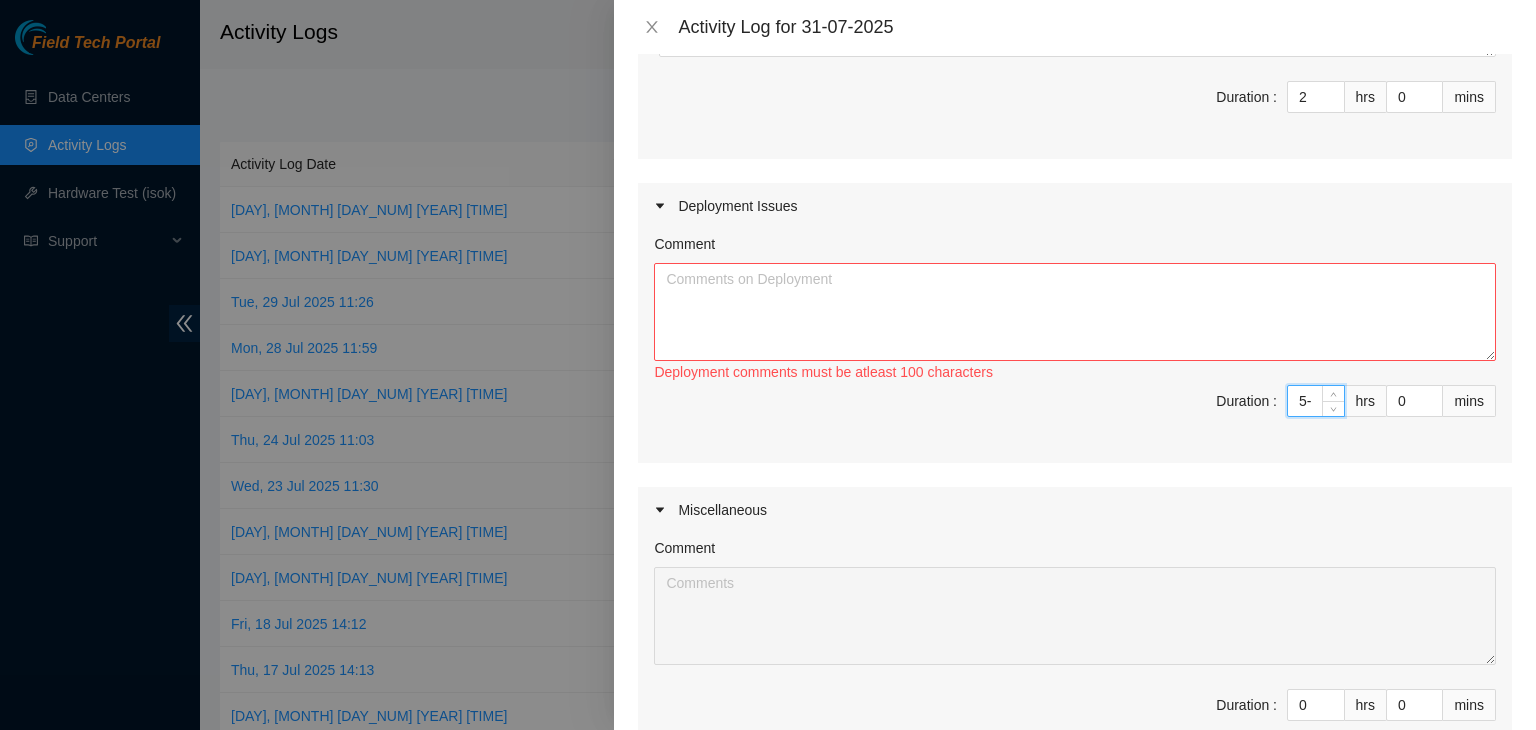 type on "5" 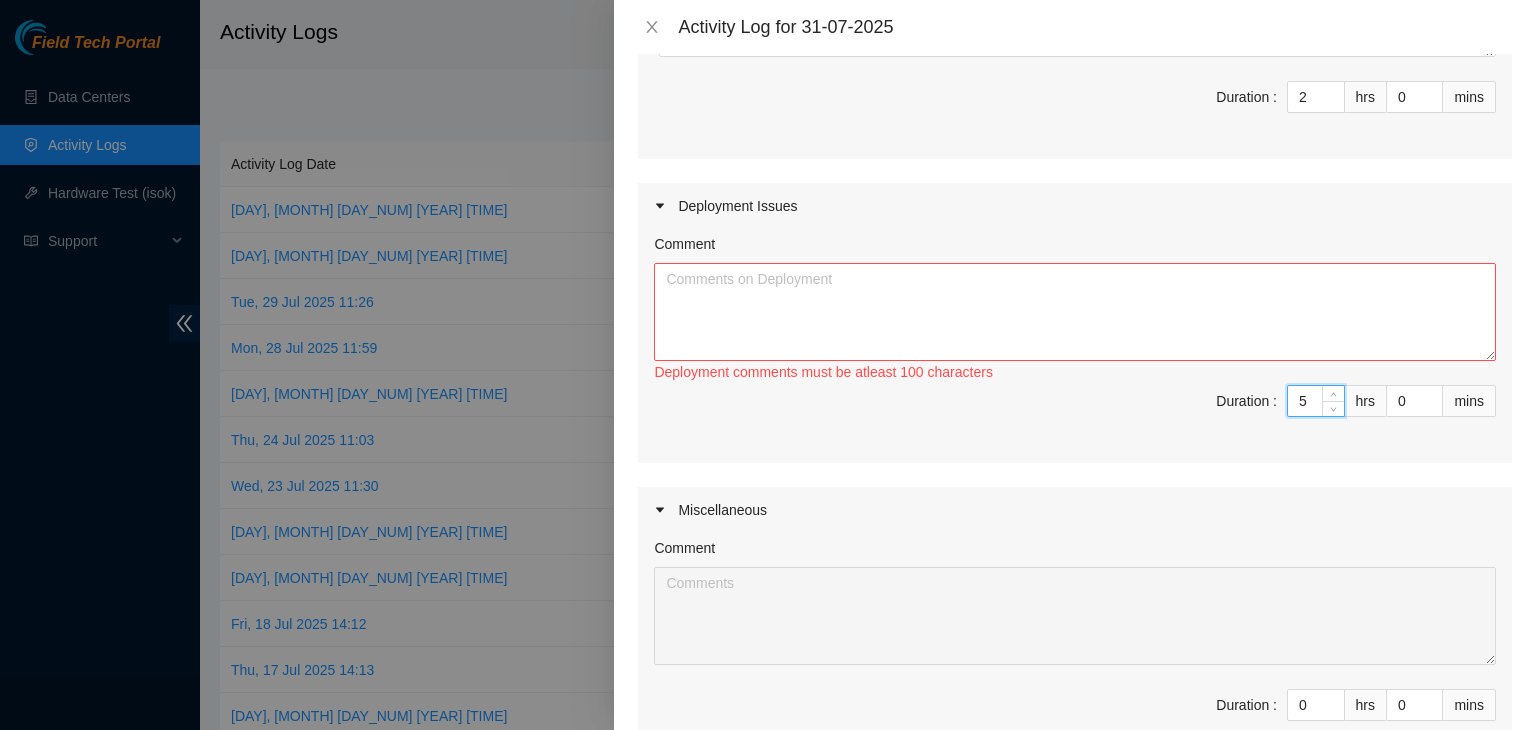 type 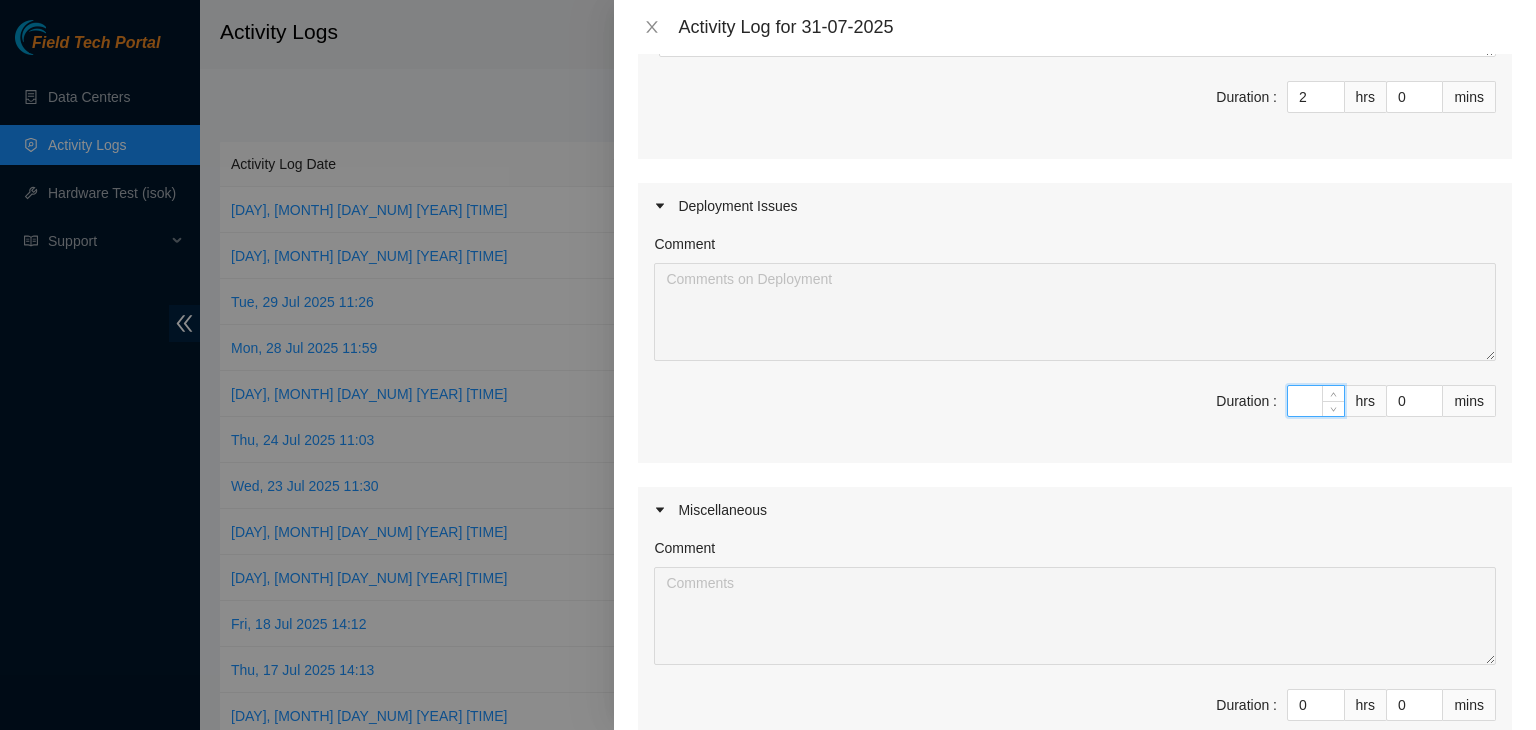 type on "6" 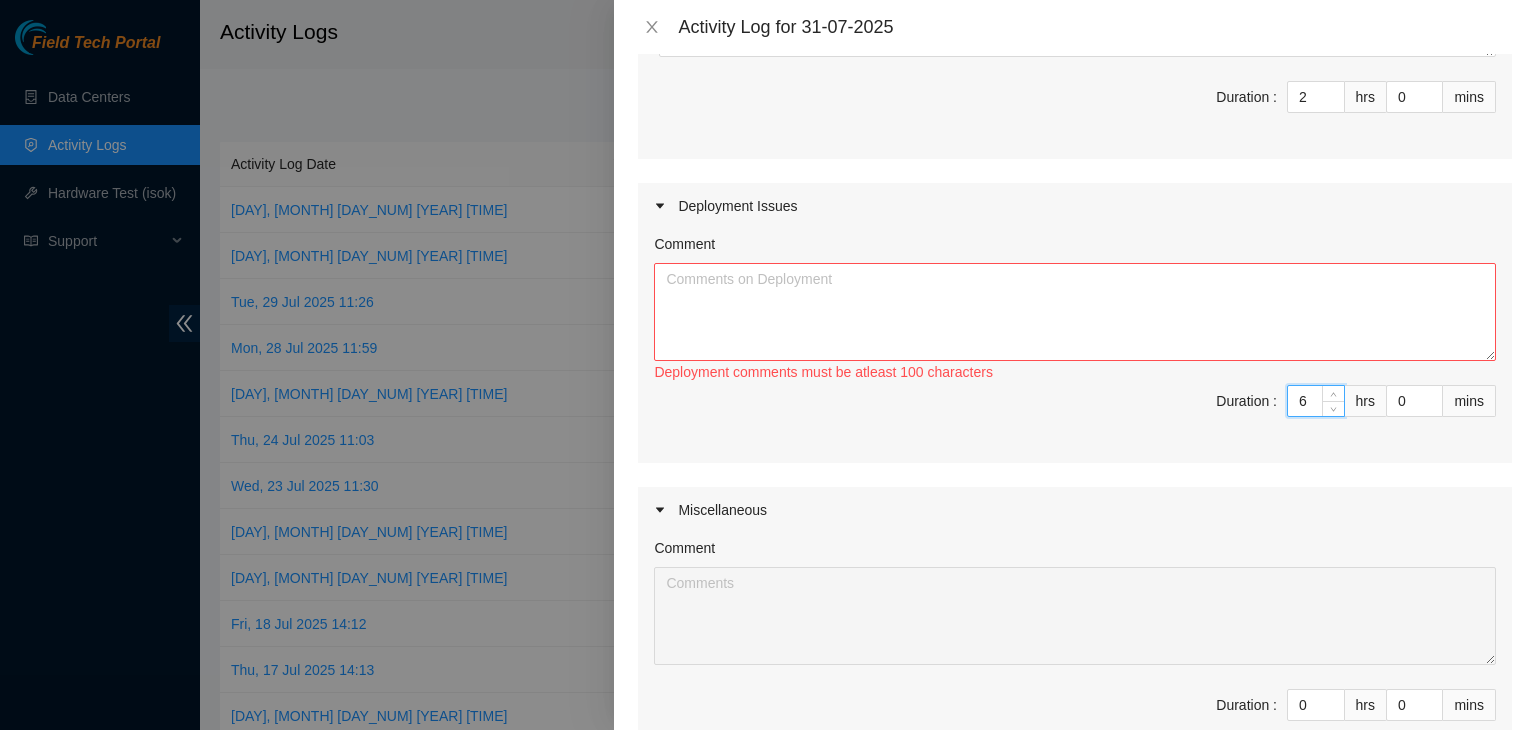 type on "6" 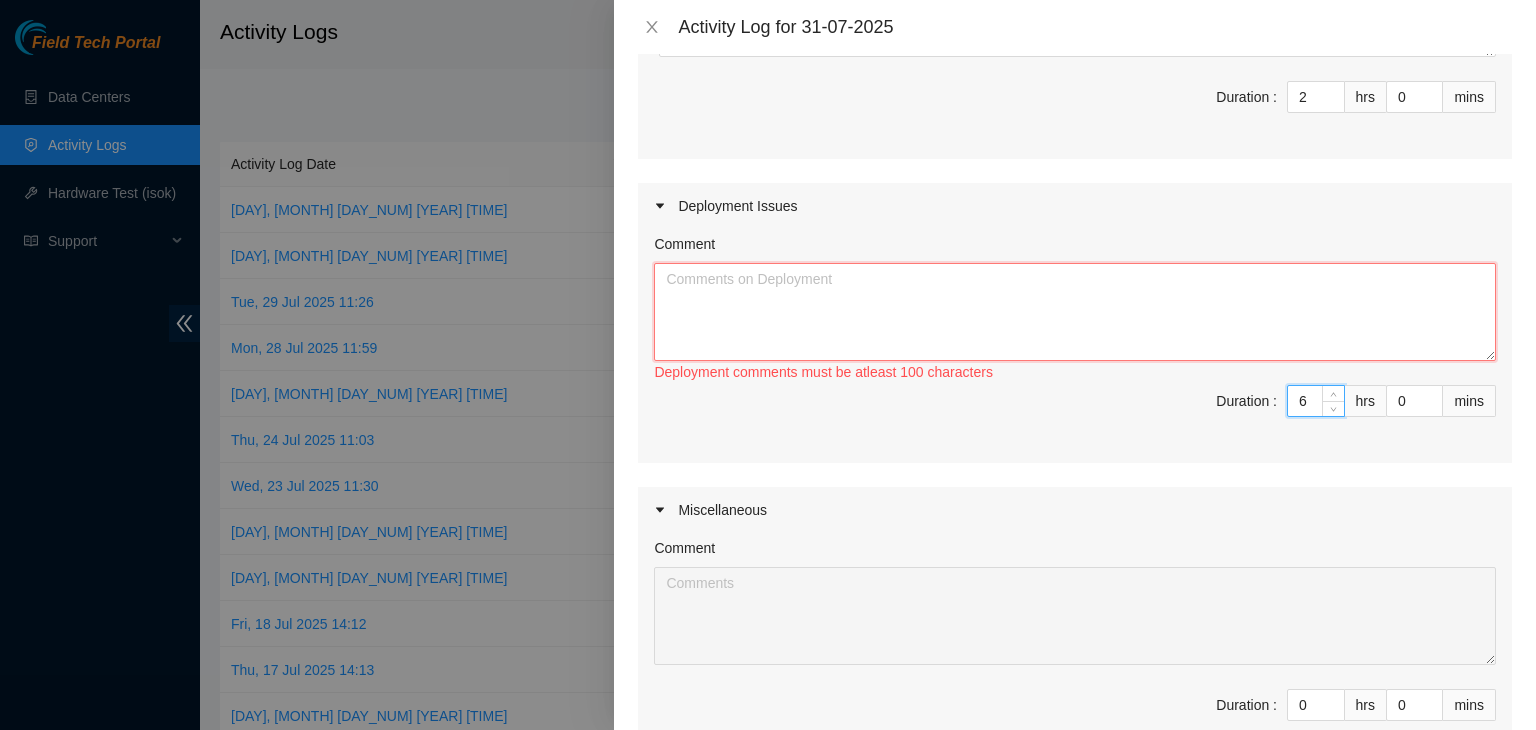 click on "Comment" at bounding box center [1075, 312] 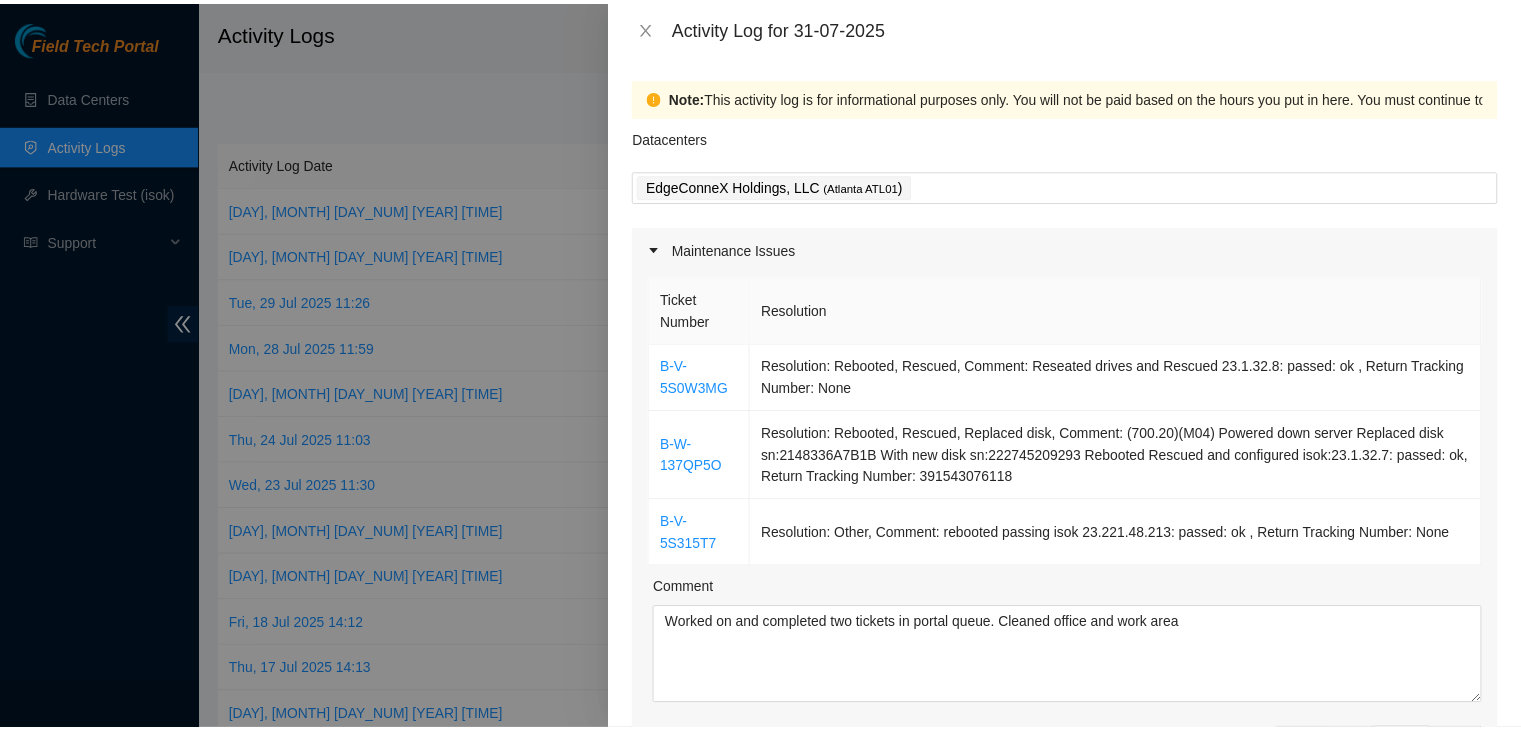 scroll, scrollTop: 898, scrollLeft: 0, axis: vertical 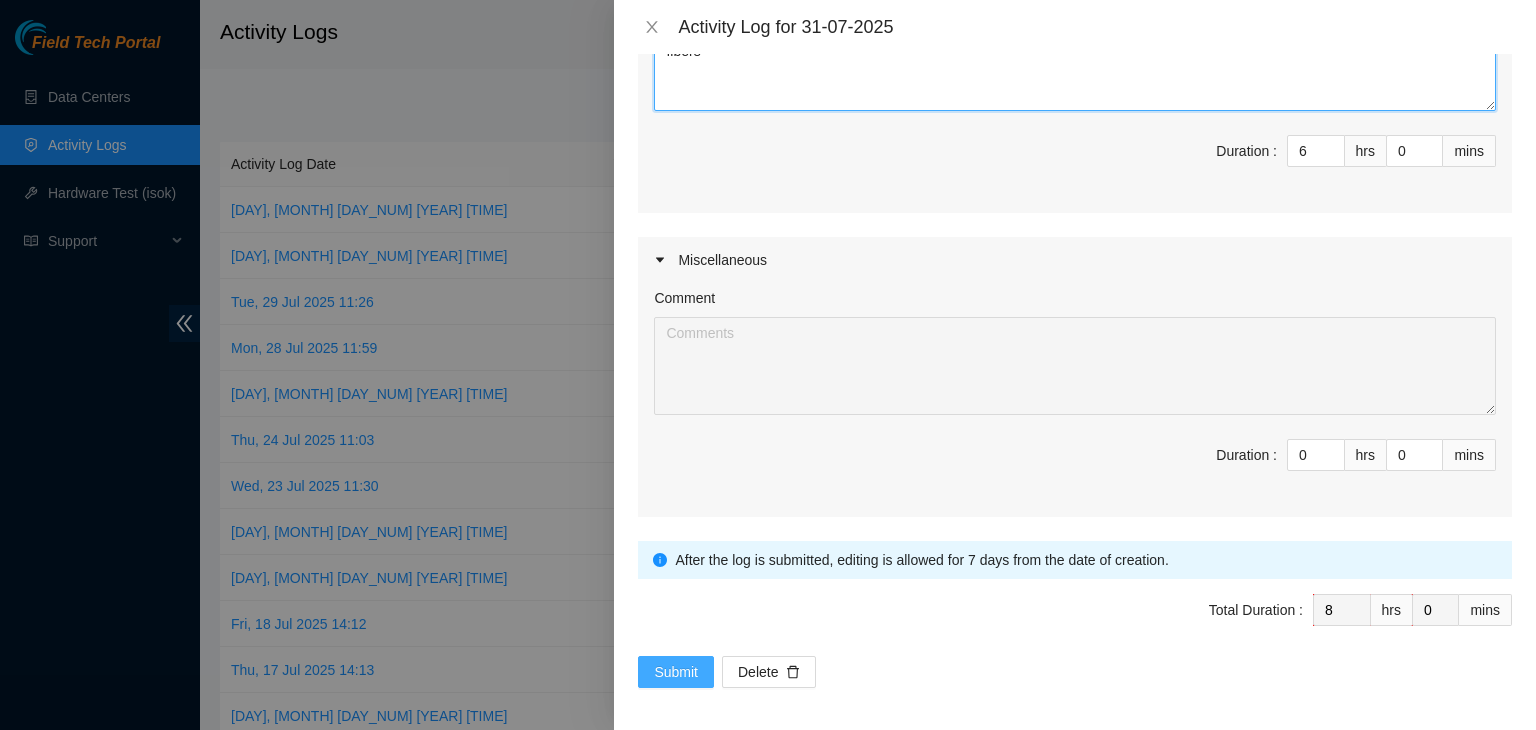 type on "Assisted Charla with a few Dp task such as running consoles and showing how to bootstrap. Cleaned work area and cleared more fibers" 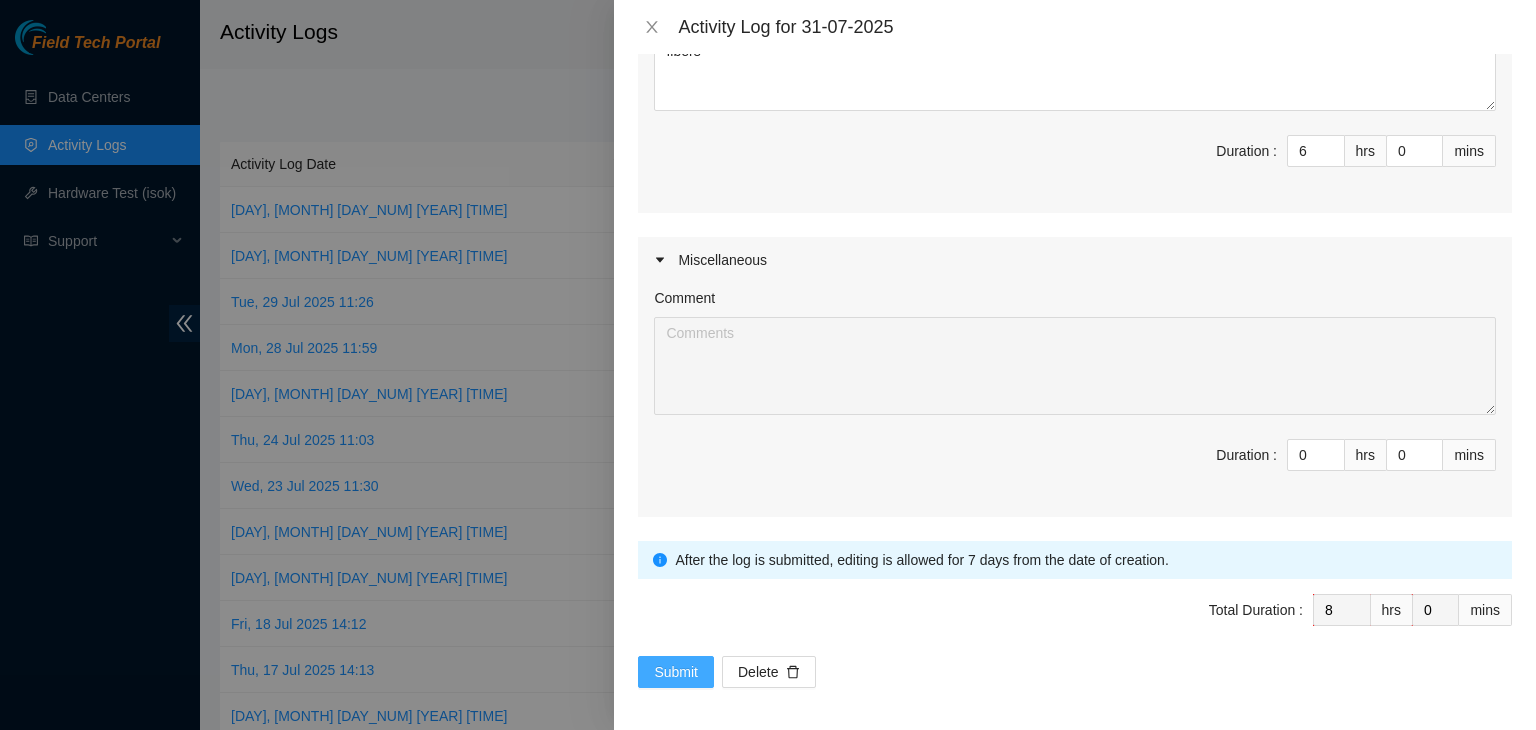 click on "Submit" at bounding box center [676, 672] 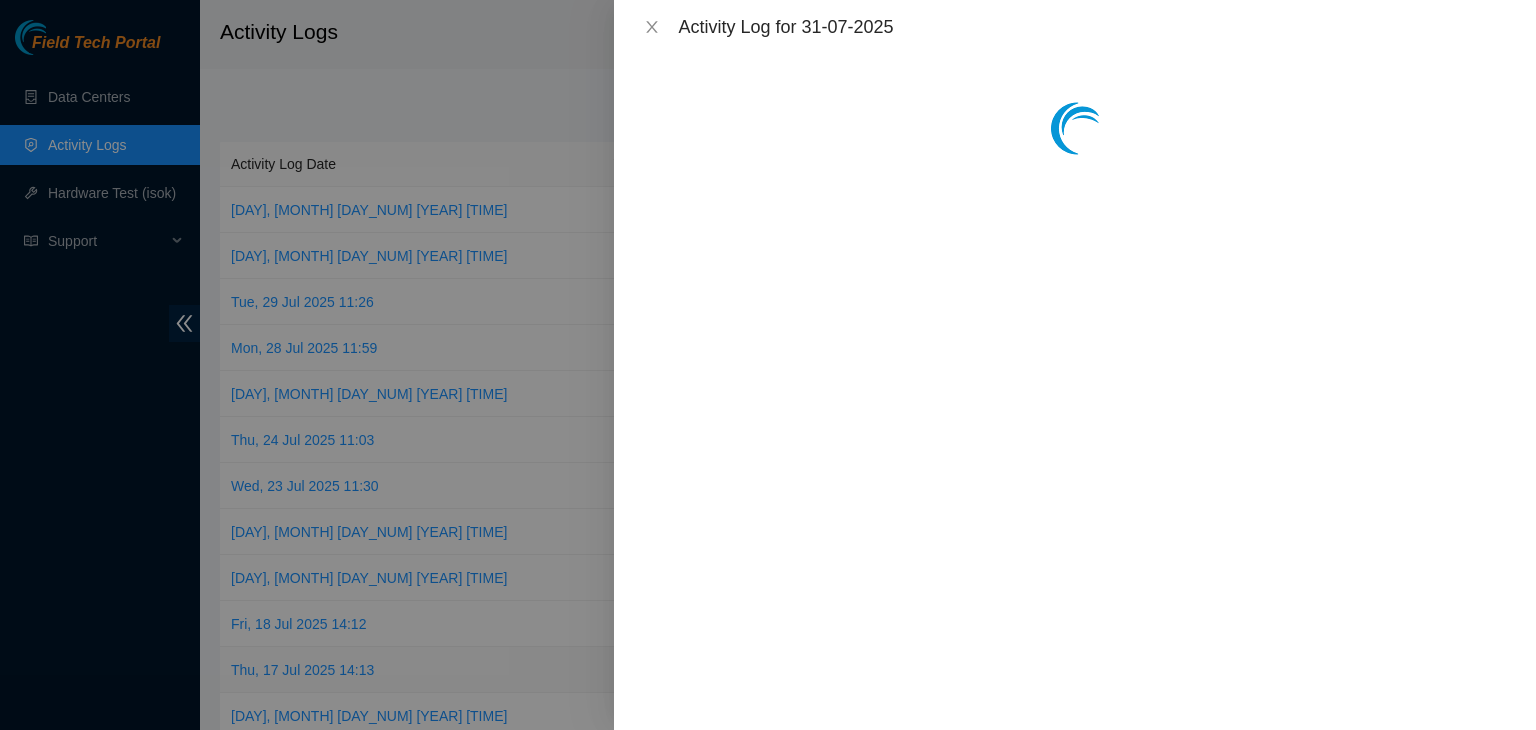scroll, scrollTop: 0, scrollLeft: 0, axis: both 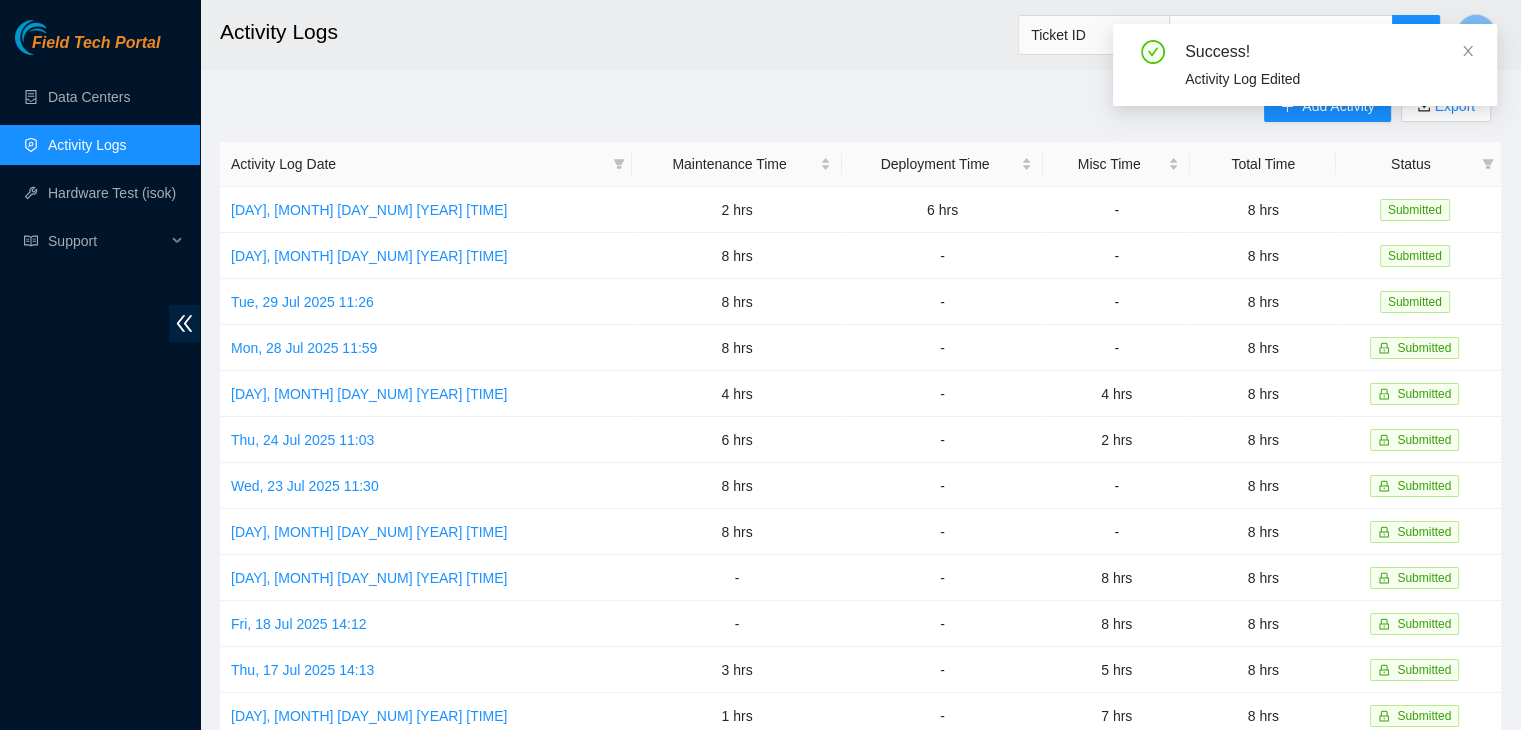 click on "Success! Activity Log Edited" at bounding box center (1305, 65) 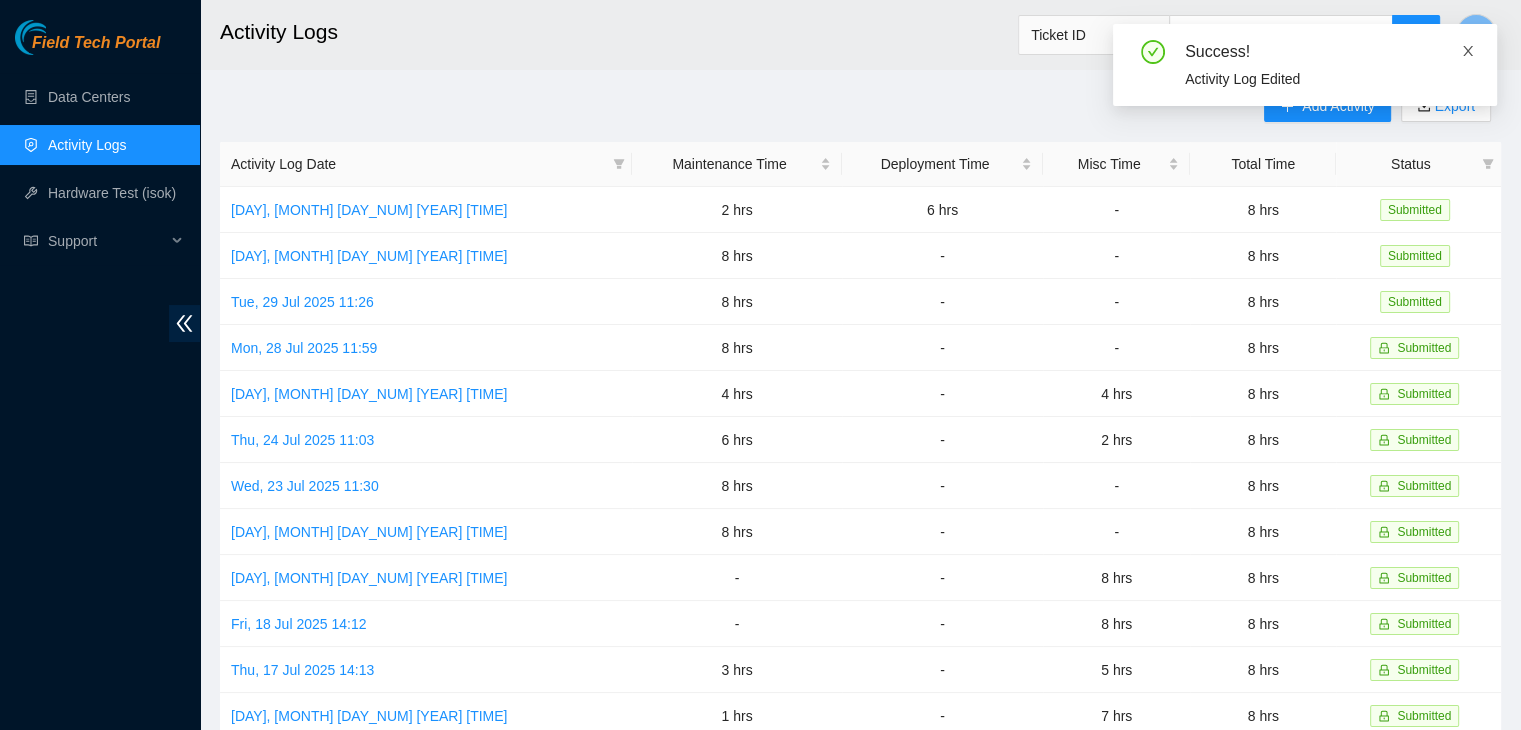 click 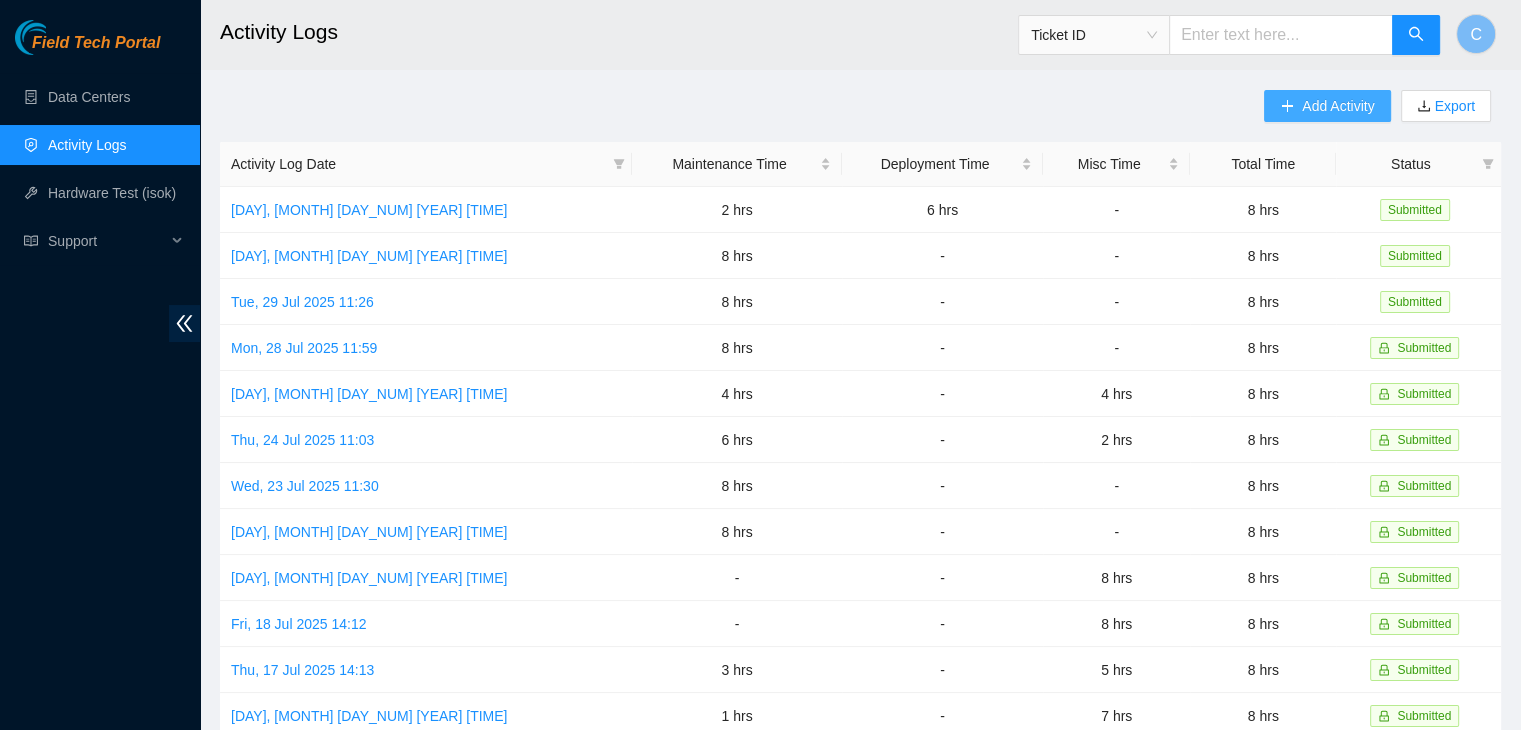 click on "Add Activity" at bounding box center [1338, 106] 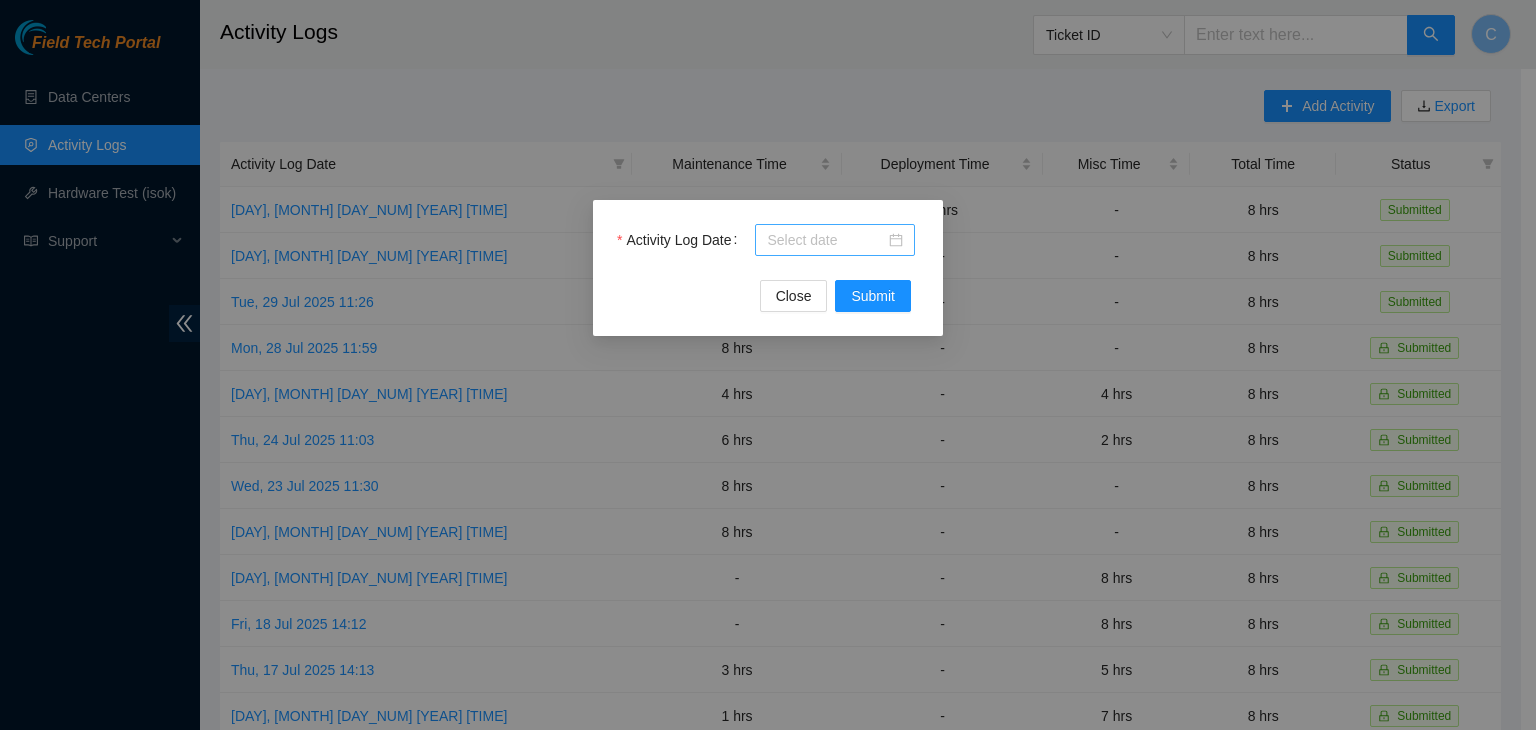 click at bounding box center (835, 240) 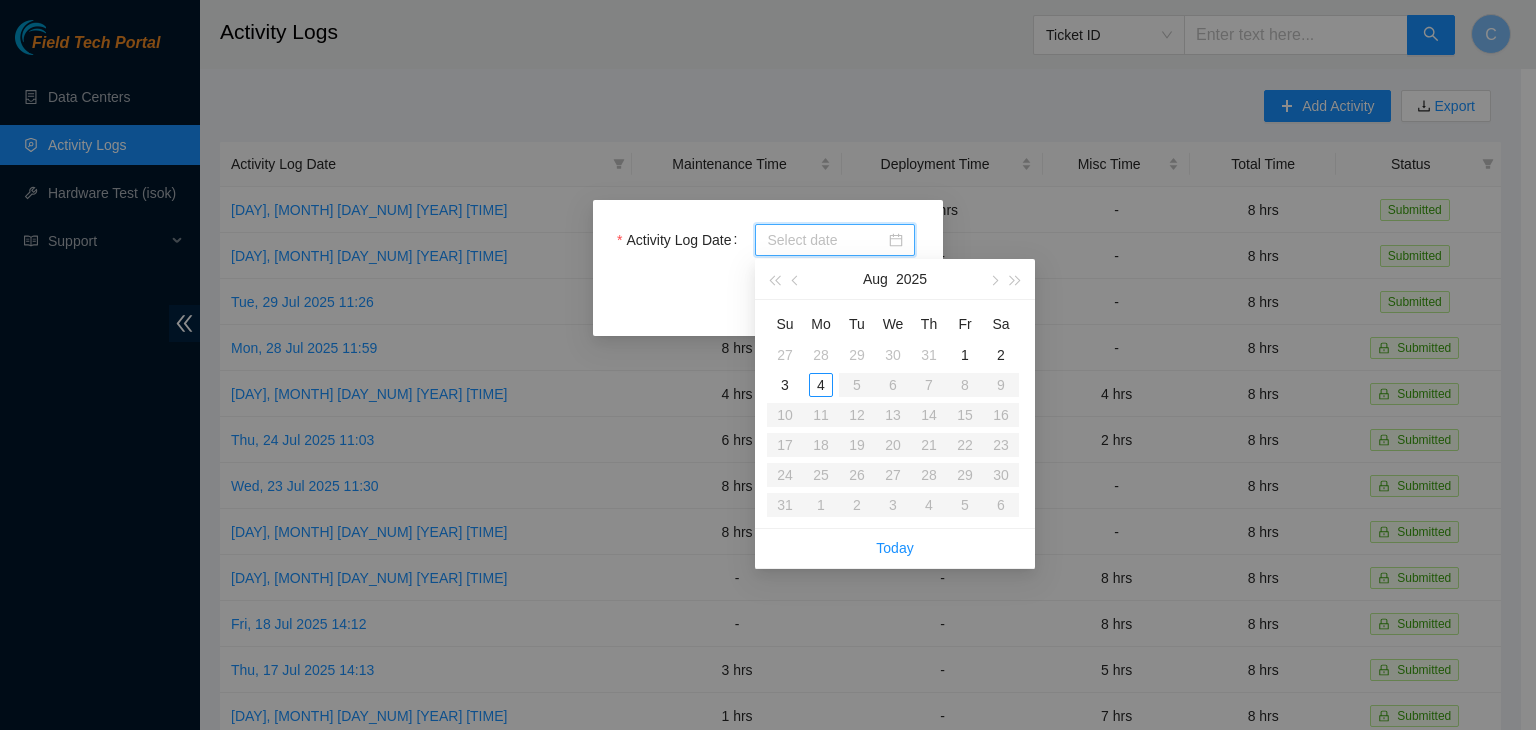 type on "2025-08-01" 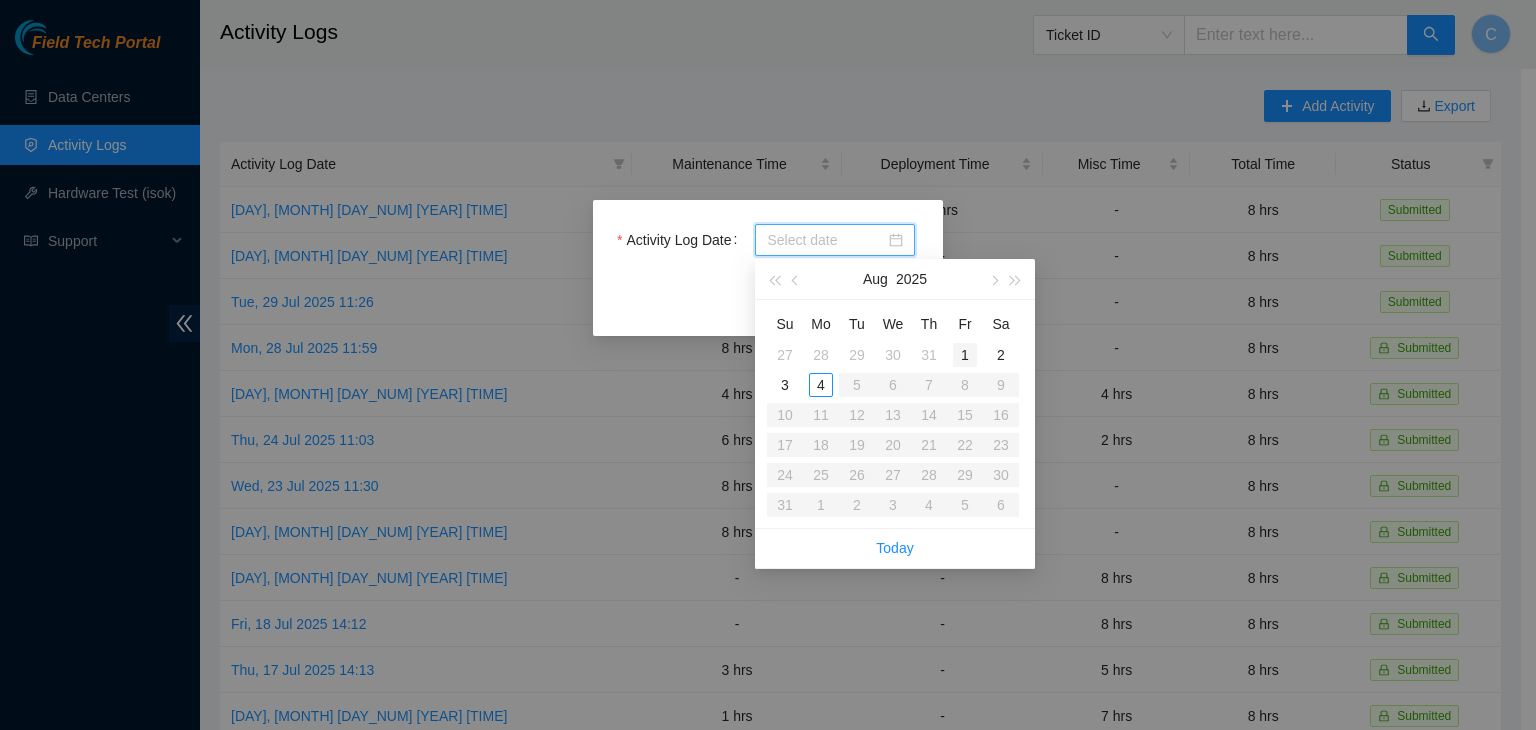 type on "2025-08-01" 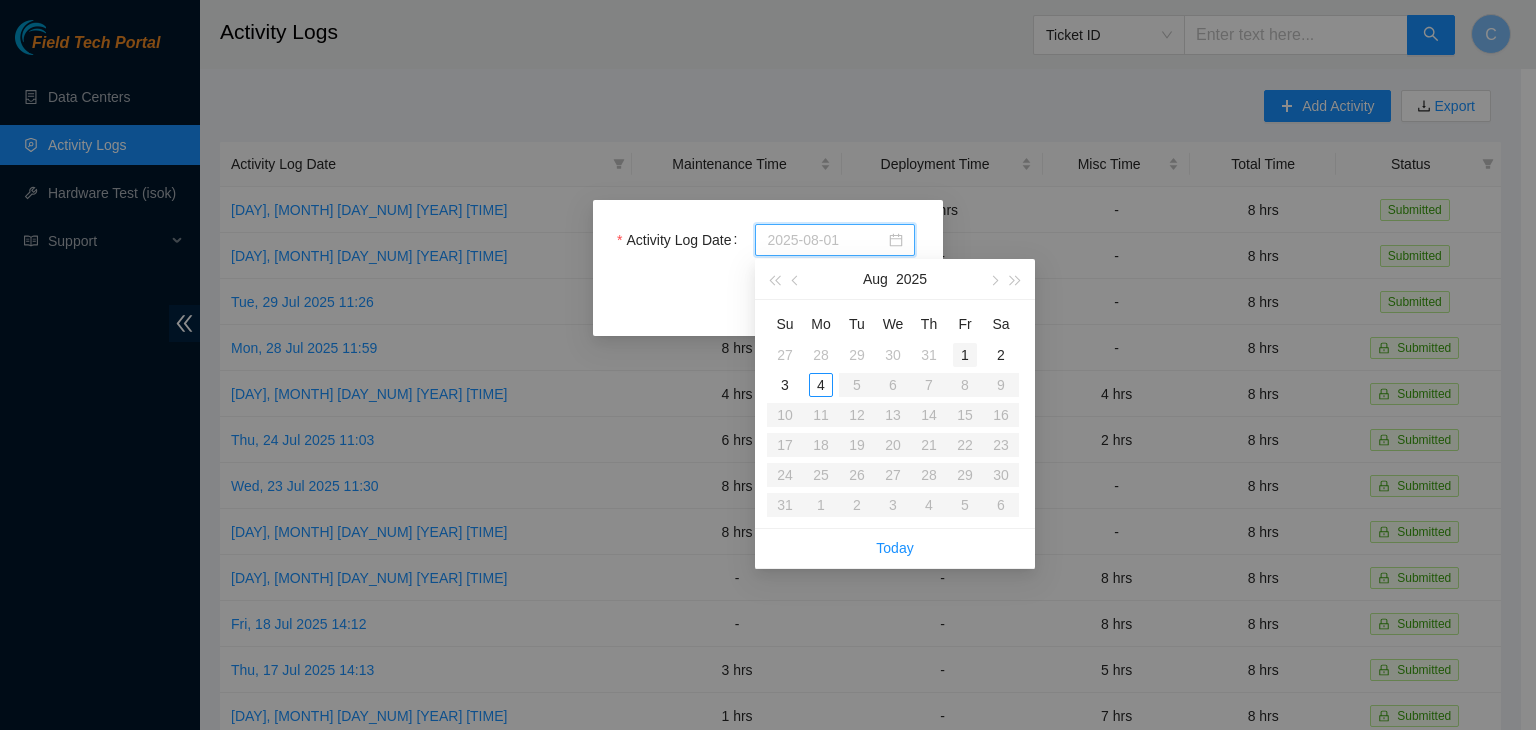 click on "1" at bounding box center (965, 355) 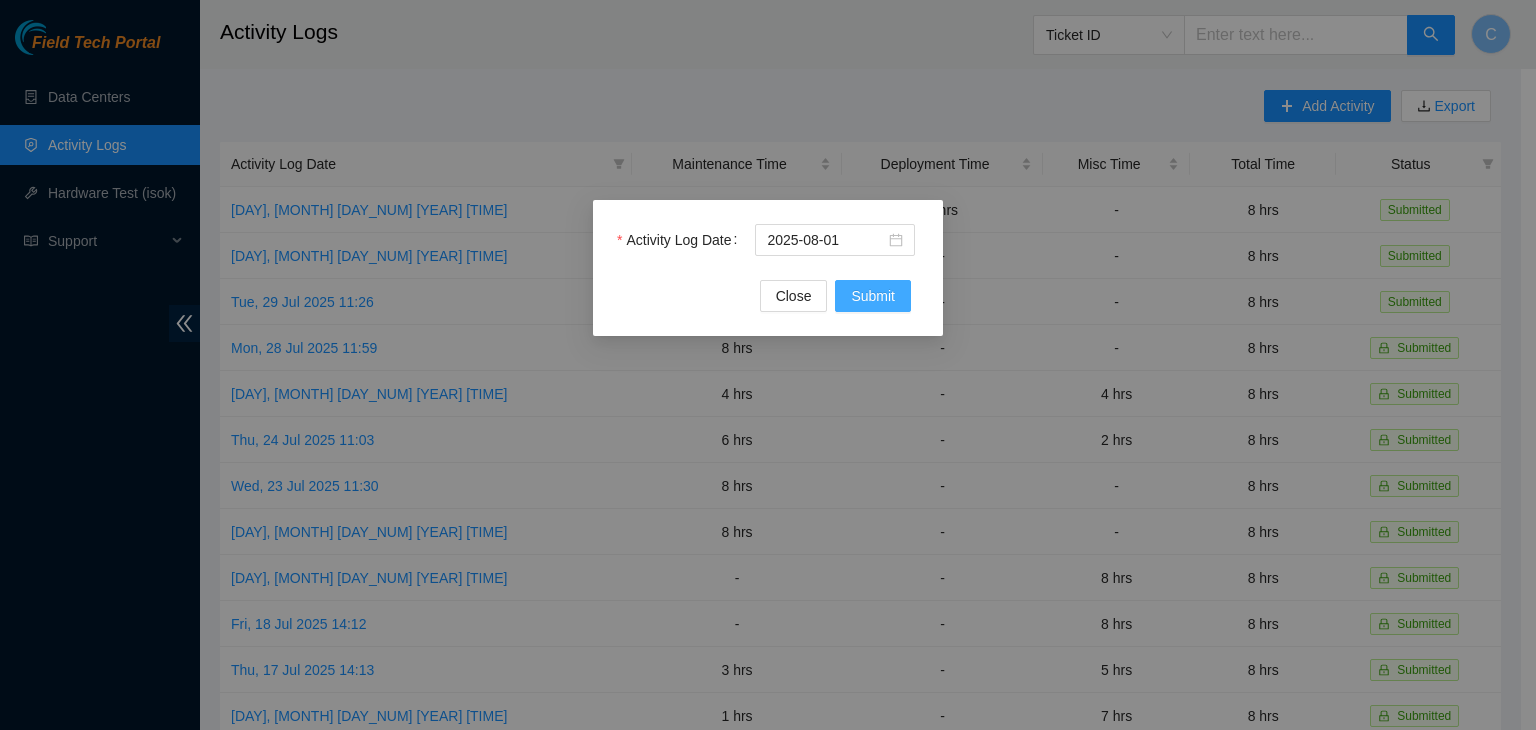 click on "Submit" at bounding box center [873, 296] 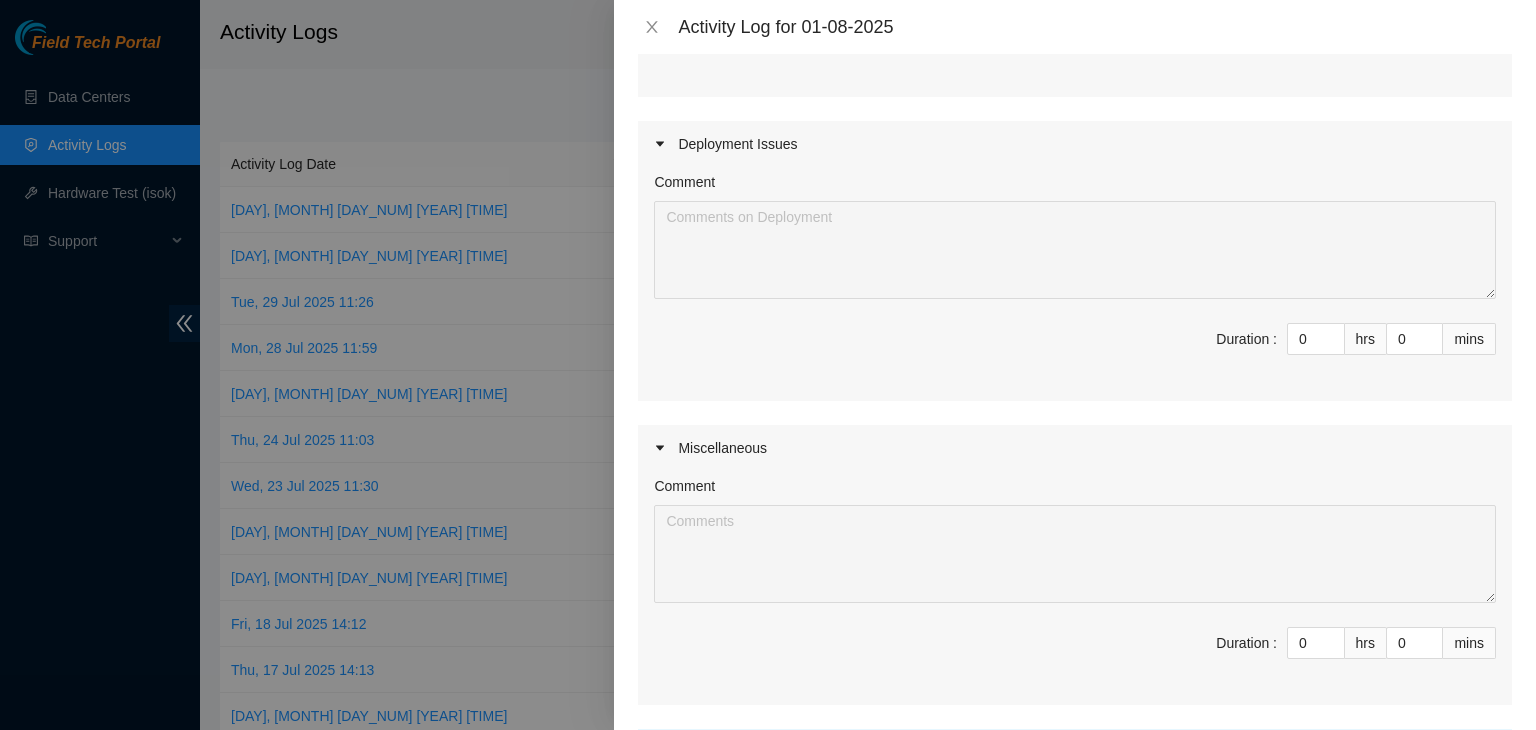 scroll, scrollTop: 452, scrollLeft: 0, axis: vertical 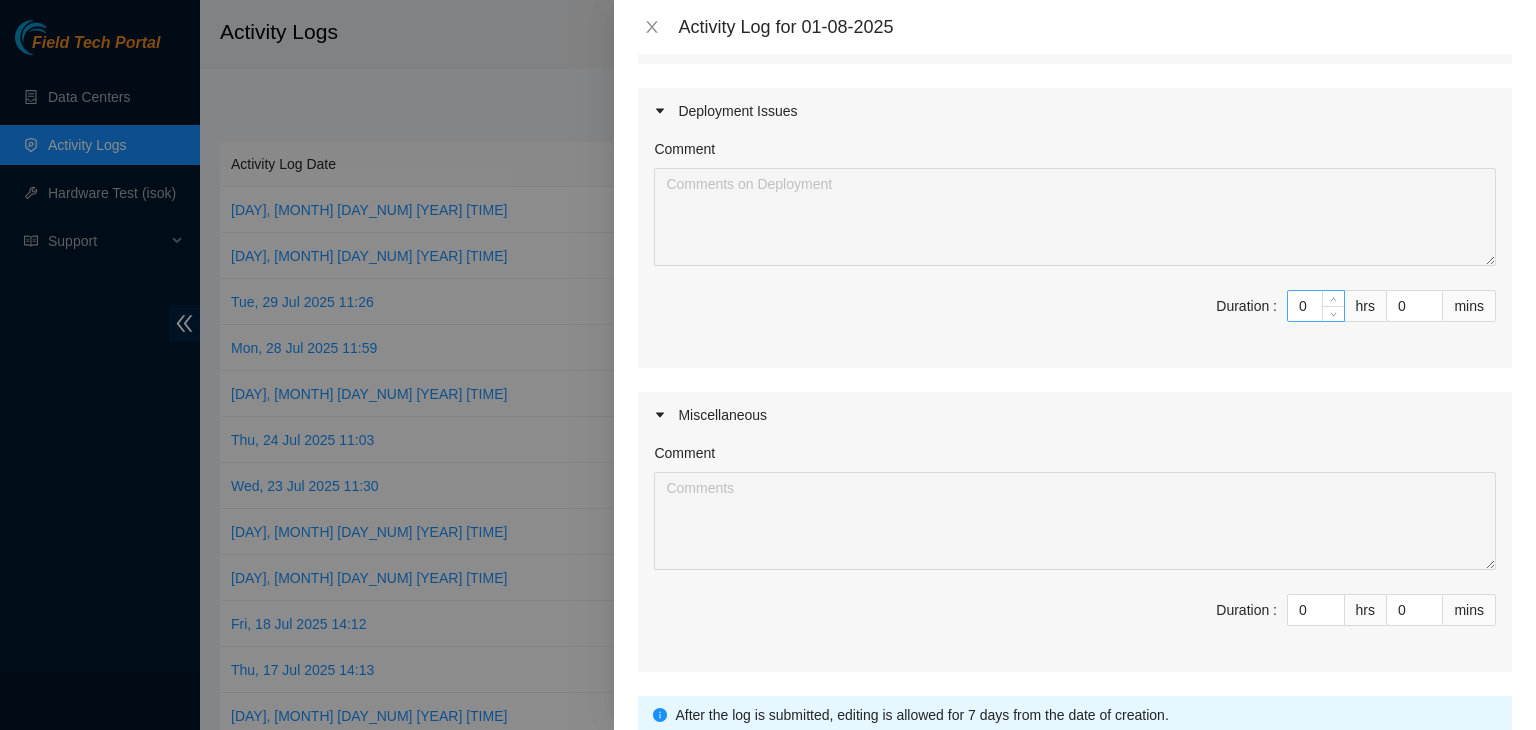 click on "0" at bounding box center [1316, 306] 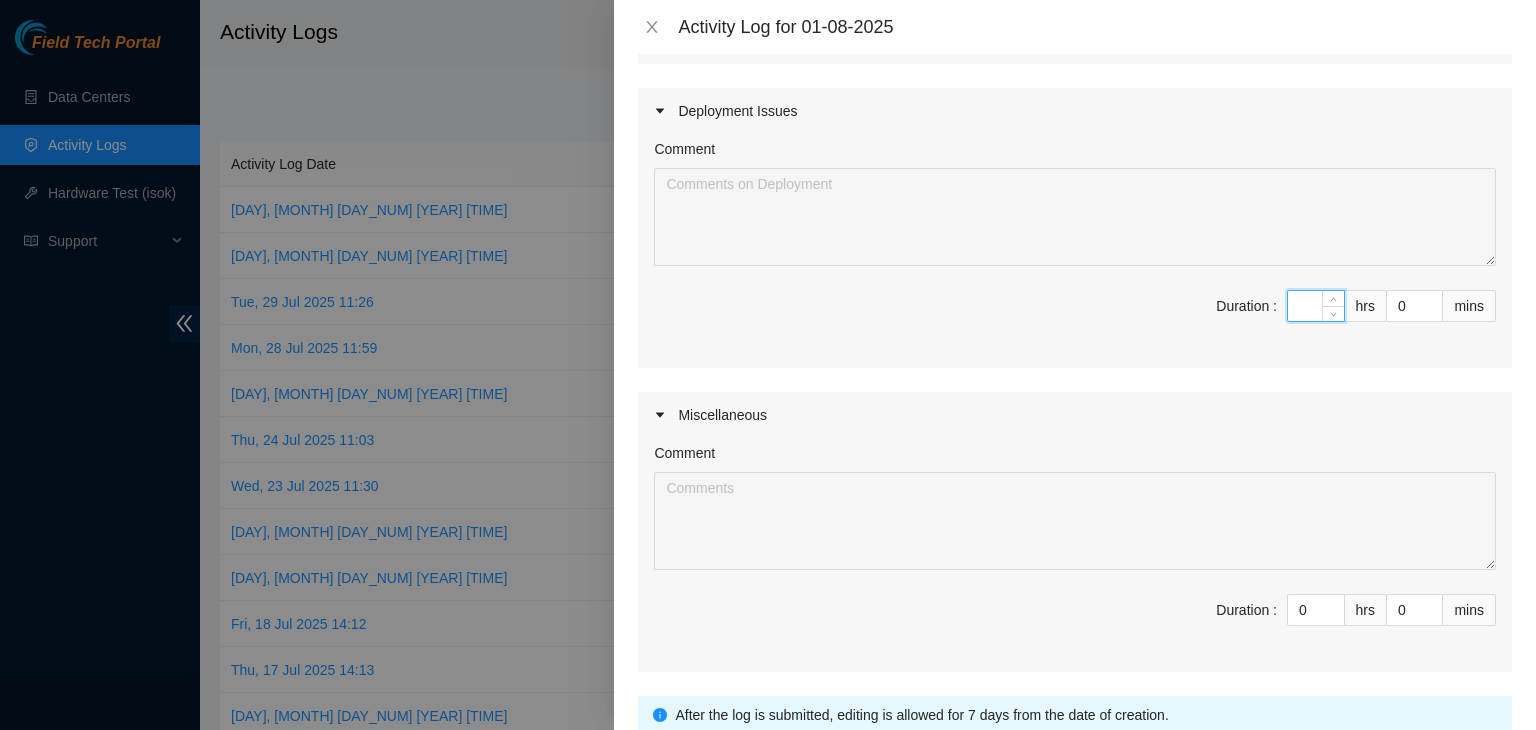type on "8" 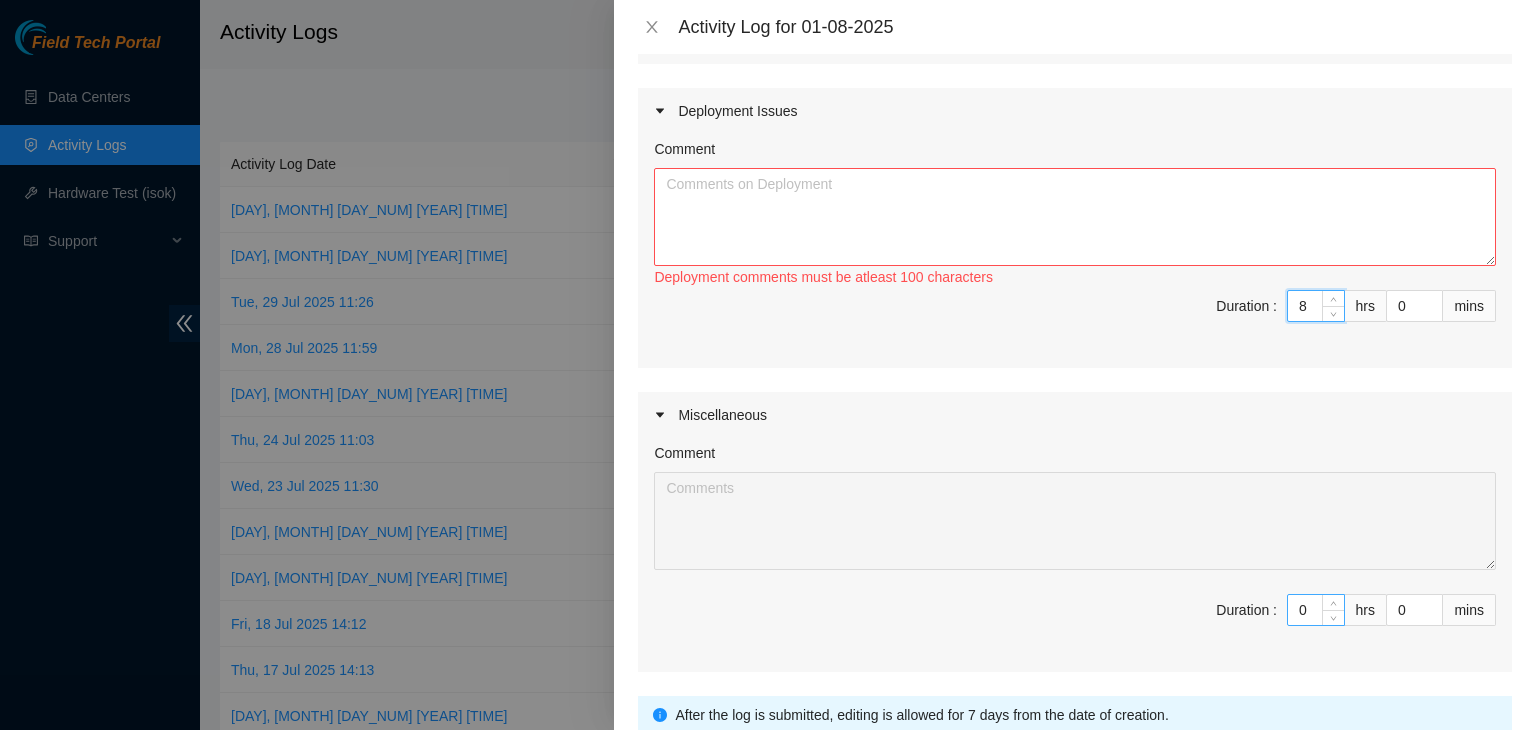 type on "8" 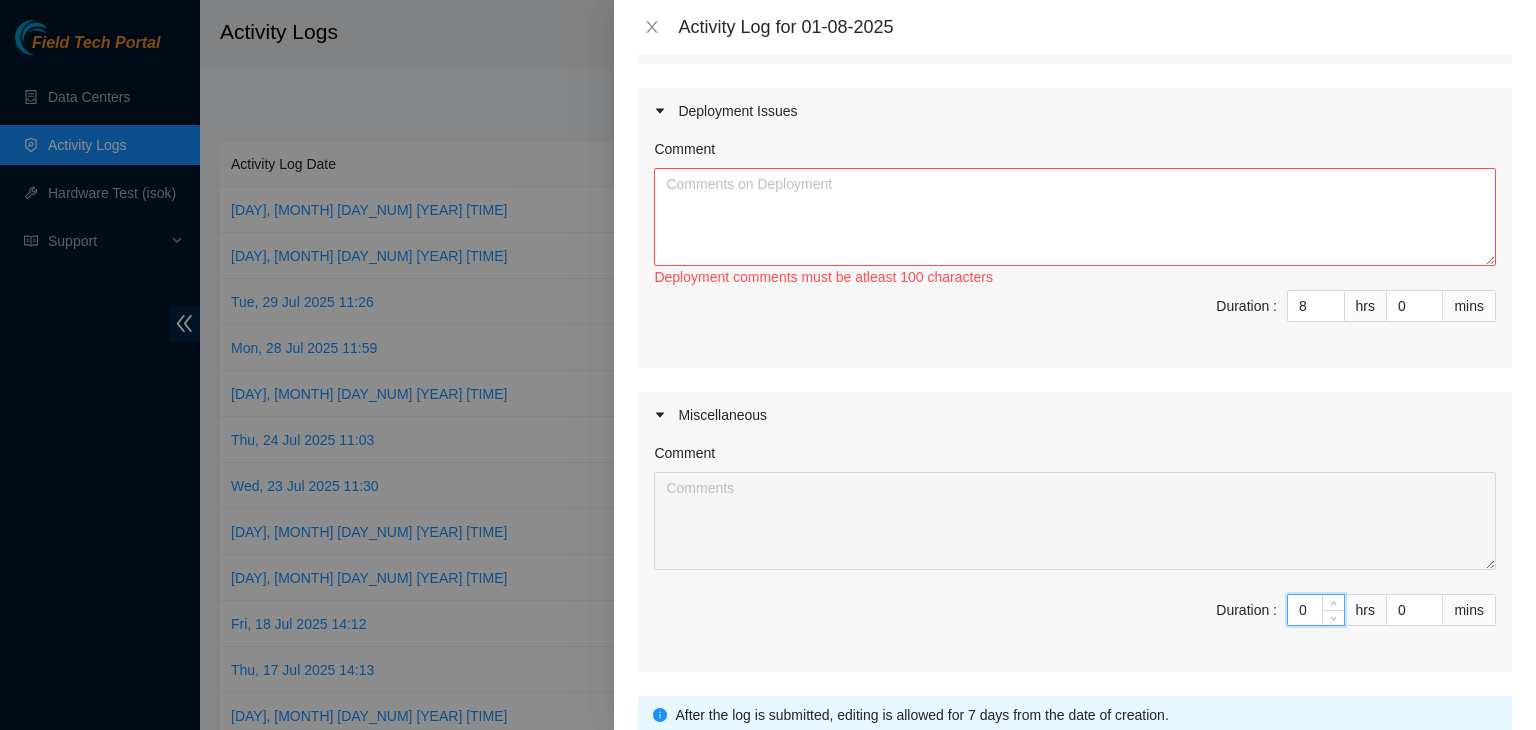 click on "0" at bounding box center (1316, 610) 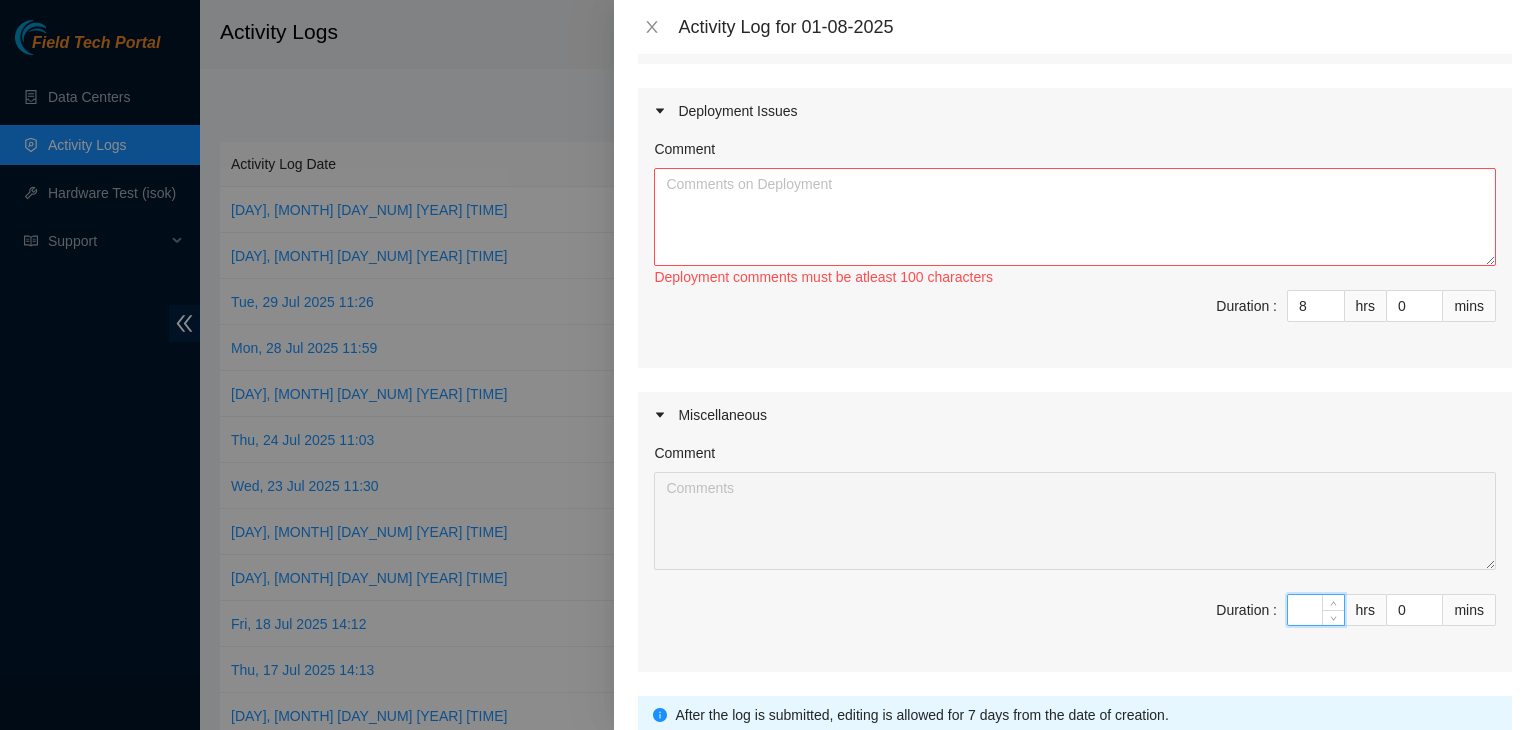type on "8" 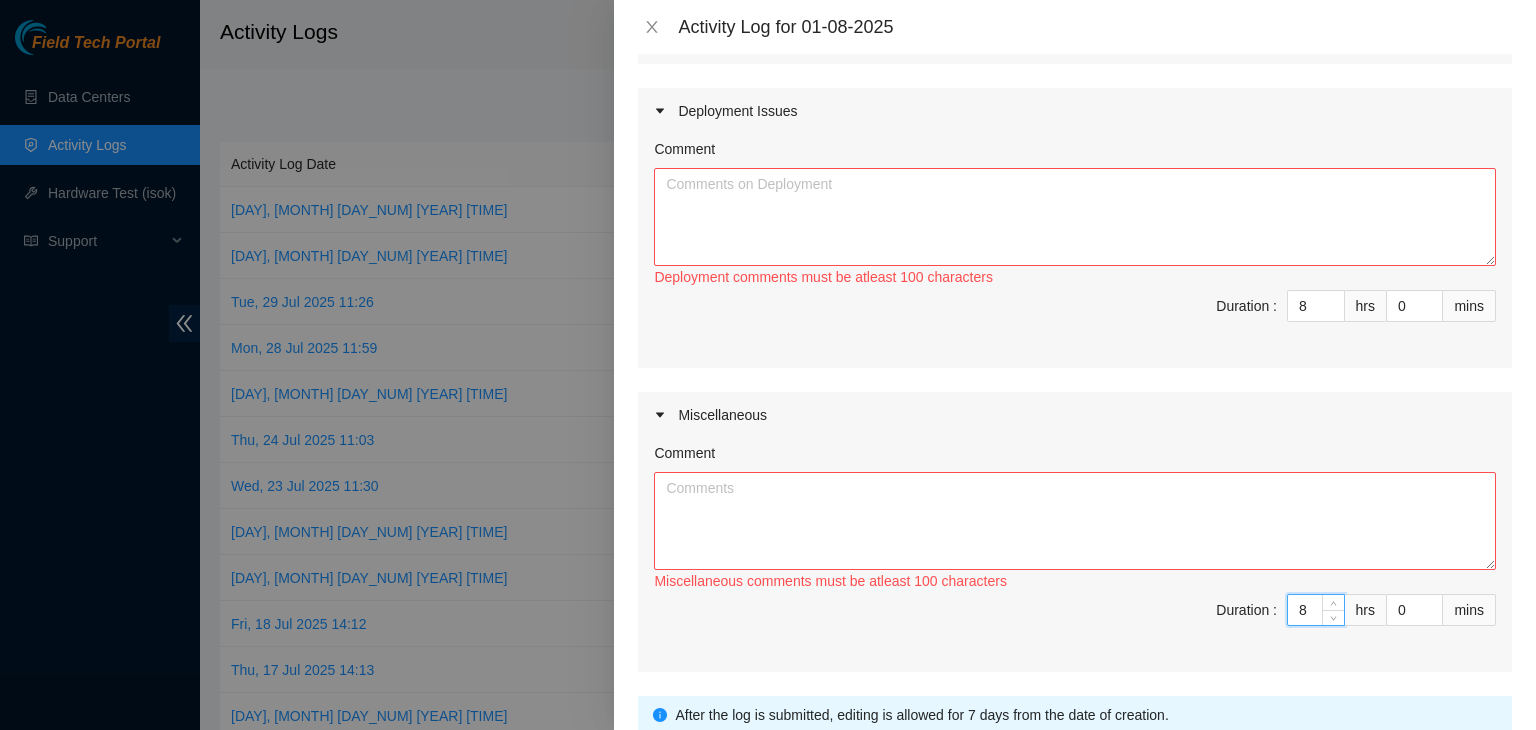 type on "8" 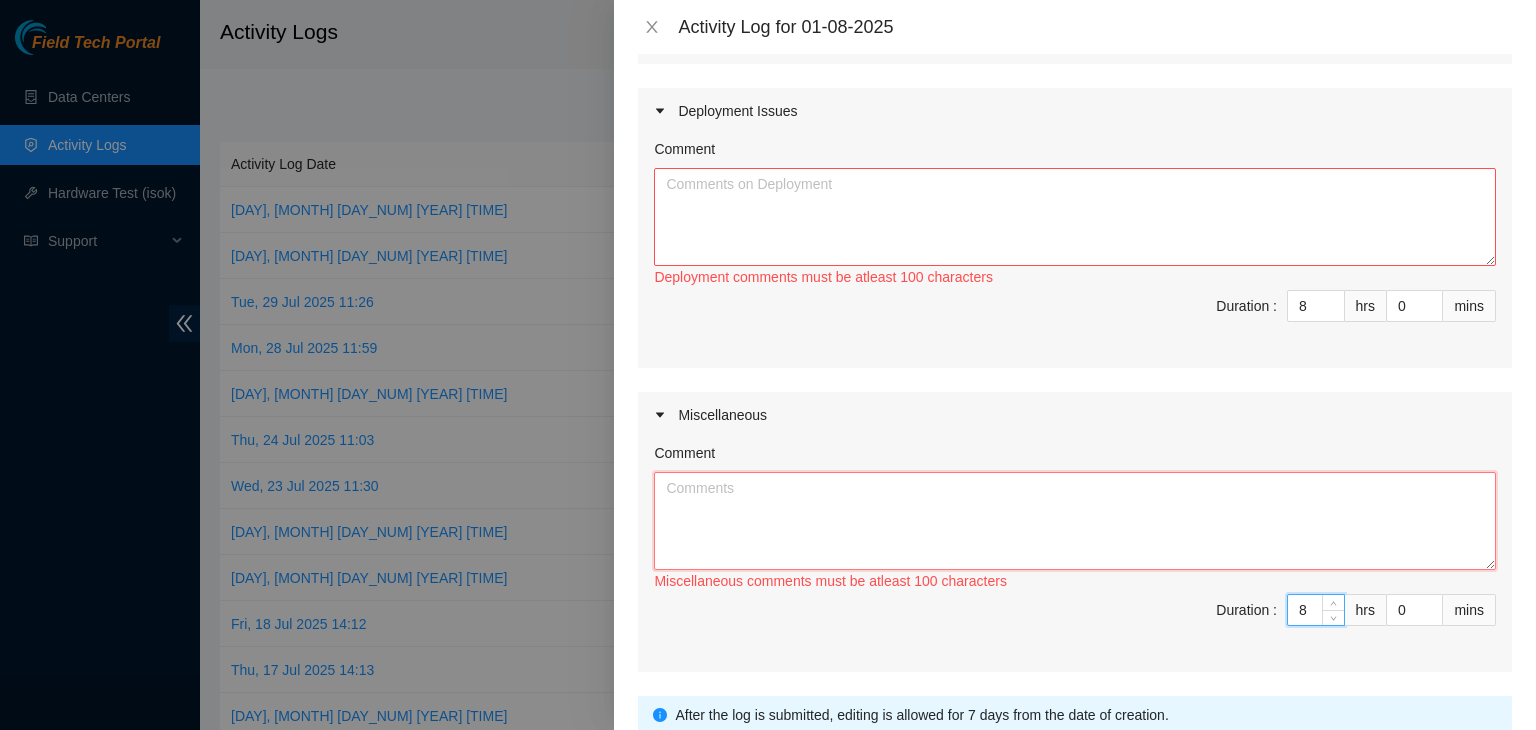 click on "Comment" at bounding box center (1075, 521) 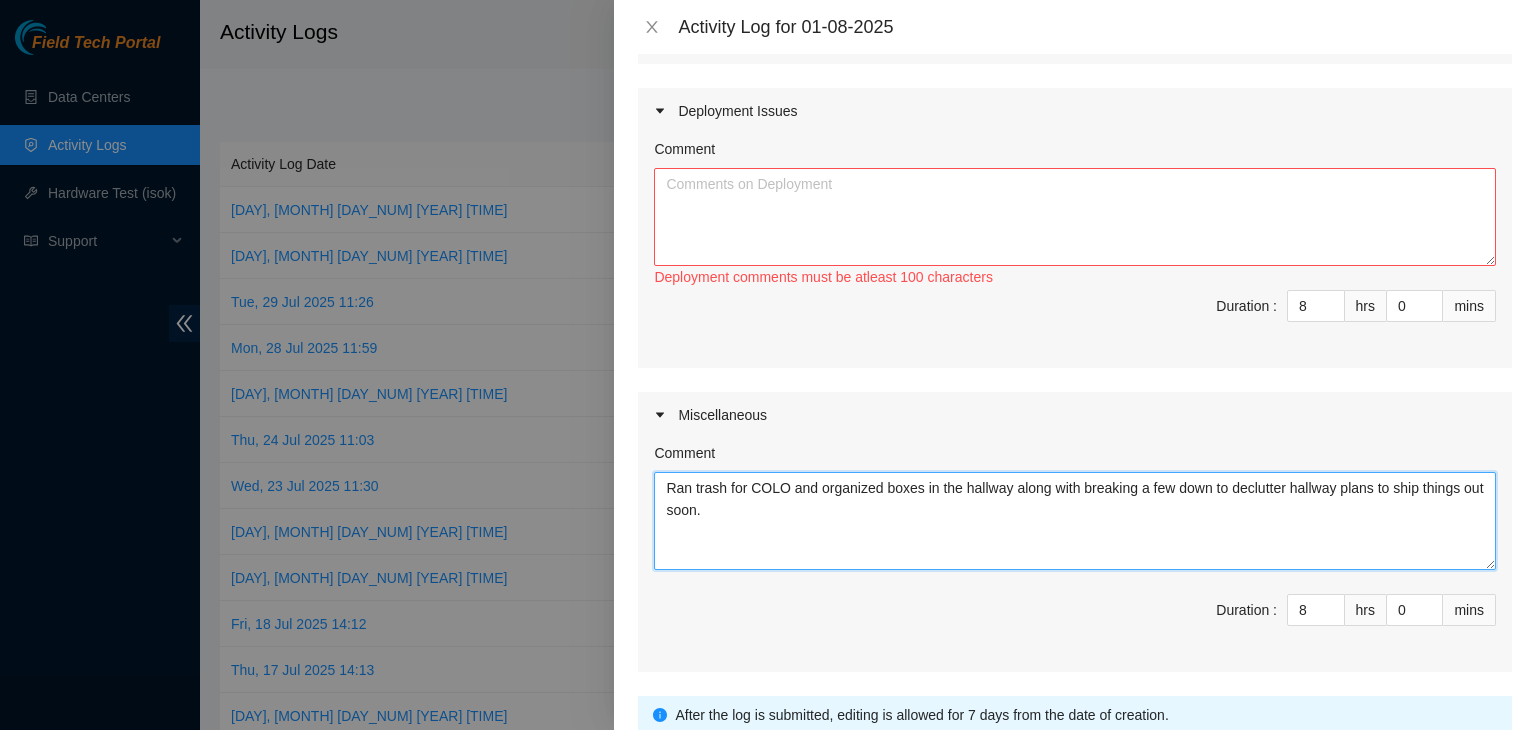 scroll, scrollTop: 0, scrollLeft: 0, axis: both 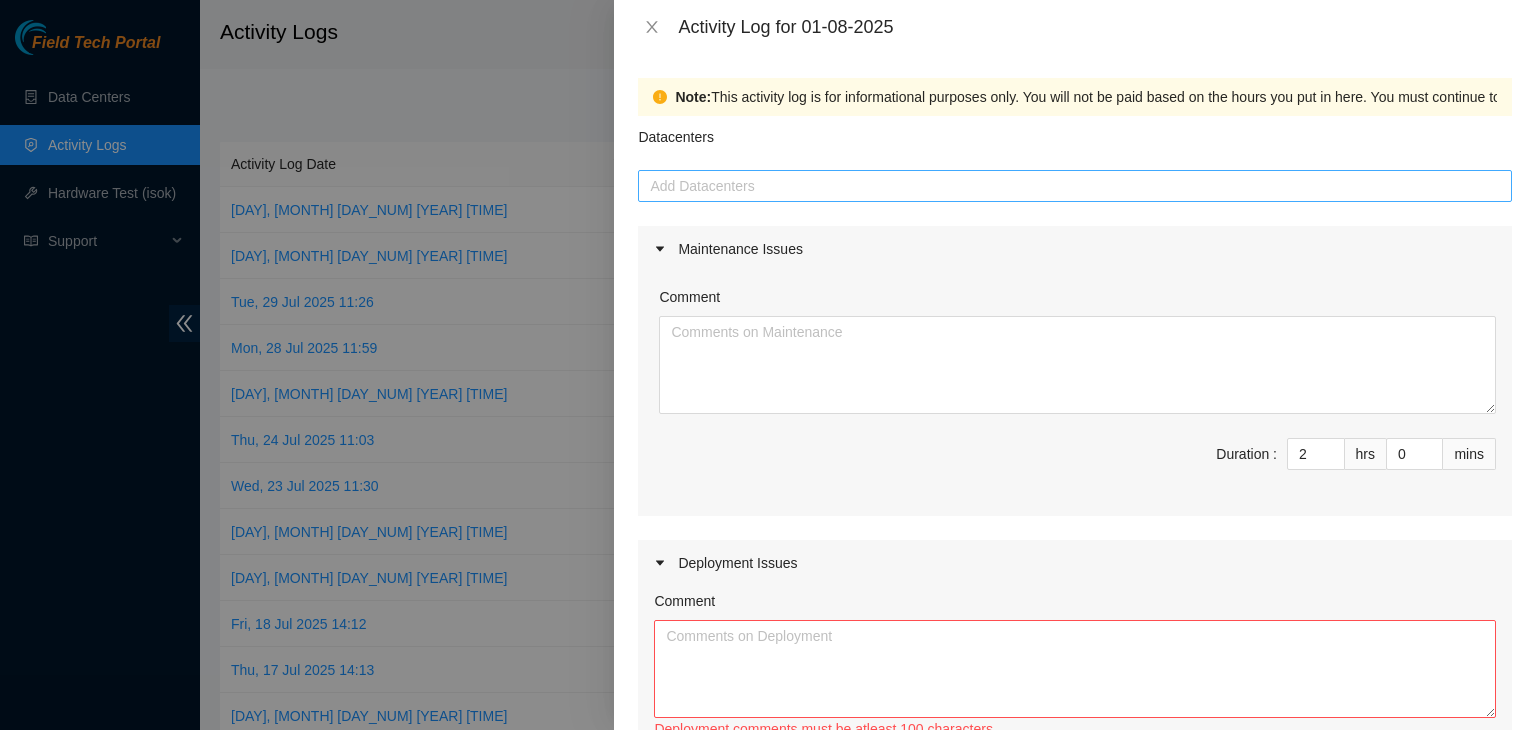 click on "Add Datacenters" at bounding box center [1075, 186] 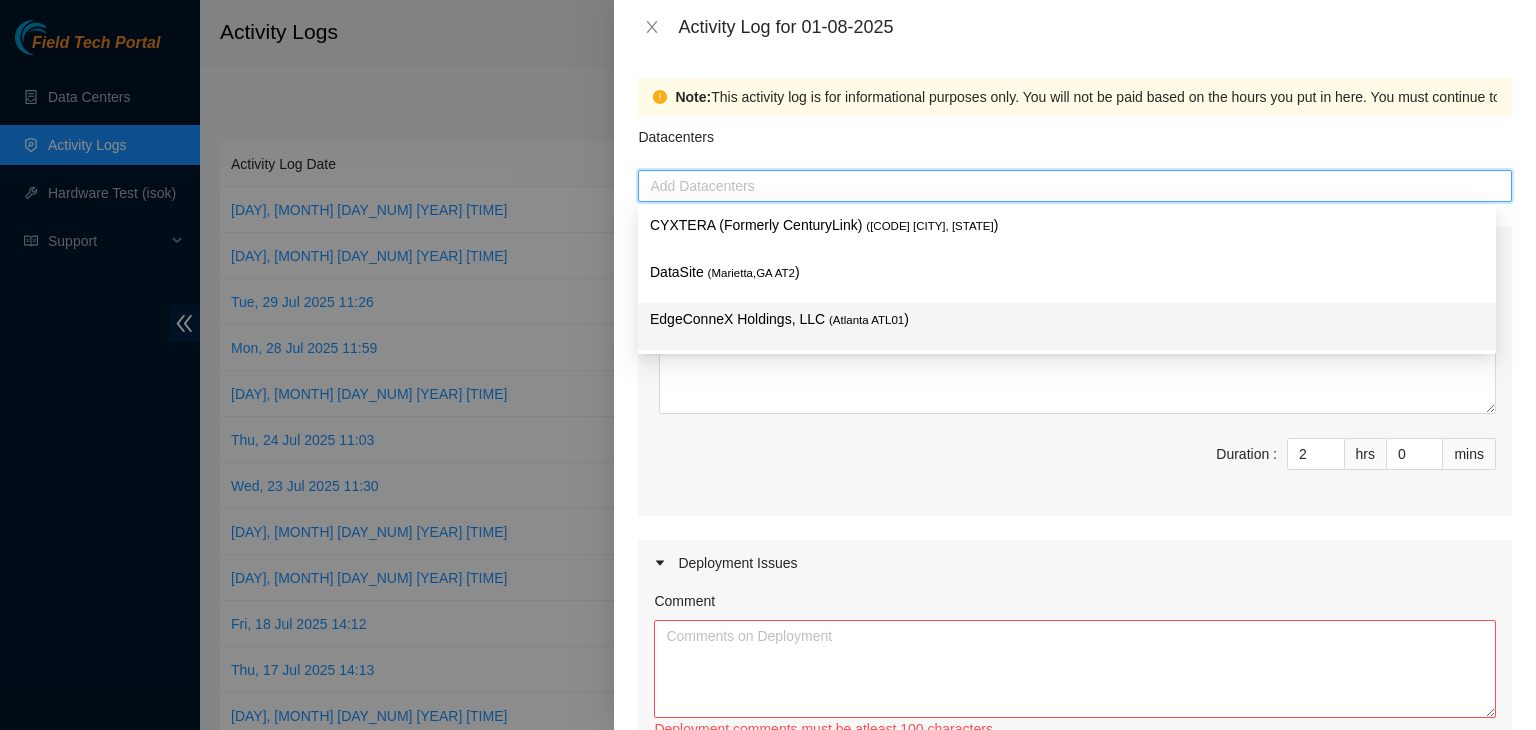 click on "( [CITY] [CODE]" at bounding box center [866, 320] 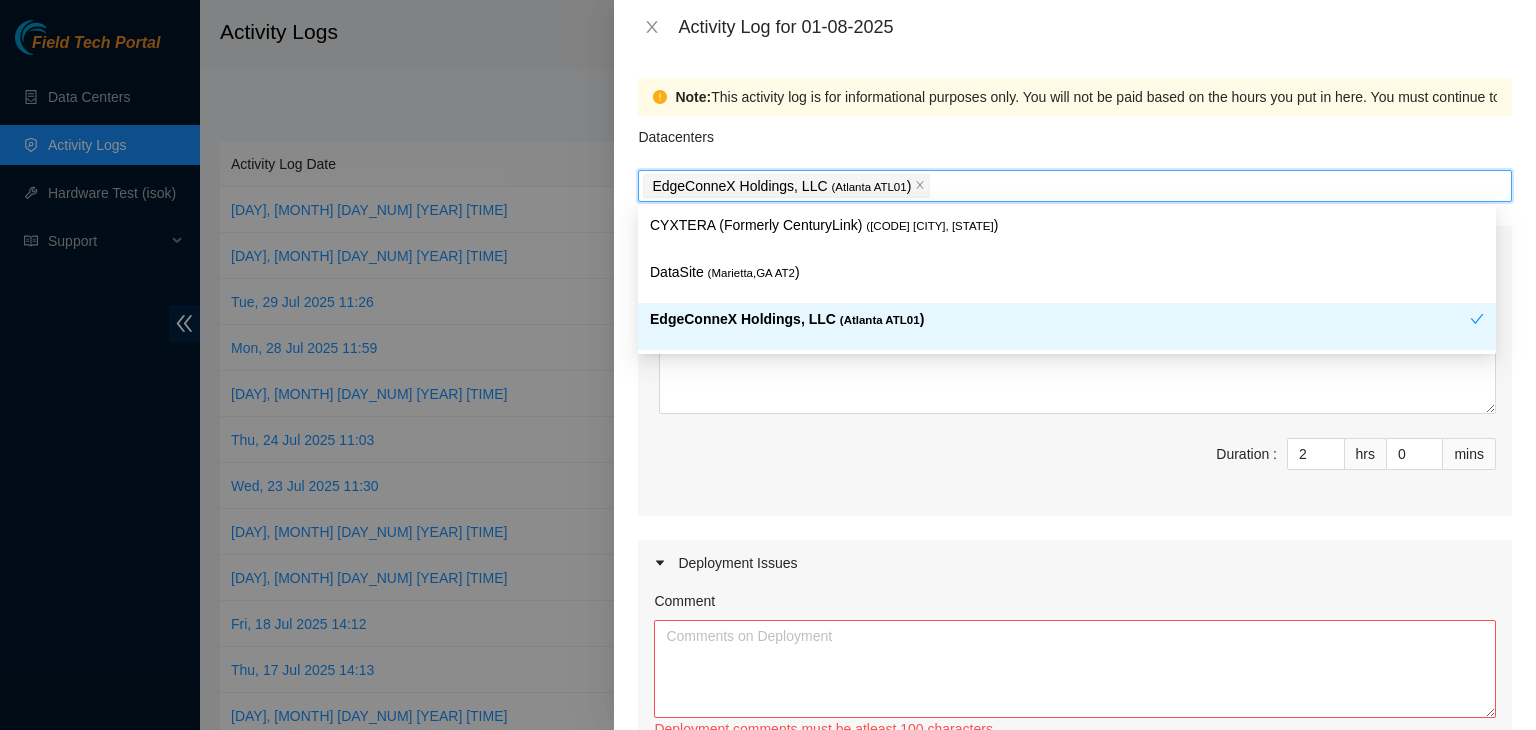 click on "Duration : 2 hrs 0 mins" at bounding box center [1075, 466] 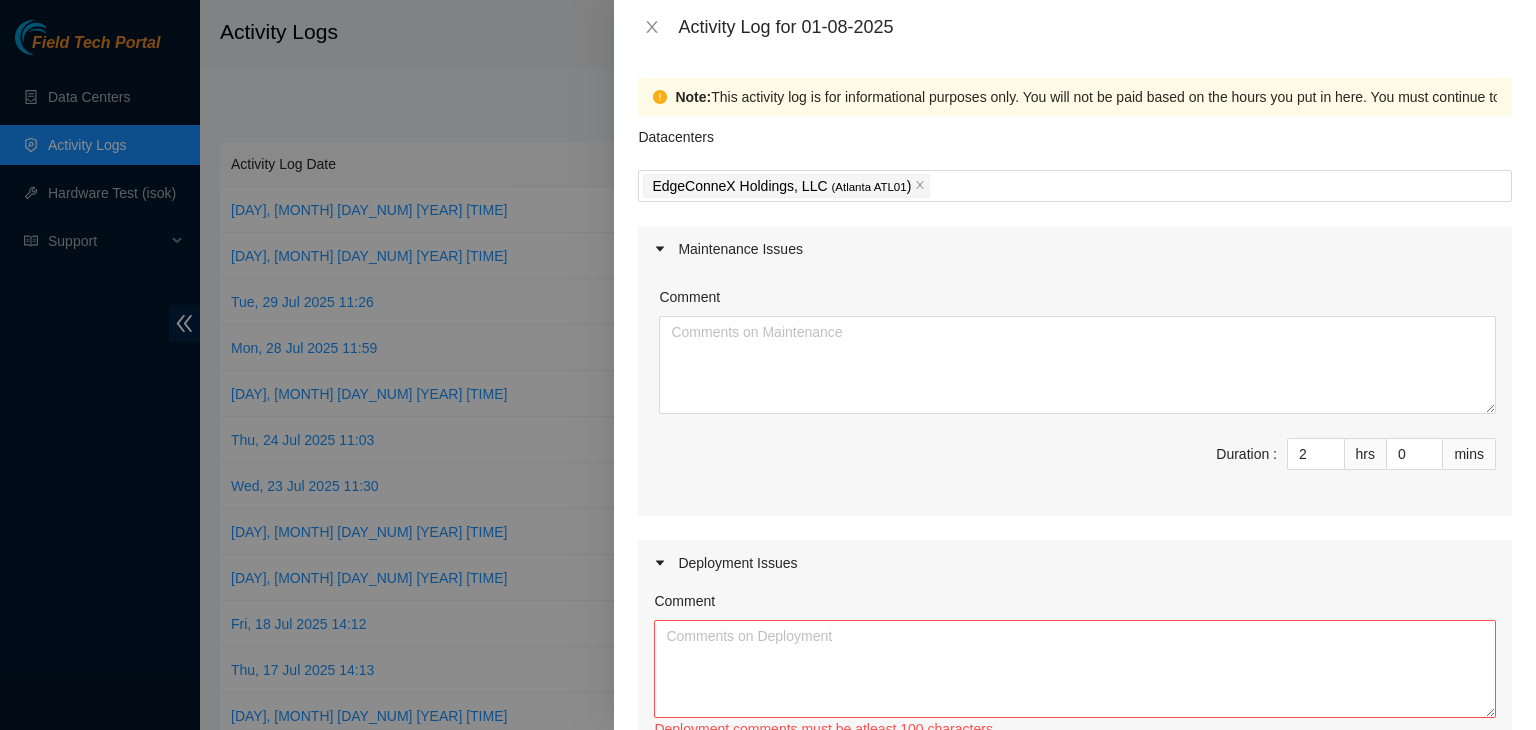 scroll, scrollTop: 608, scrollLeft: 0, axis: vertical 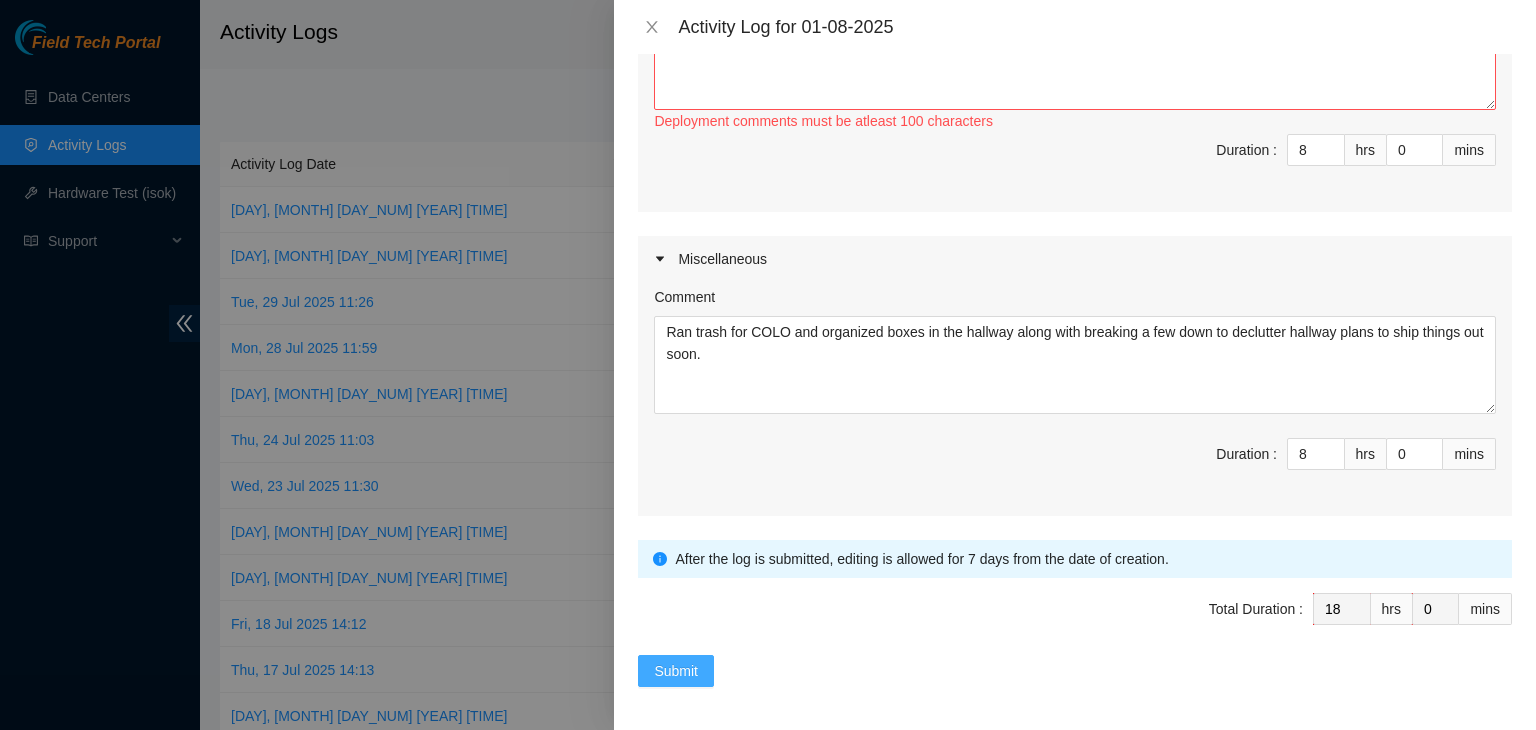 click on "Submit" at bounding box center [676, 671] 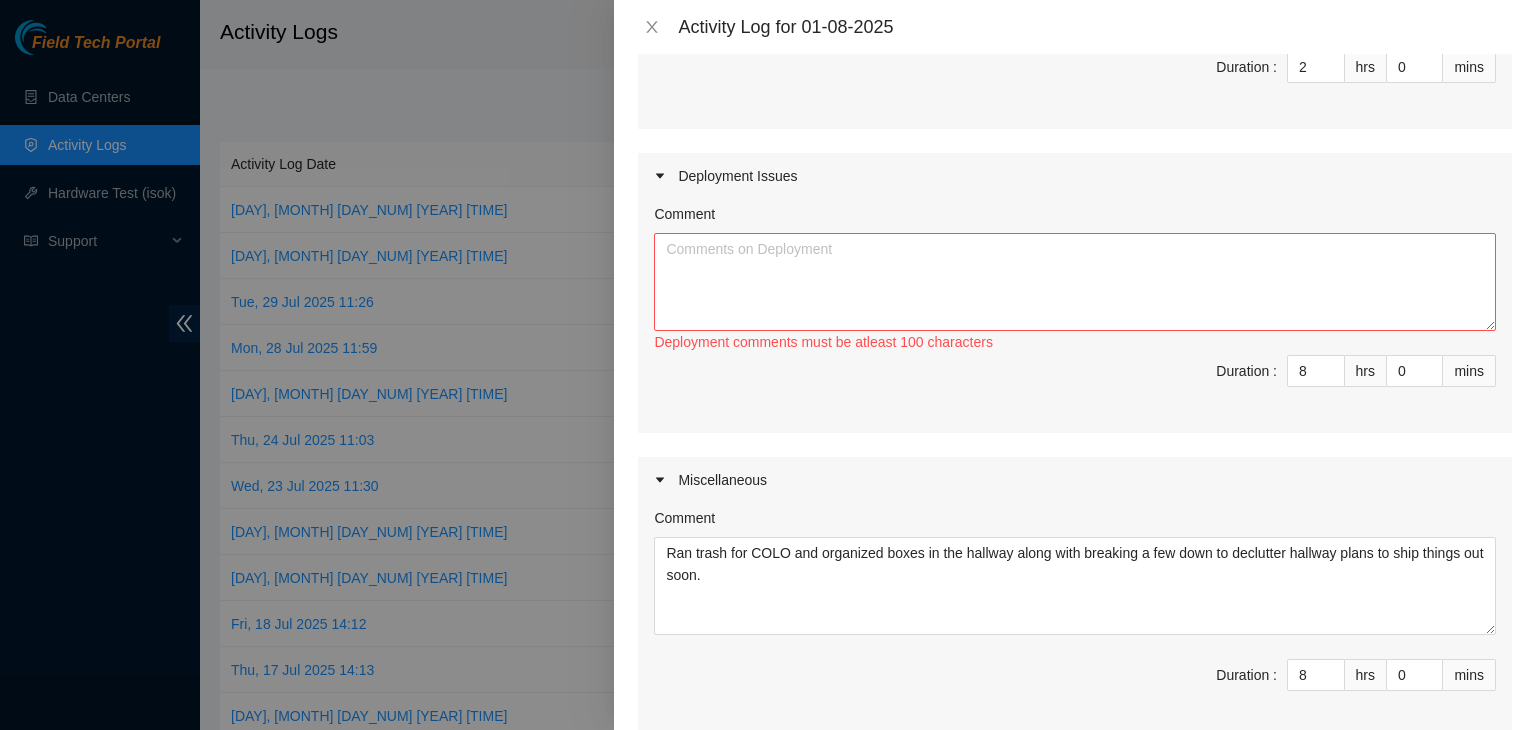 scroll, scrollTop: 416, scrollLeft: 0, axis: vertical 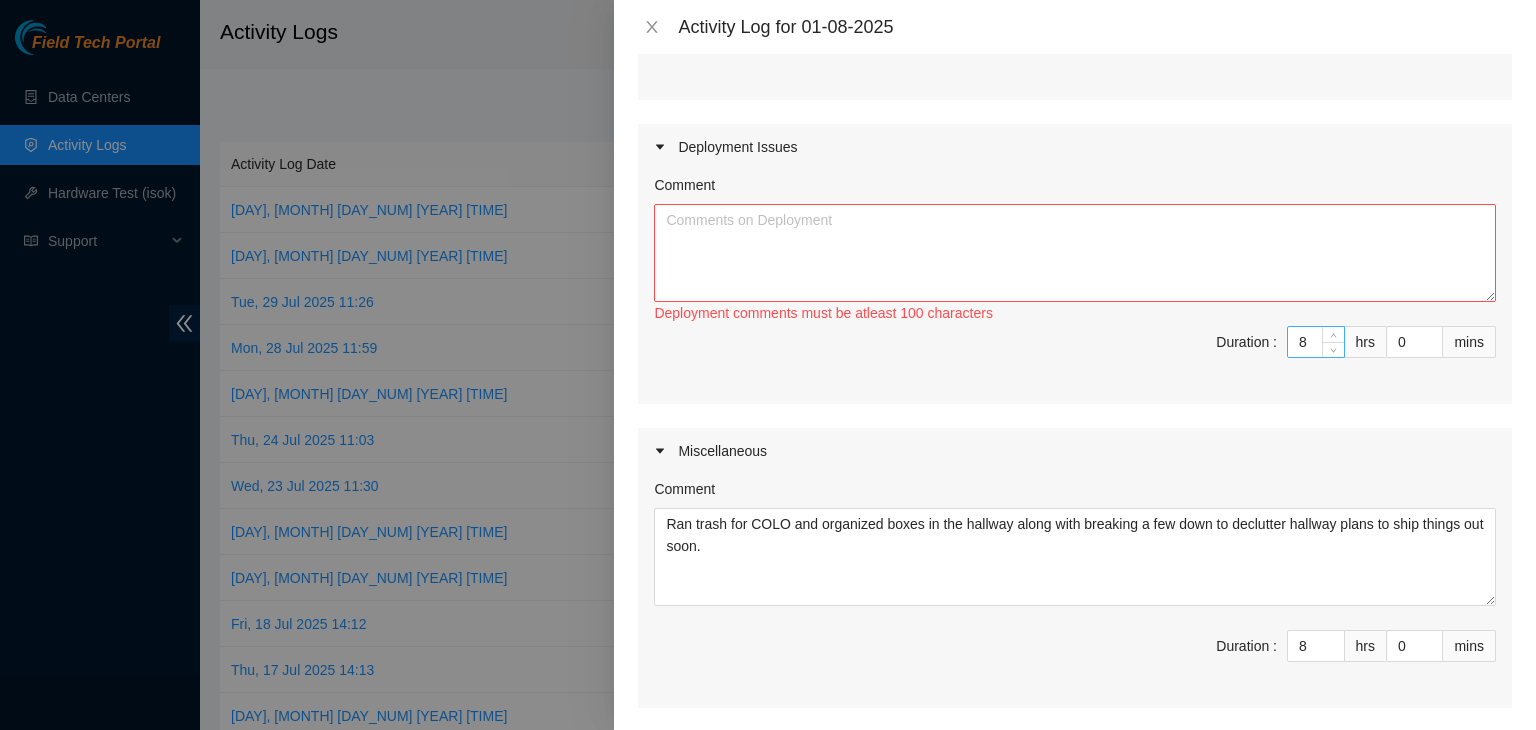 click on "8" at bounding box center [1316, 342] 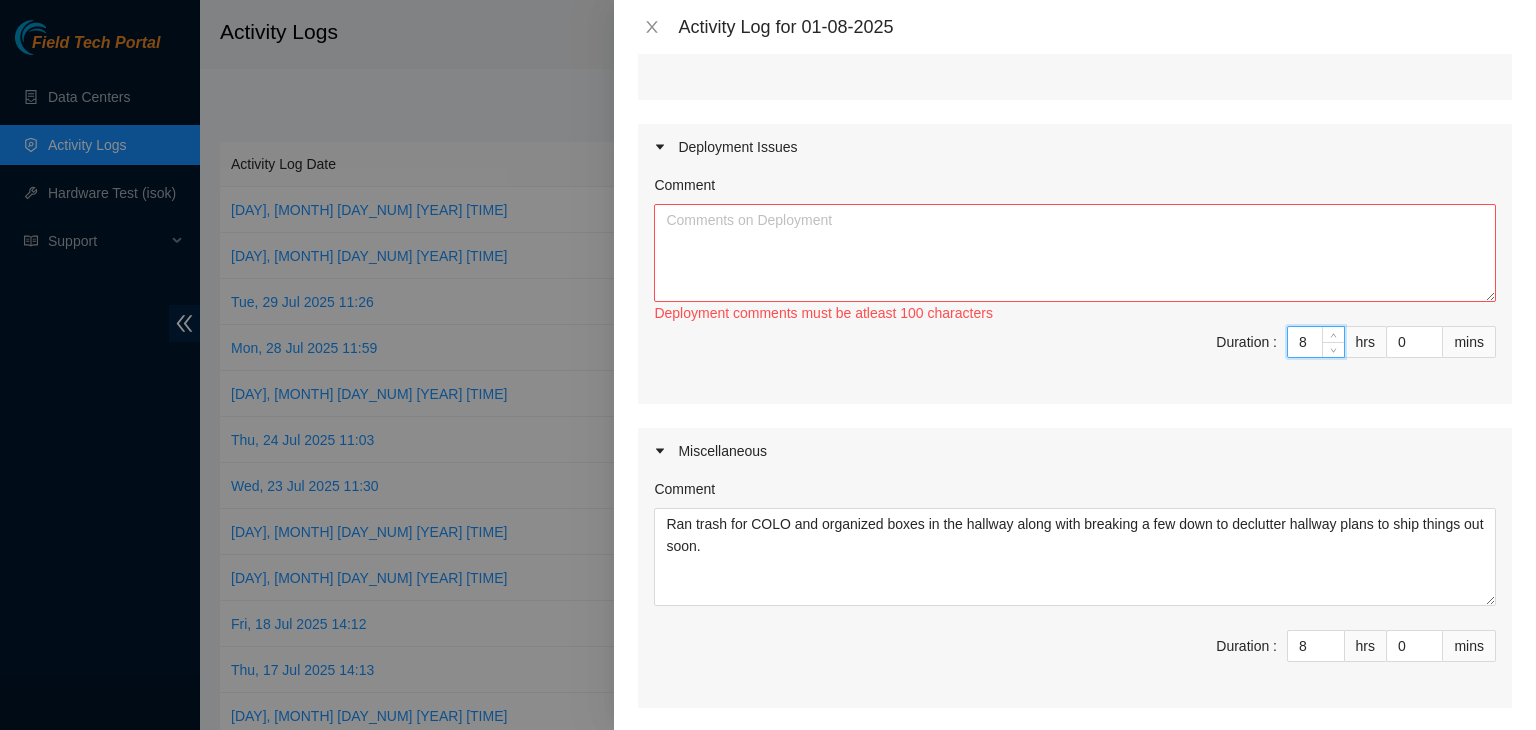 type 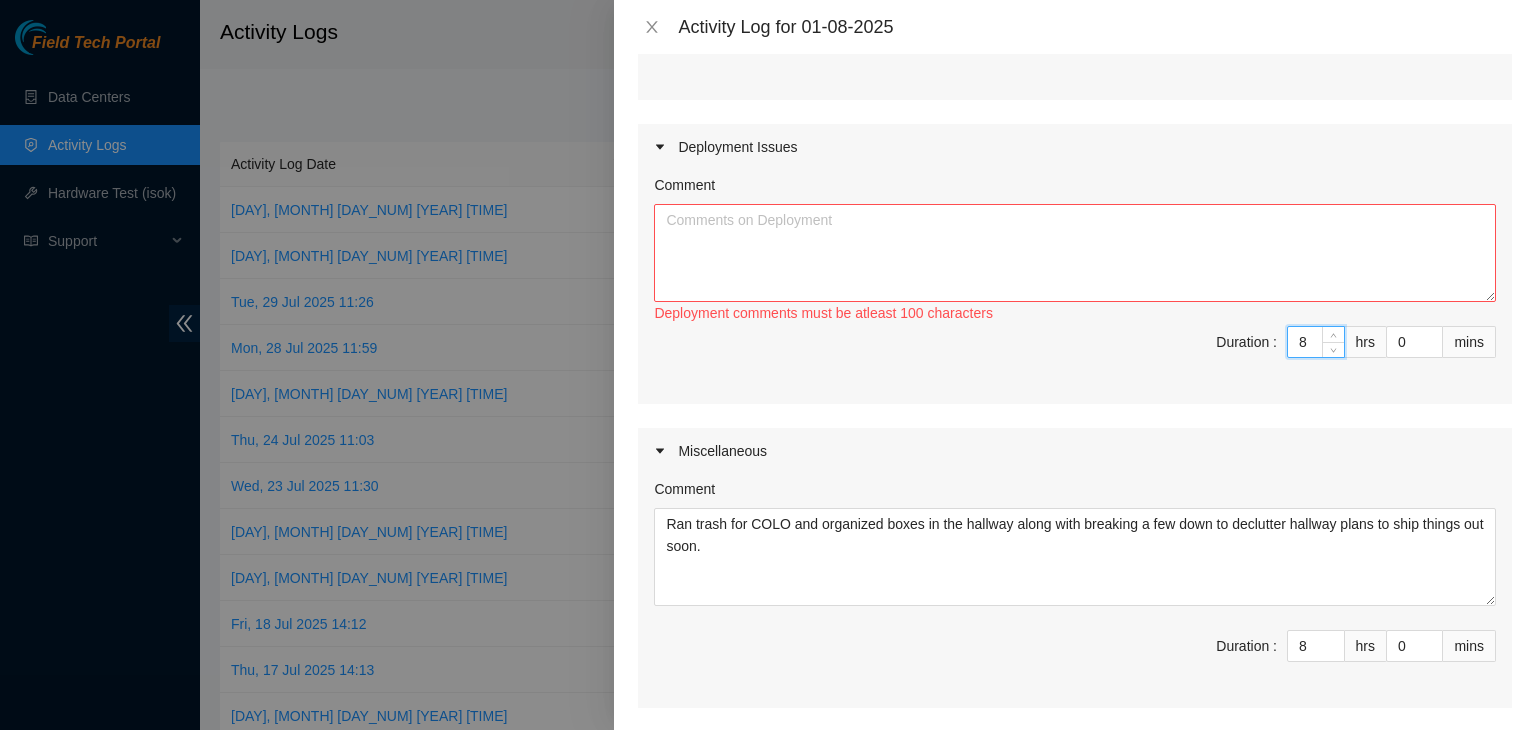 type on "10" 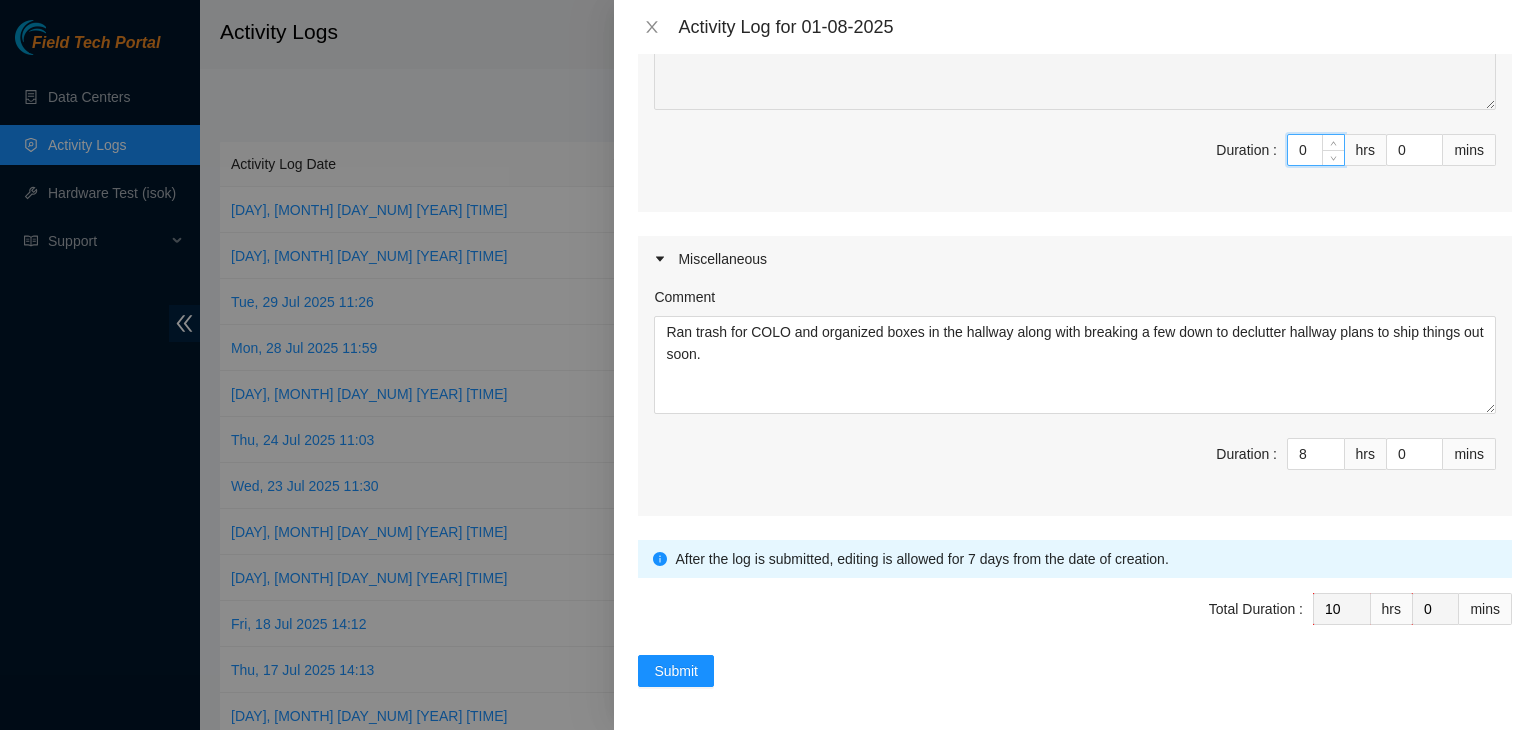 scroll, scrollTop: 608, scrollLeft: 0, axis: vertical 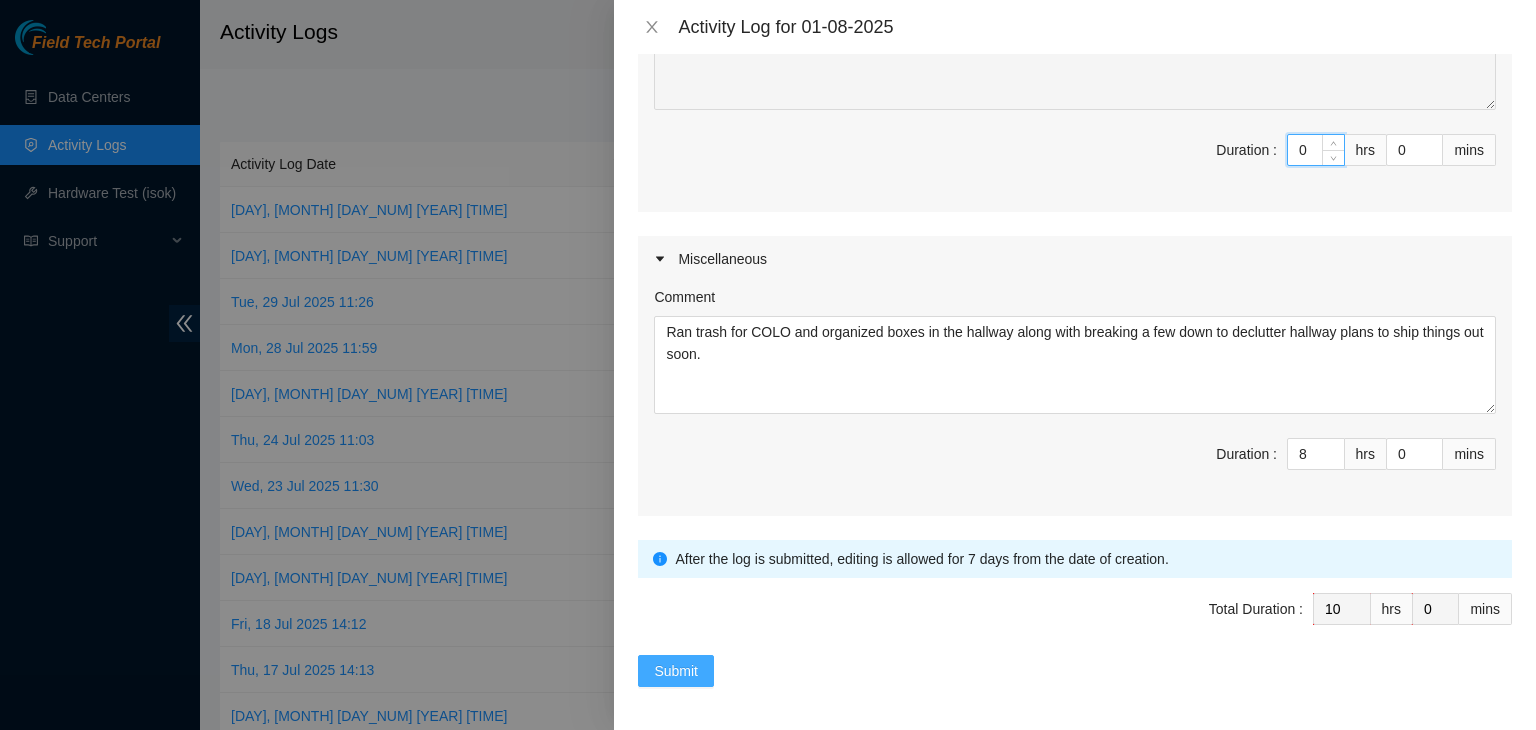 type on "0" 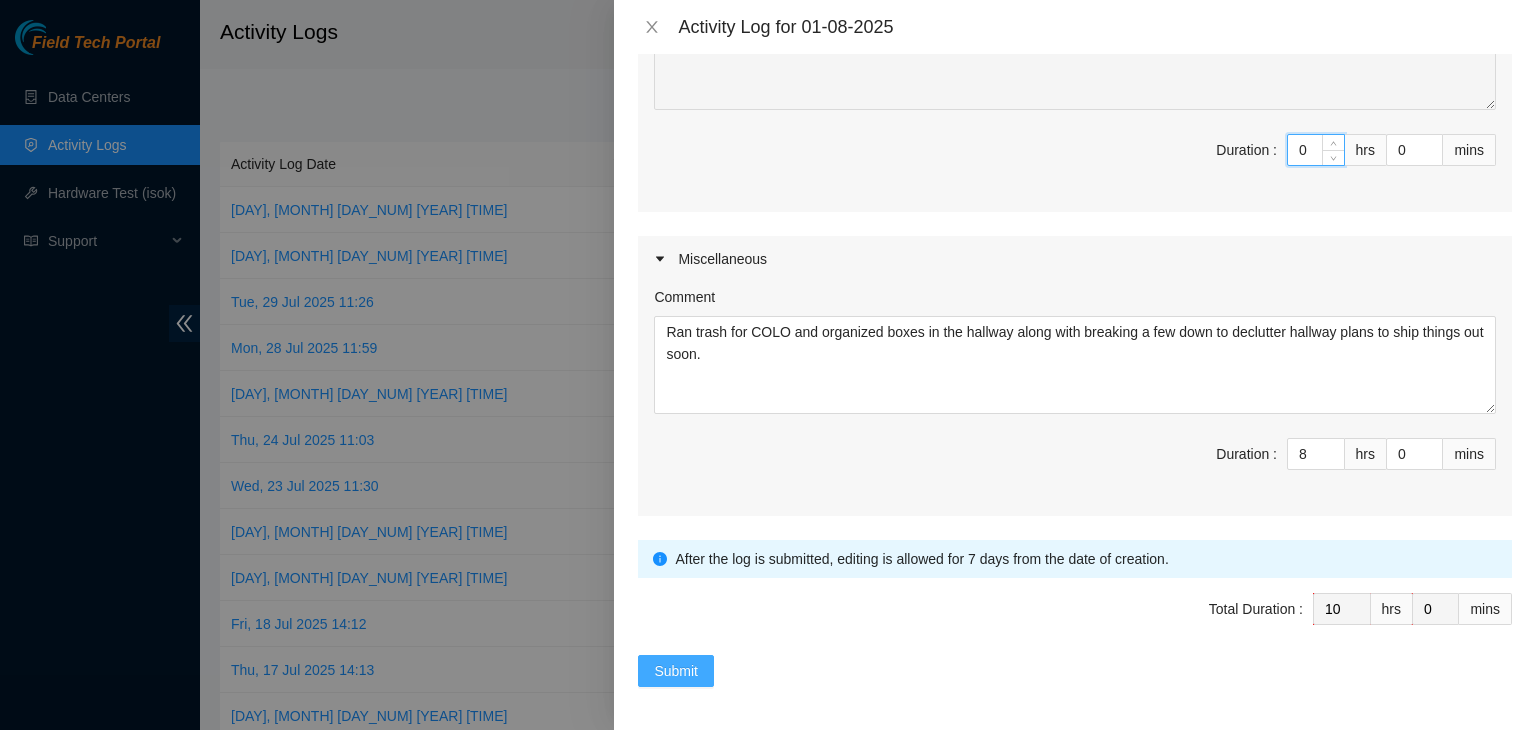 click on "Submit" at bounding box center (676, 671) 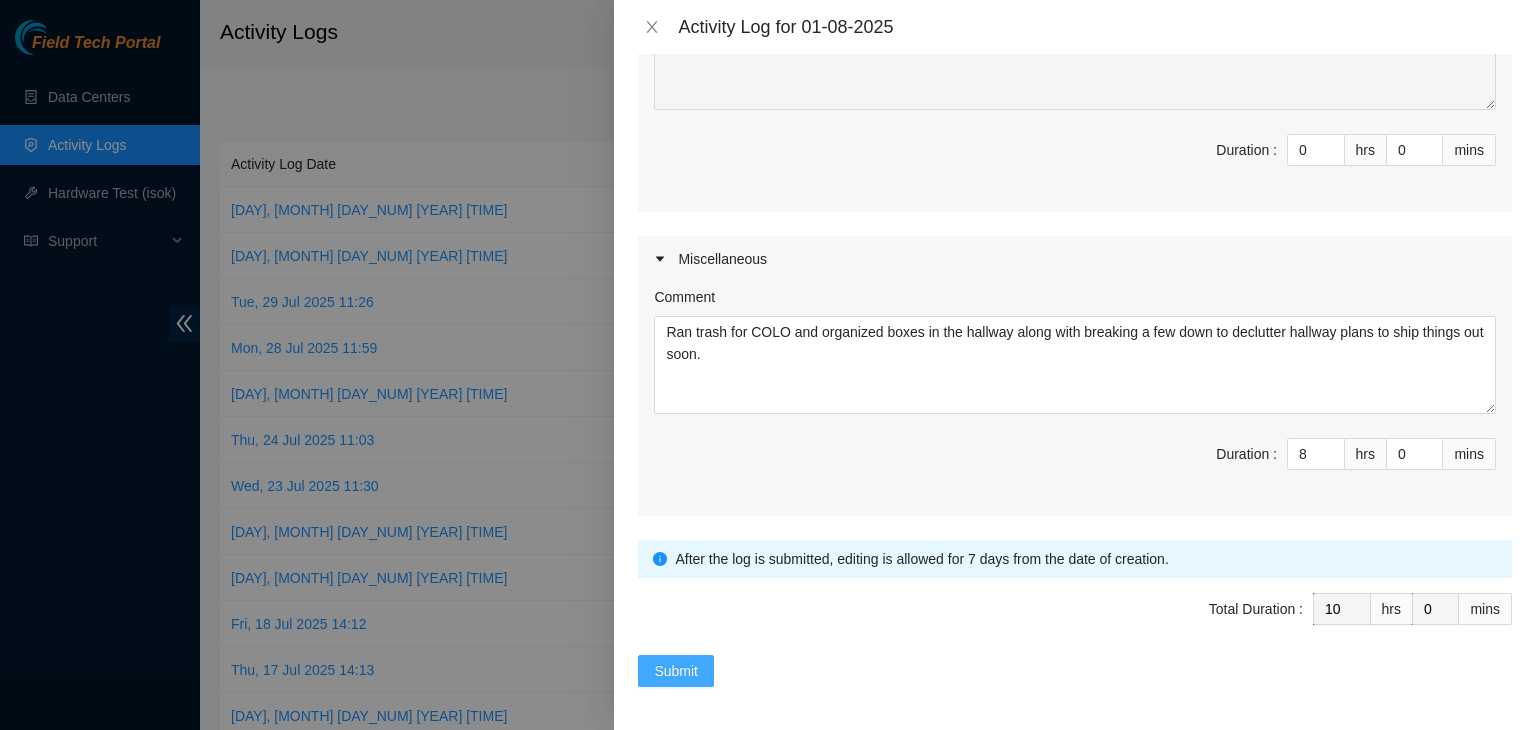 click on "Submit" at bounding box center (676, 671) 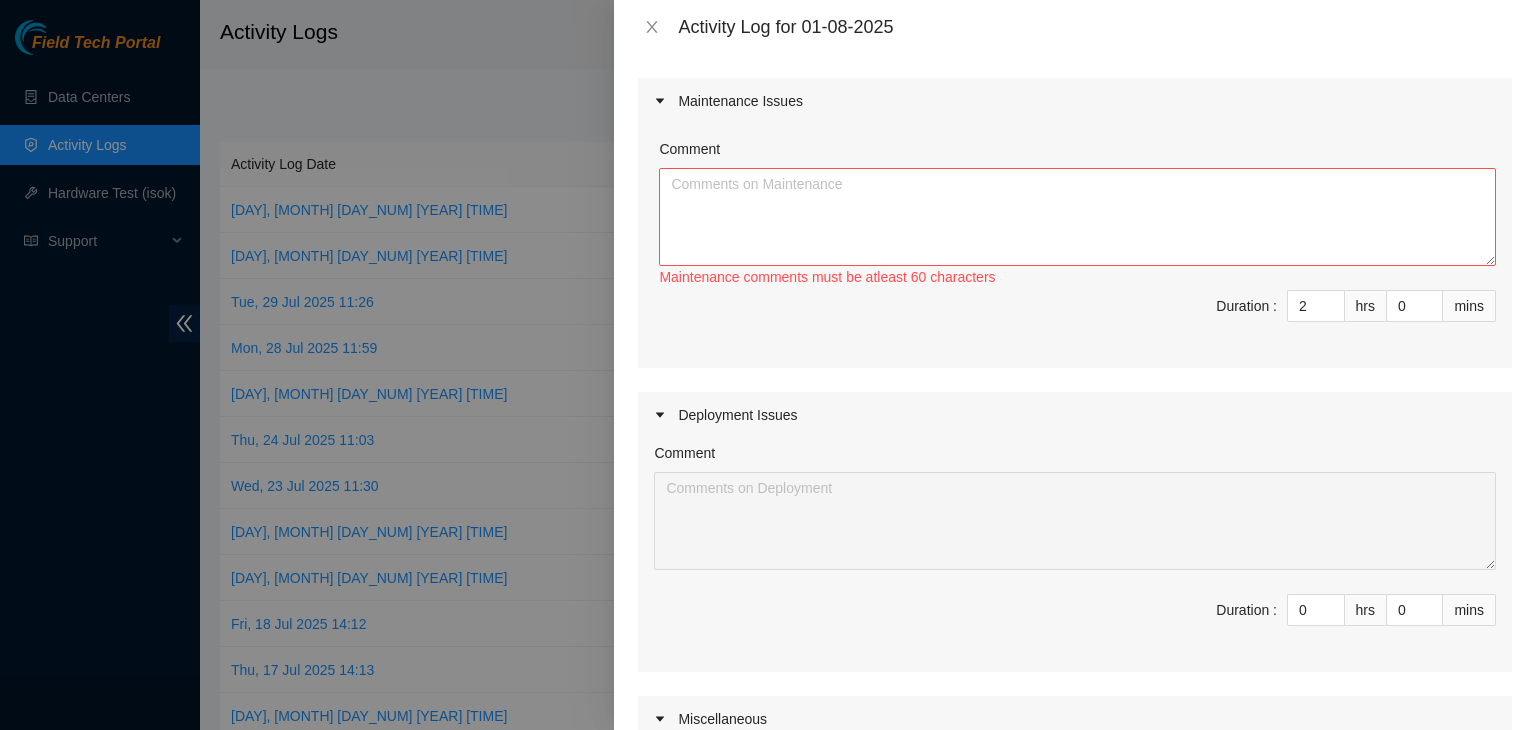 scroll, scrollTop: 0, scrollLeft: 0, axis: both 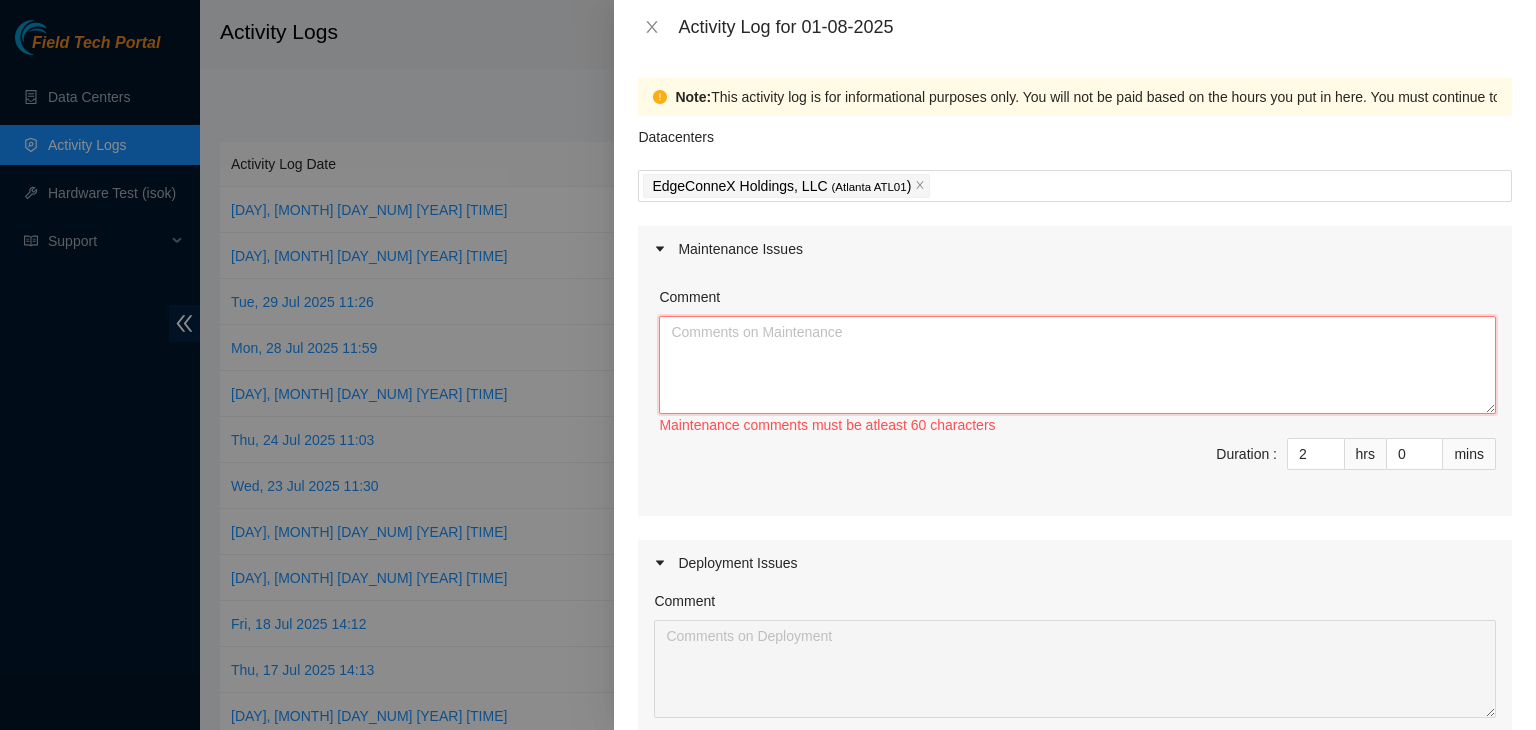 click on "Comment" at bounding box center (1077, 365) 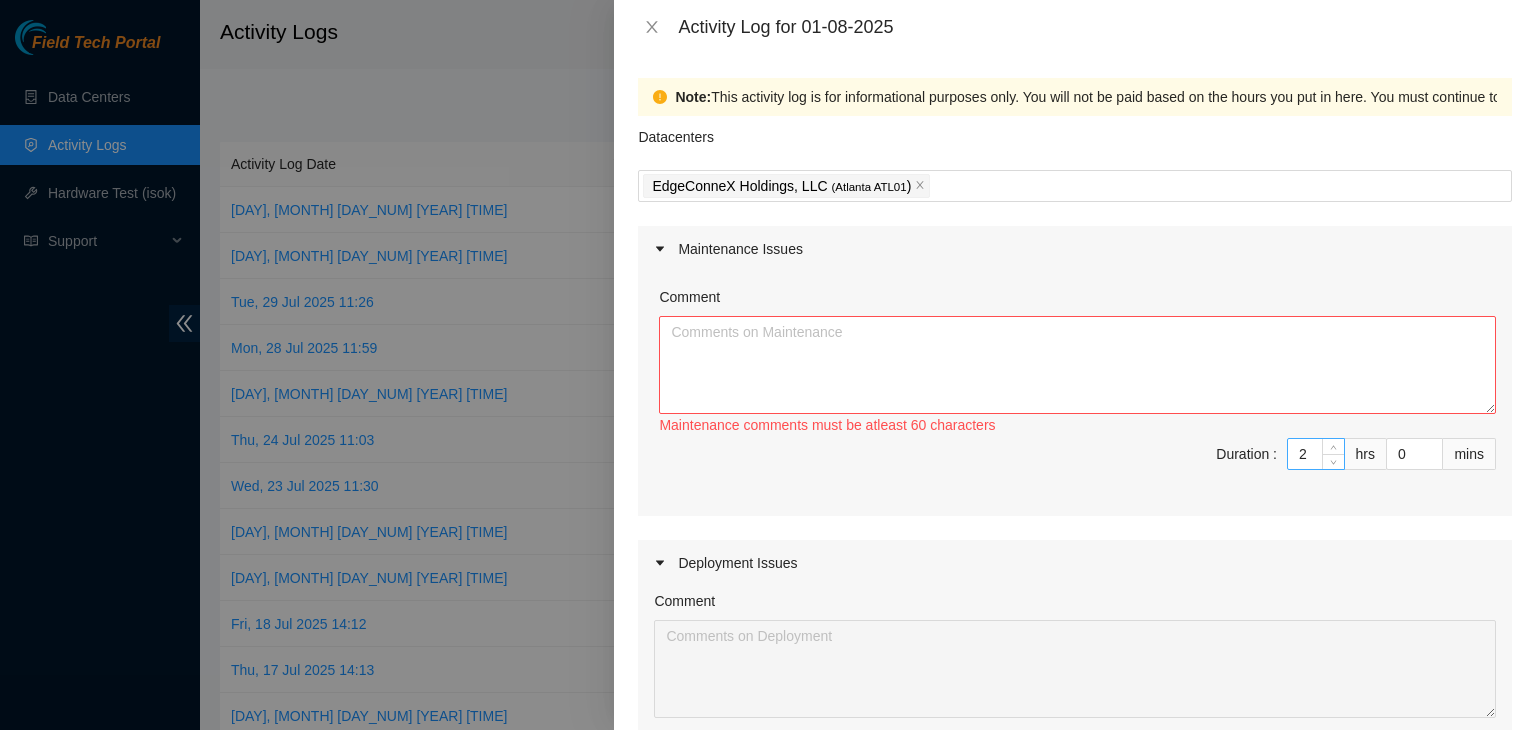 click on "2" at bounding box center [1316, 454] 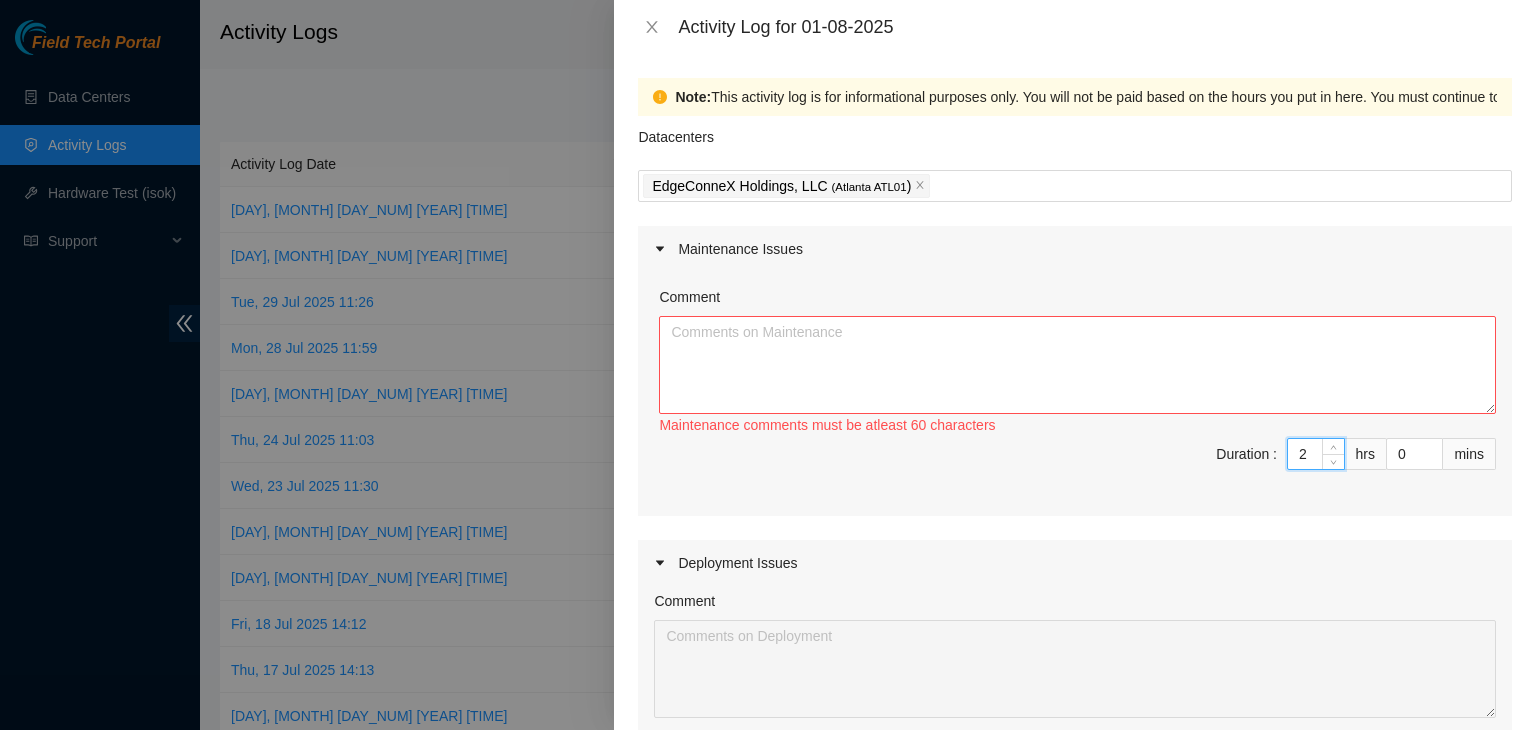 type 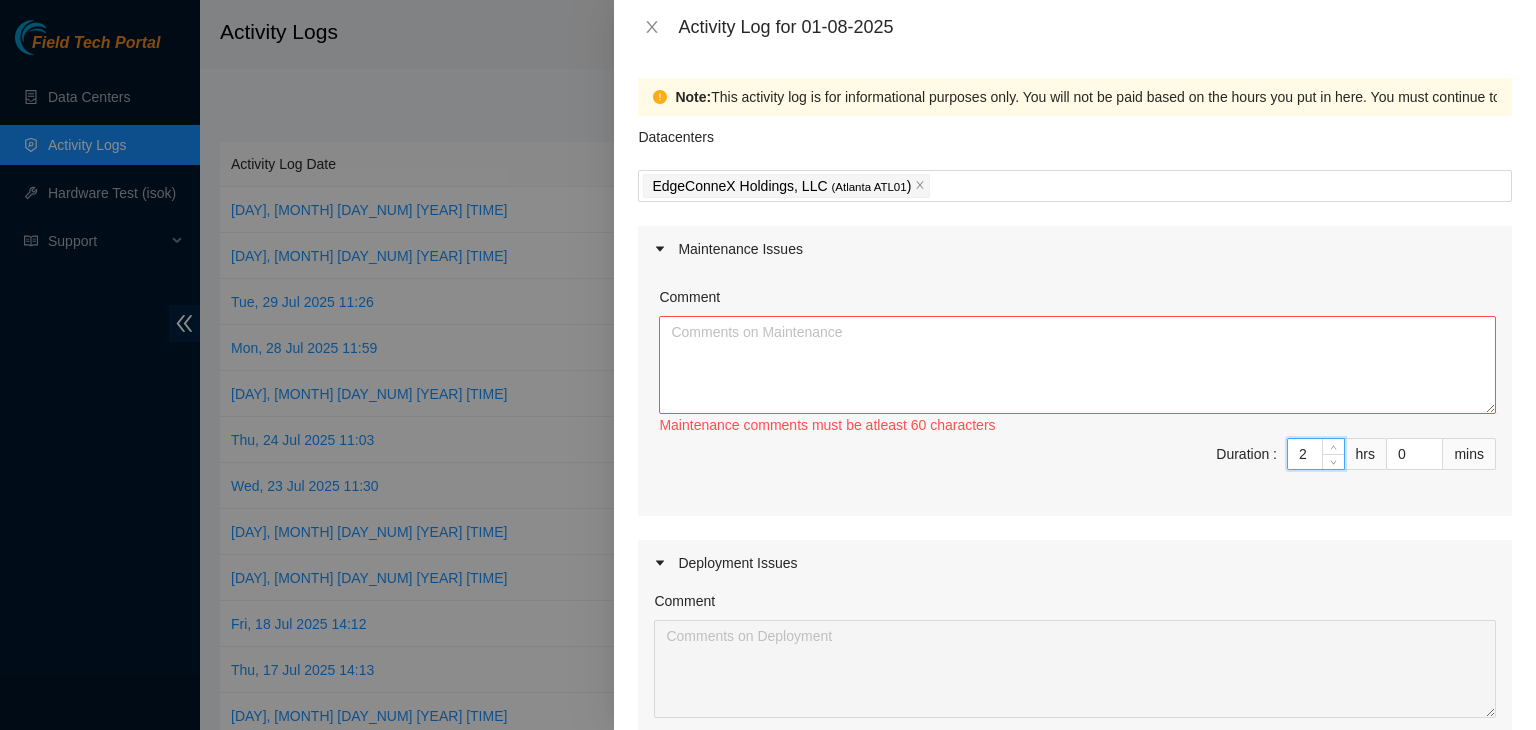 type on "8" 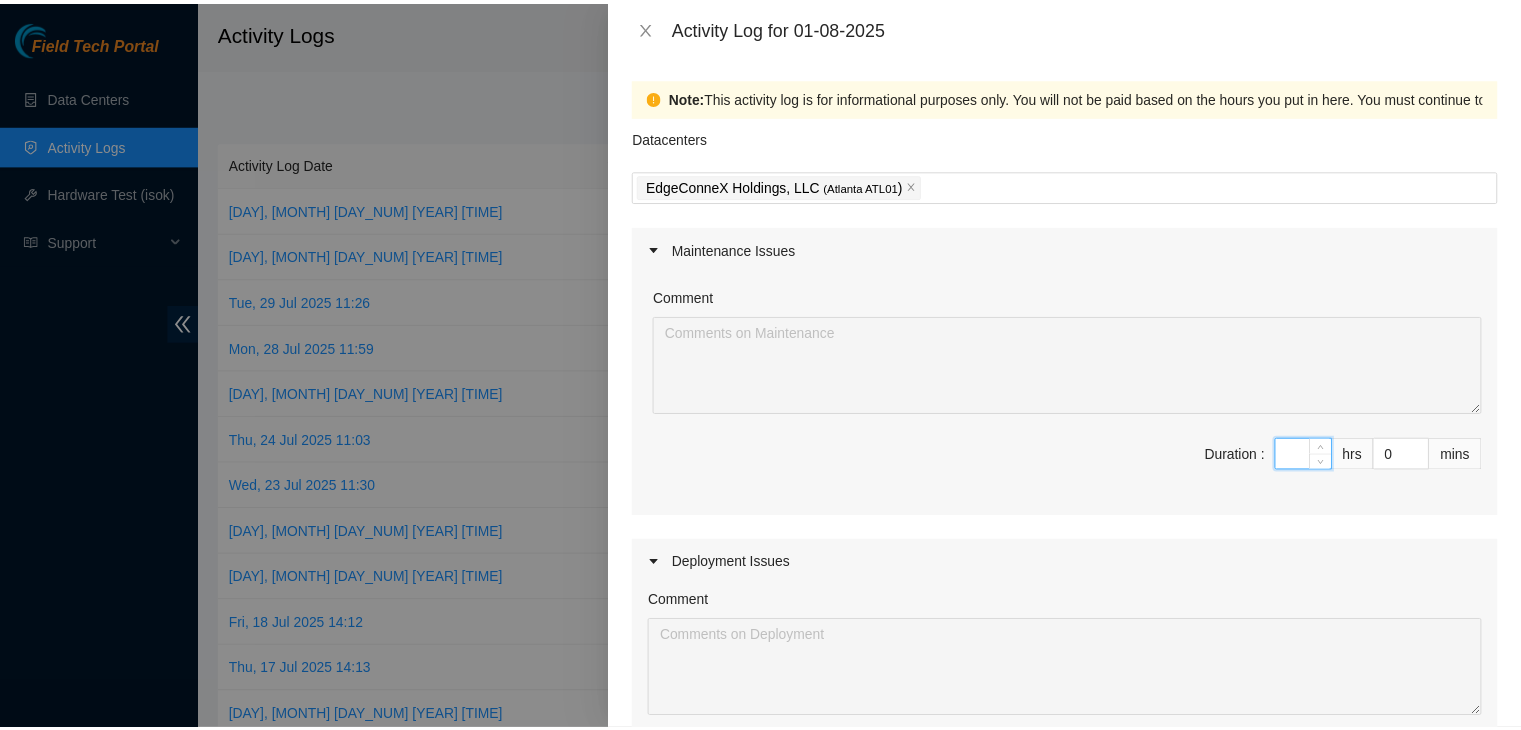 scroll, scrollTop: 608, scrollLeft: 0, axis: vertical 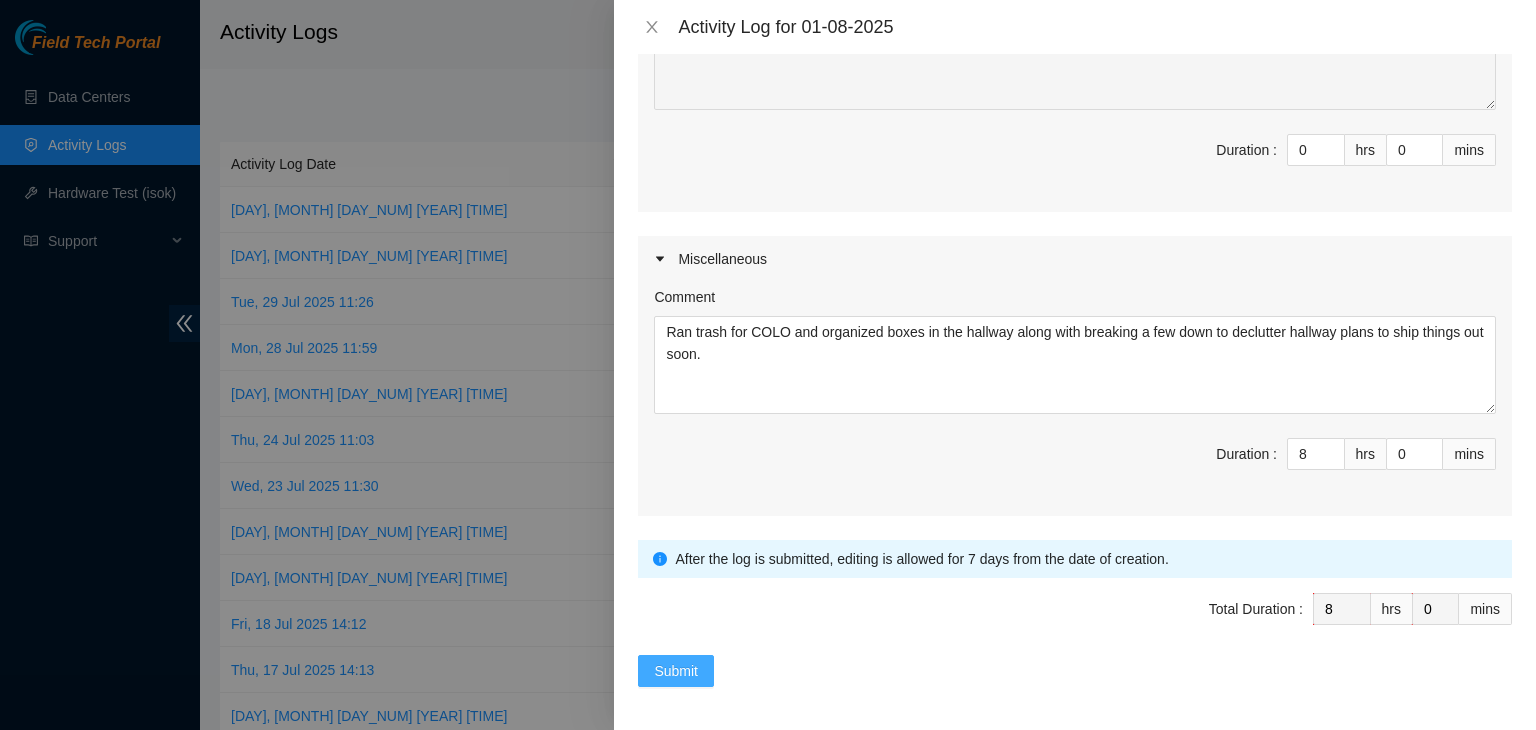 type 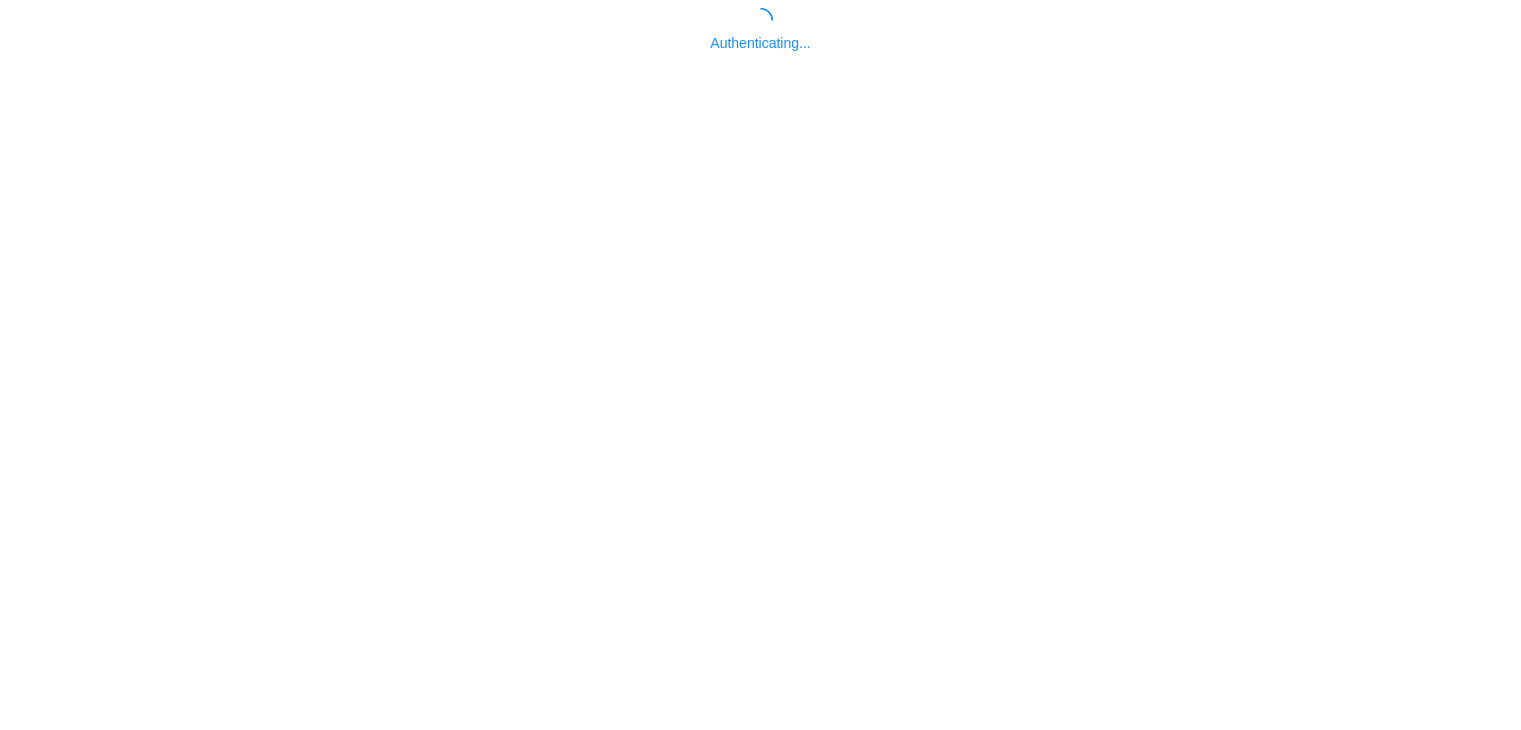 scroll, scrollTop: 0, scrollLeft: 0, axis: both 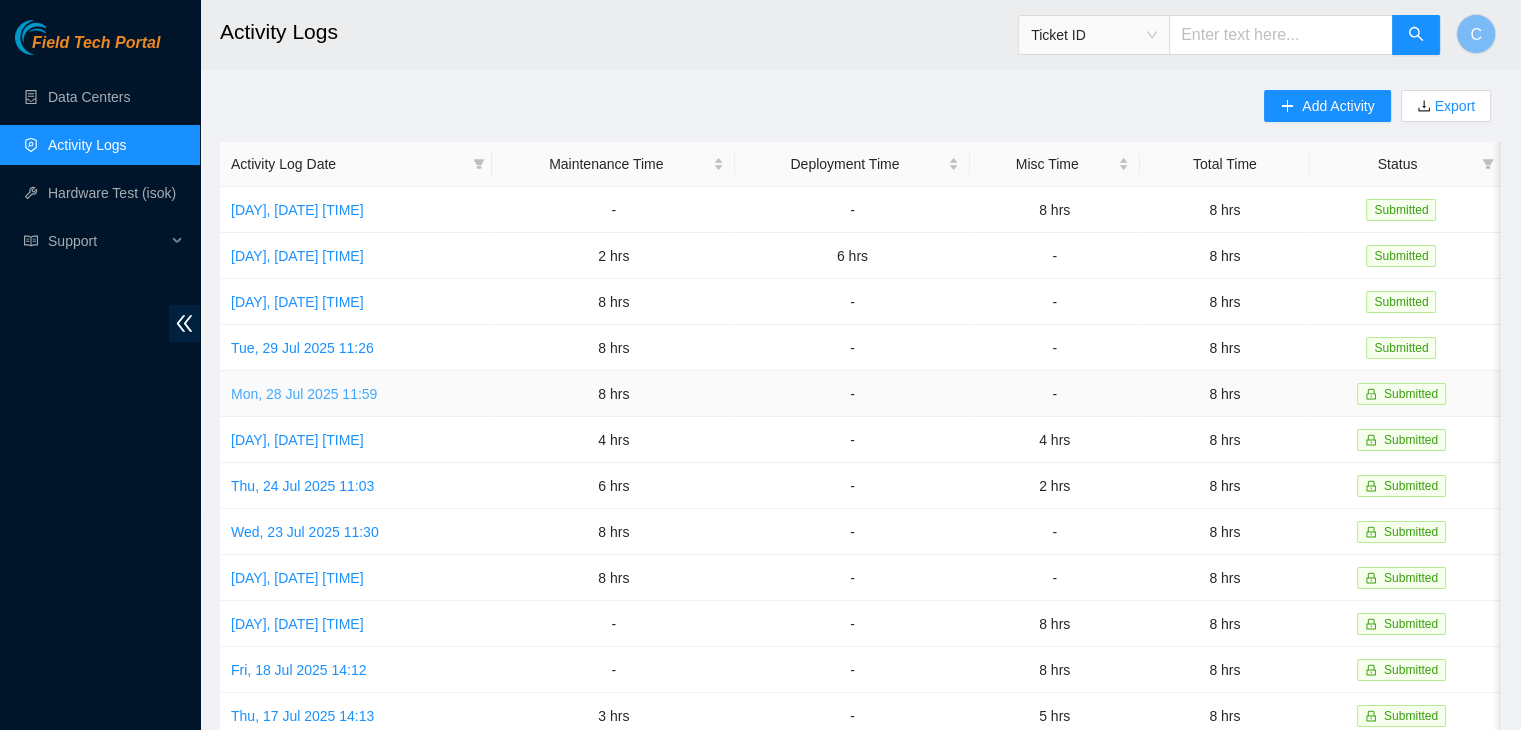 click on "Mon, 28 Jul 2025 11:59" at bounding box center [304, 394] 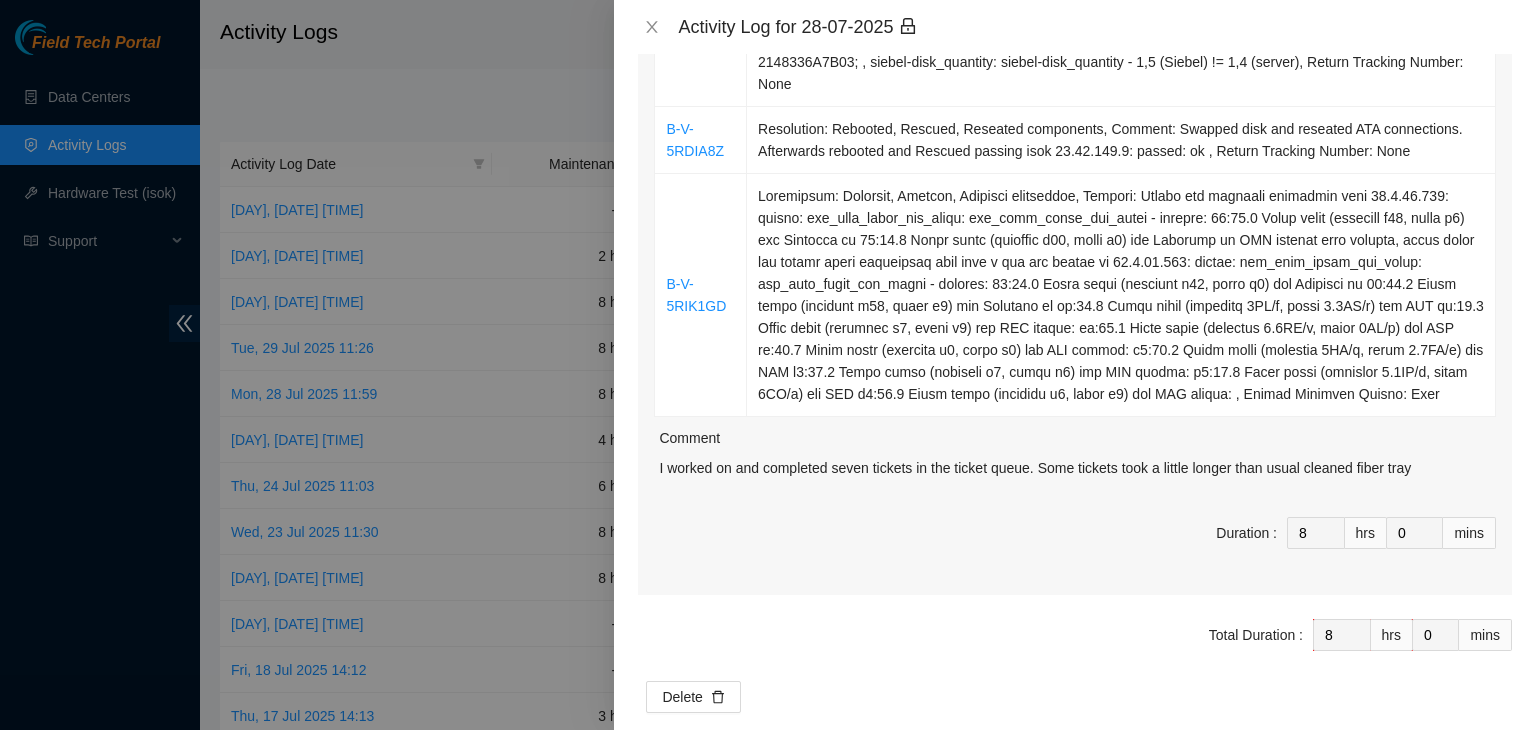 scroll, scrollTop: 797, scrollLeft: 0, axis: vertical 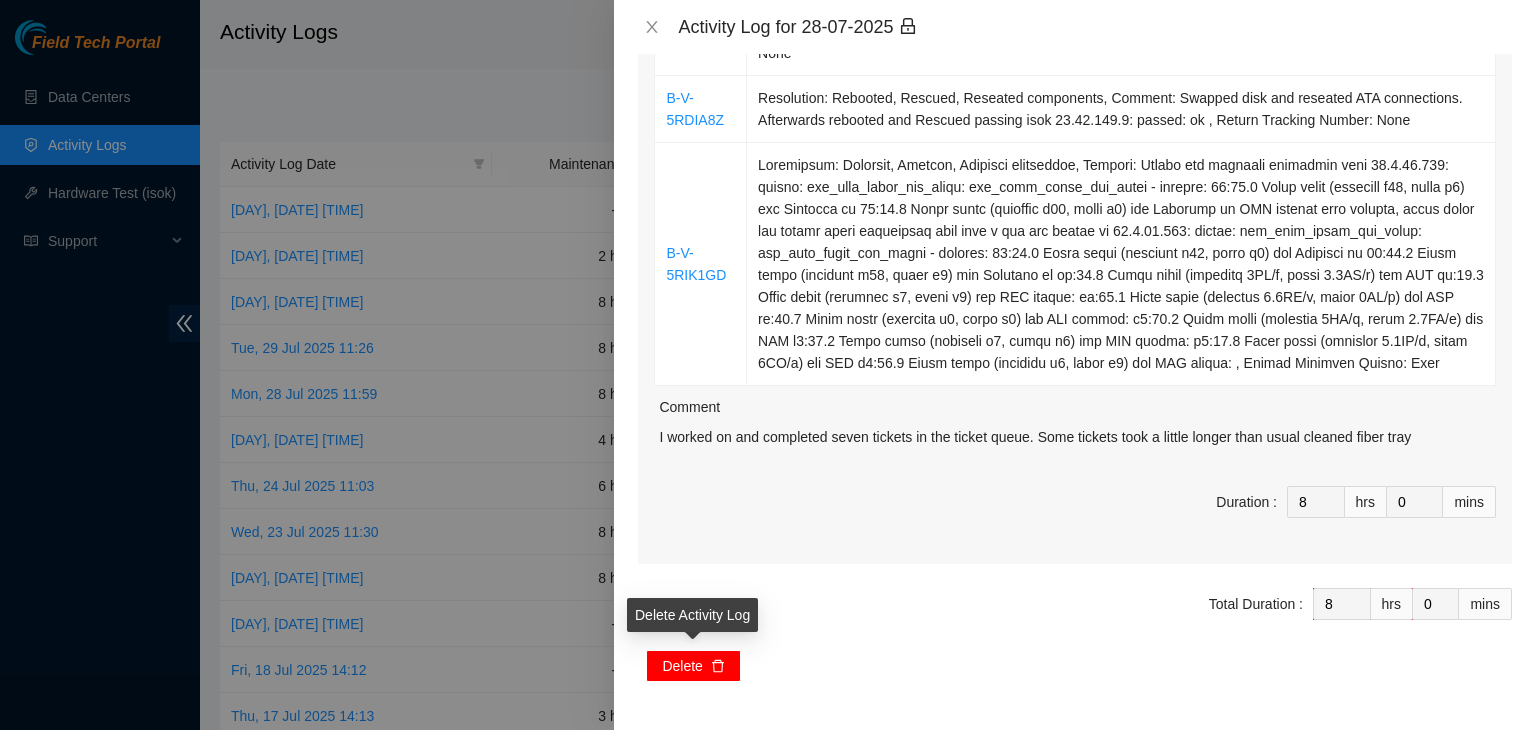 click on "Delete" at bounding box center [693, 666] 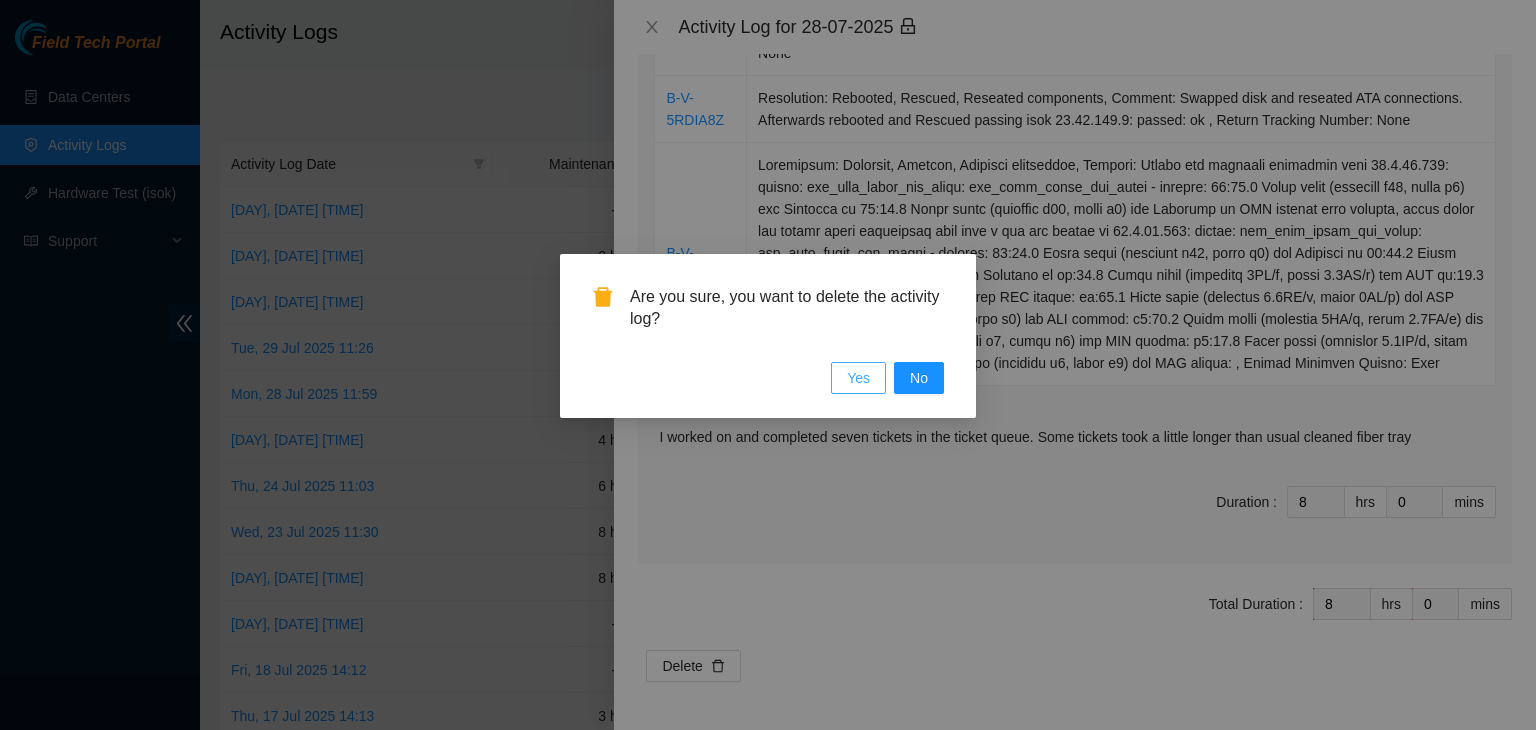 click on "Yes" at bounding box center [858, 378] 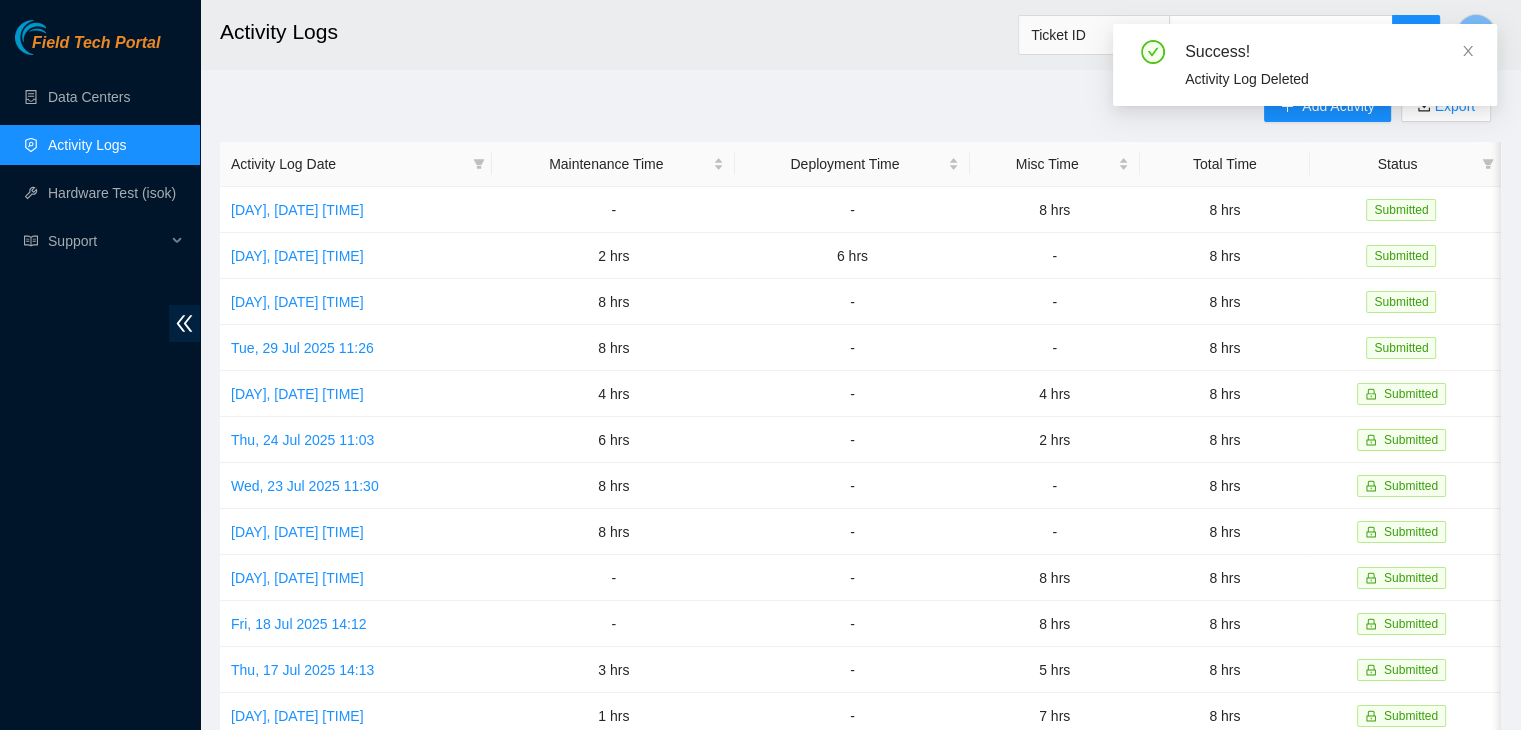 click on "Success! Activity Log Deleted" at bounding box center (1305, 73) 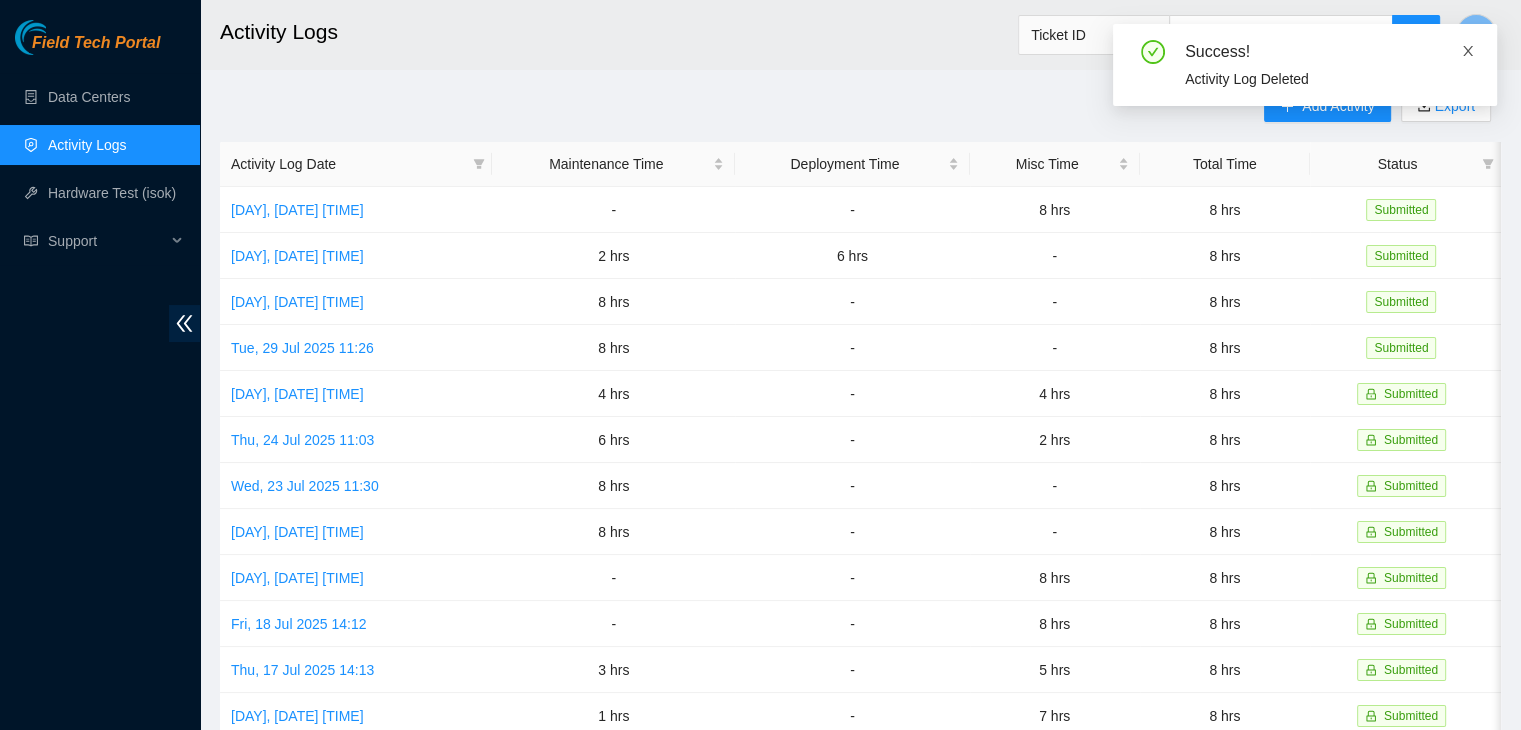 click 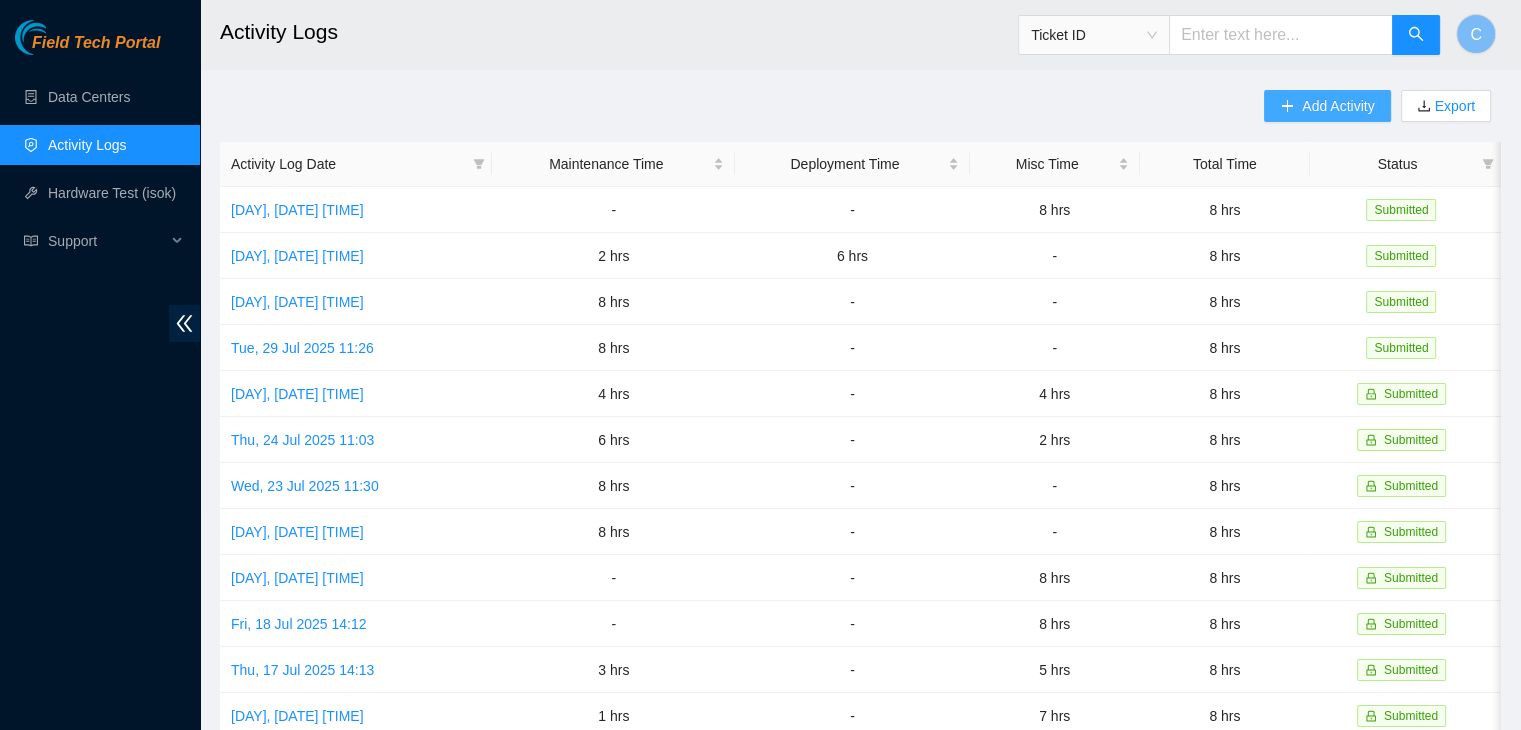 click on "Add Activity" at bounding box center (1338, 106) 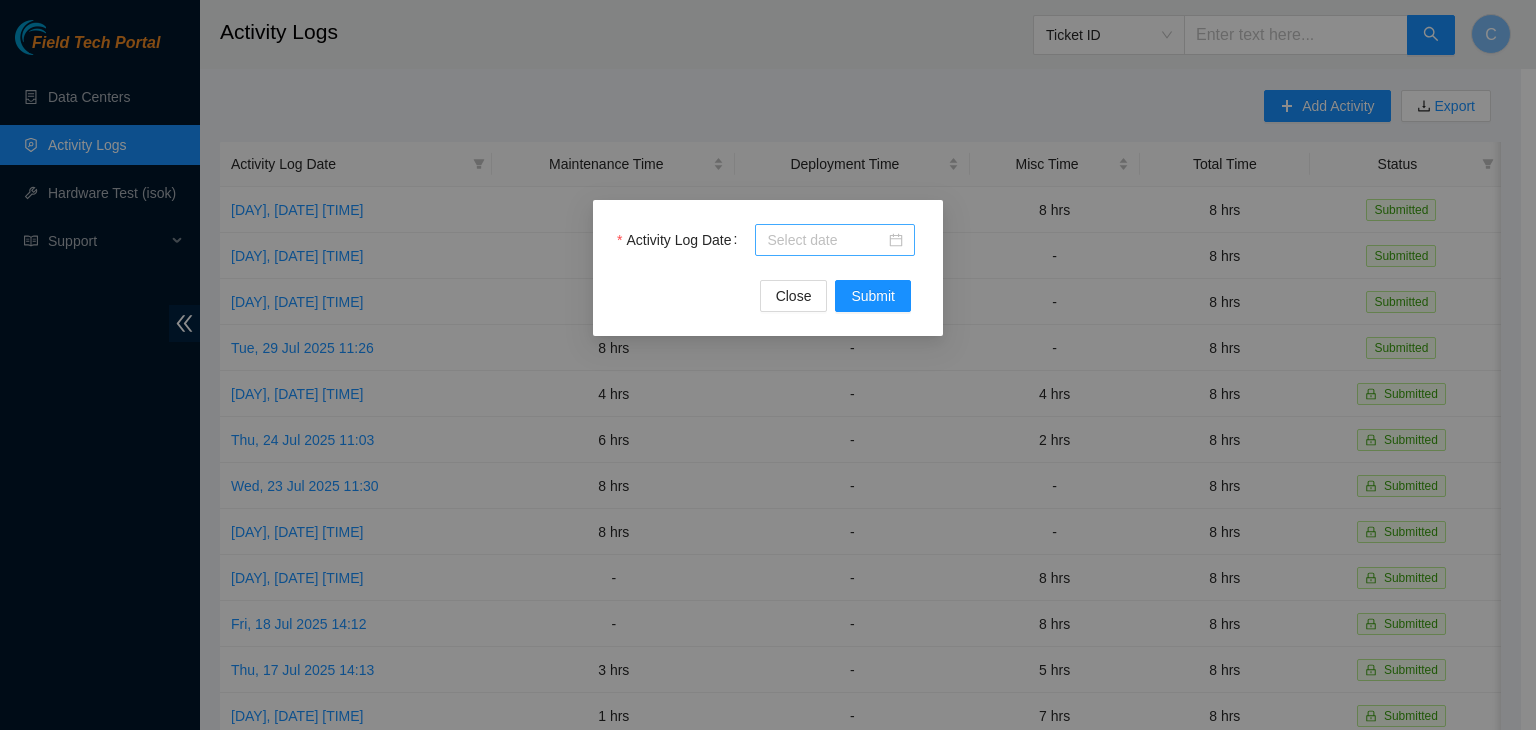 click at bounding box center [835, 240] 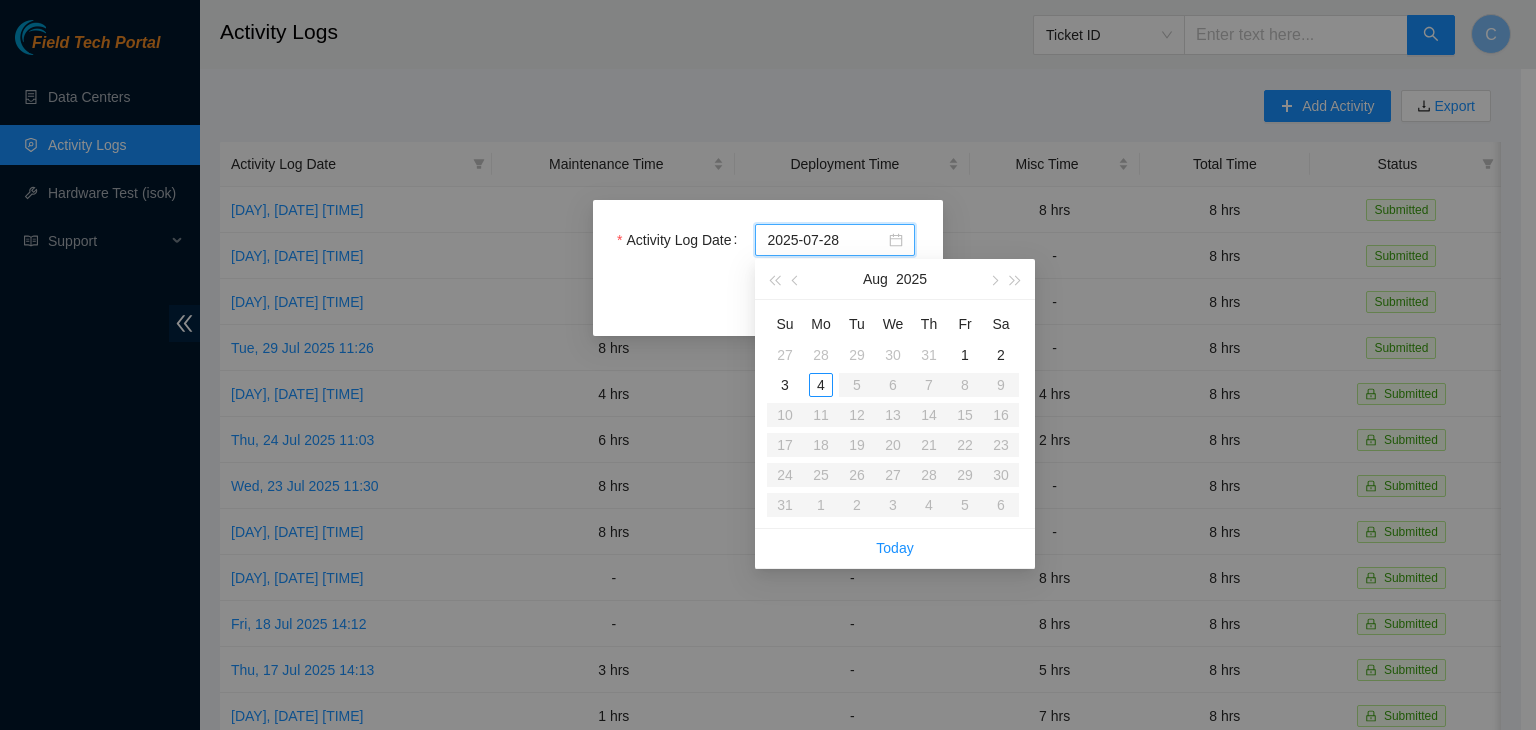 type on "2025-08-04" 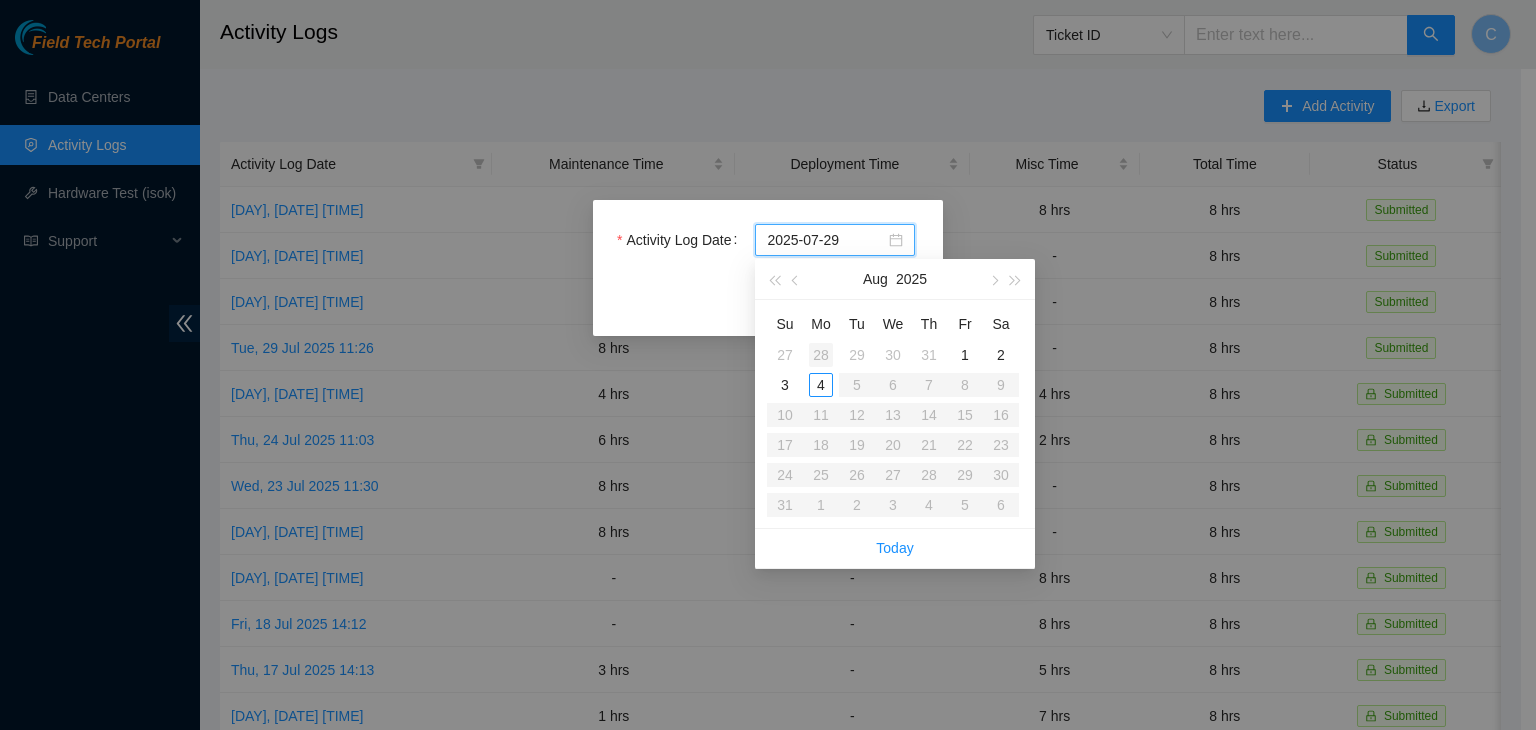 type on "2025-07-28" 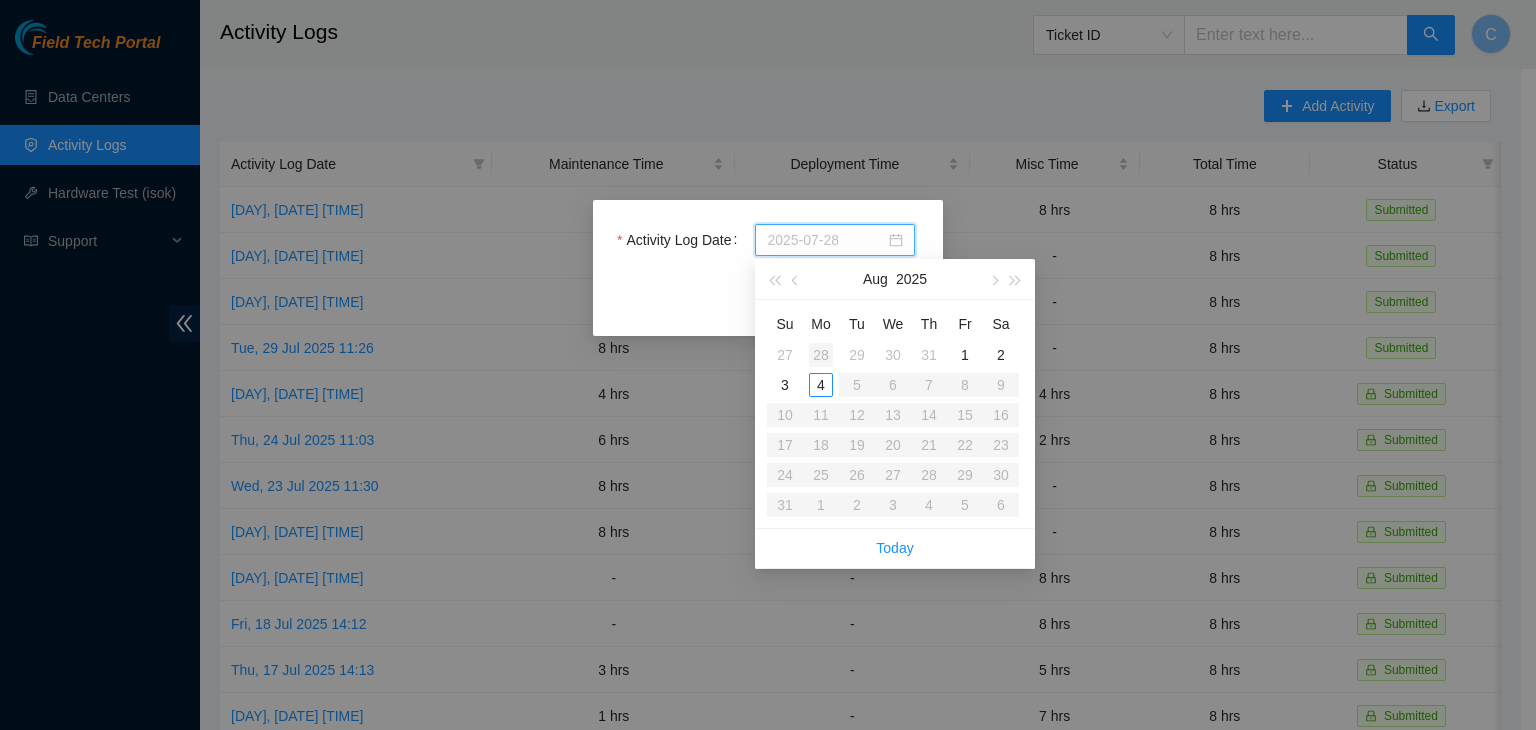 click on "28" at bounding box center (821, 355) 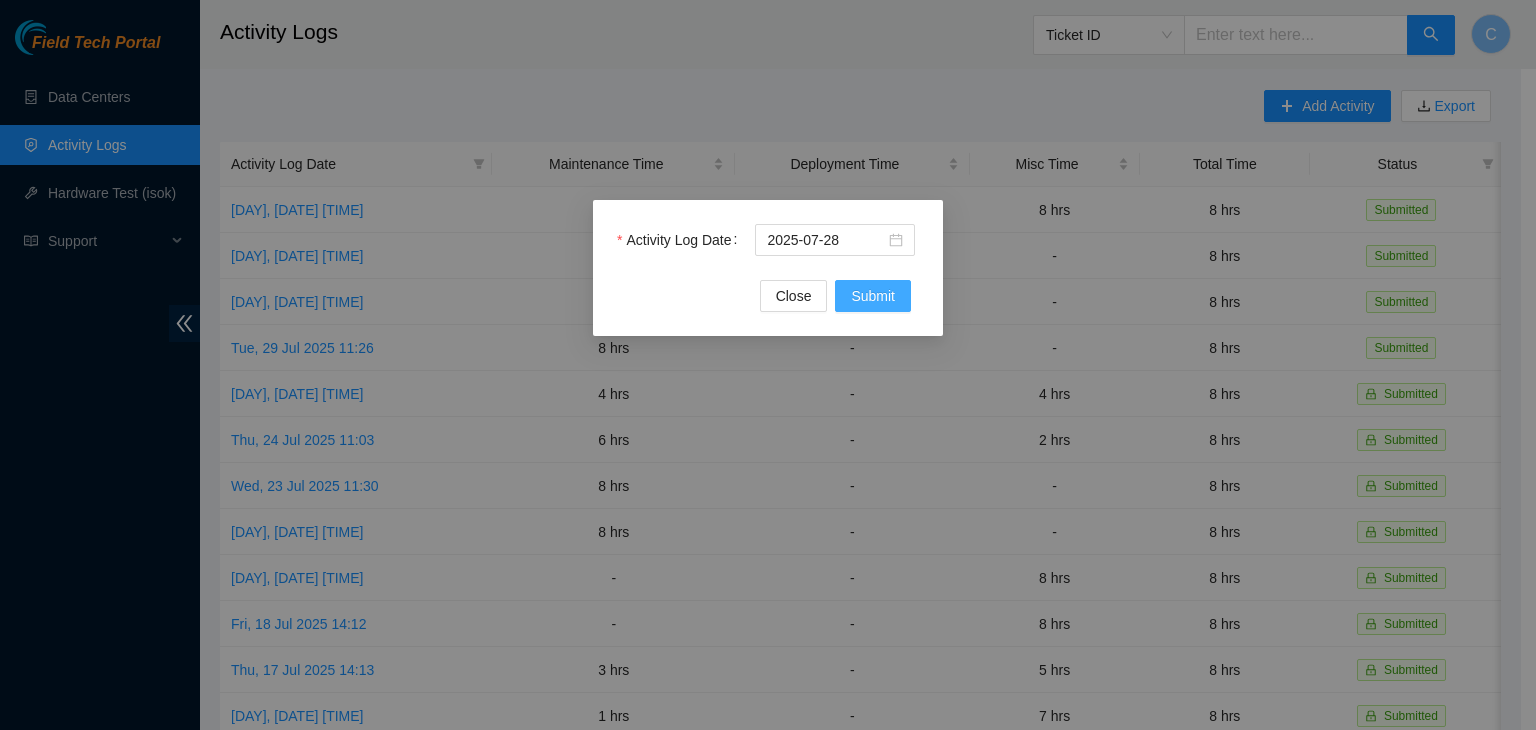 click on "Submit" at bounding box center [873, 296] 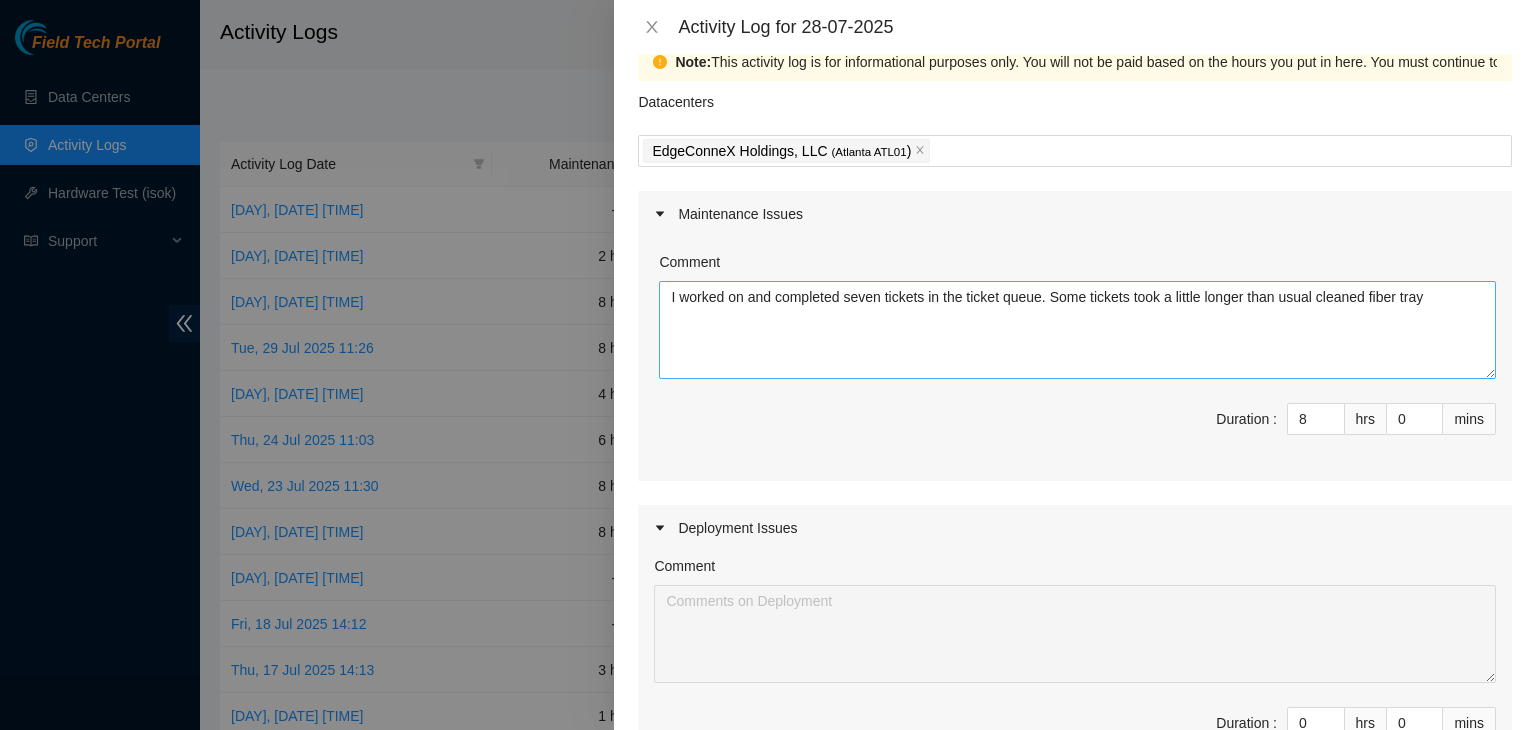 scroll, scrollTop: 0, scrollLeft: 0, axis: both 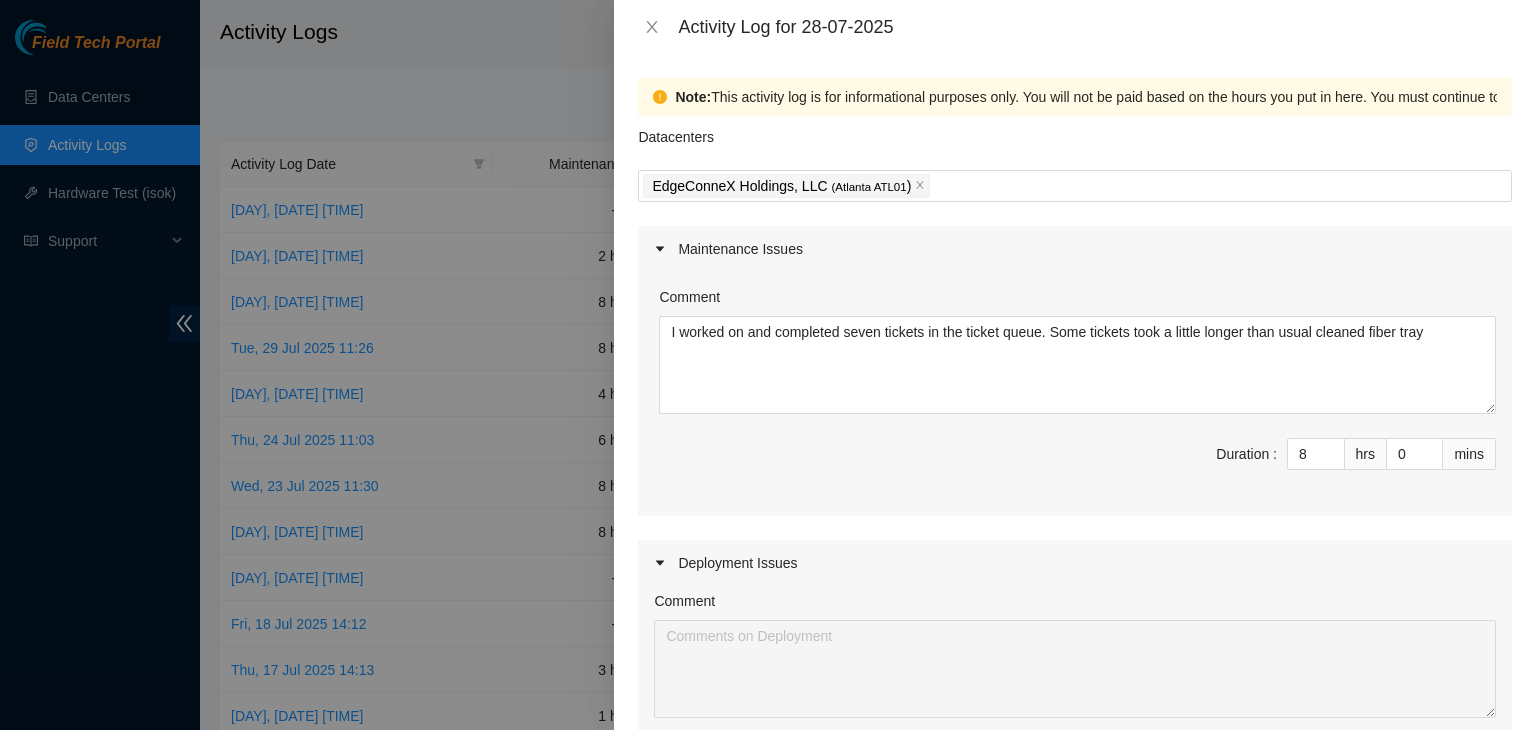 click on "Maintenance Issues" at bounding box center (1075, 249) 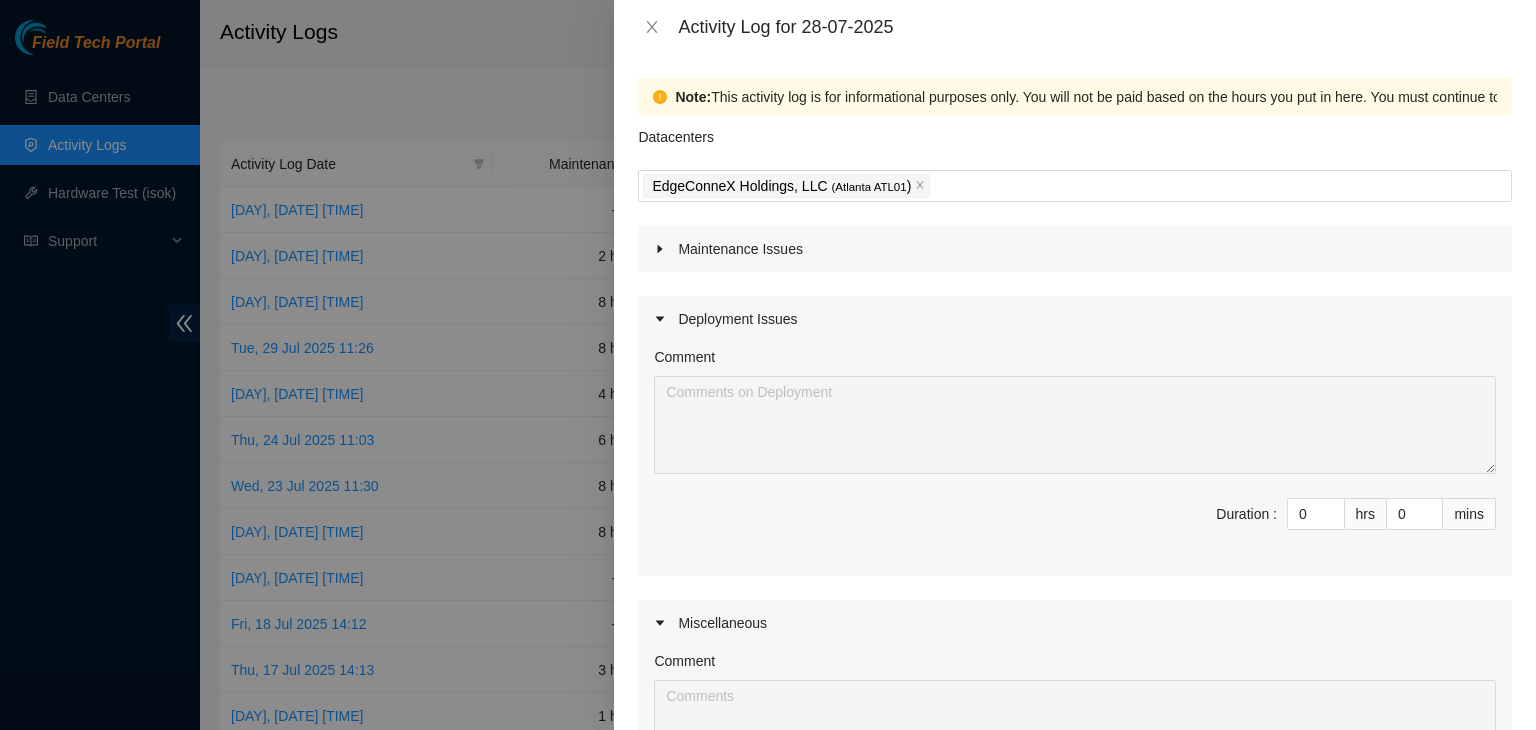 click on "Maintenance Issues" at bounding box center [1075, 249] 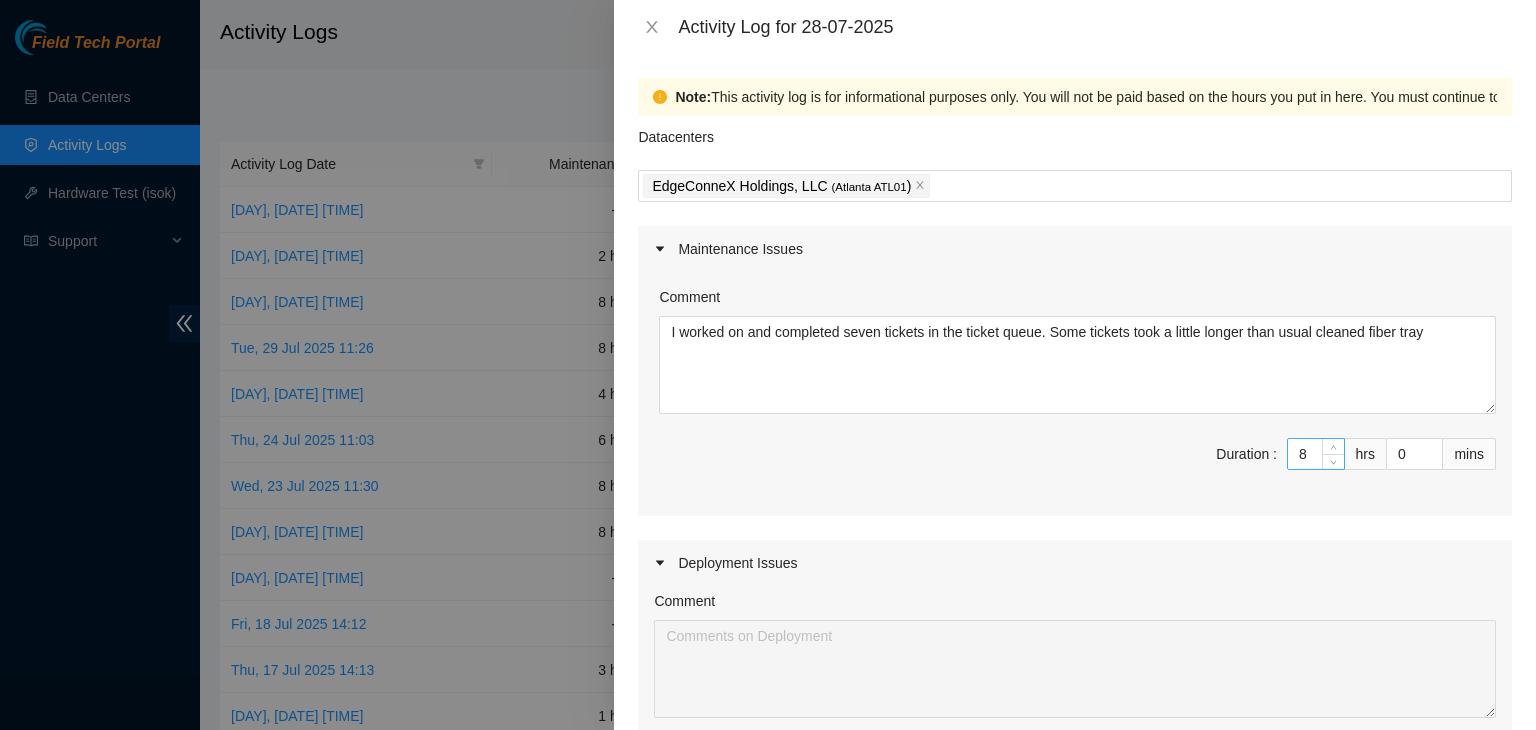 click on "8" at bounding box center (1316, 454) 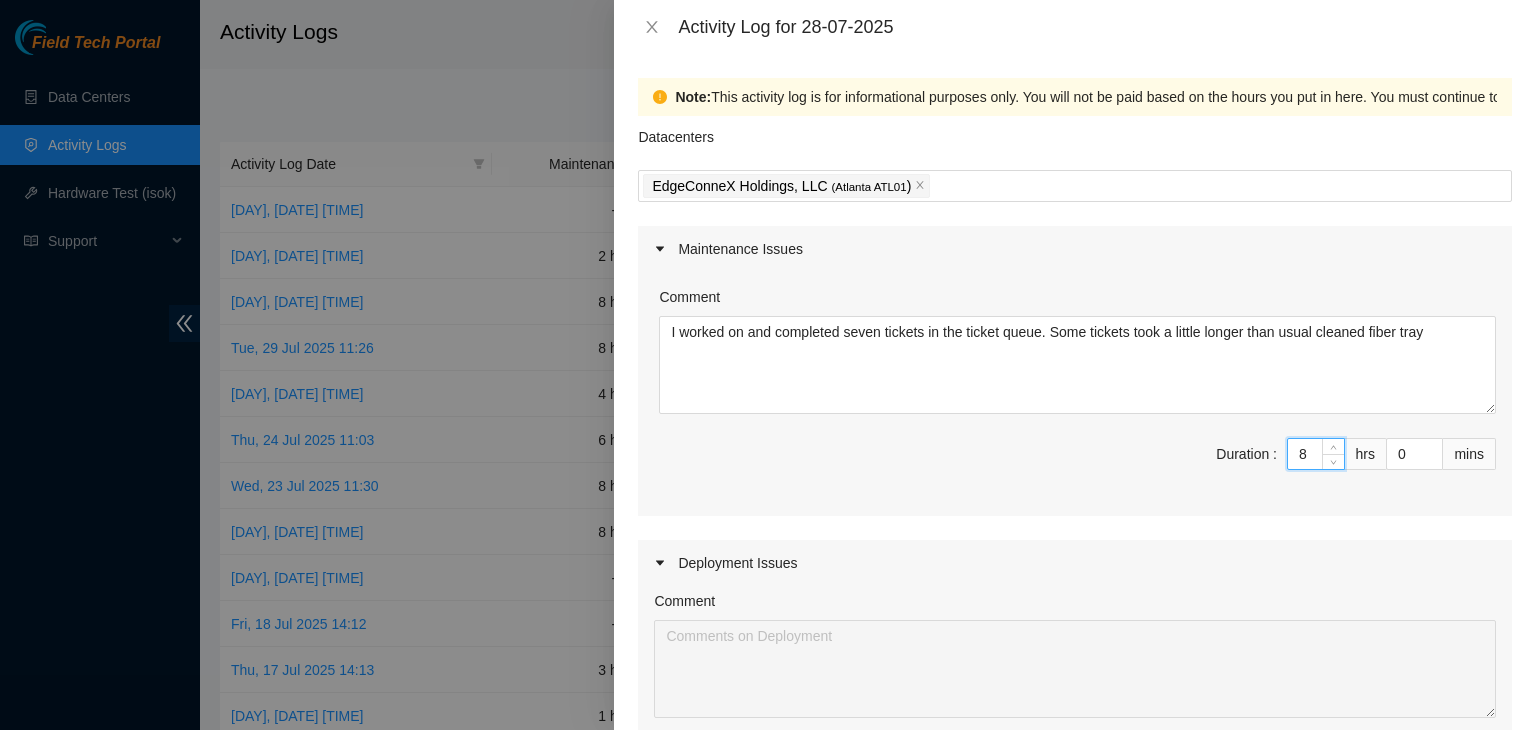 type 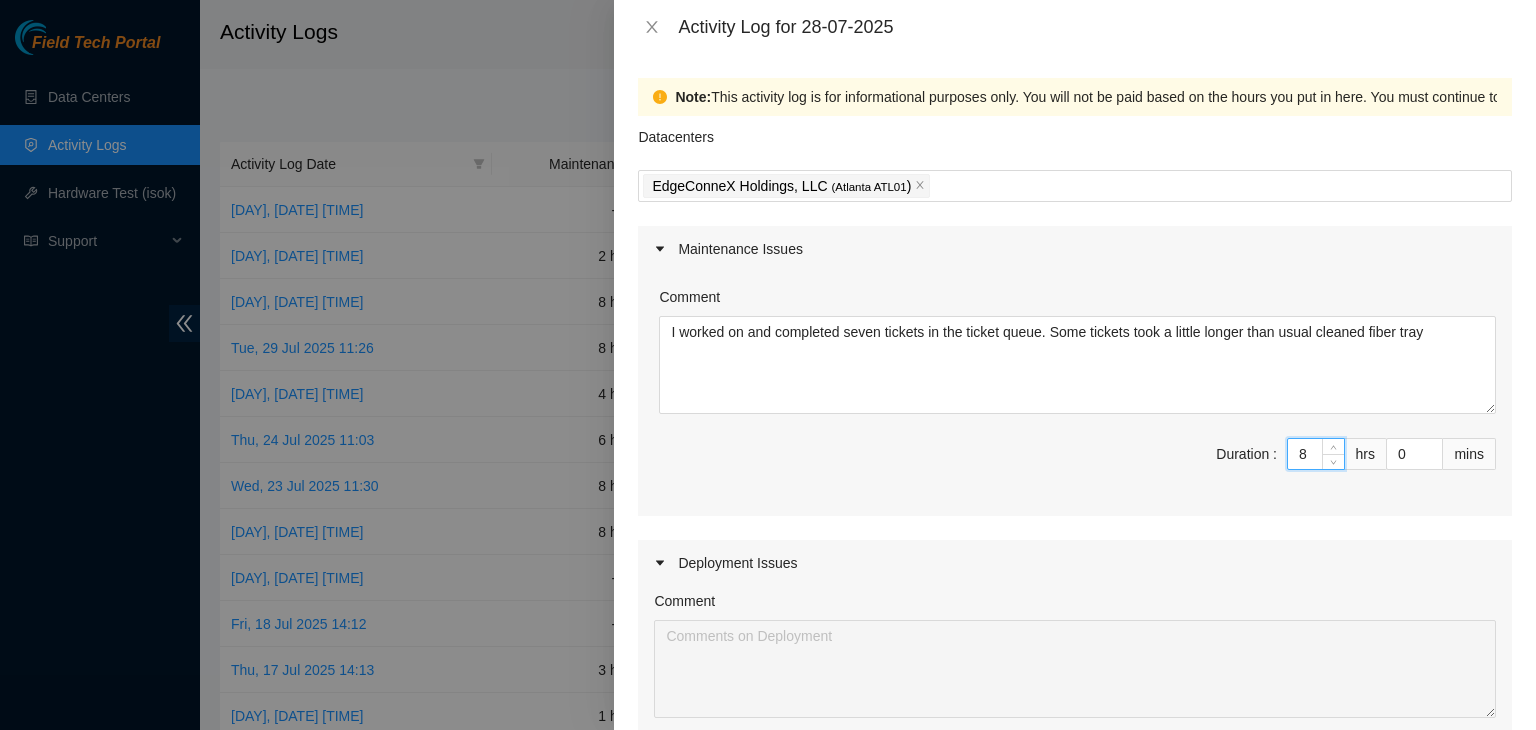 type on "0" 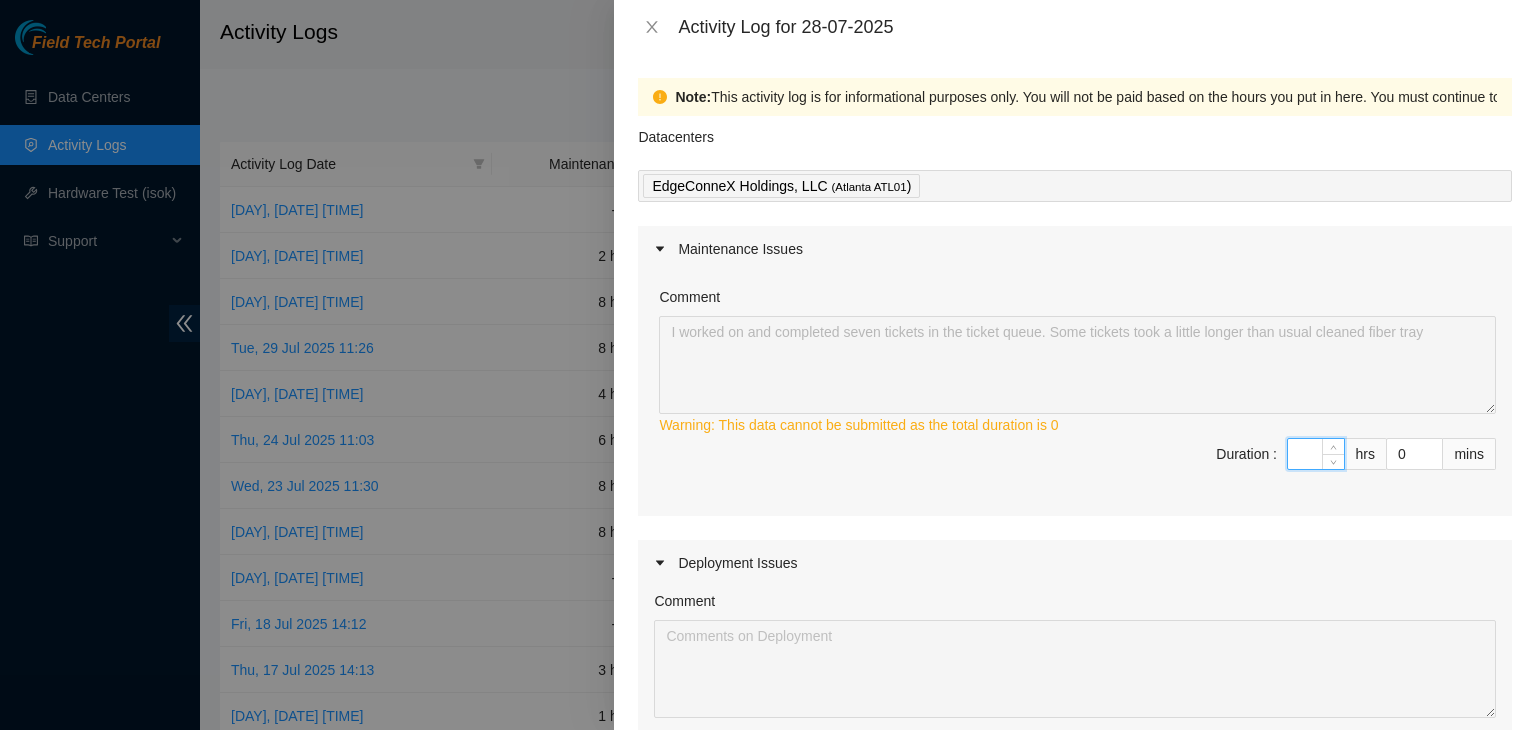 type on "6" 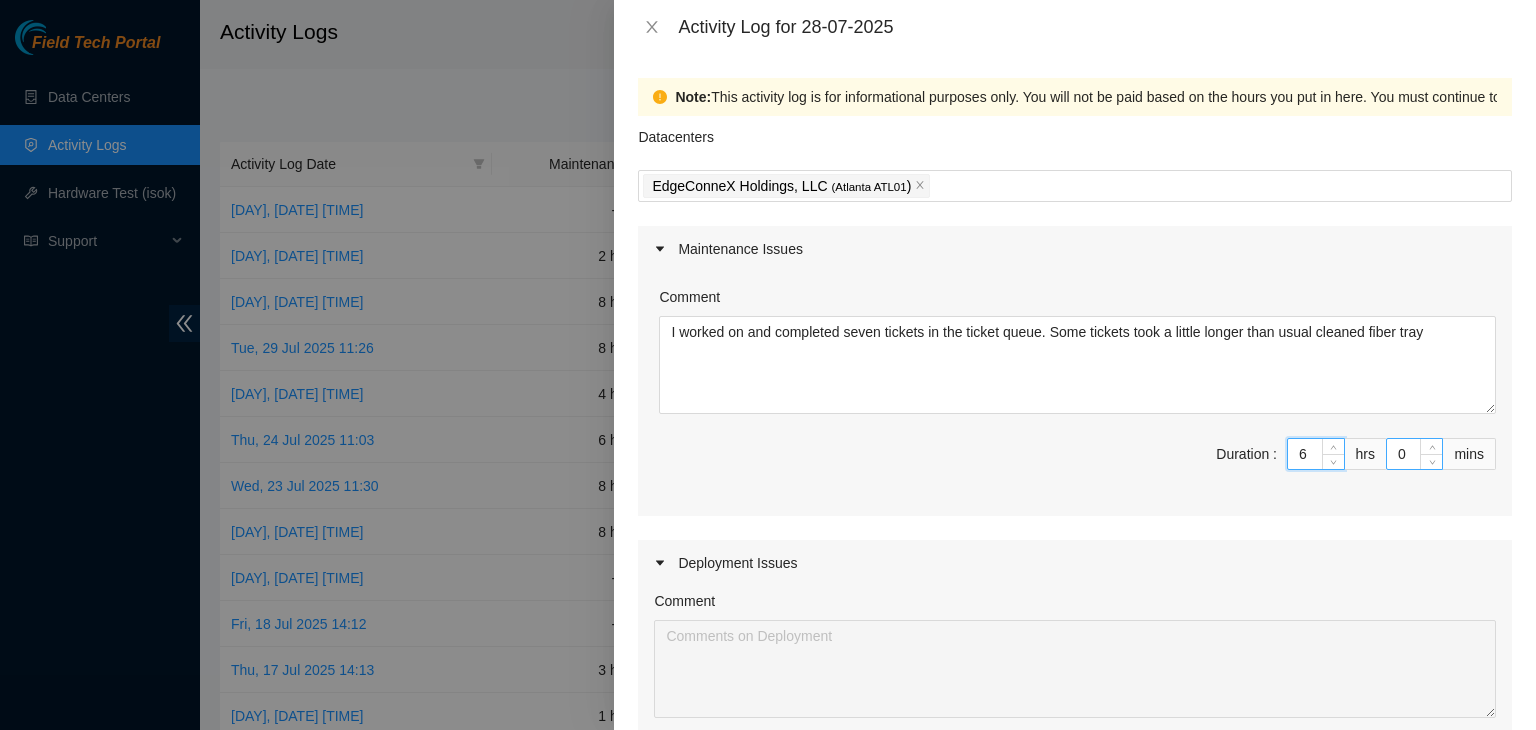 type on "6" 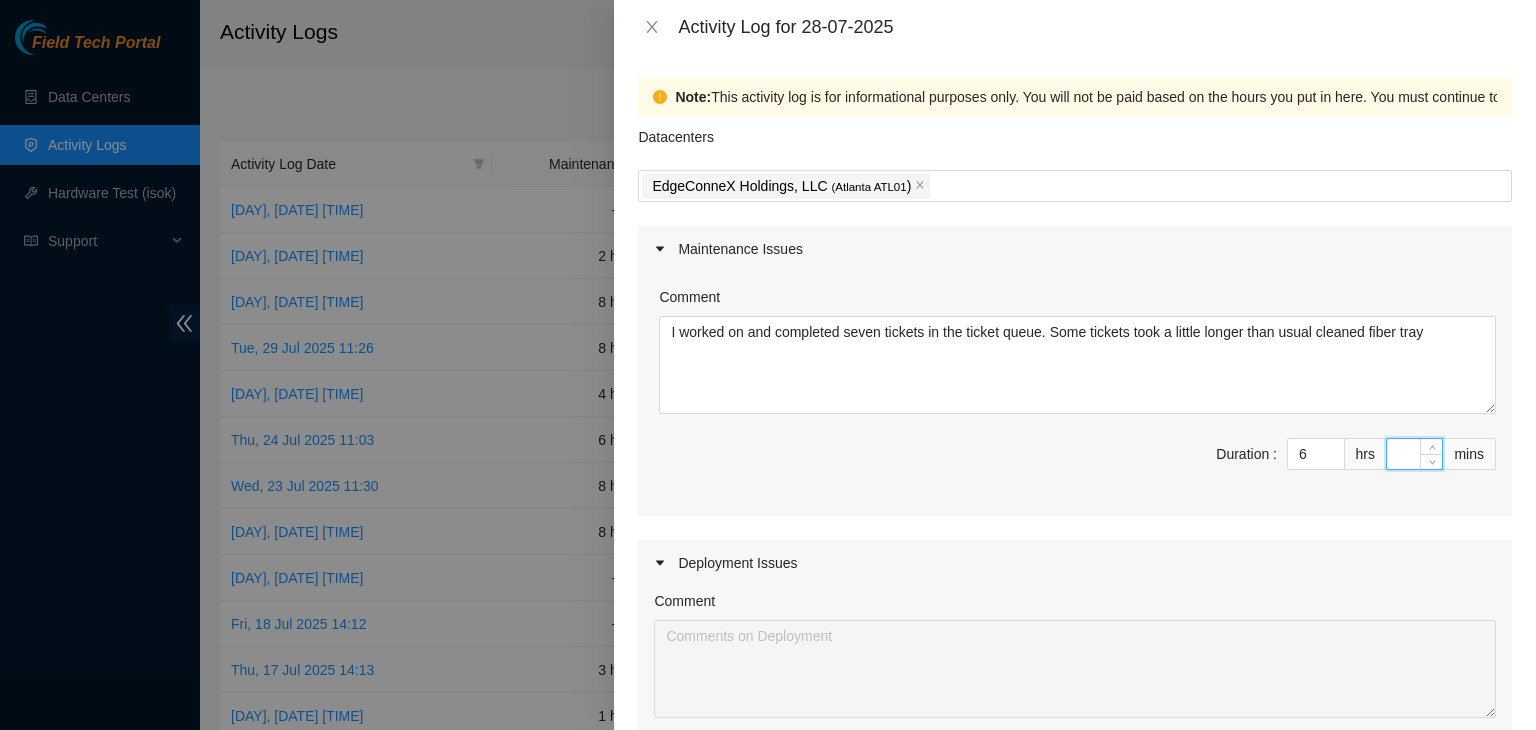 type on "4" 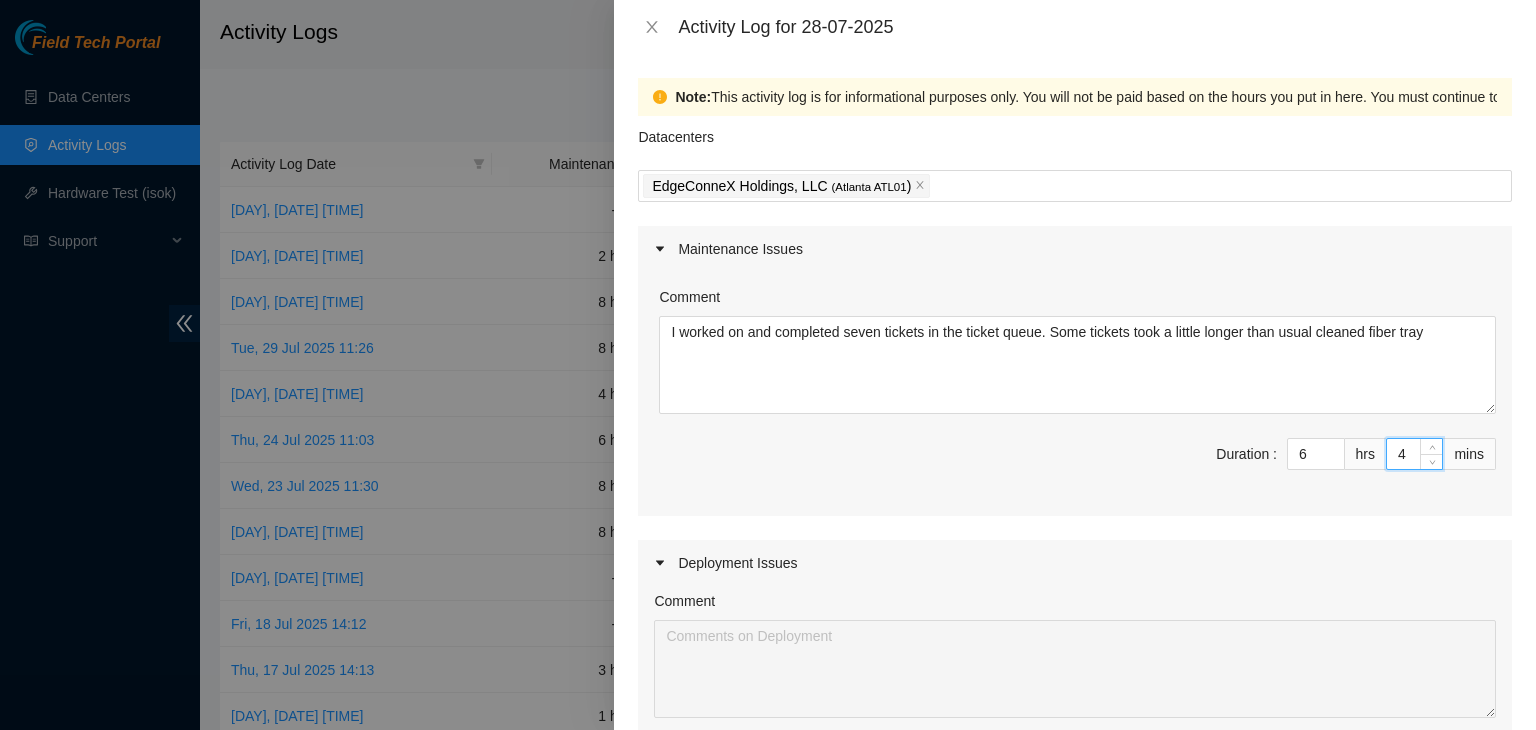 type on "45" 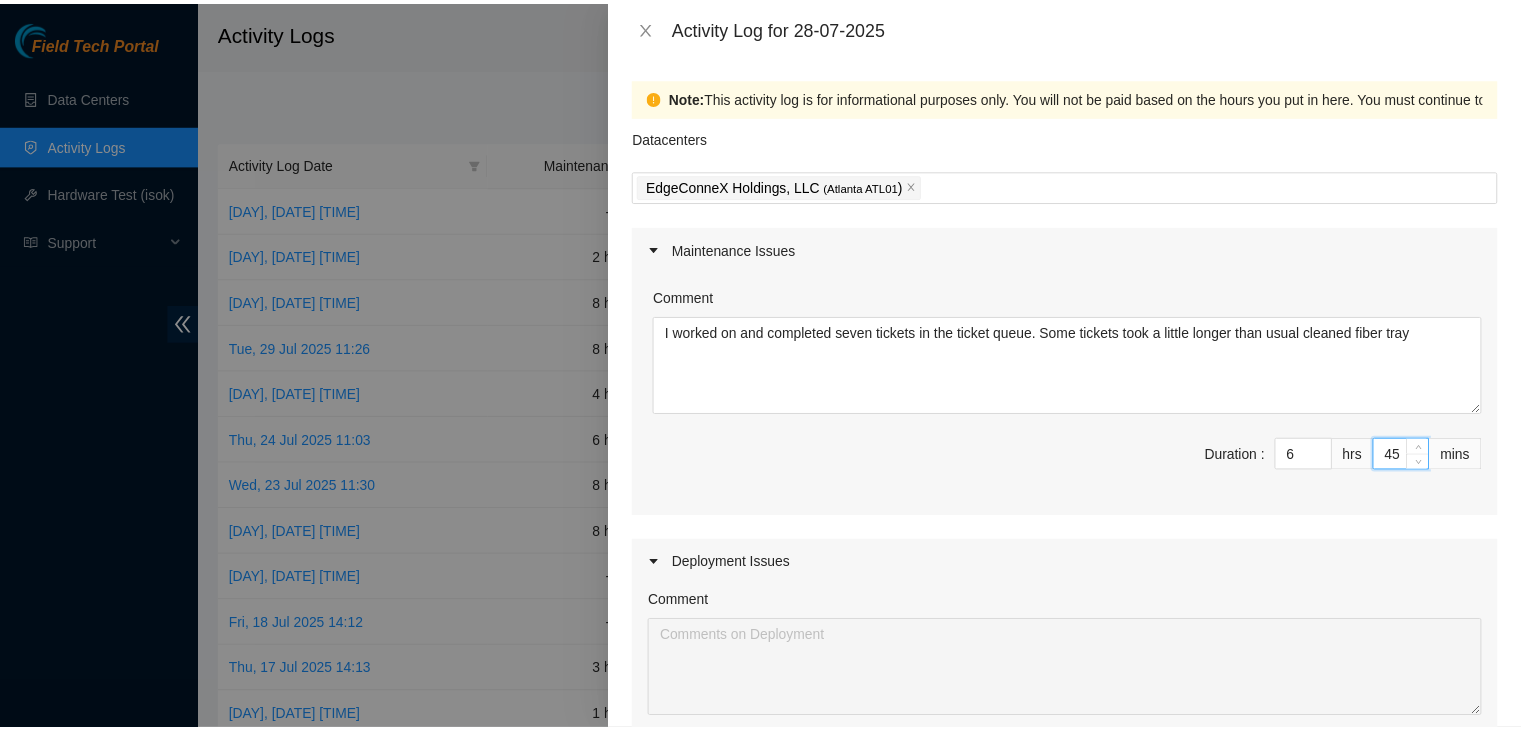 scroll, scrollTop: 608, scrollLeft: 0, axis: vertical 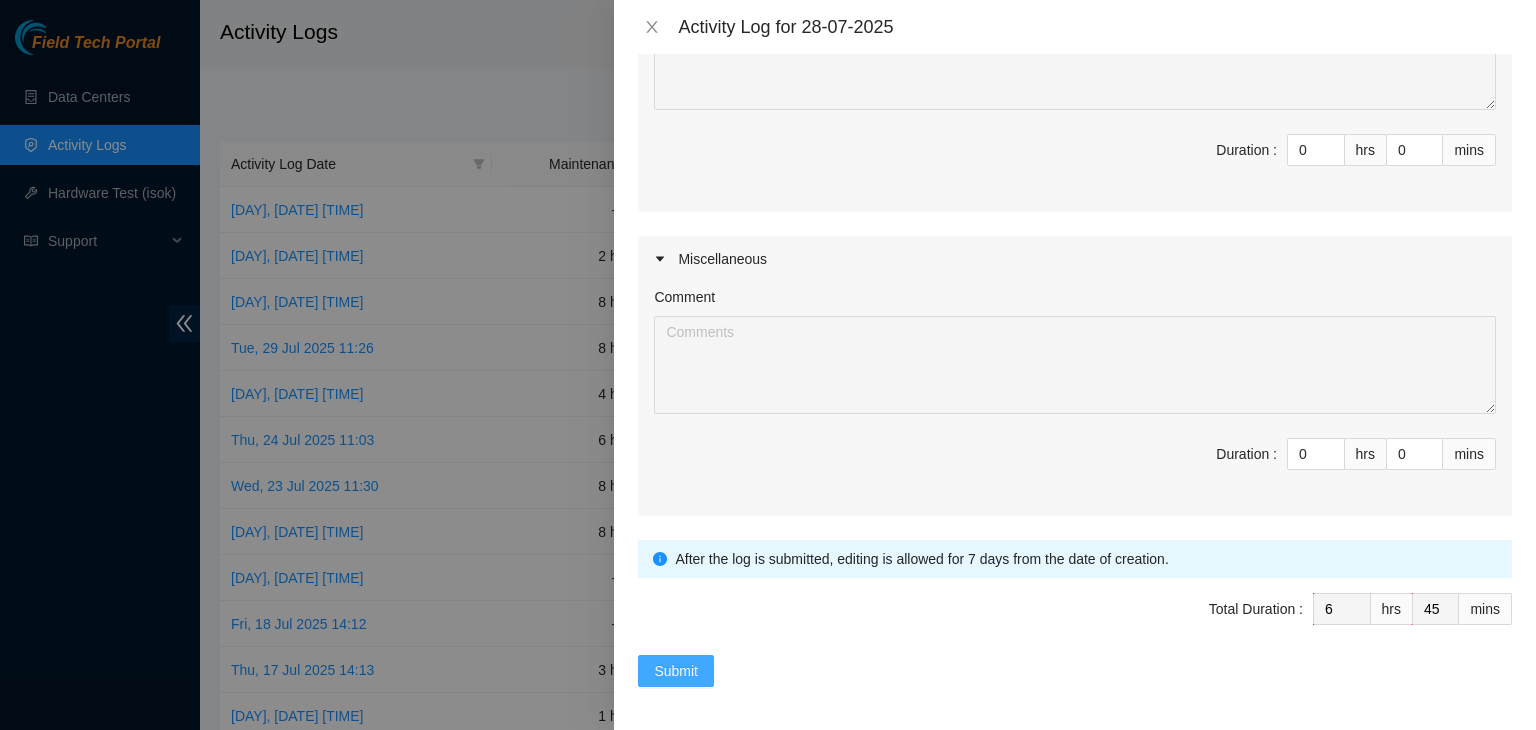 type on "45" 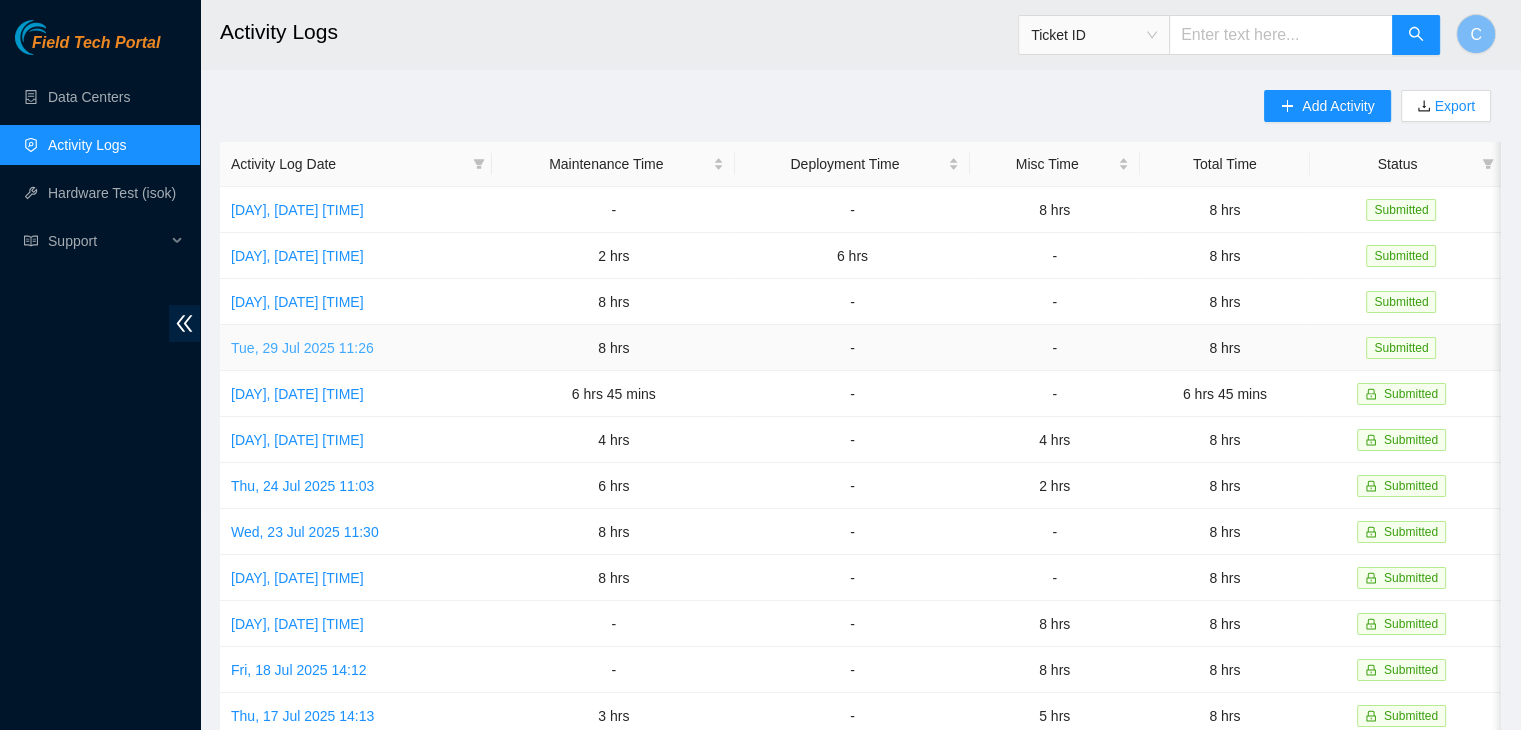 click on "Tue, 29 Jul 2025 11:26" at bounding box center [302, 348] 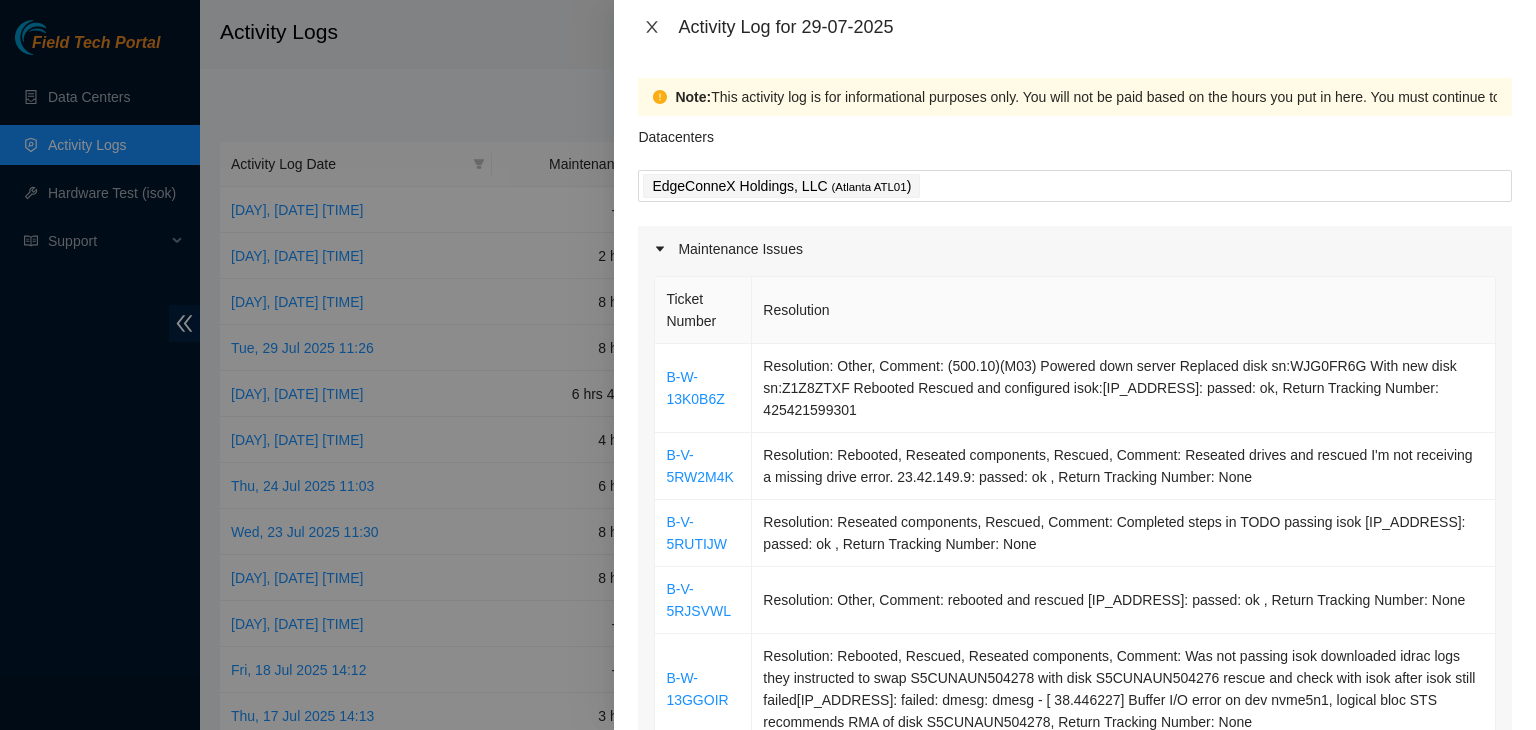 click 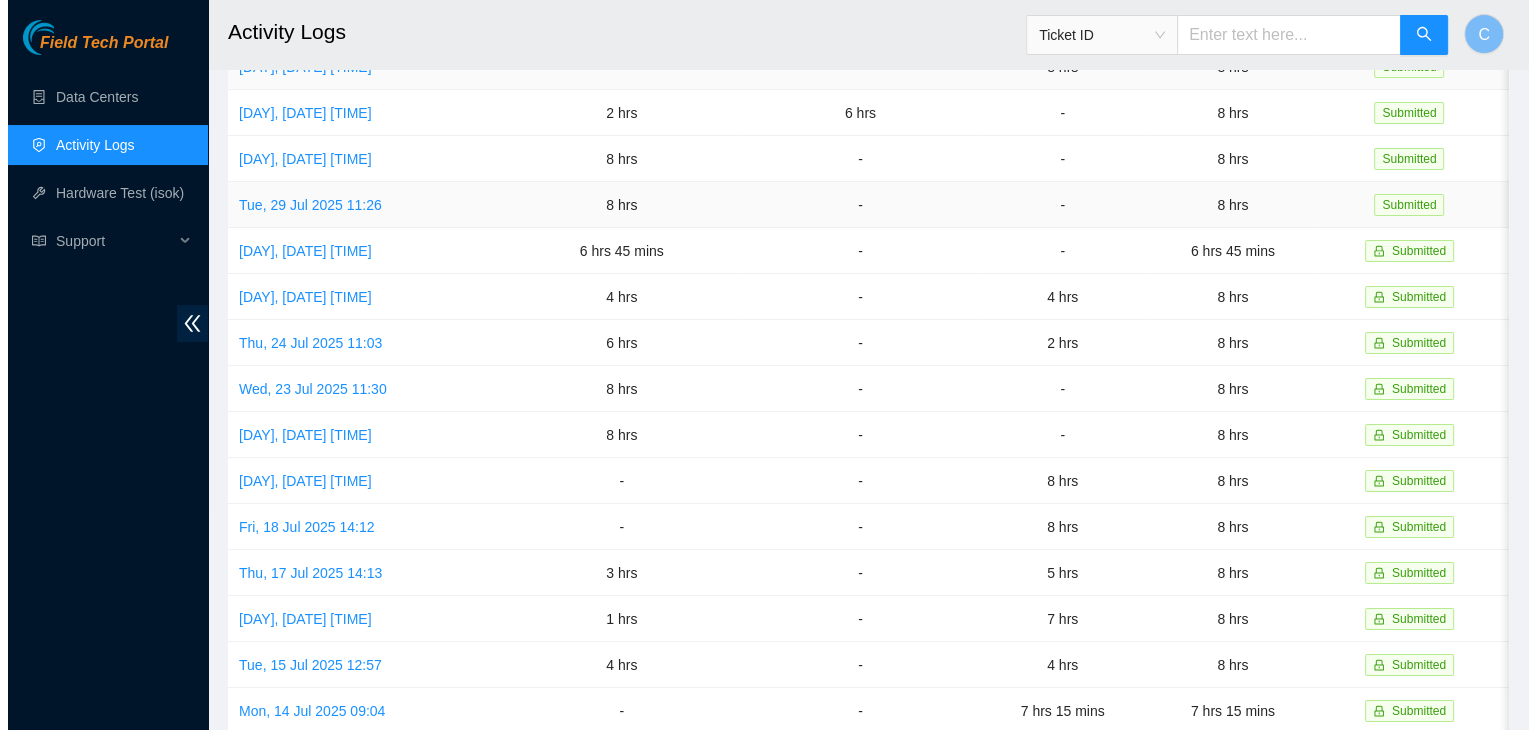 scroll, scrollTop: 0, scrollLeft: 0, axis: both 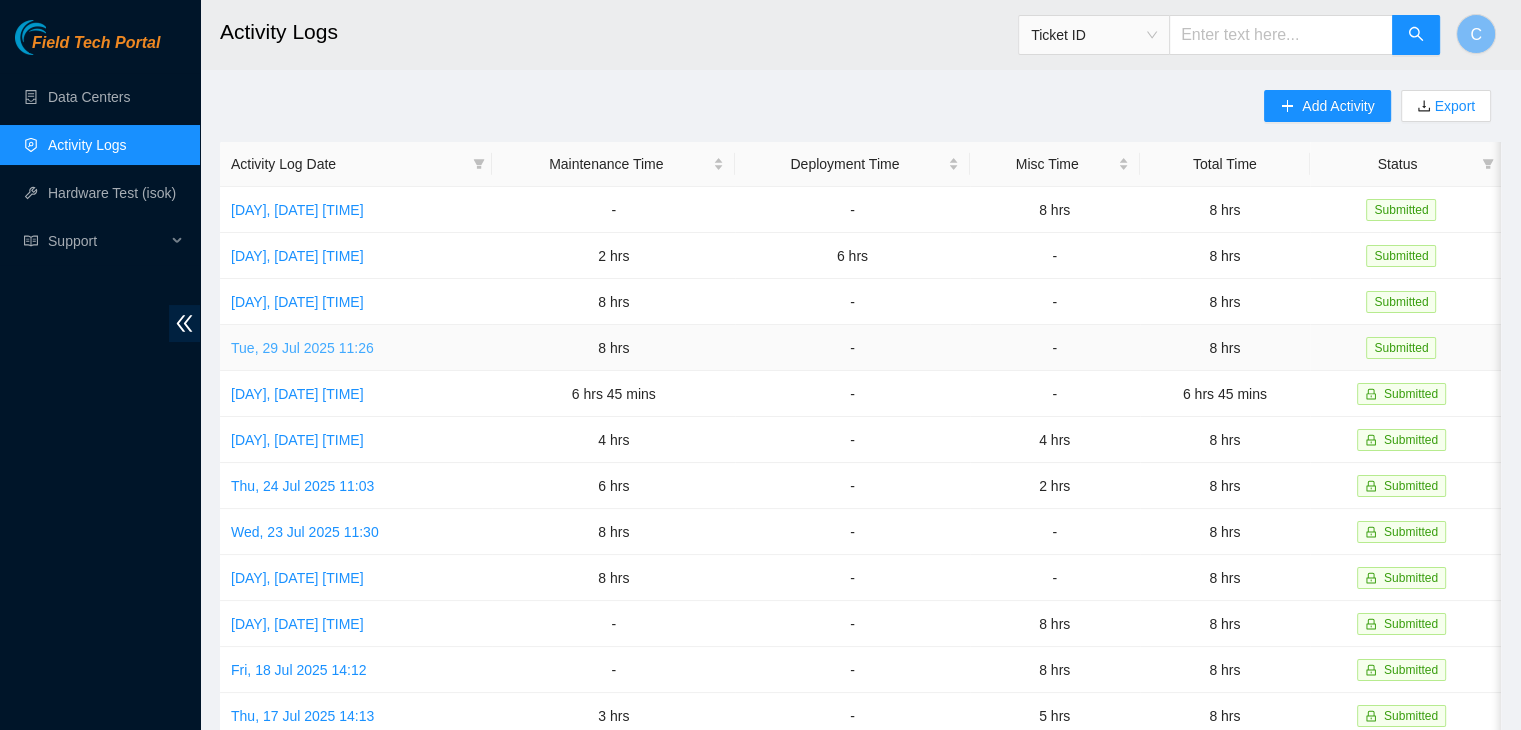 click on "Tue, 29 Jul 2025 11:26" at bounding box center [302, 348] 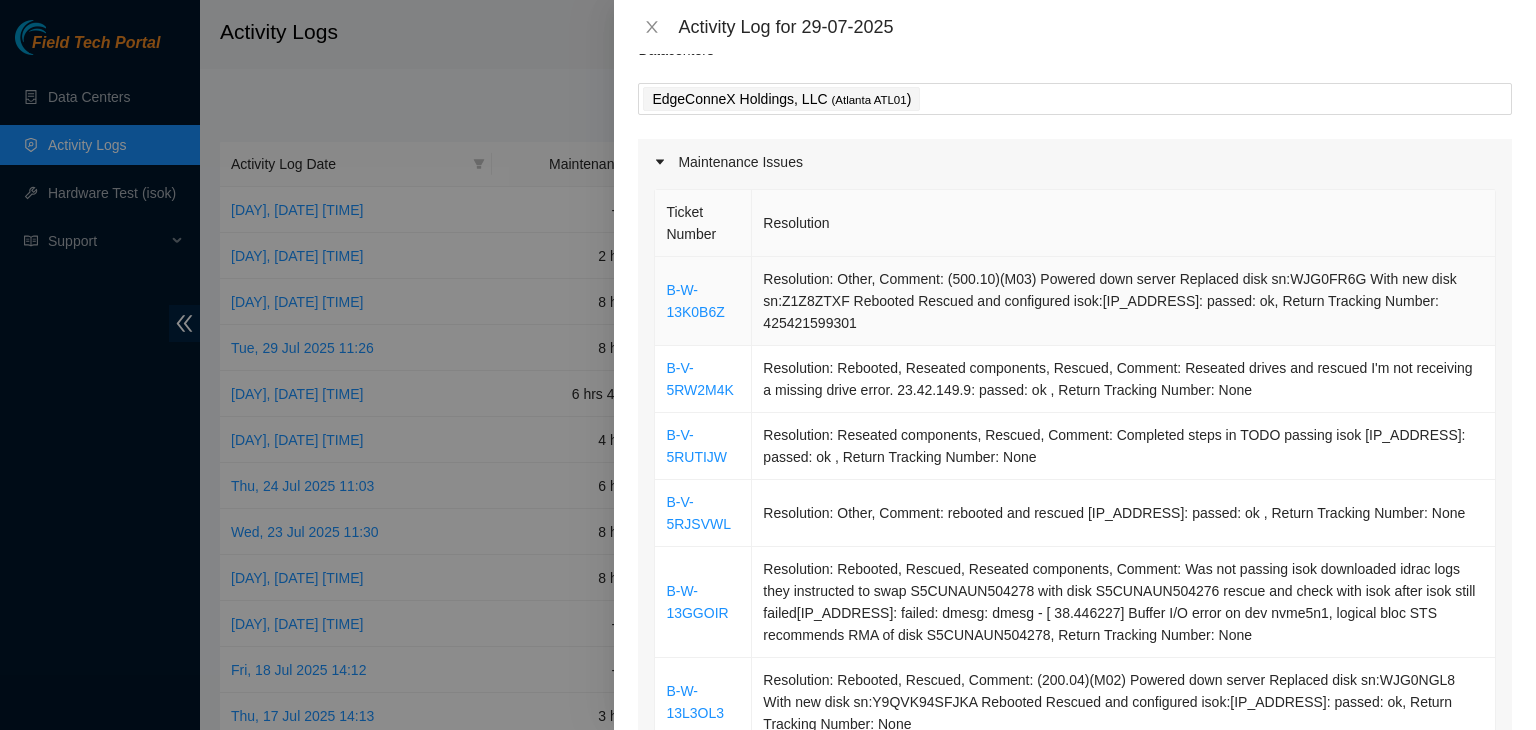 scroll, scrollTop: 88, scrollLeft: 0, axis: vertical 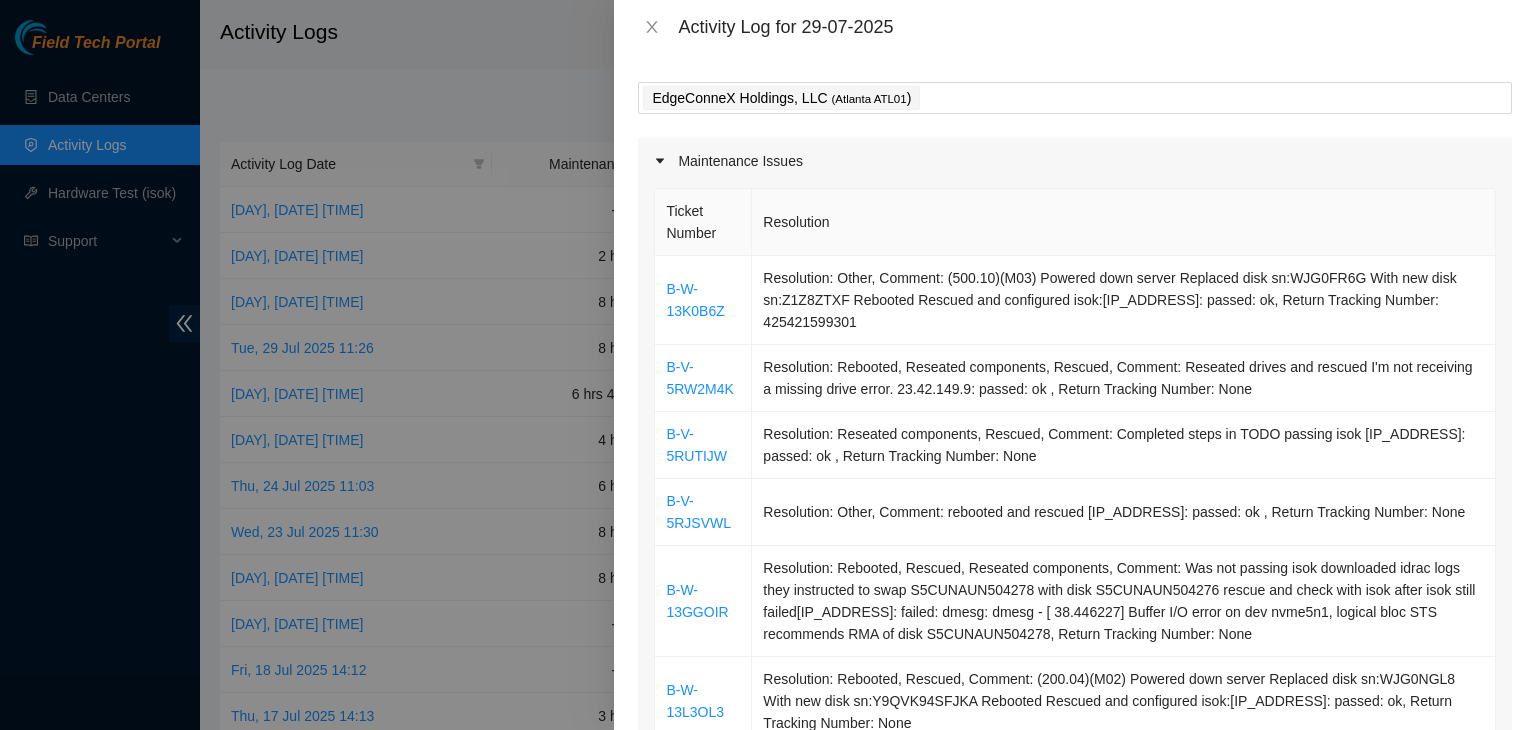click 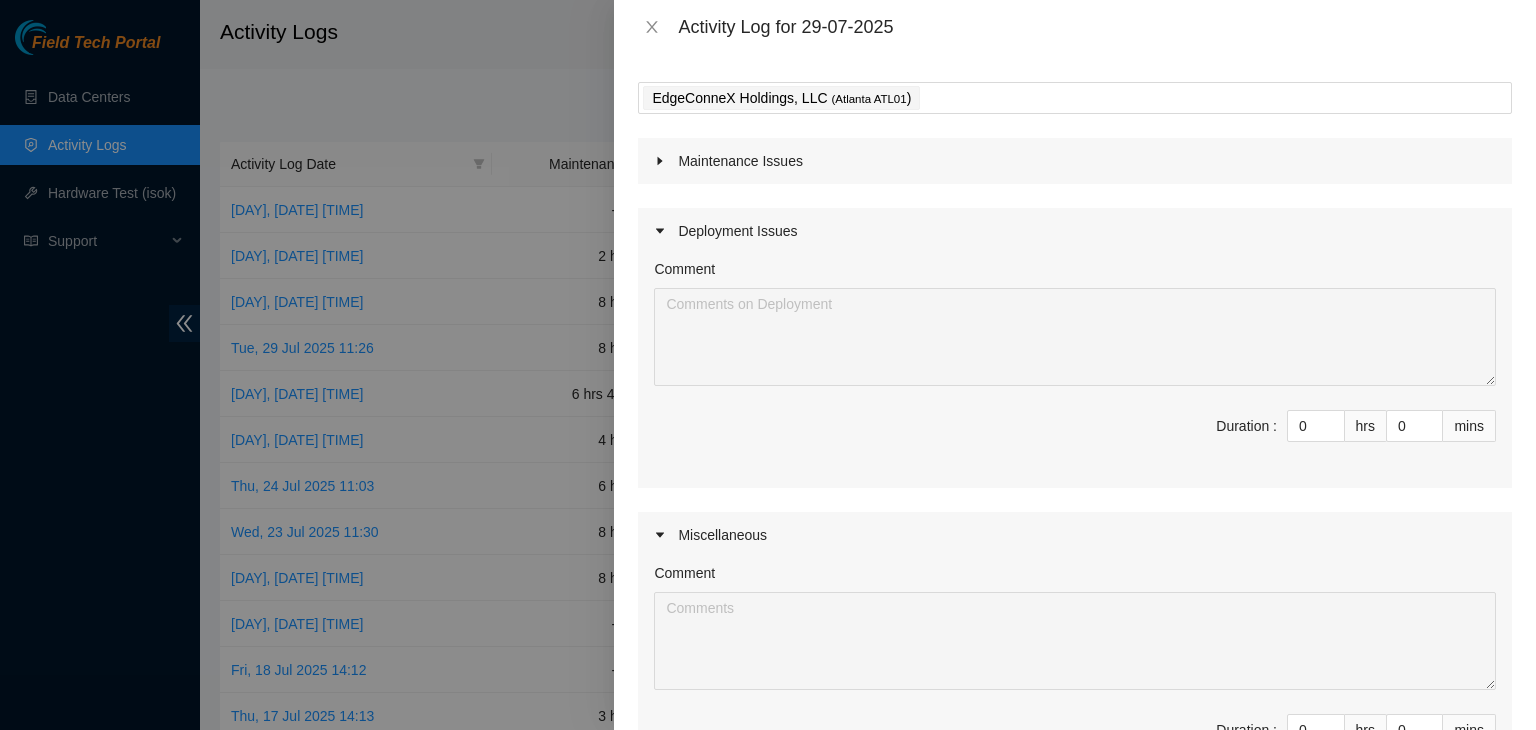 click on "Maintenance Issues" at bounding box center [1075, 161] 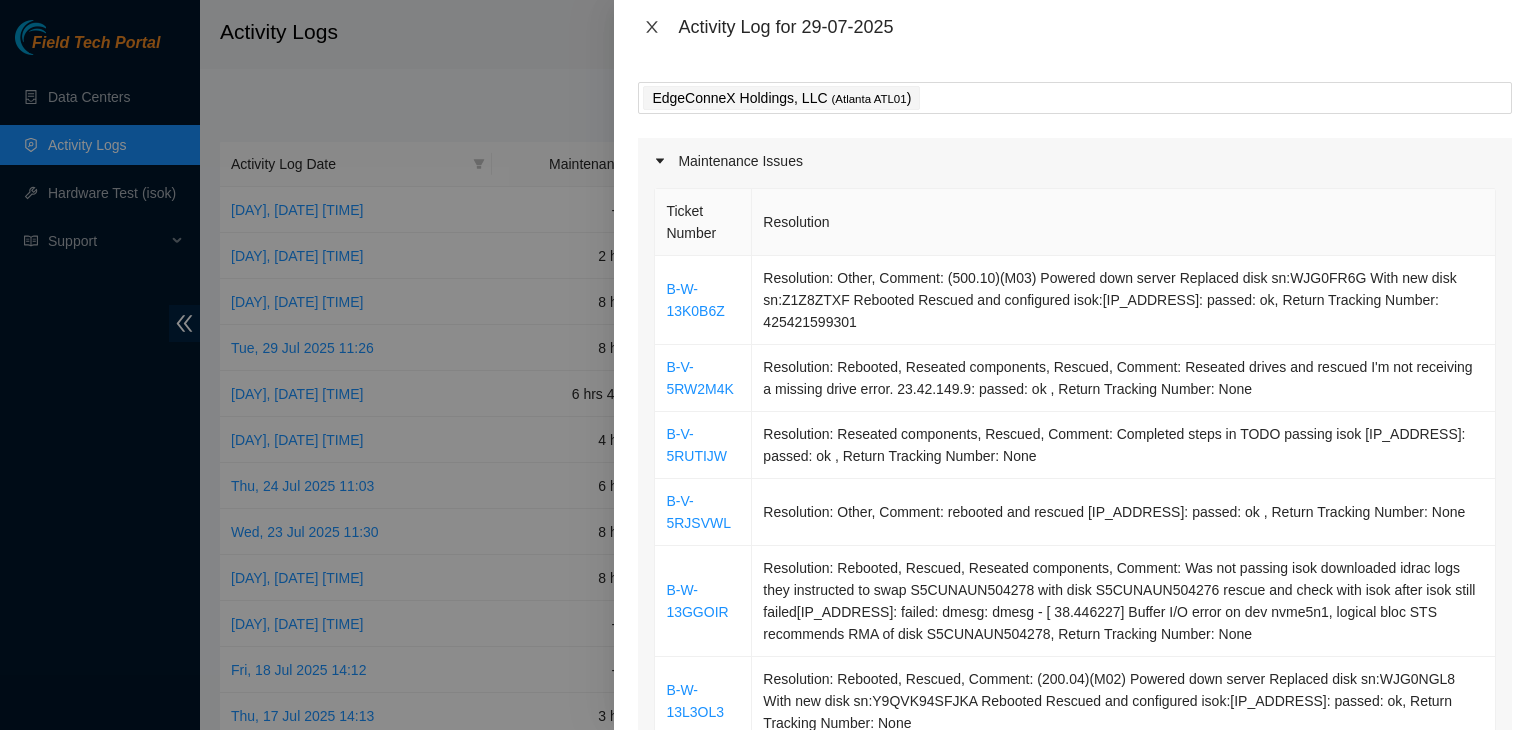 click 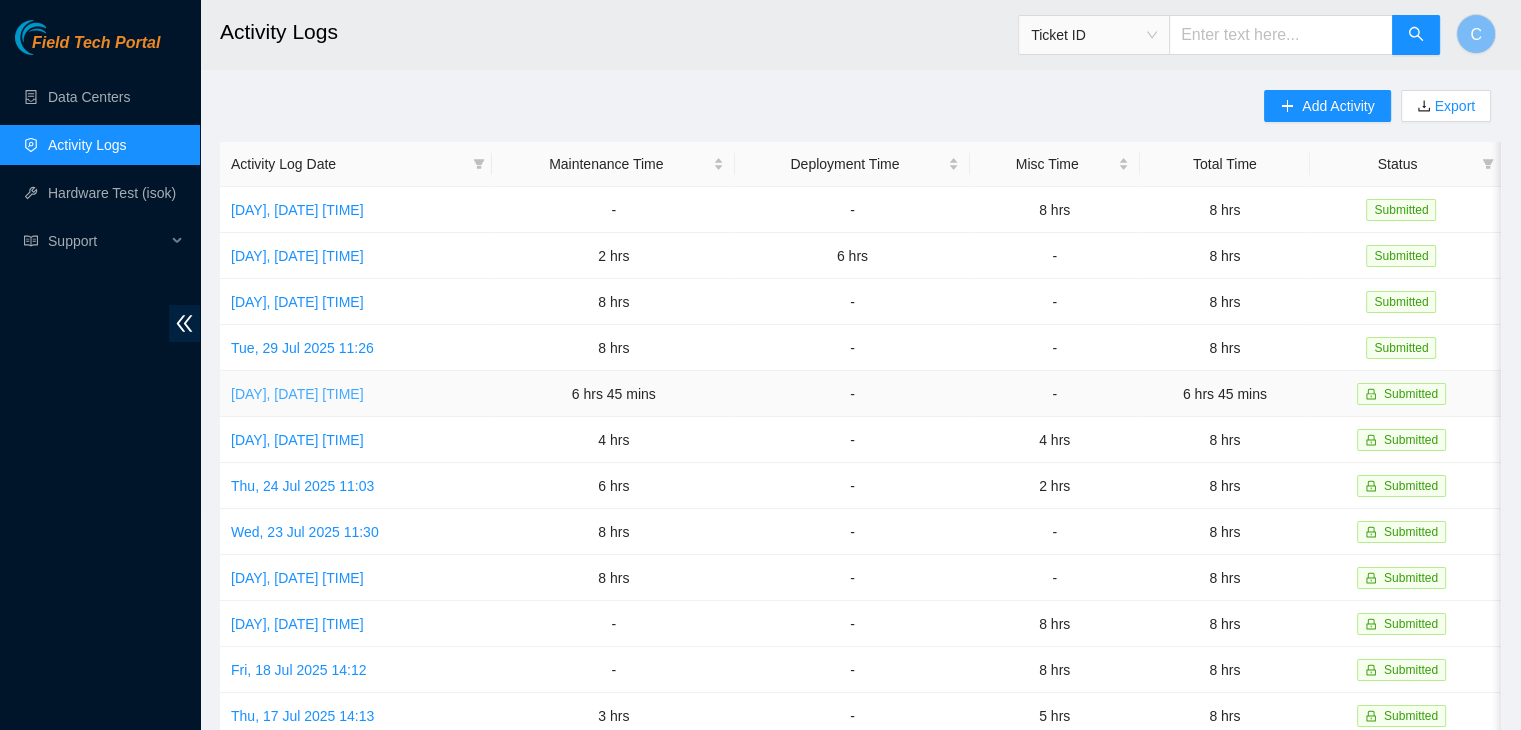 click on "Mon, 28 Jul 2025 20:00" at bounding box center (297, 394) 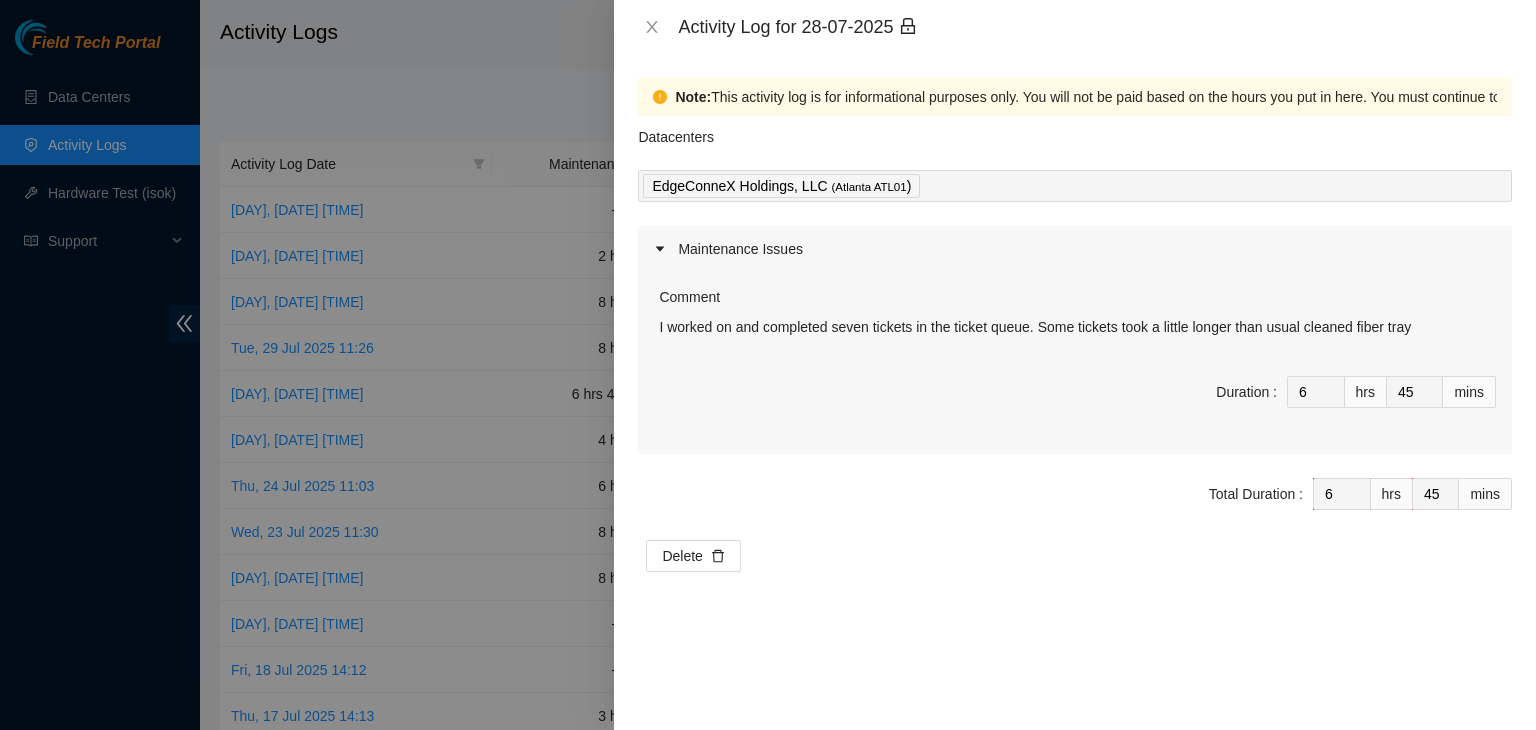 click on "Maintenance Issues" at bounding box center [1075, 249] 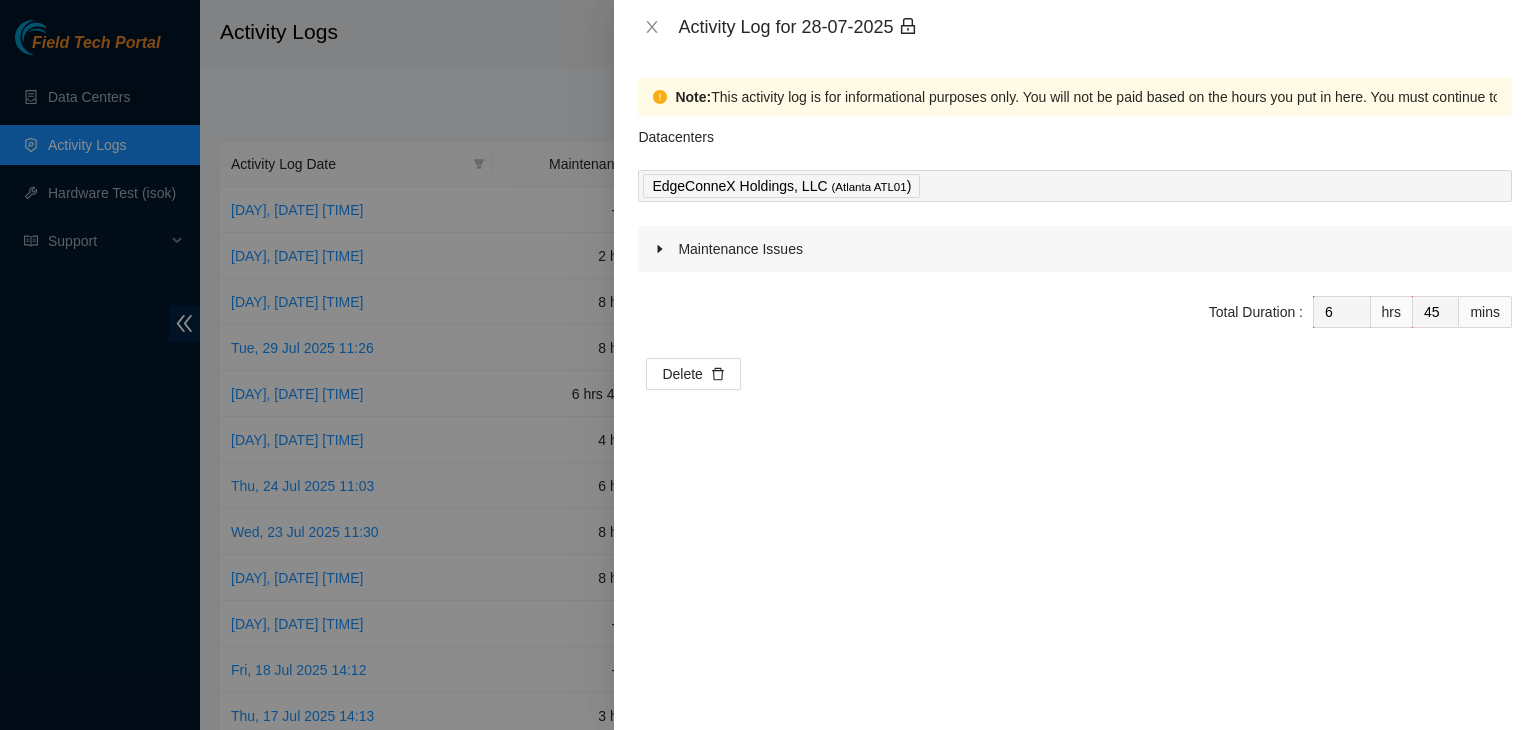 click on "Maintenance Issues" at bounding box center [1075, 249] 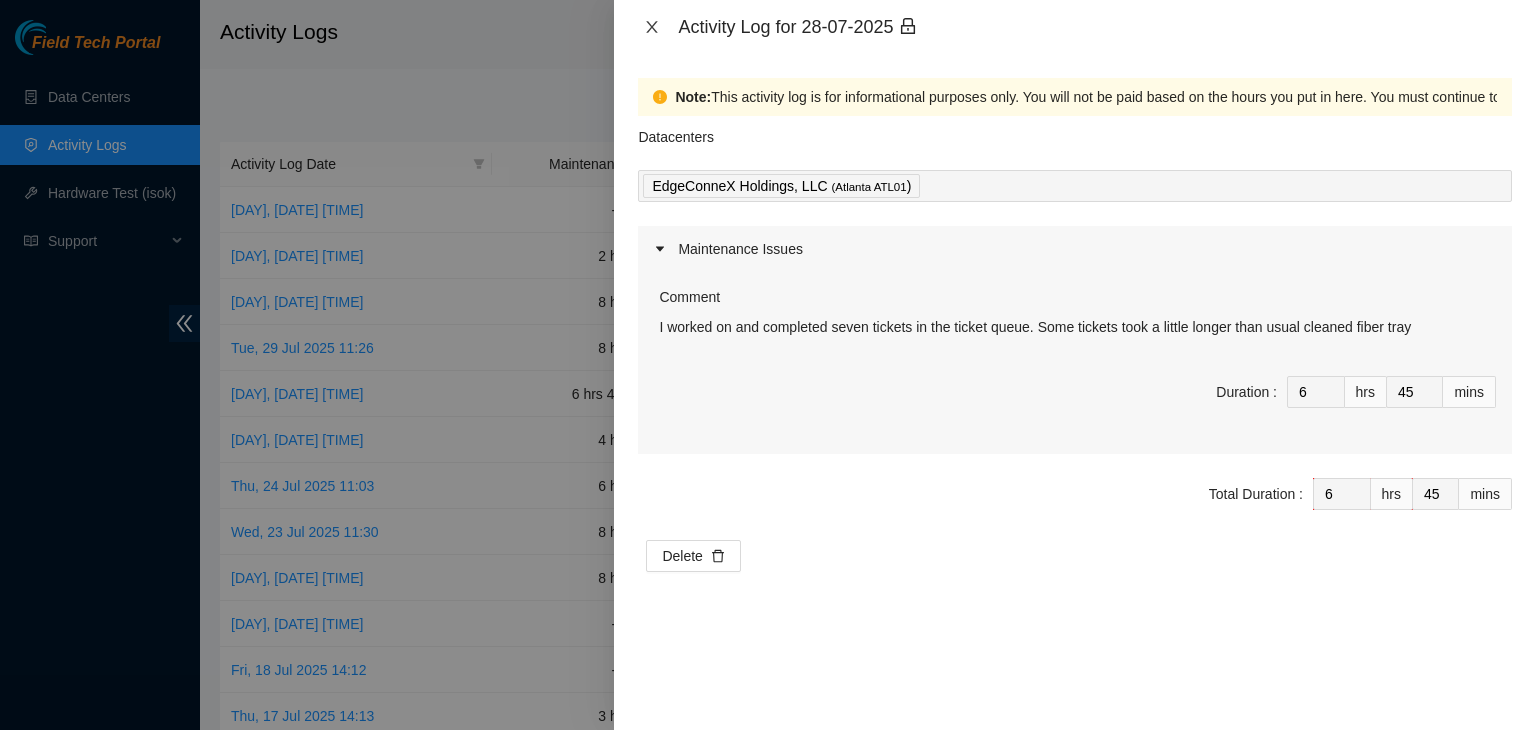 click 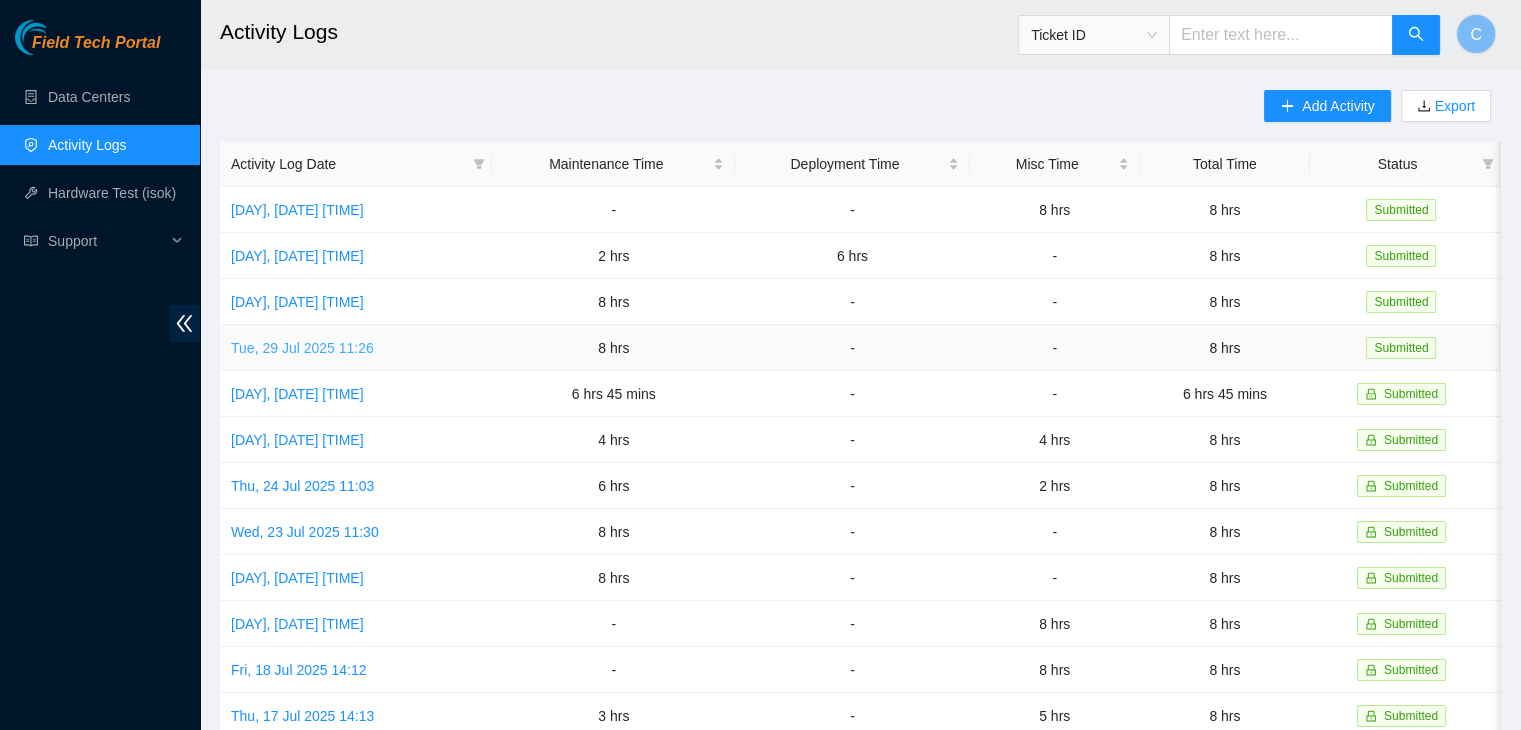 click on "Tue, 29 Jul 2025 11:26" at bounding box center [302, 348] 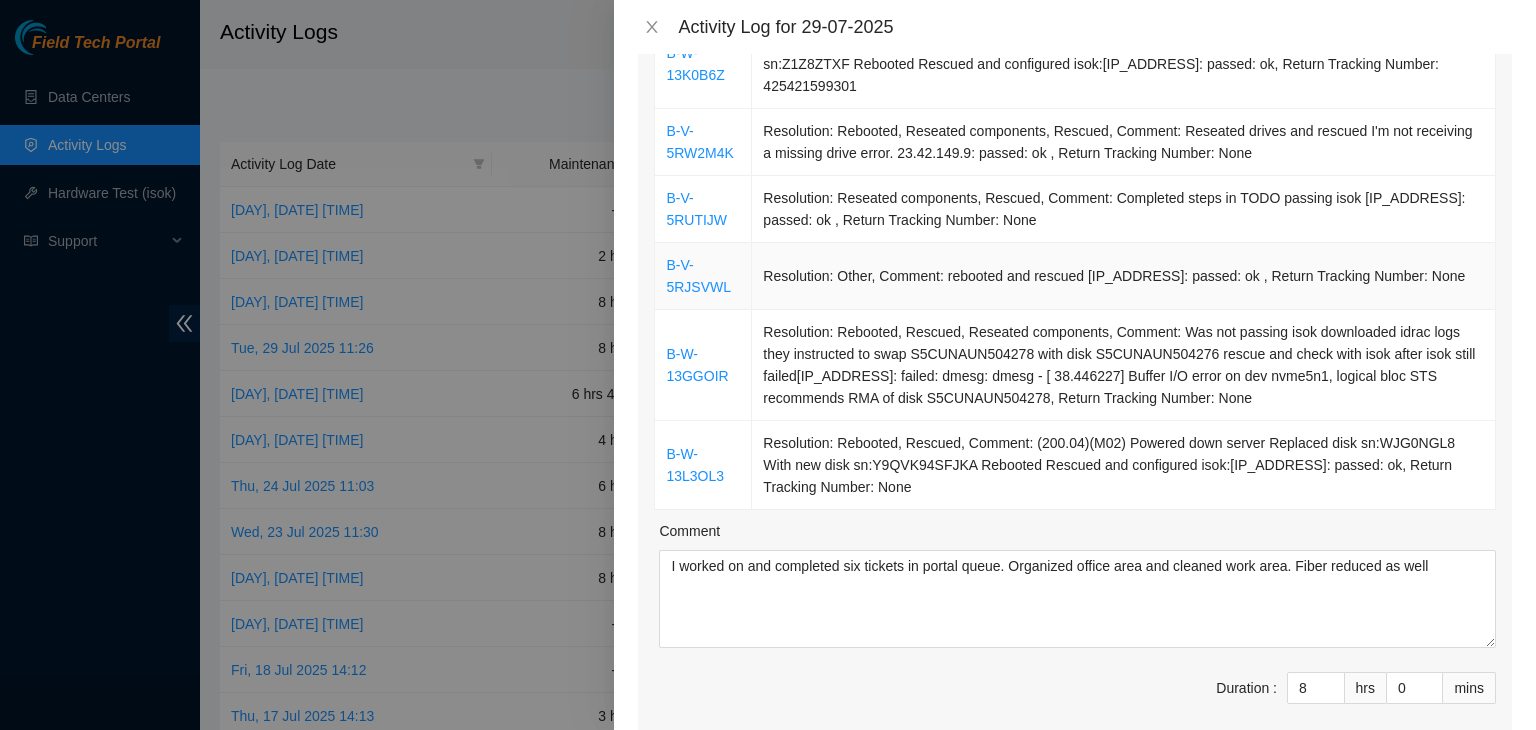 scroll, scrollTop: 324, scrollLeft: 0, axis: vertical 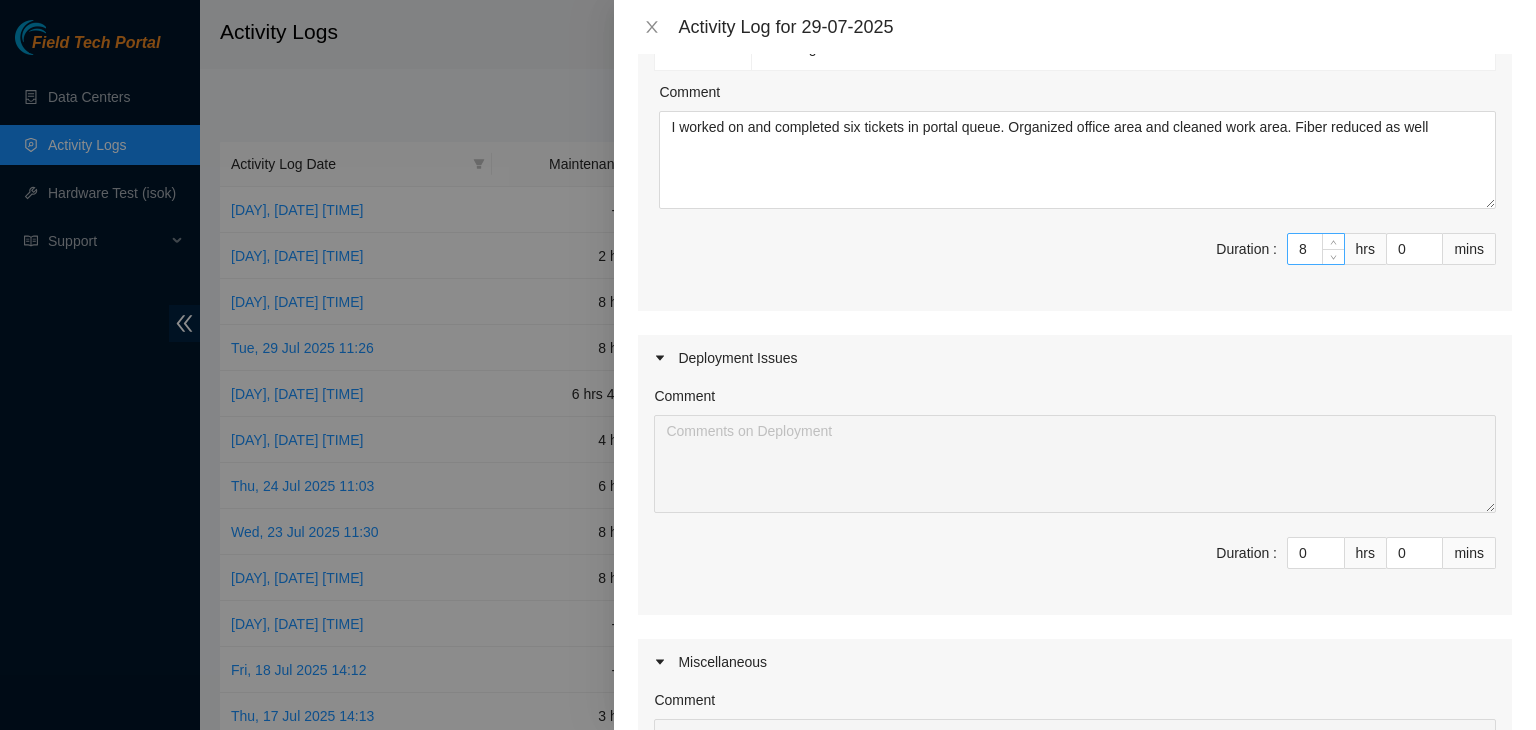 click on "8" at bounding box center [1316, 249] 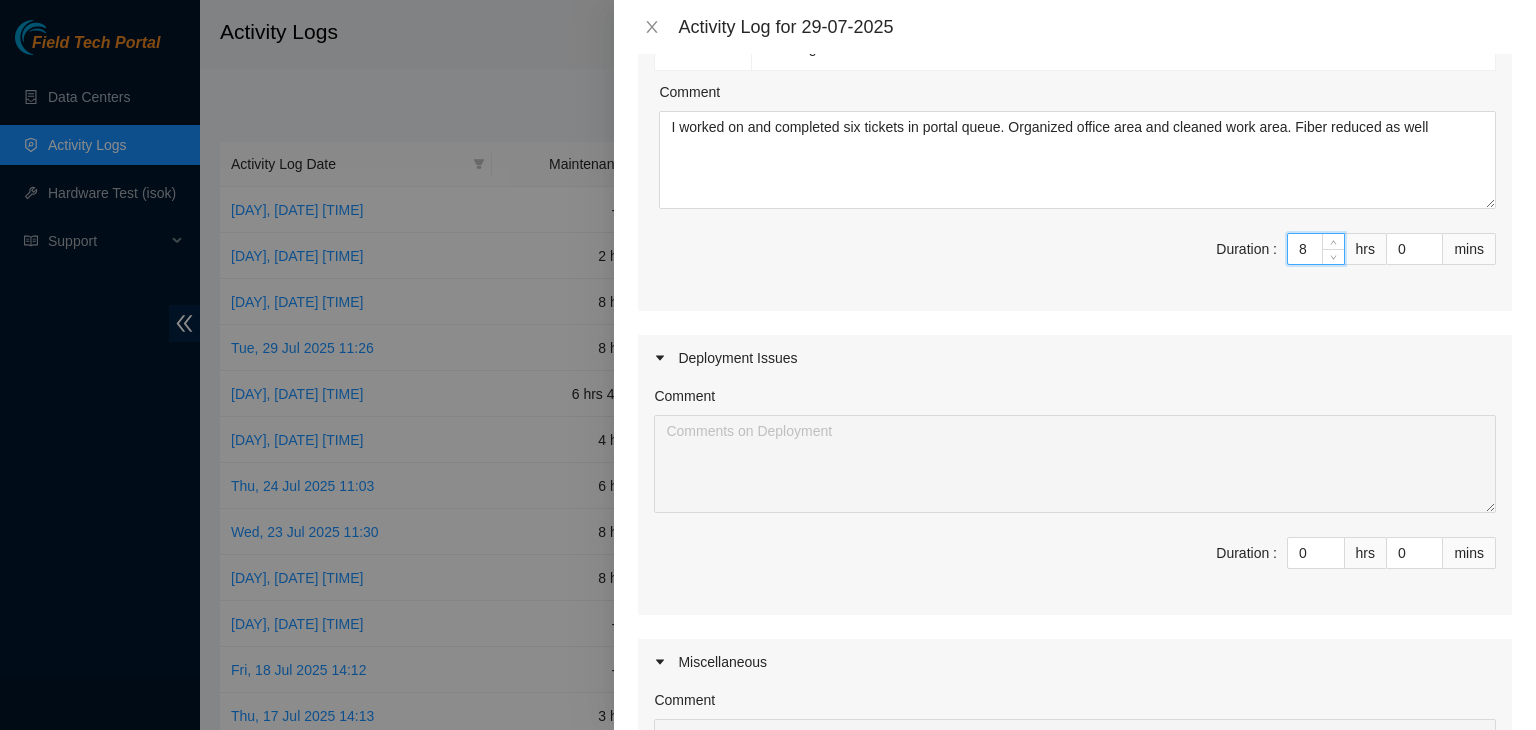 type 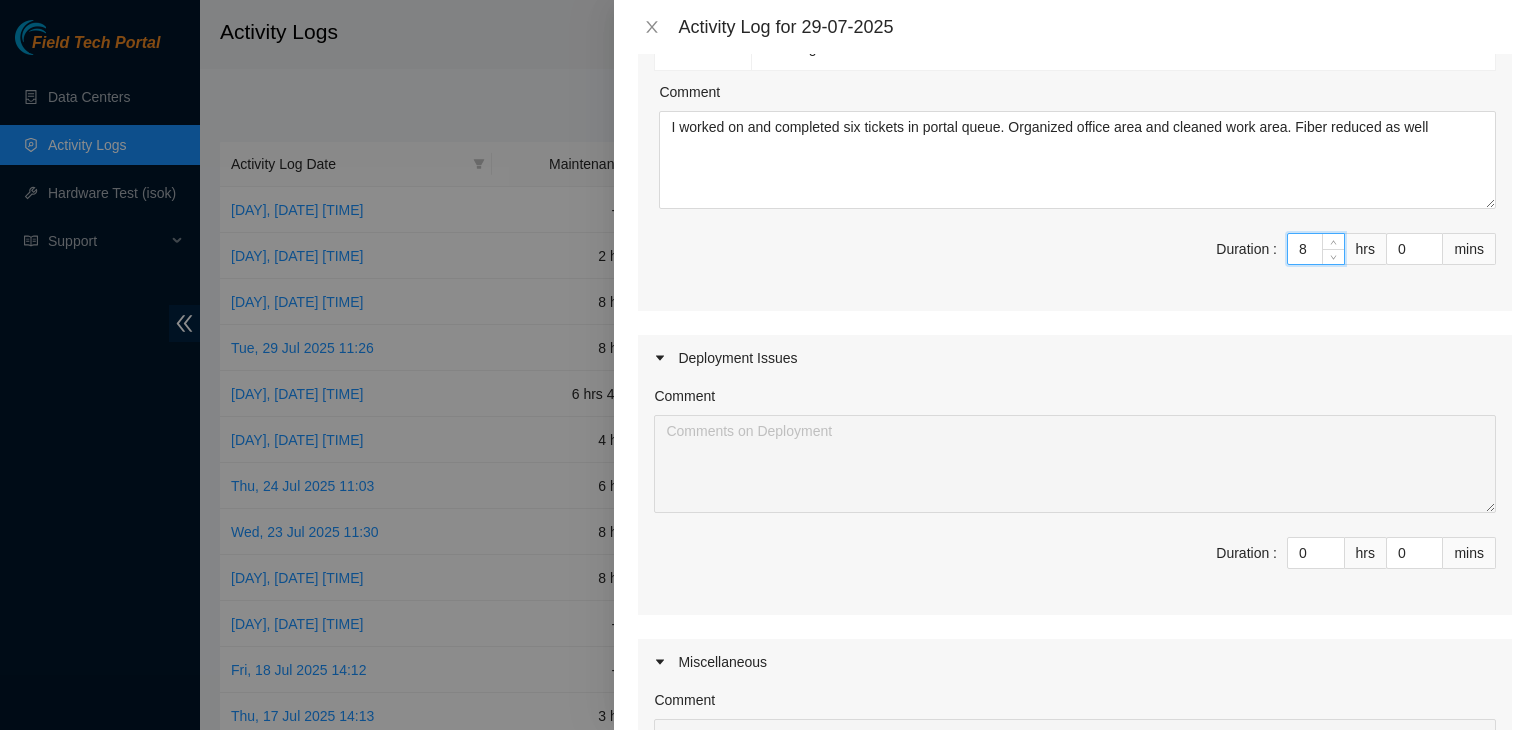 type on "0" 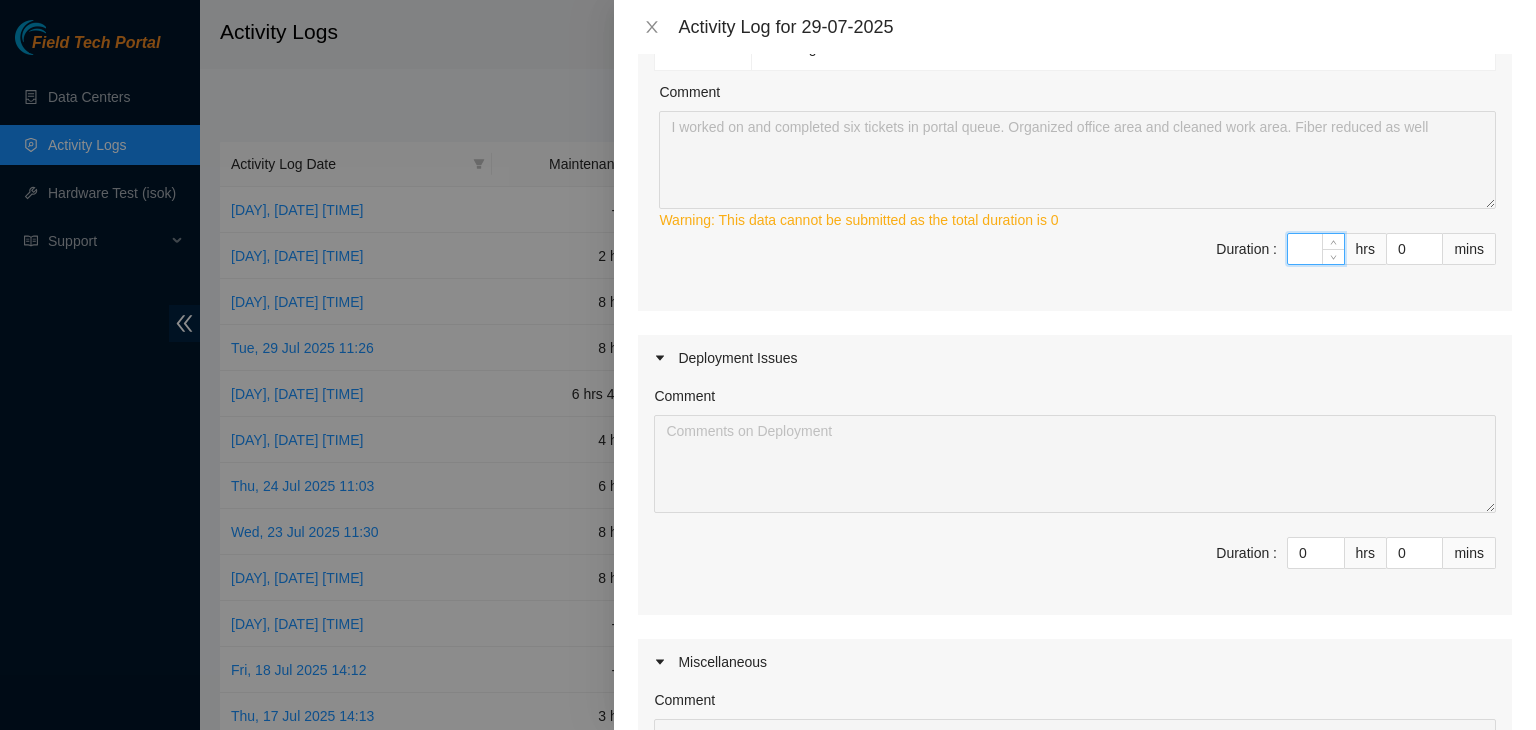 type on "9" 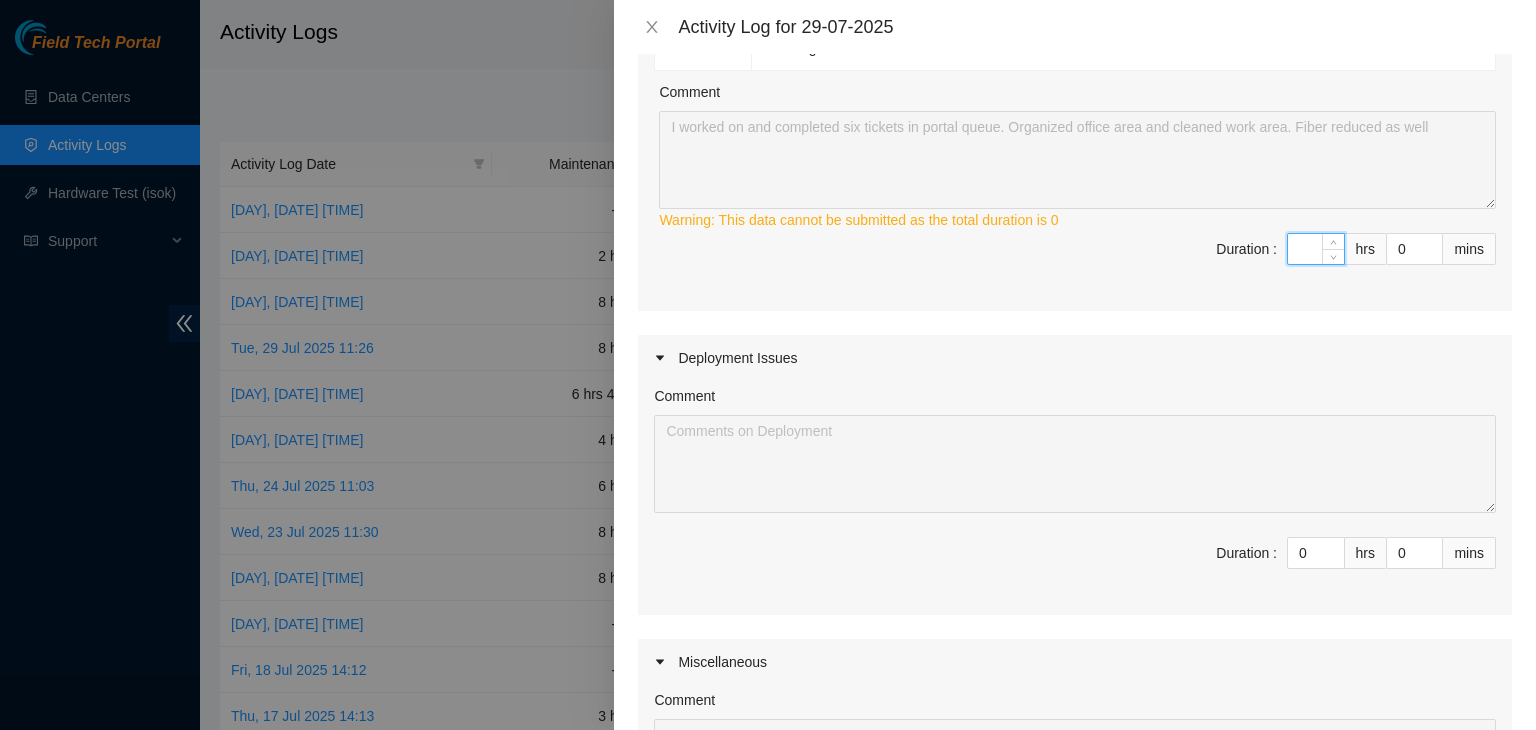 type on "9" 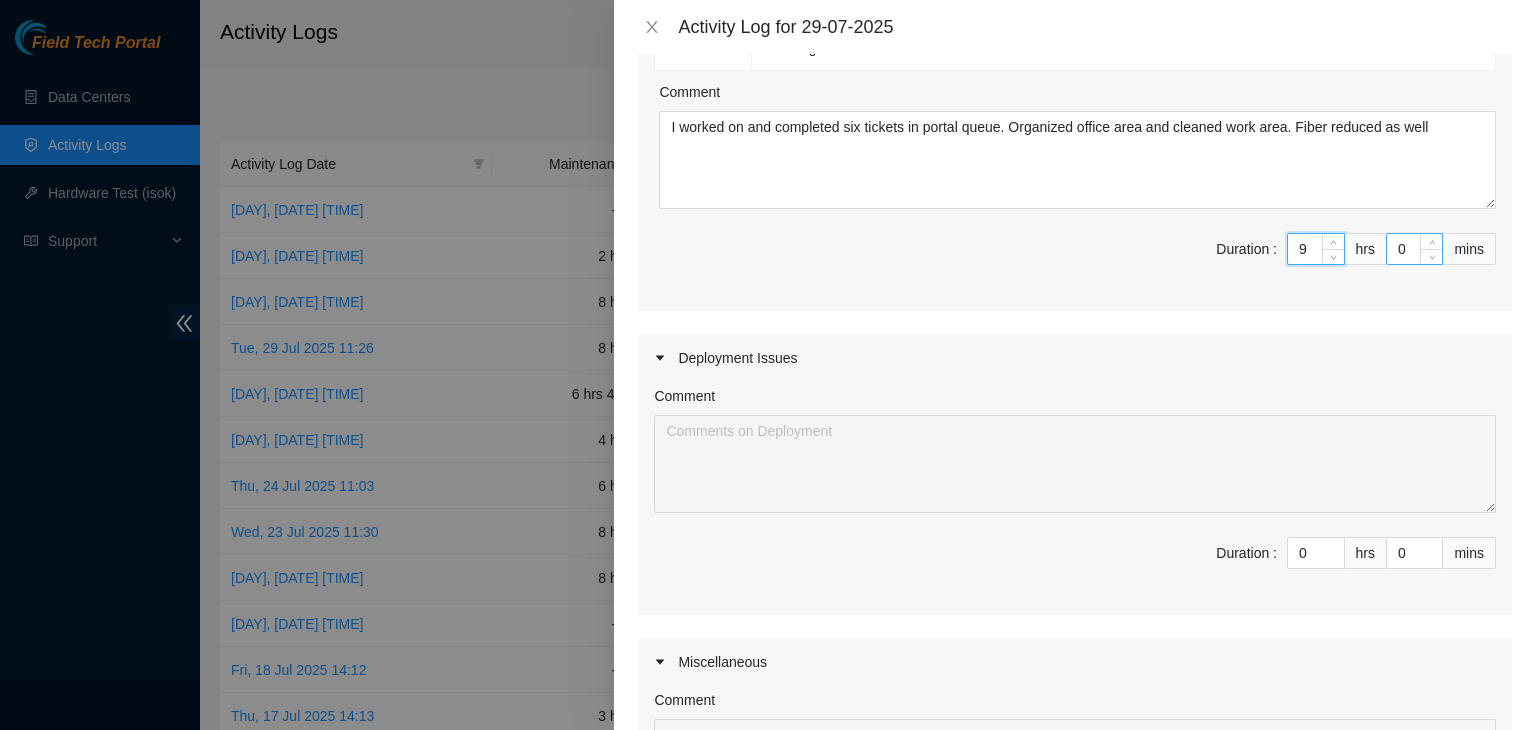 type on "9" 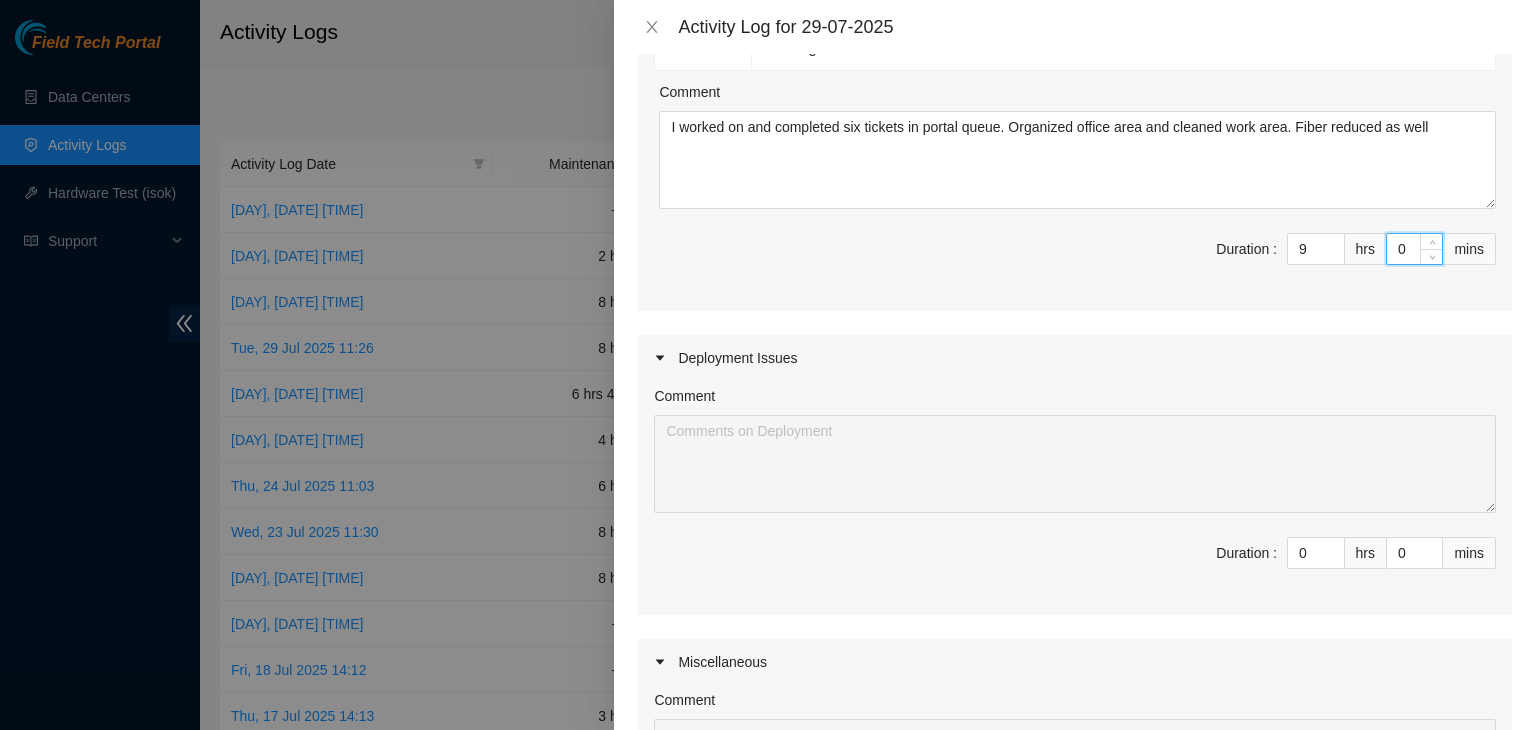 type on "04" 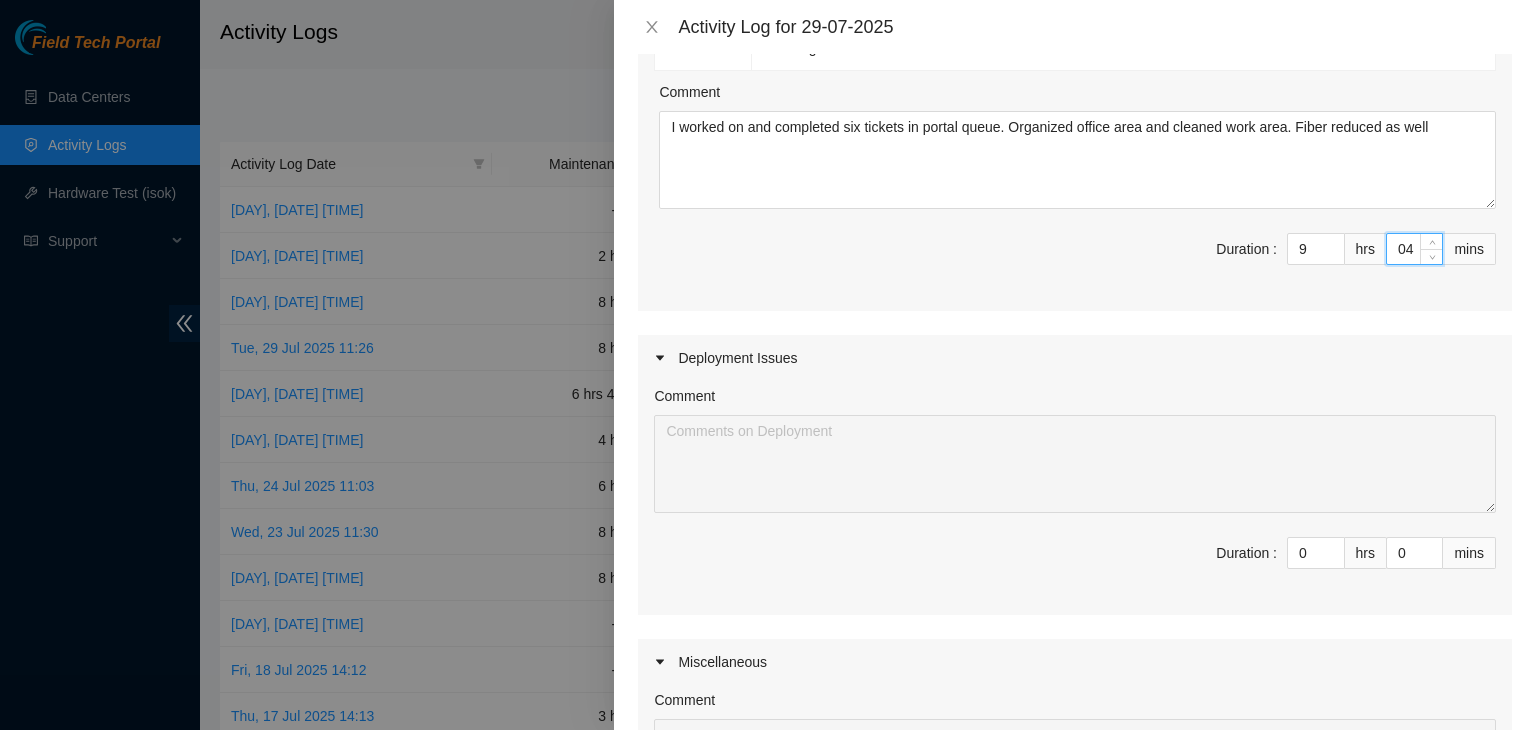 type on "045" 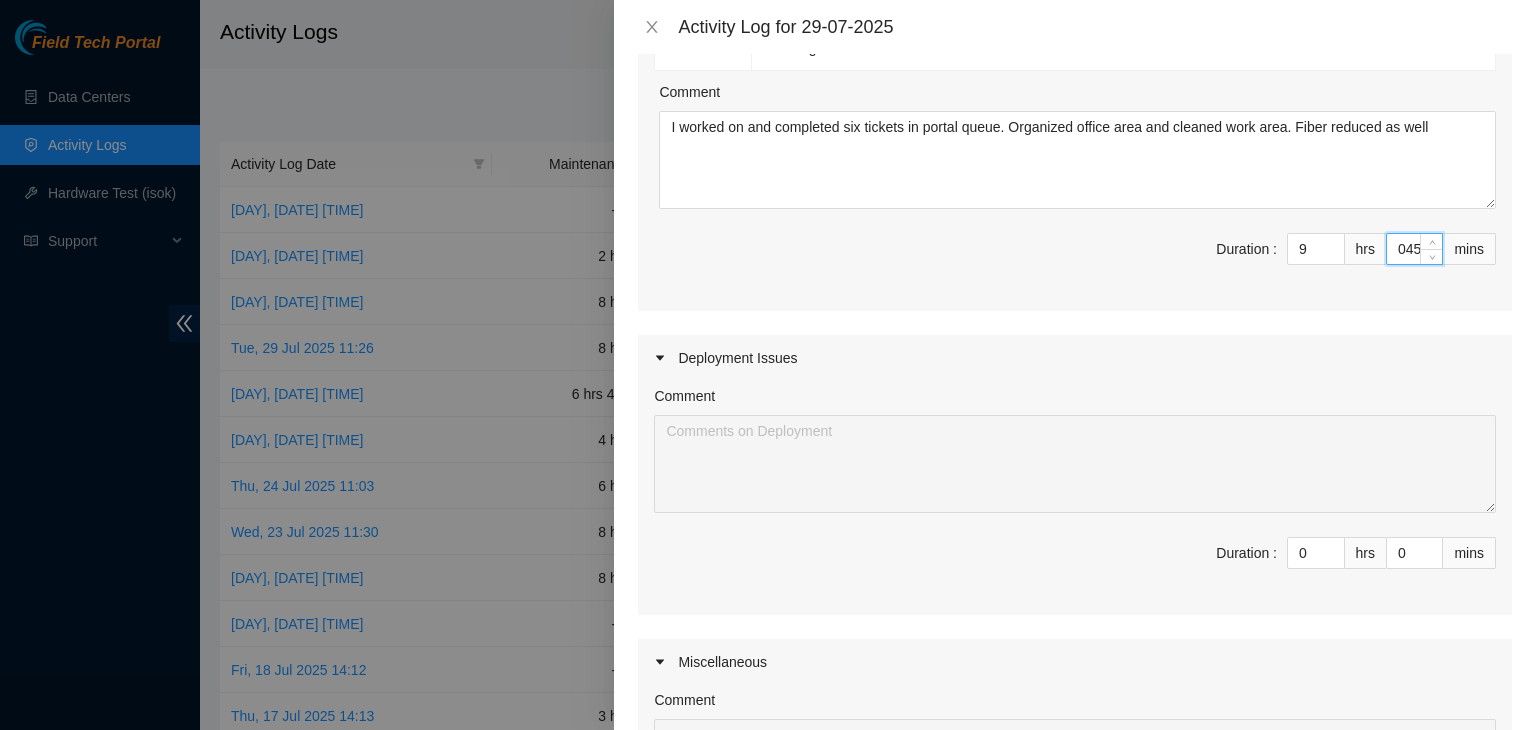 type on "04" 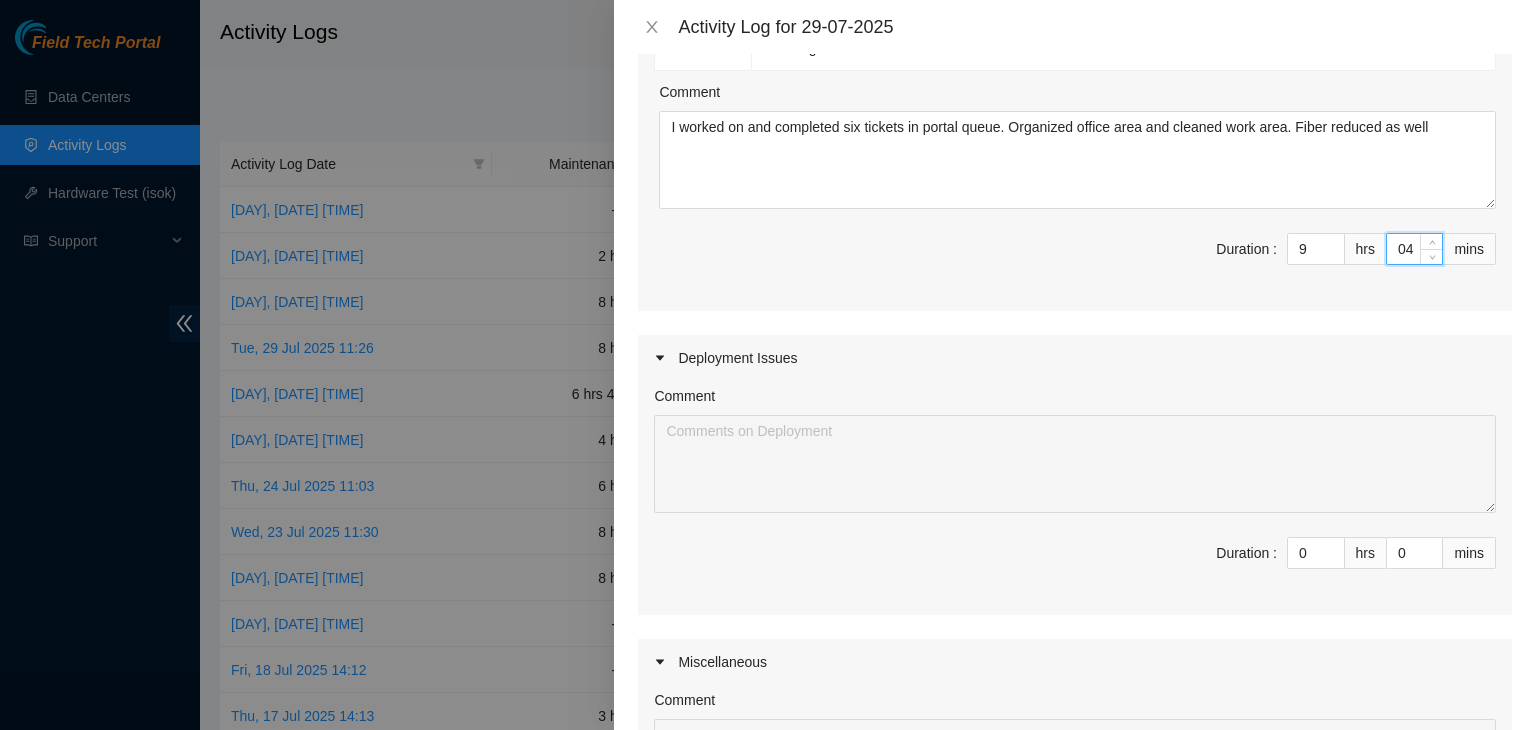 type on "0" 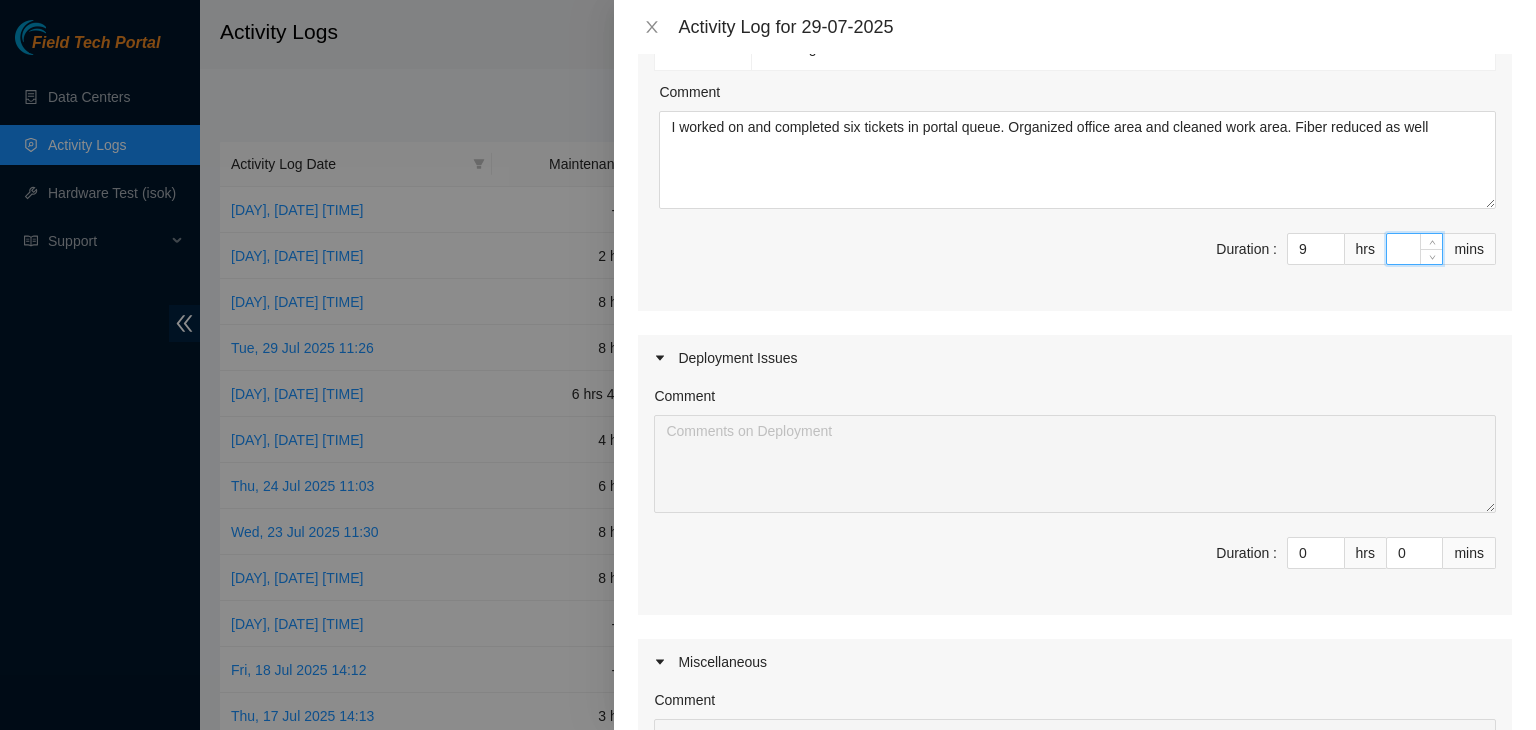 click on "Submit" at bounding box center (676, 1074) 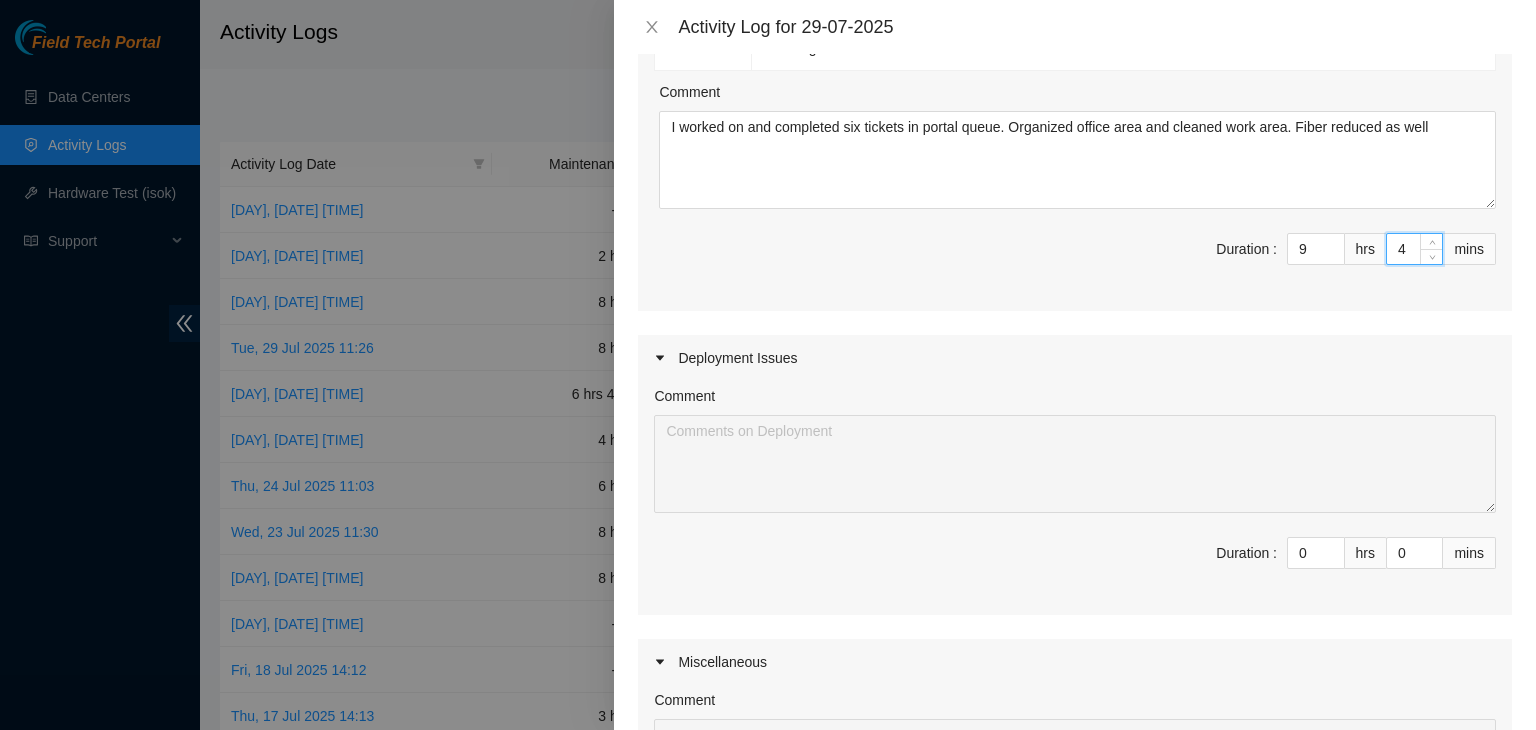 type on "4" 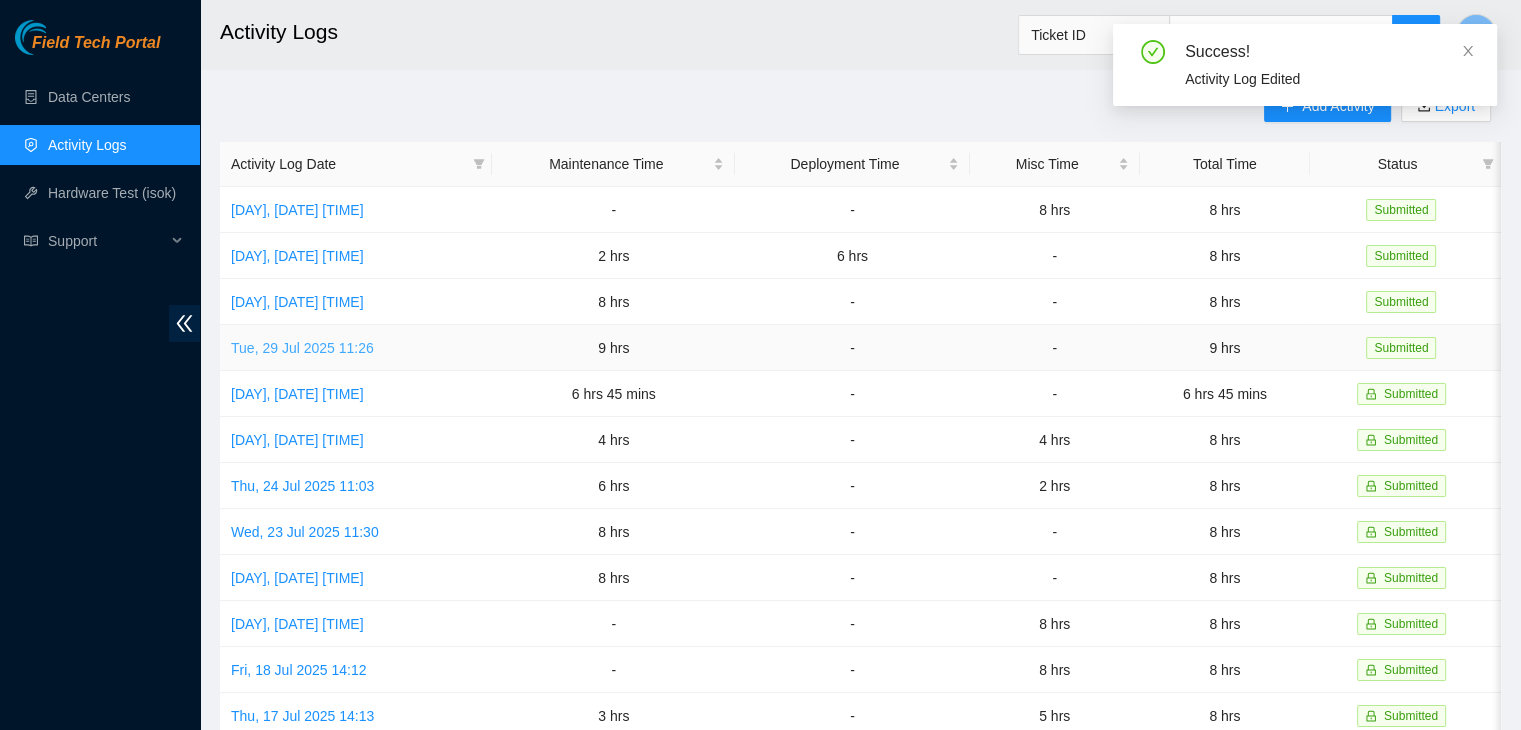 click on "Tue, 29 Jul 2025 11:26" at bounding box center (302, 348) 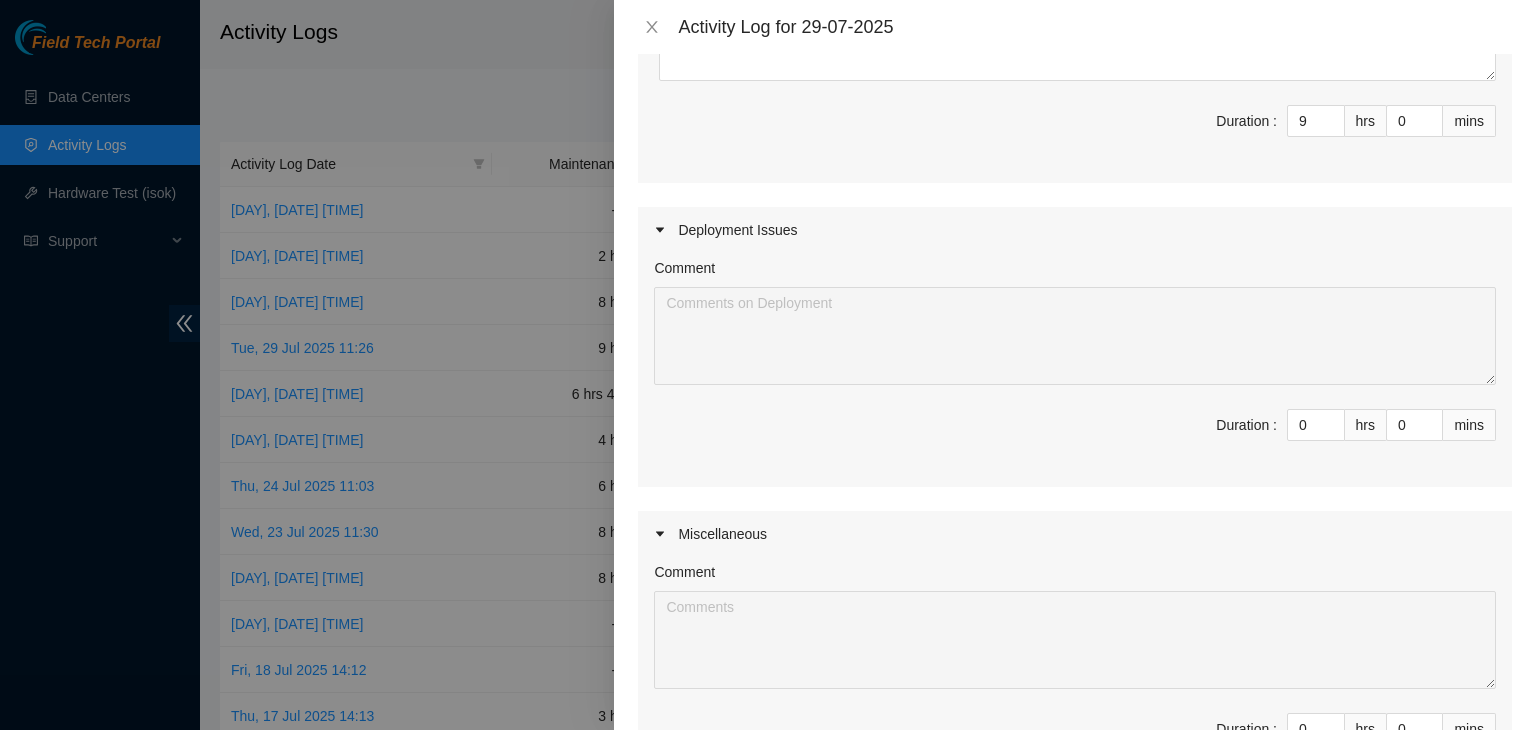 scroll, scrollTop: 889, scrollLeft: 0, axis: vertical 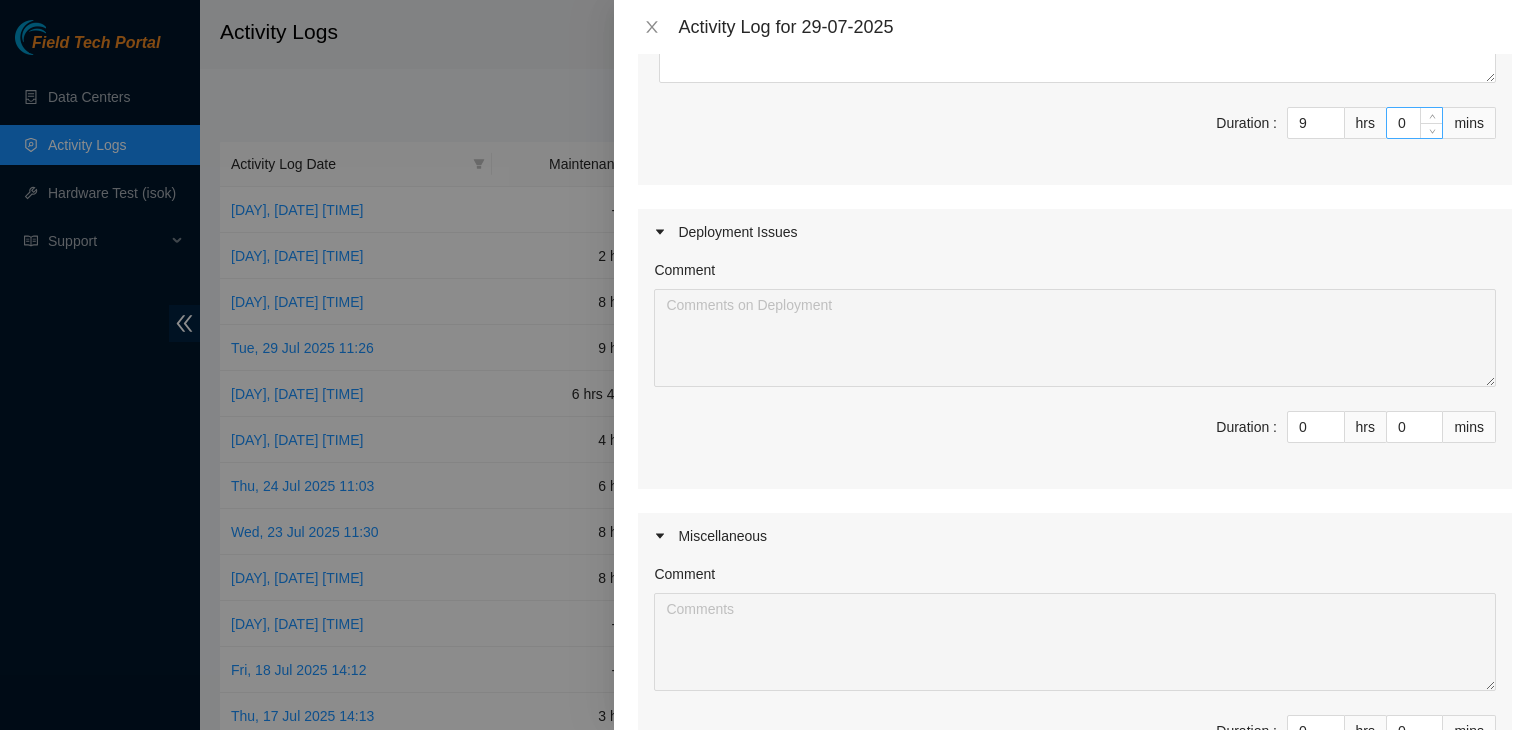 click on "0" at bounding box center (1414, 123) 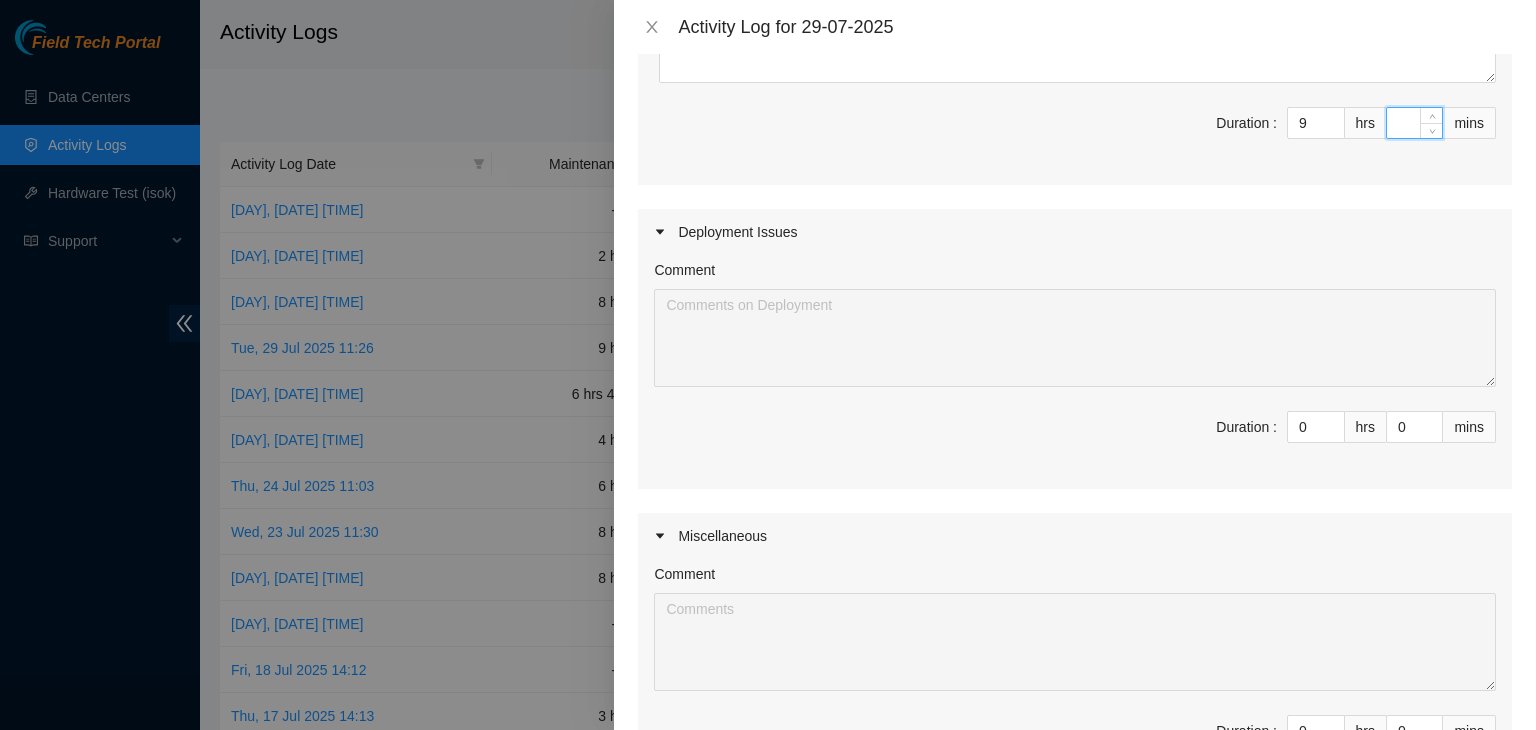 type on "4" 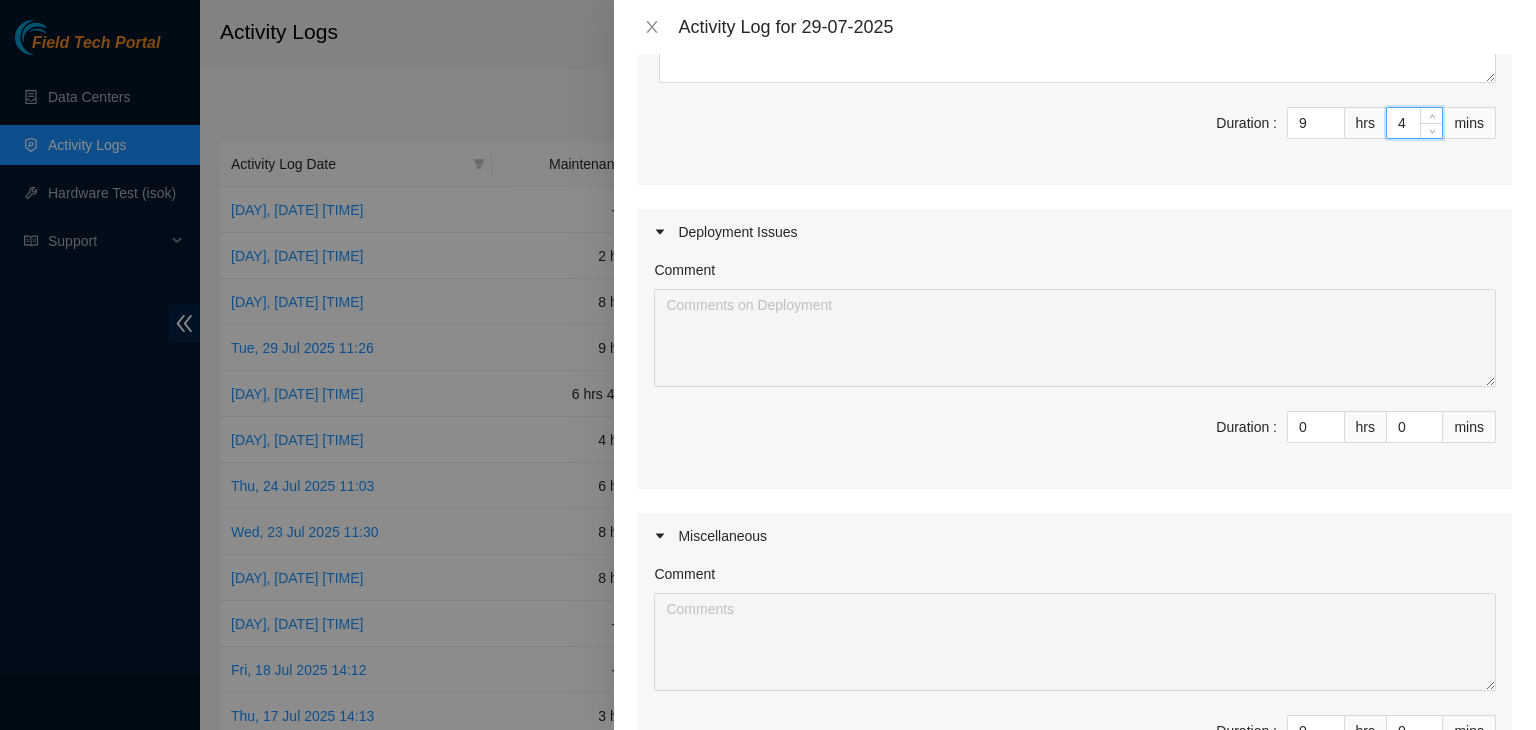 type on "4" 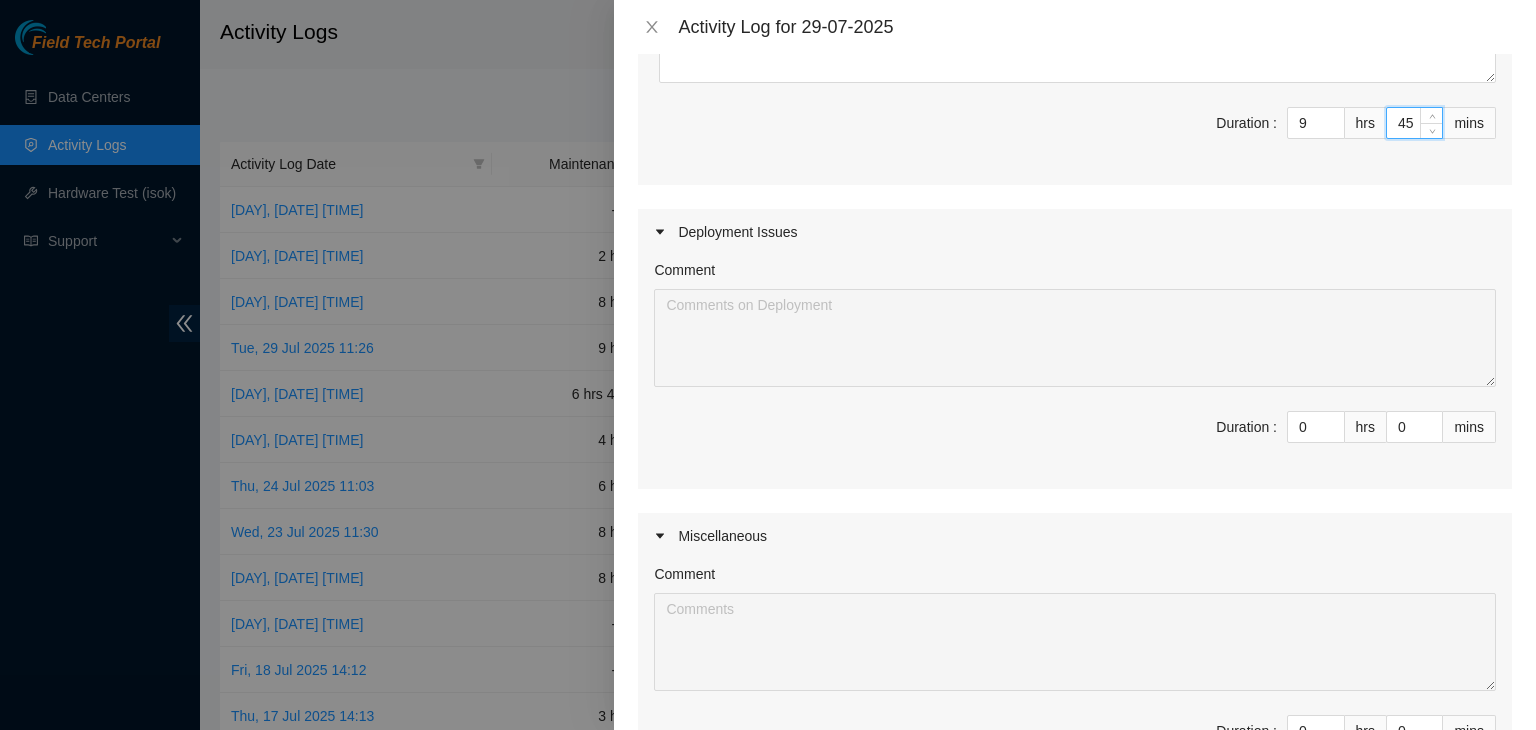 type on "45" 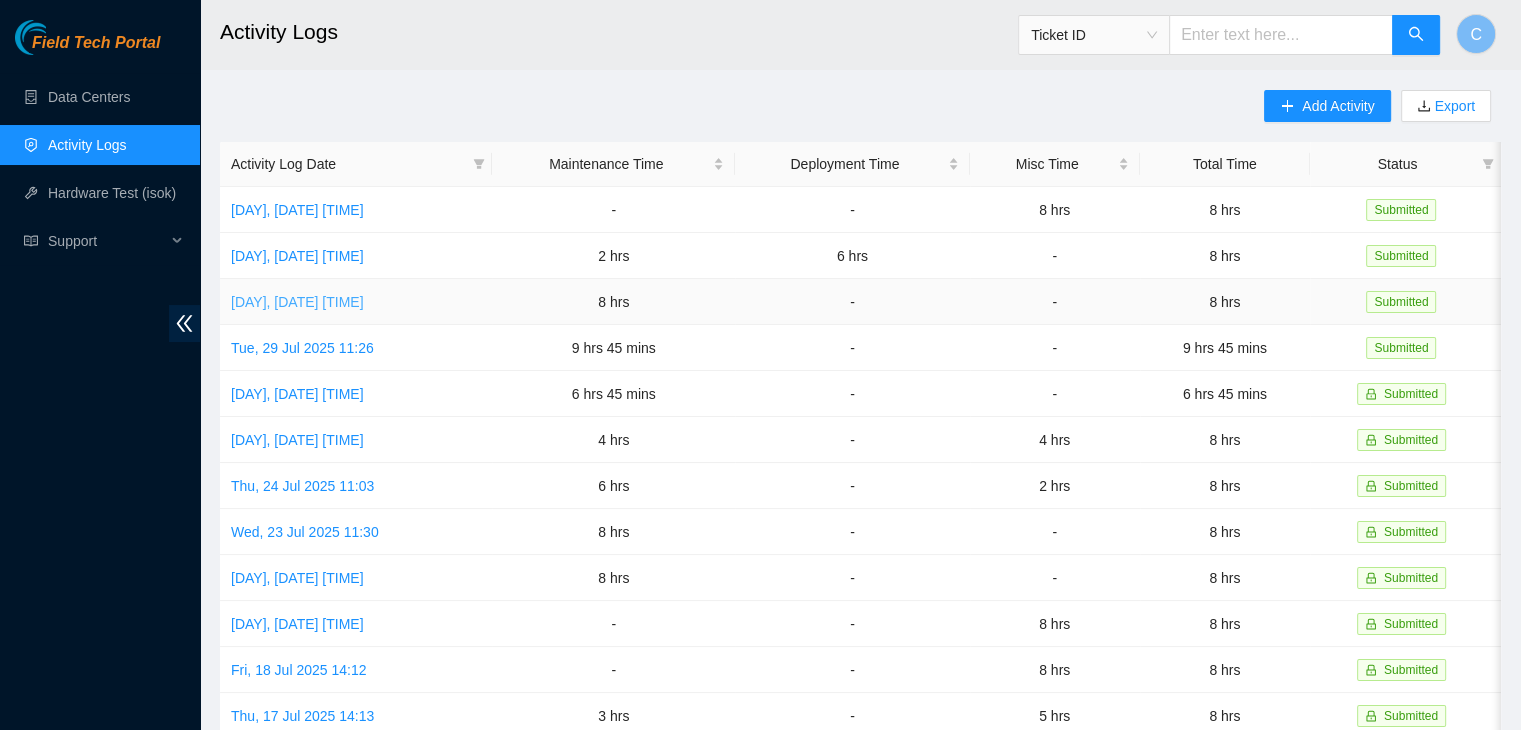 click on "[DAY], [MONTH] [DAY_NUM] [YEAR] [TIME]" at bounding box center [297, 302] 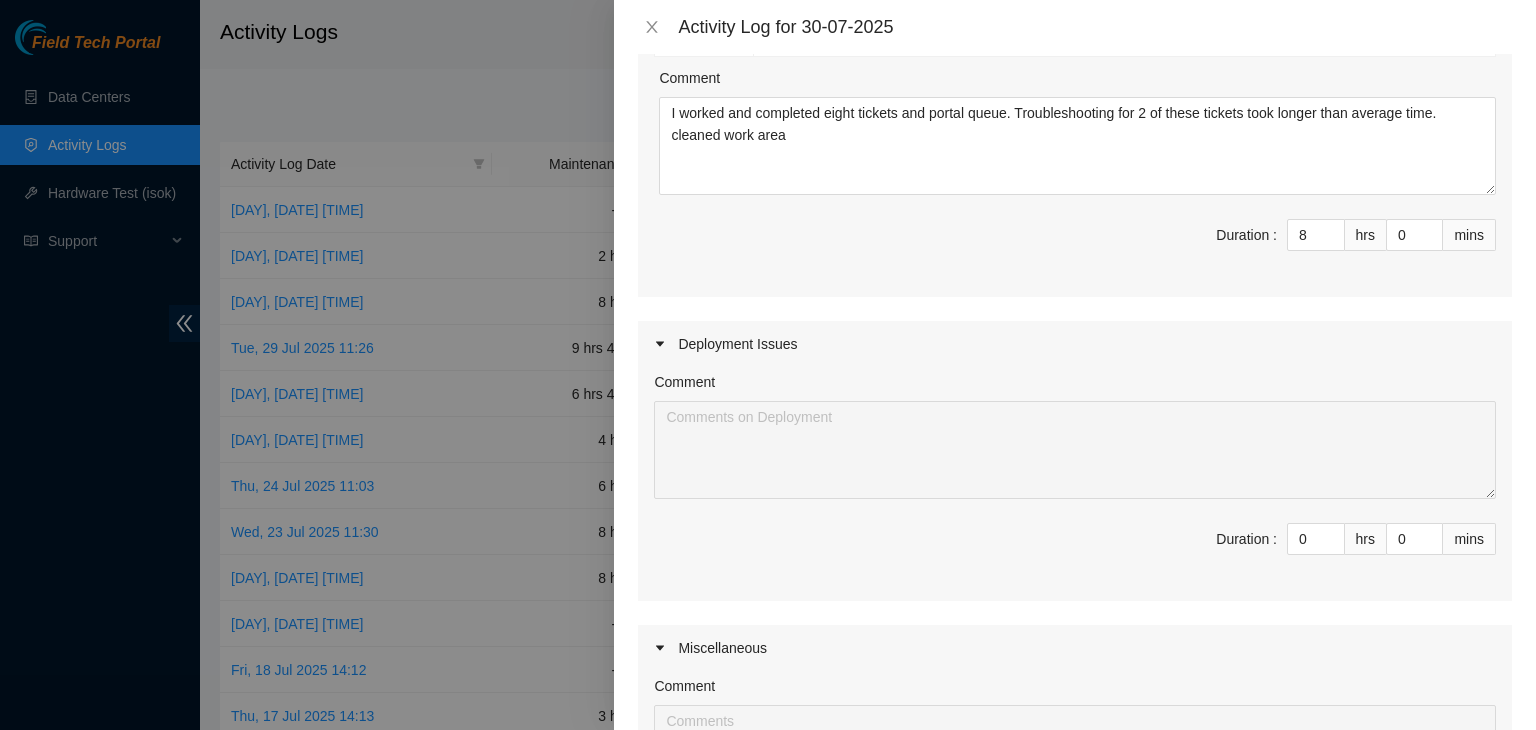 scroll, scrollTop: 910, scrollLeft: 0, axis: vertical 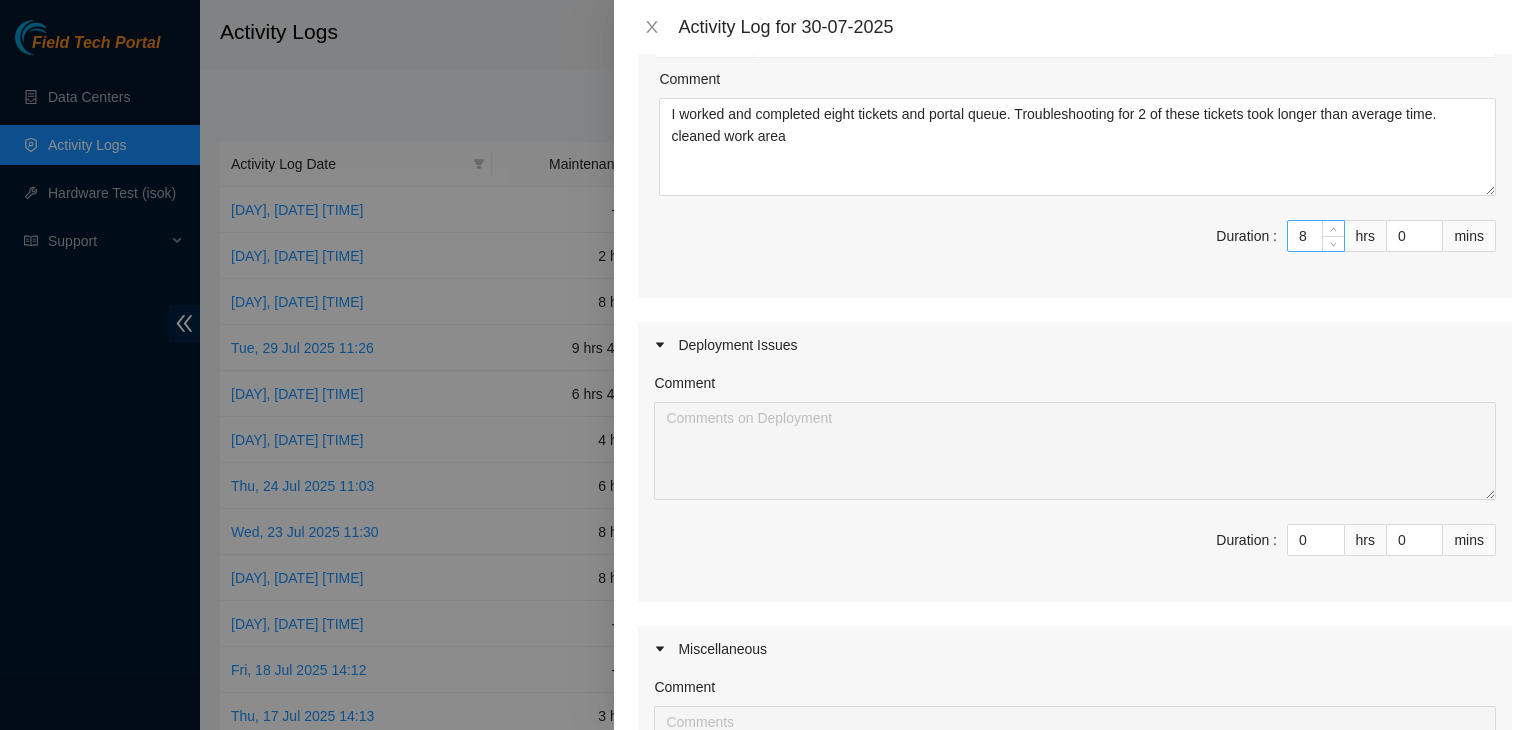 click on "8" at bounding box center (1316, 236) 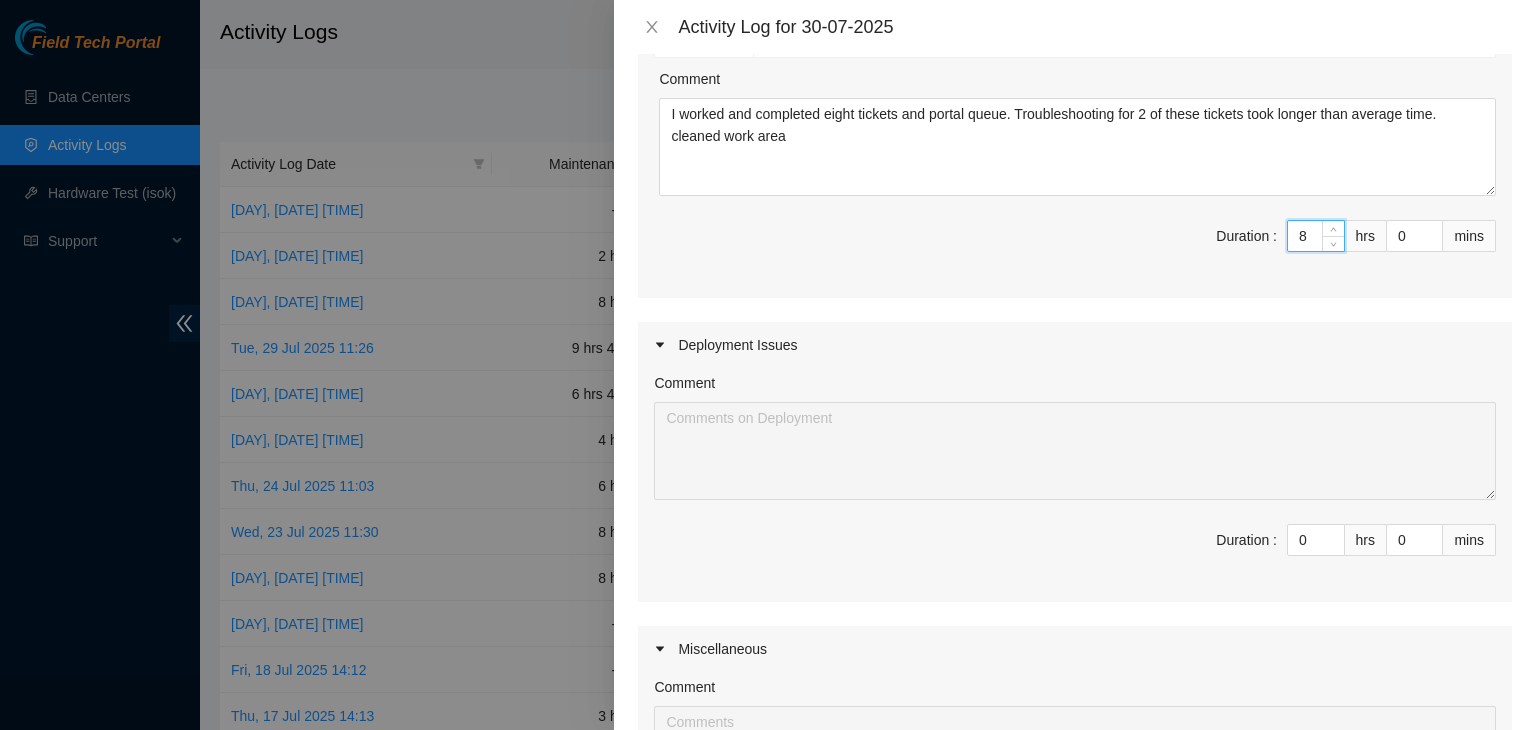 type 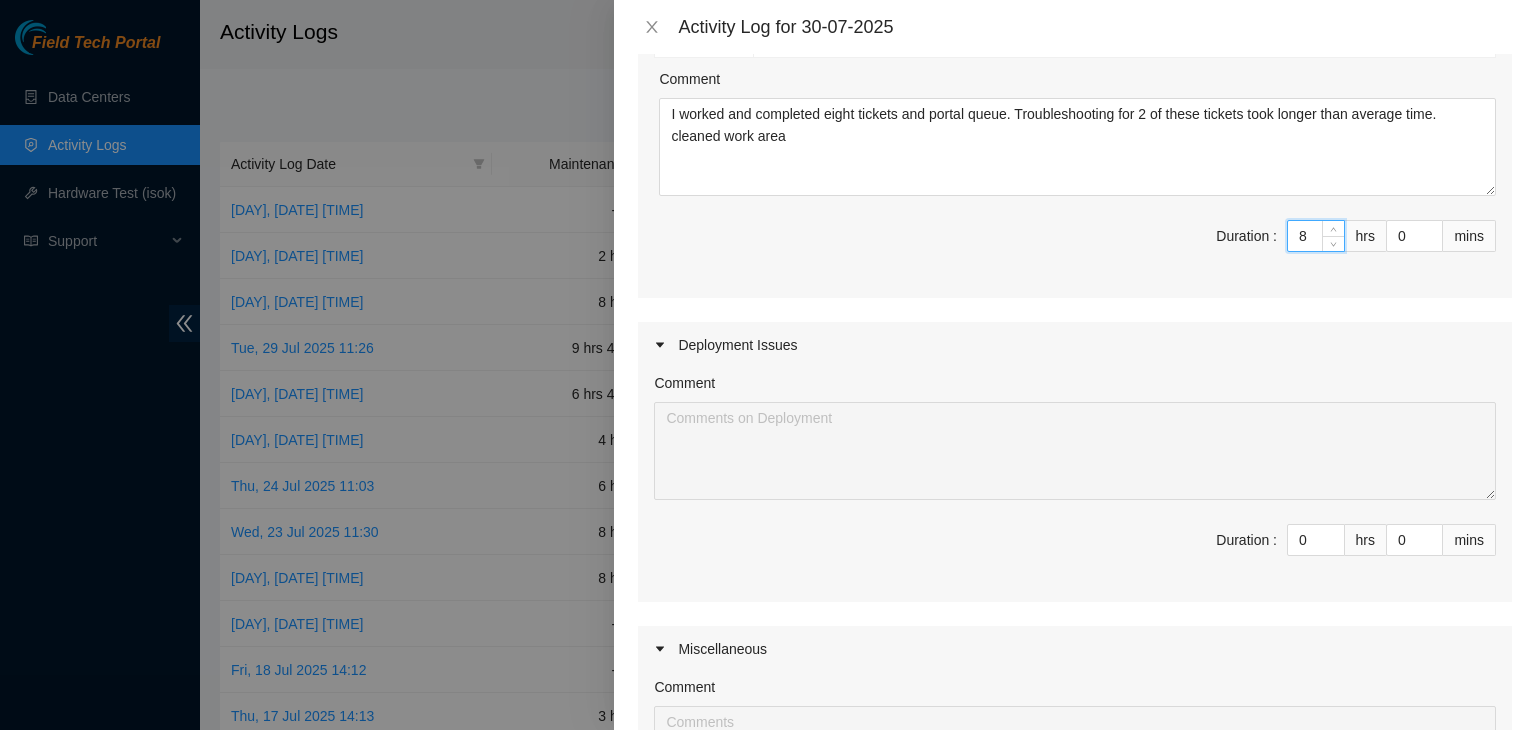 type on "0" 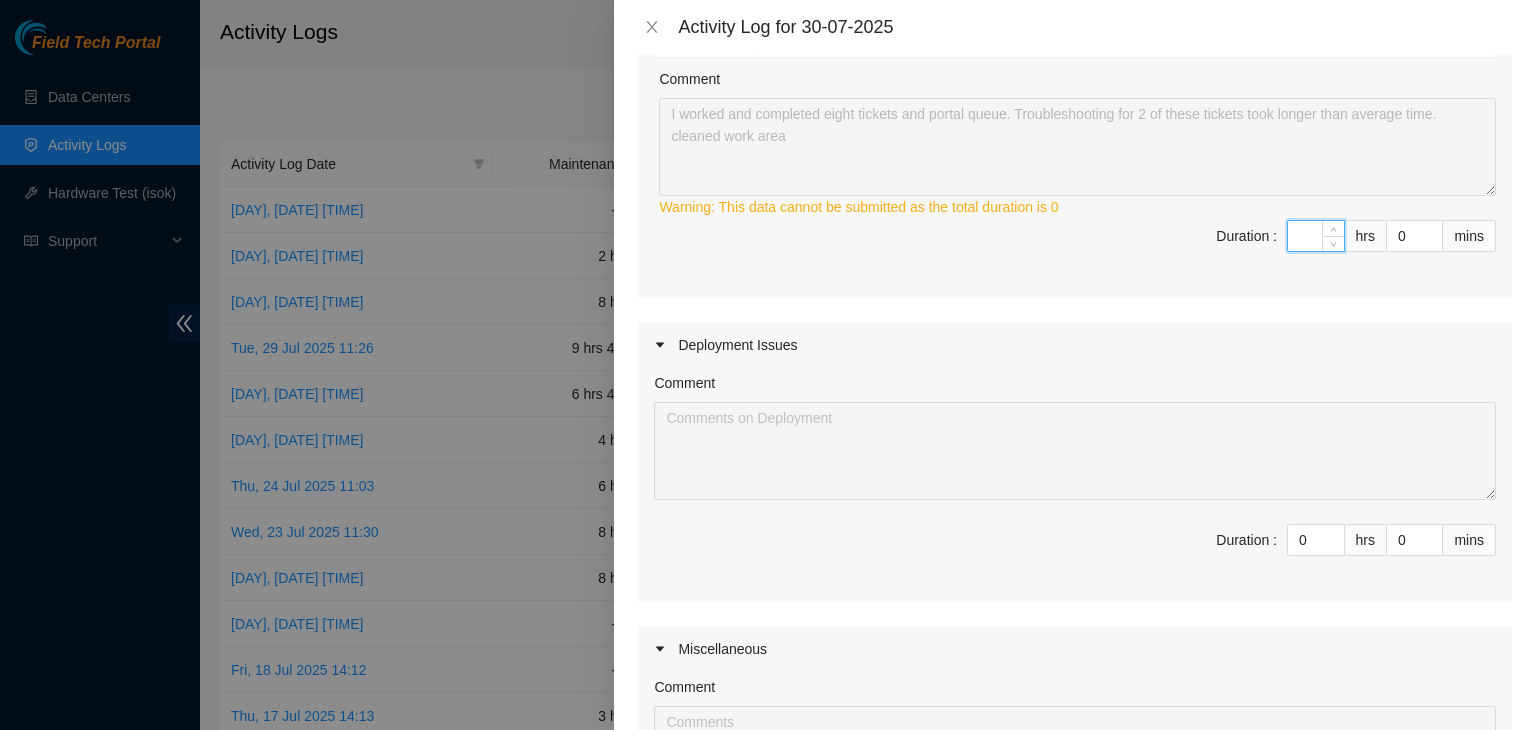 type on "7" 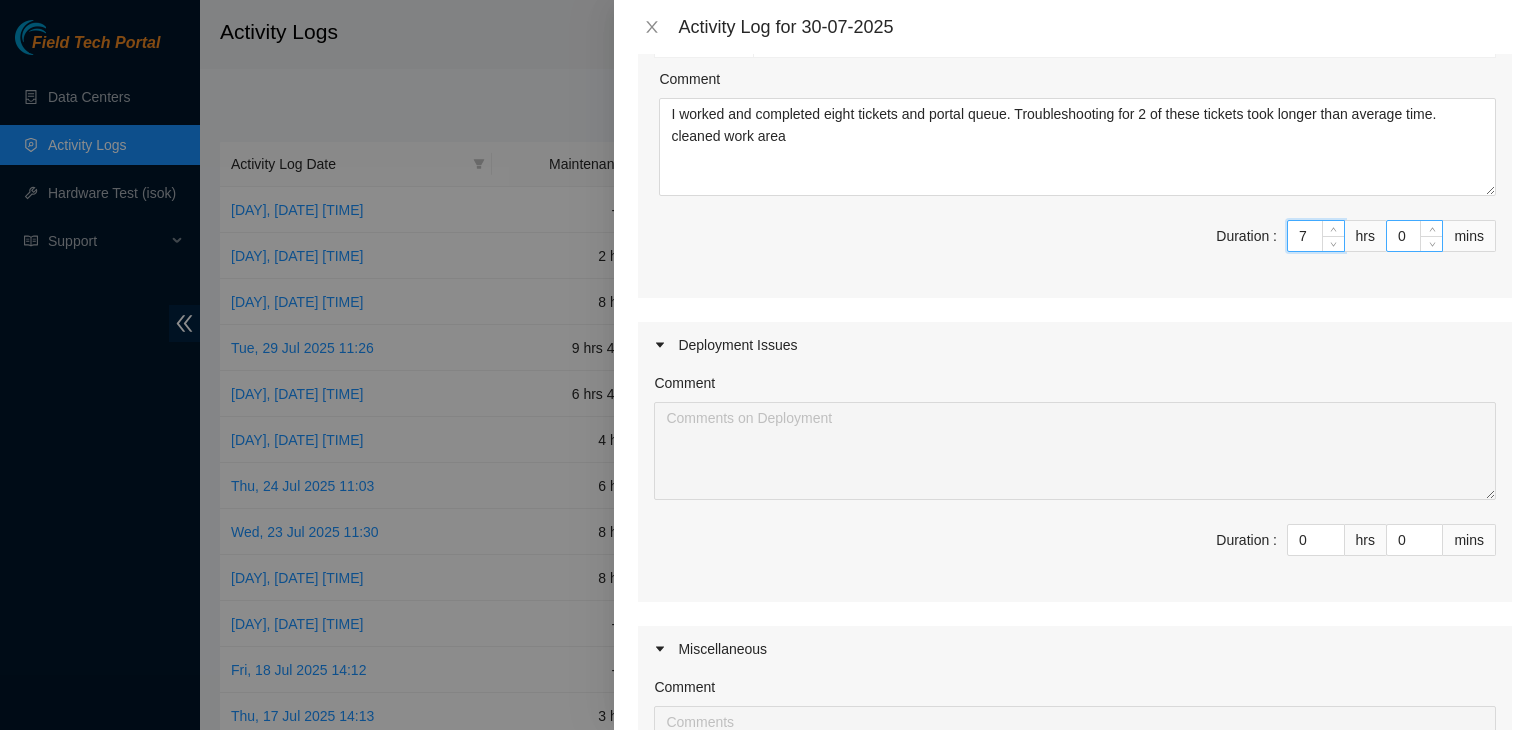 type on "7" 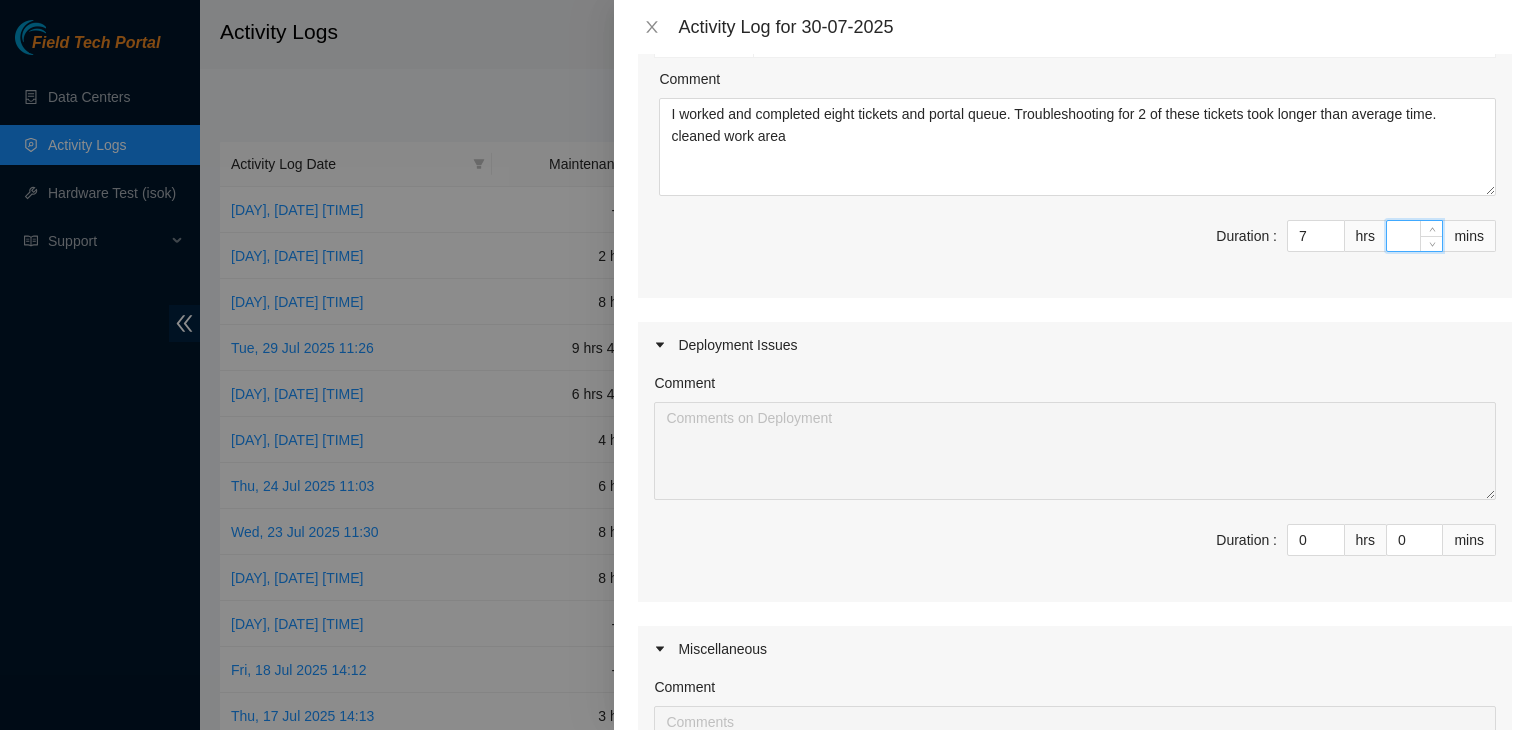 type on "3" 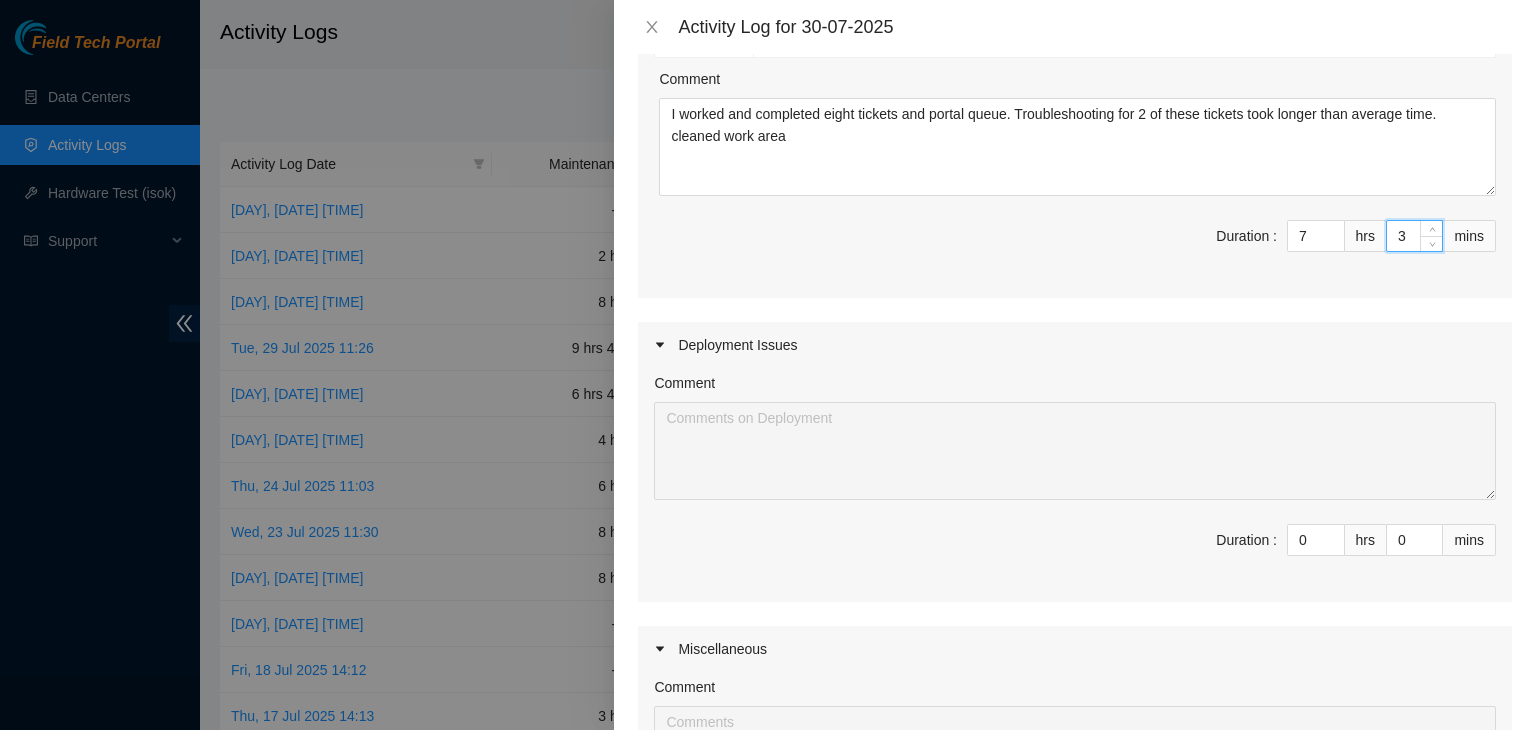 type on "3" 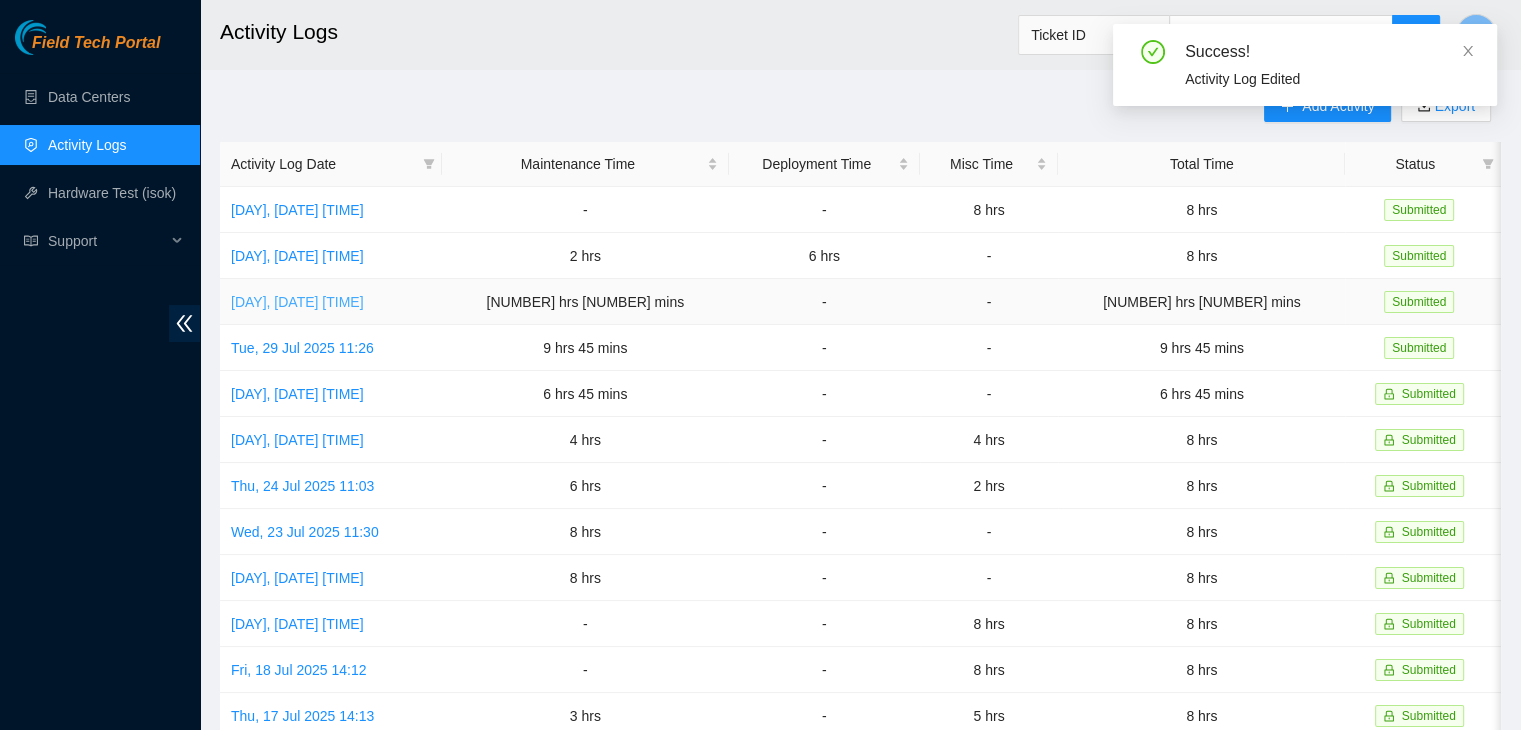 click on "[DAY], [MONTH] [DAY_NUM] [YEAR] [TIME]" at bounding box center (297, 302) 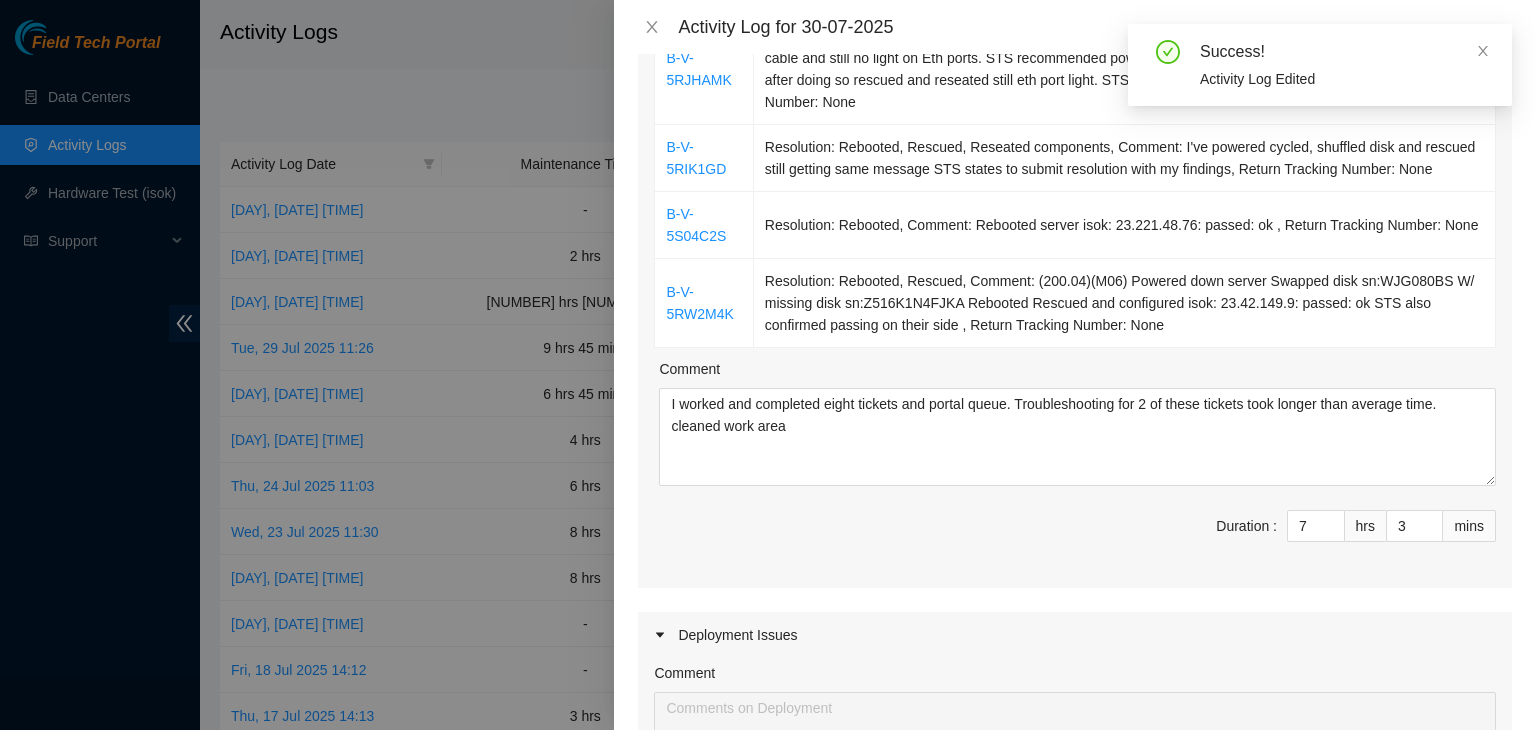 scroll, scrollTop: 859, scrollLeft: 0, axis: vertical 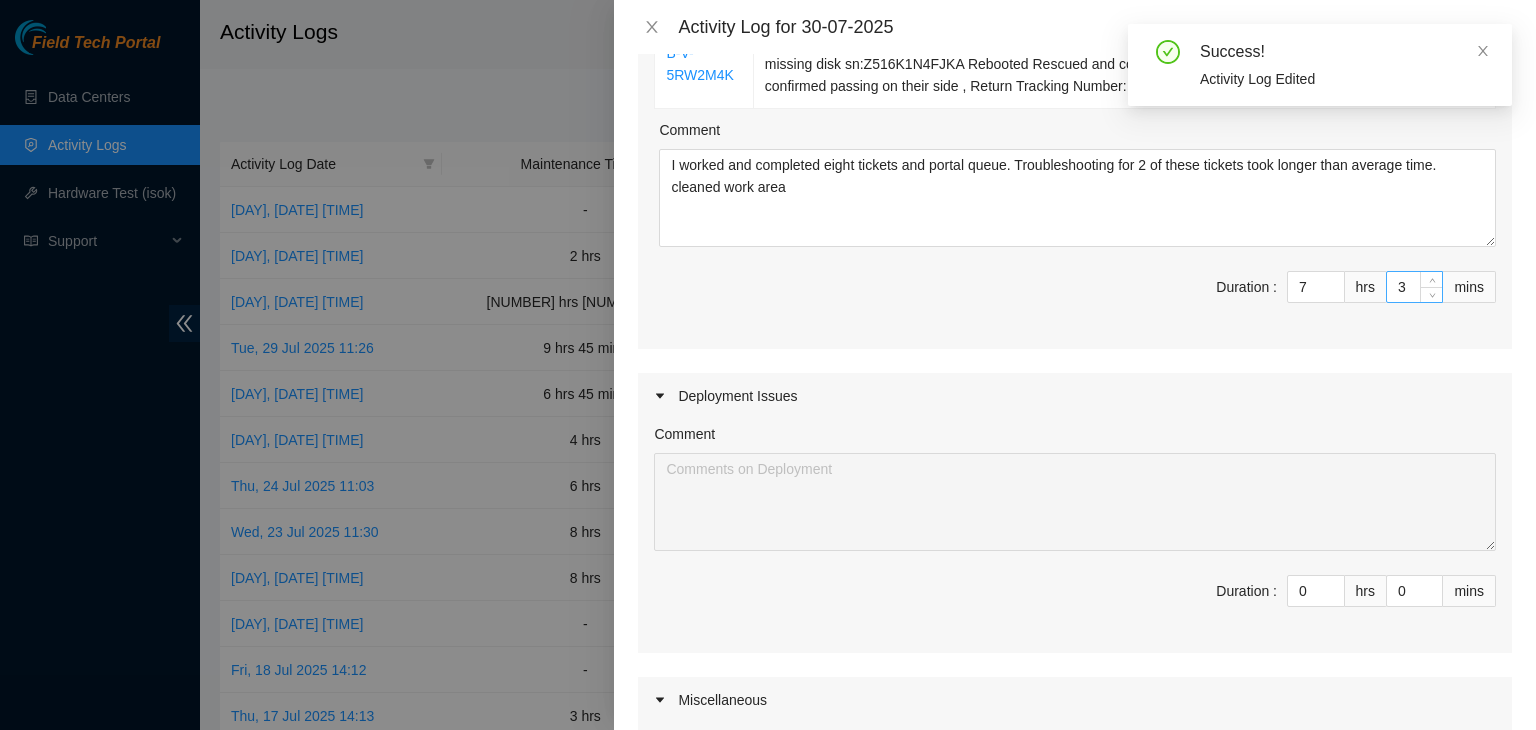 click on "3" at bounding box center [1414, 287] 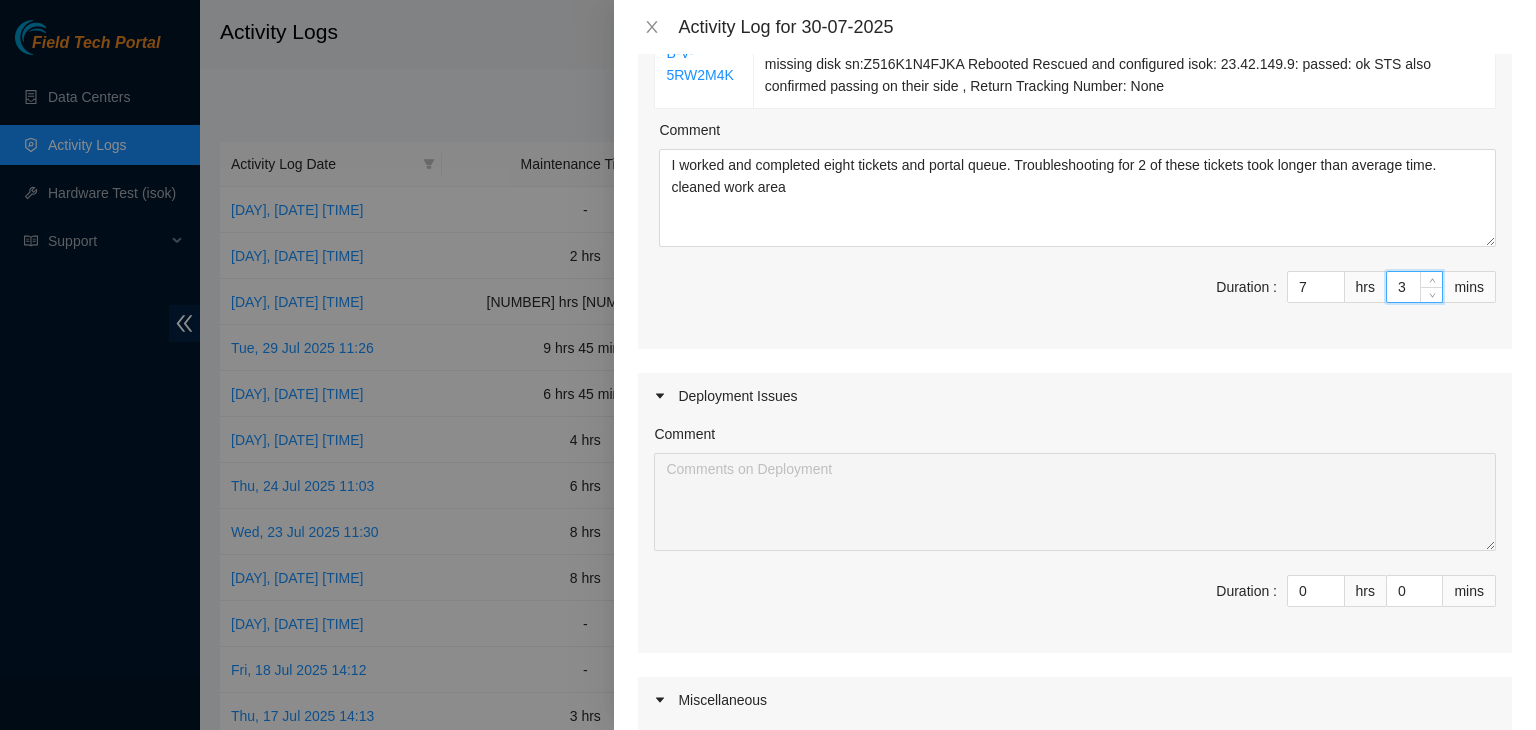 type on "30" 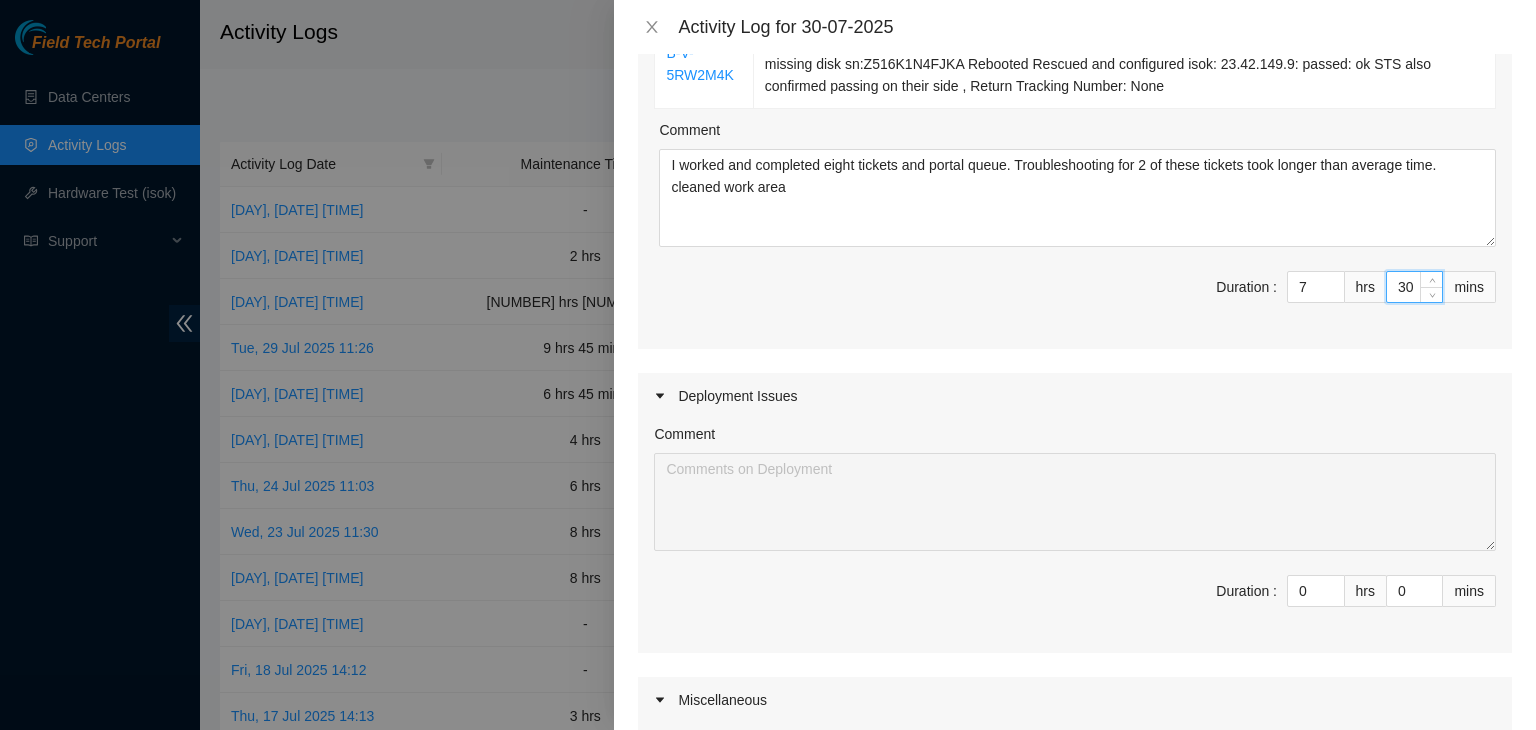 scroll, scrollTop: 1298, scrollLeft: 0, axis: vertical 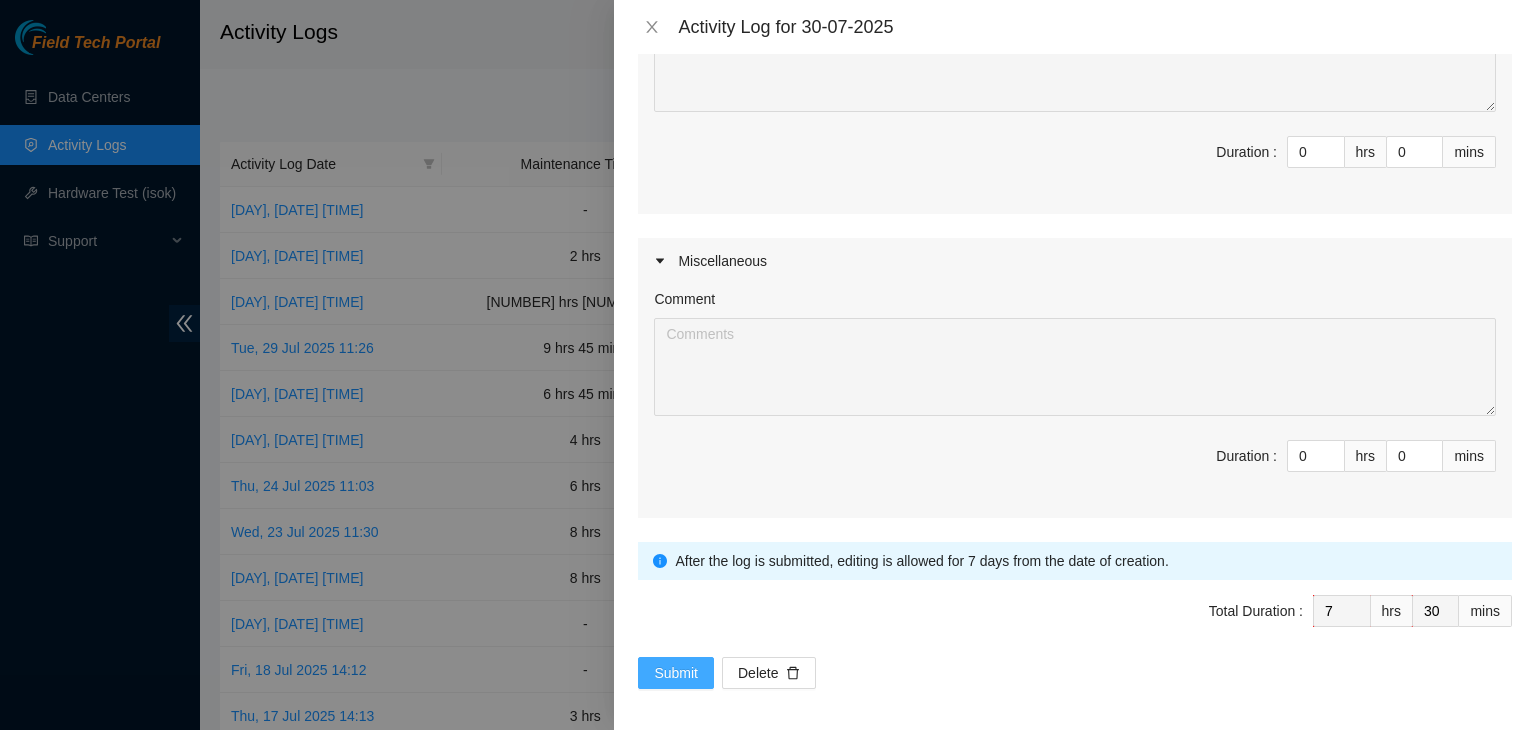 type on "30" 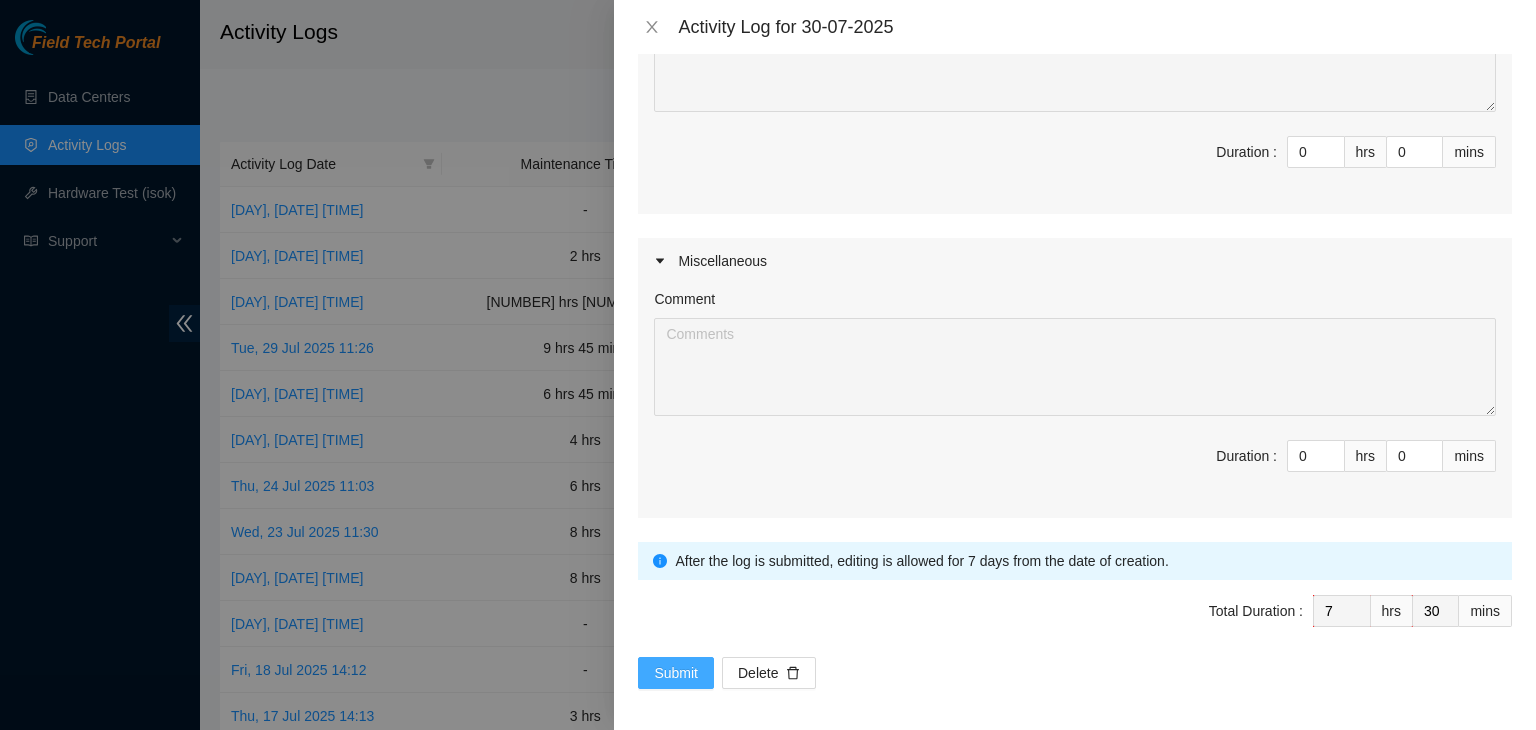 click on "Submit" at bounding box center (676, 673) 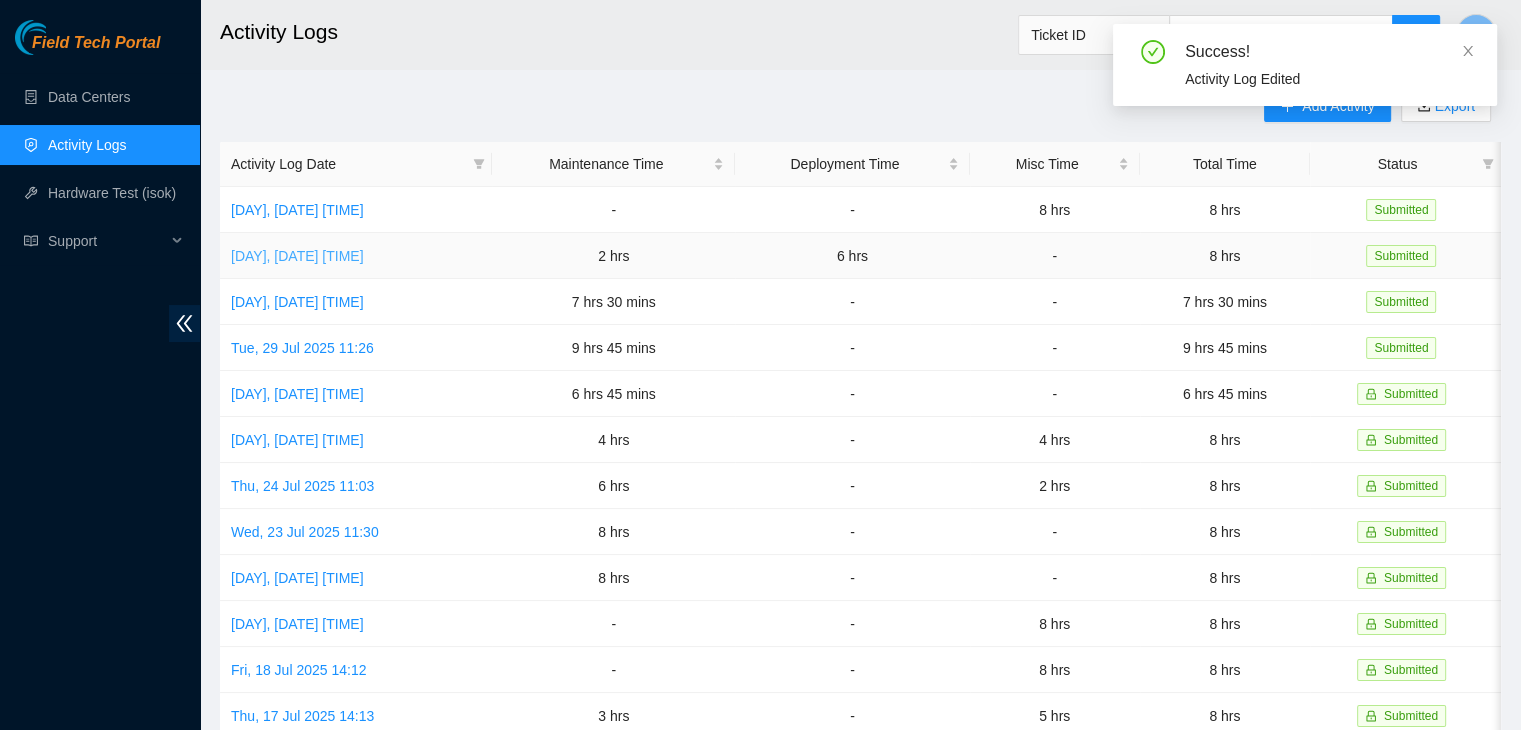 click on "[DAY], [MONTH] [DAY_NUM] [YEAR] [TIME]" at bounding box center [297, 256] 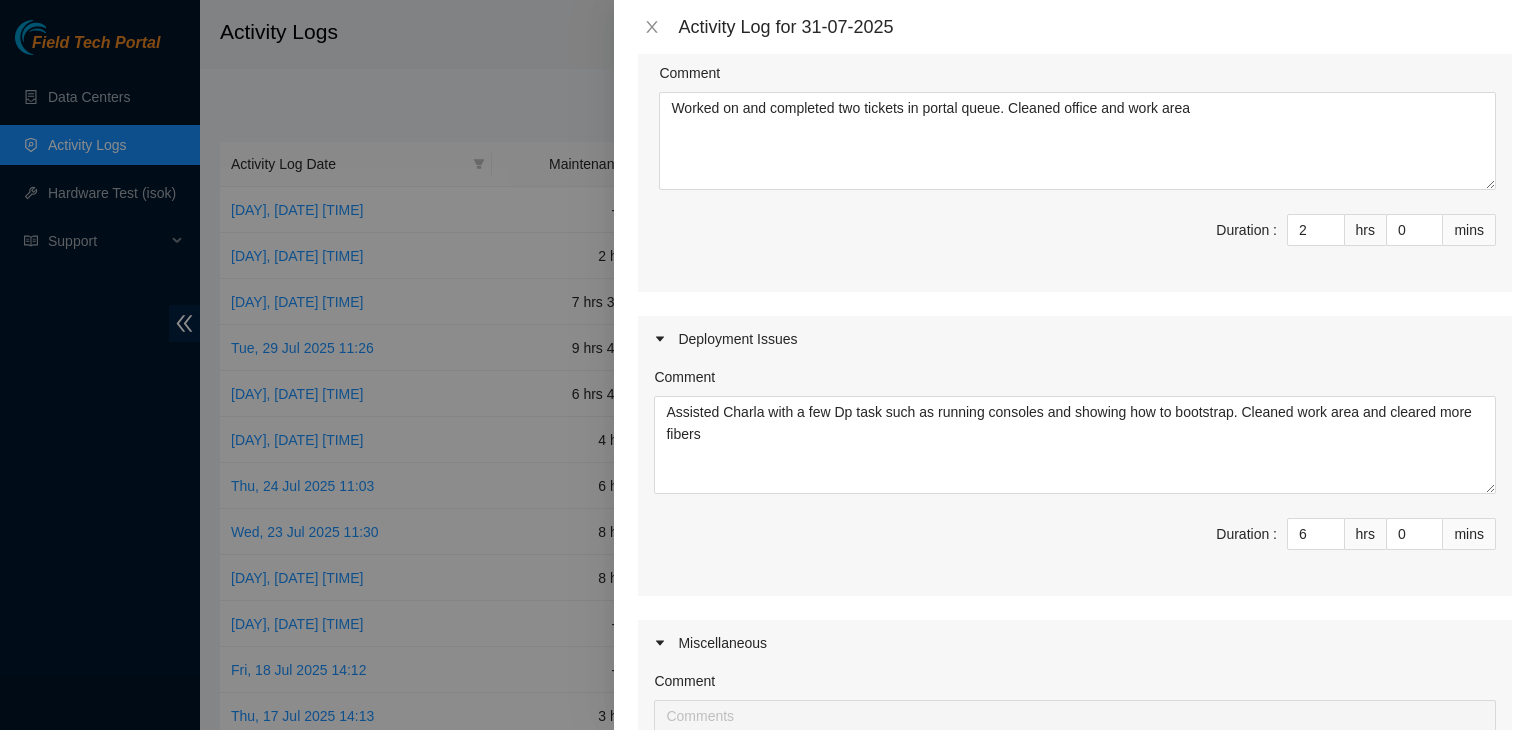 scroll, scrollTop: 518, scrollLeft: 0, axis: vertical 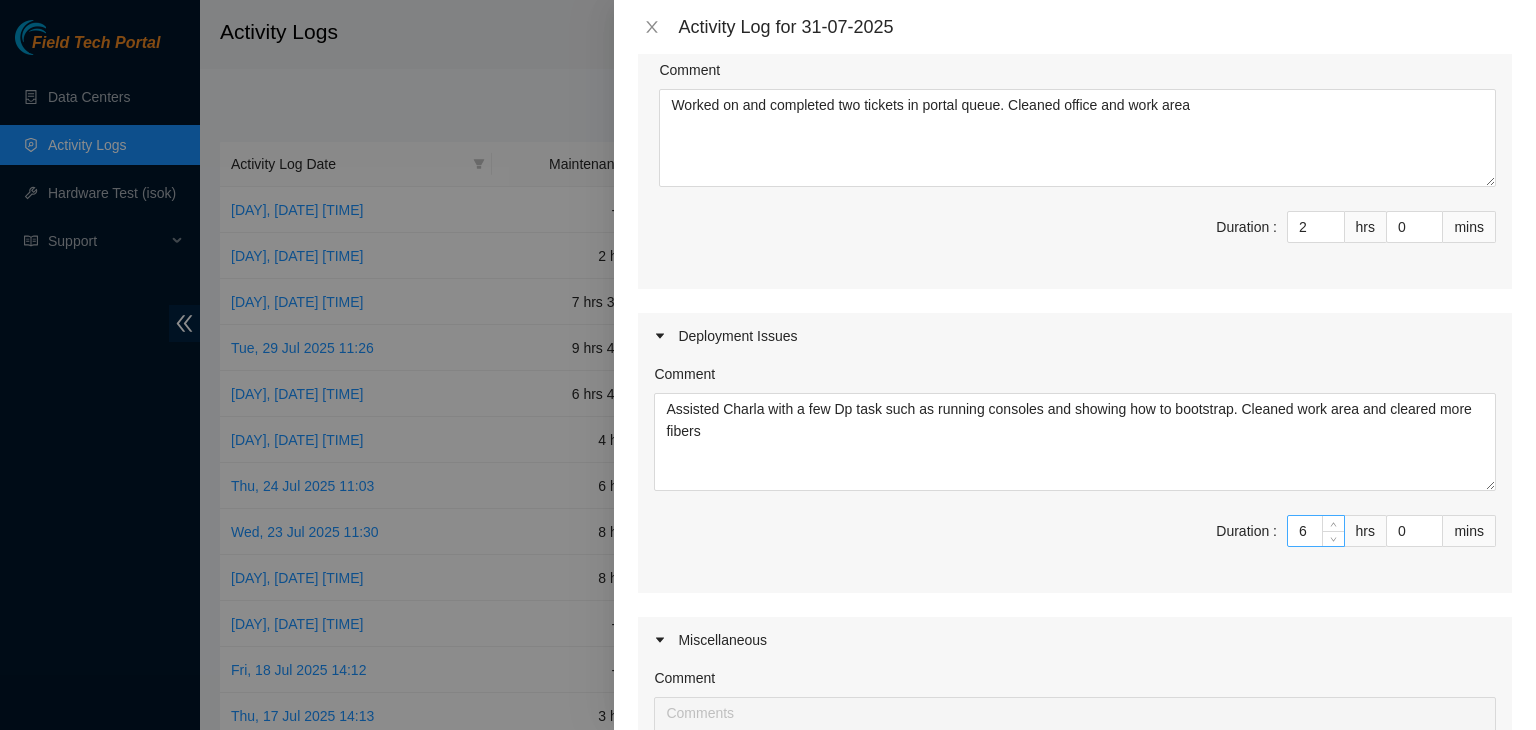 click on "6" at bounding box center [1316, 531] 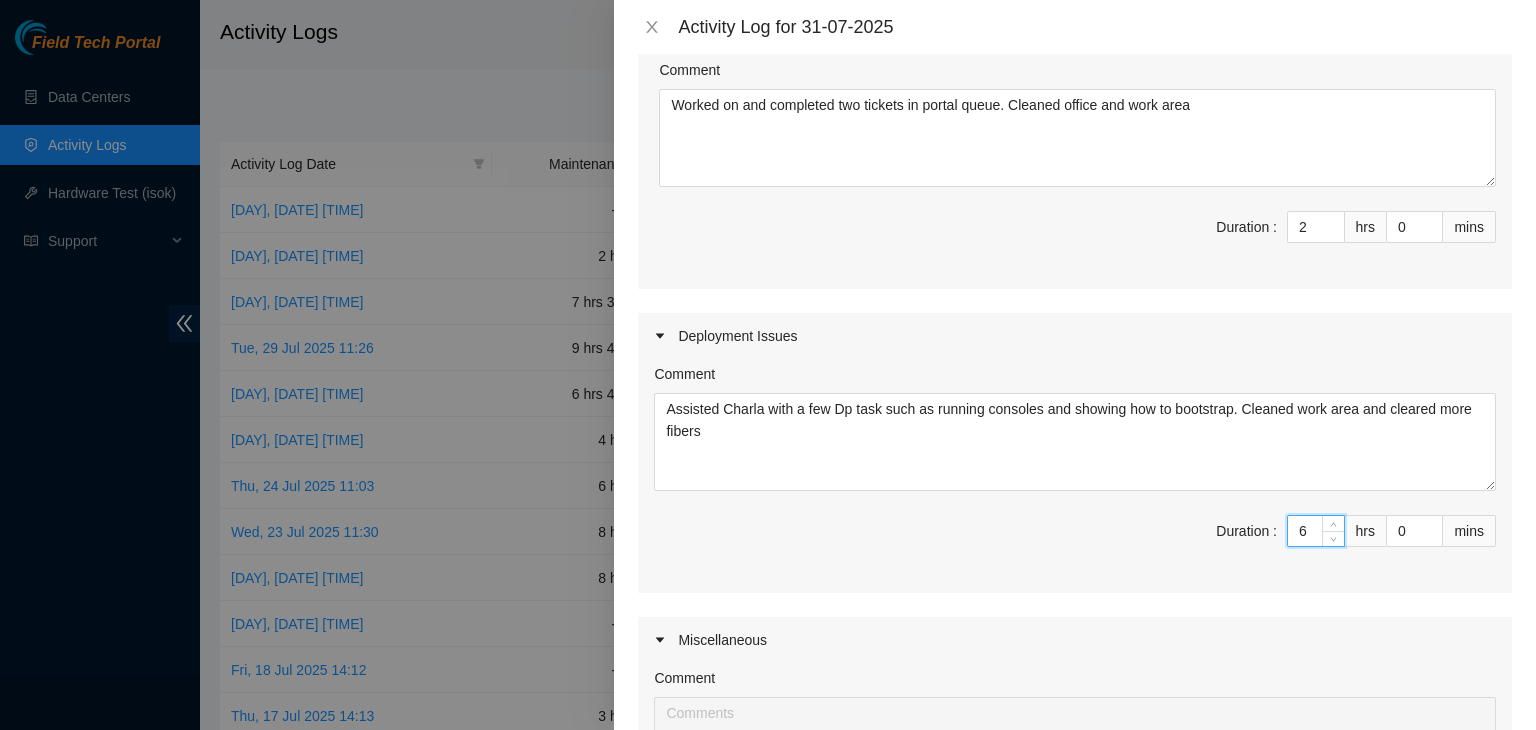 type 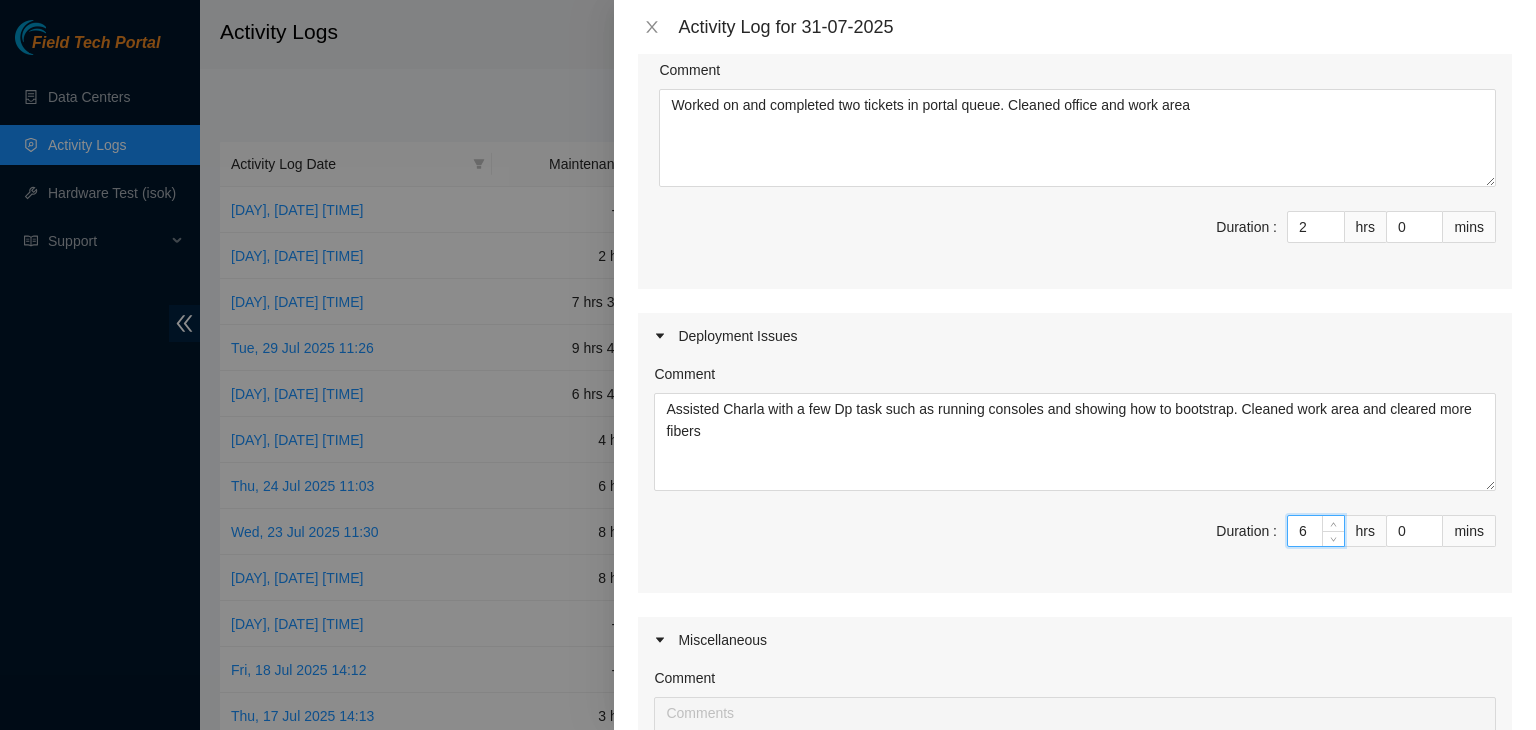 type on "2" 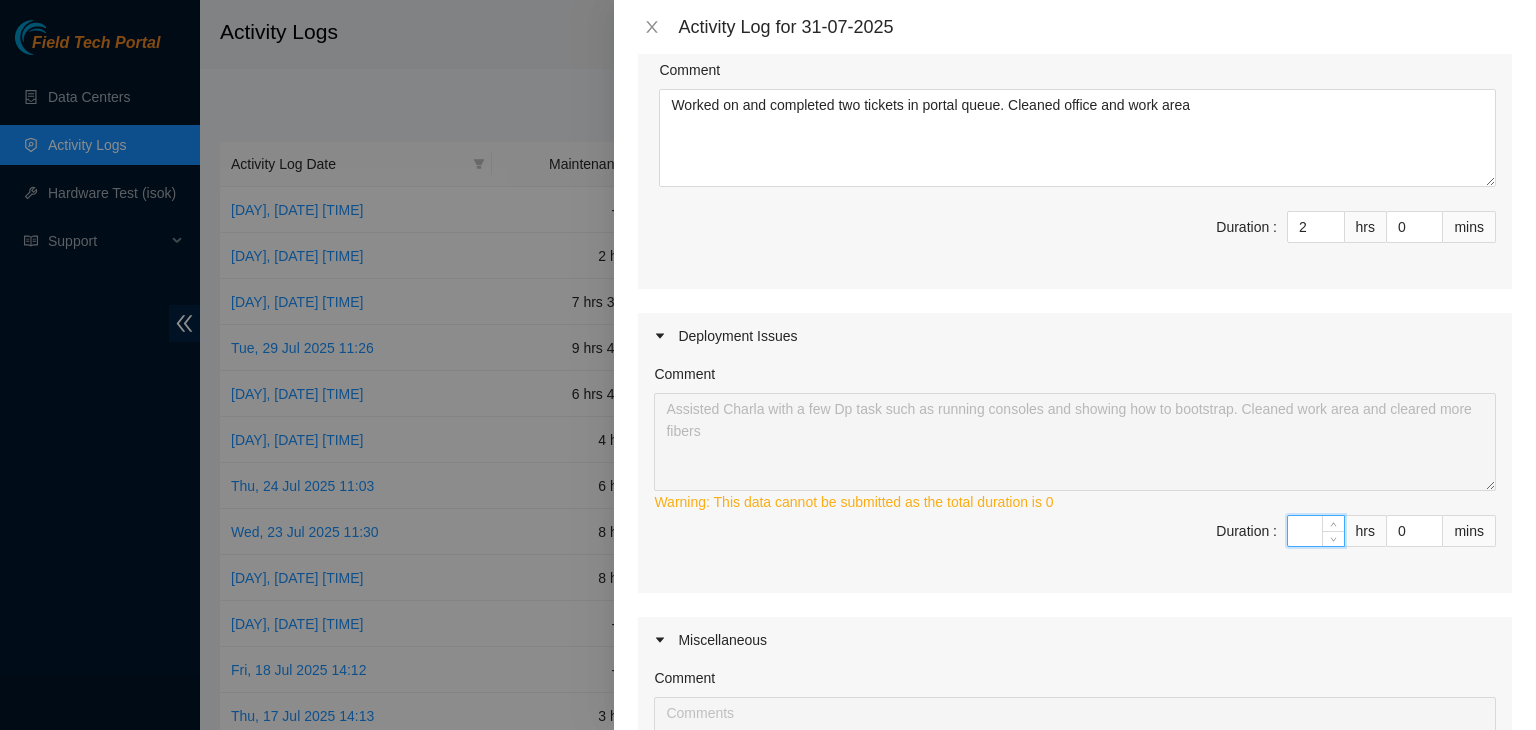 type on "4" 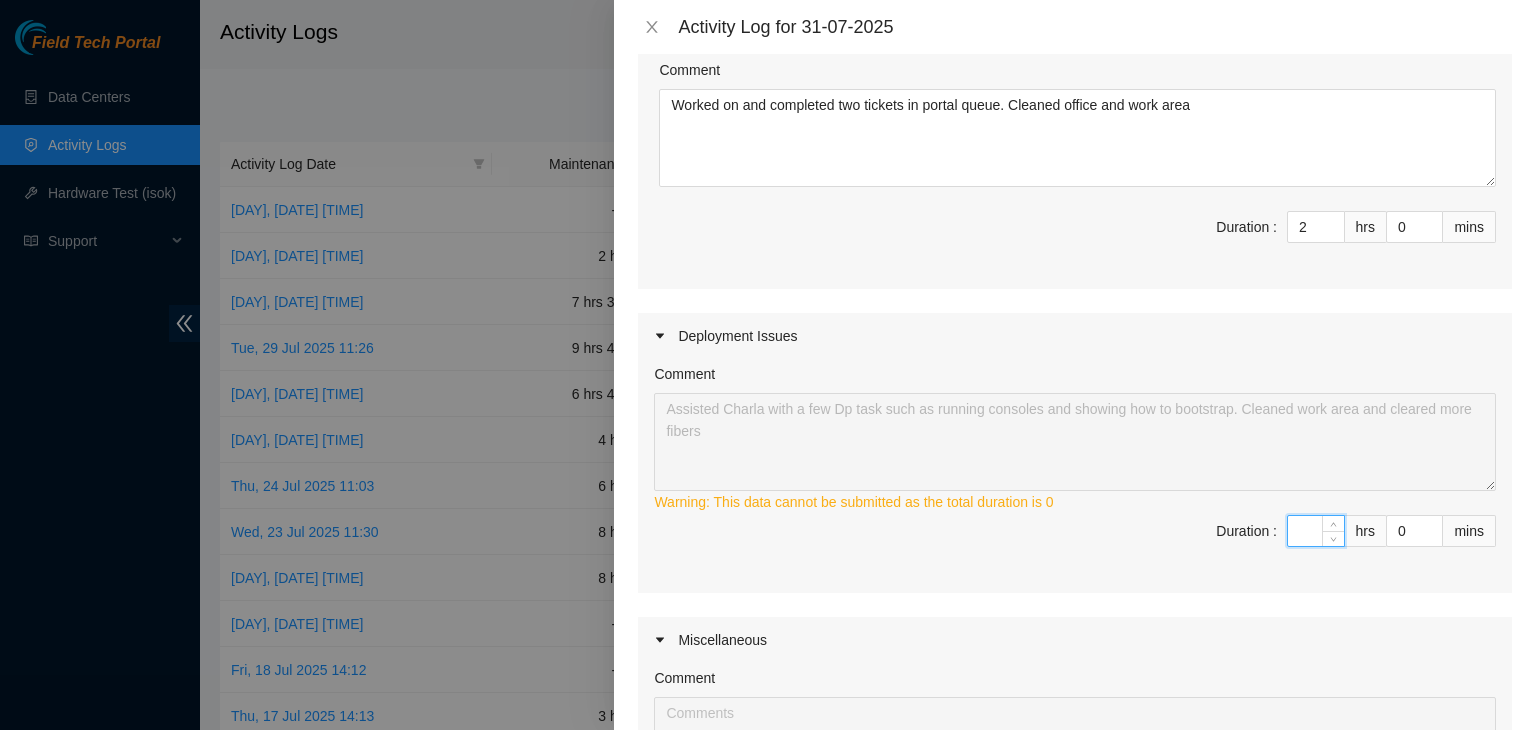 type on "6" 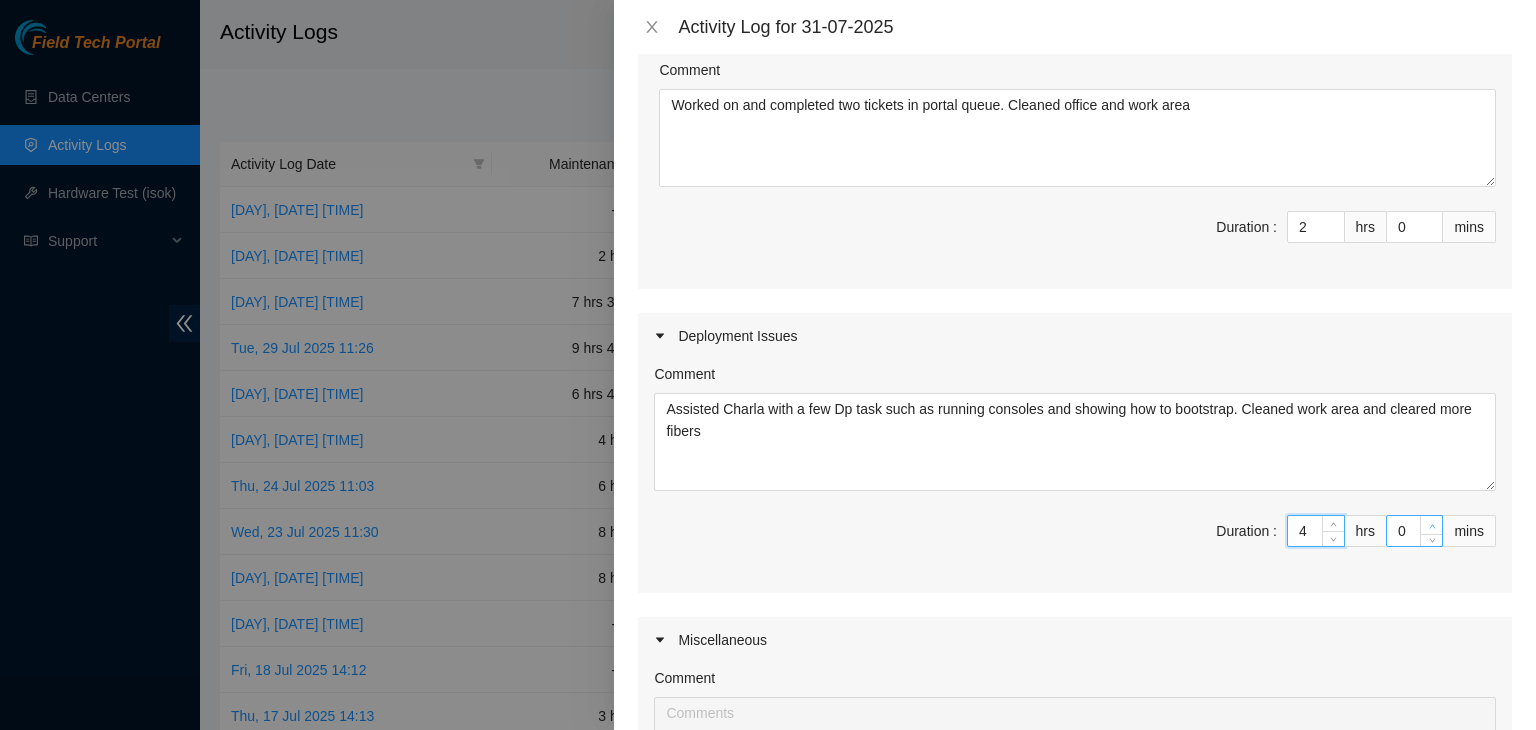 type on "4" 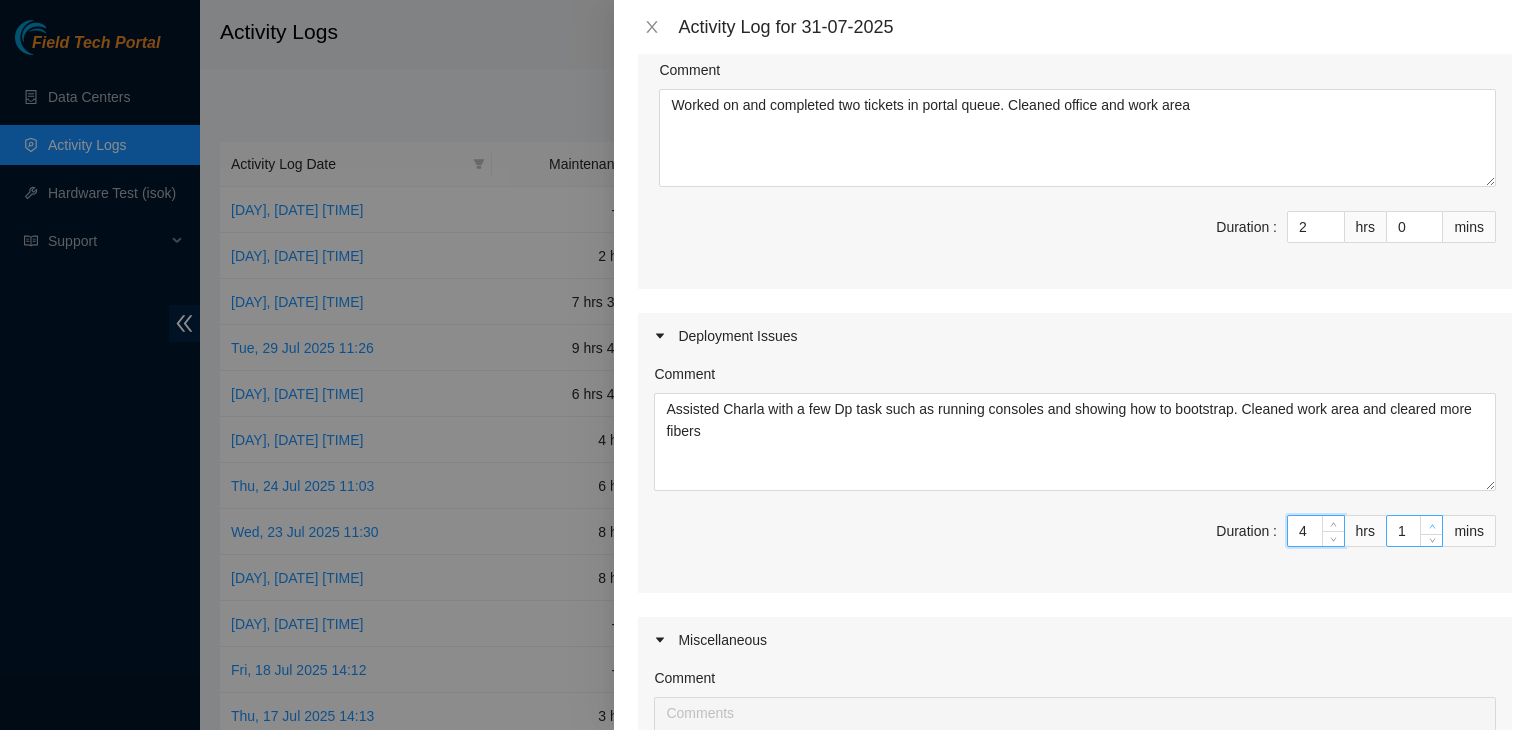 click at bounding box center [1431, 525] 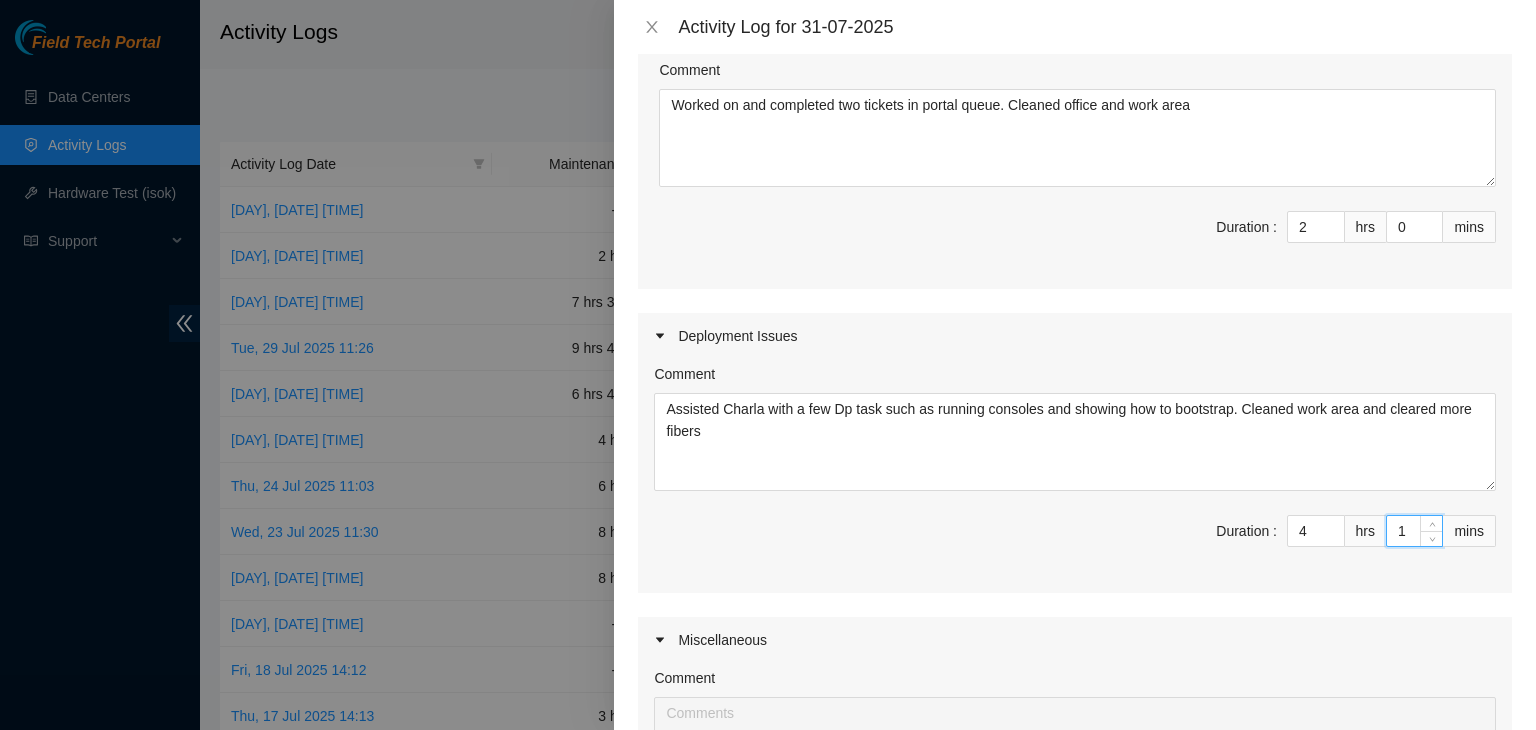 type 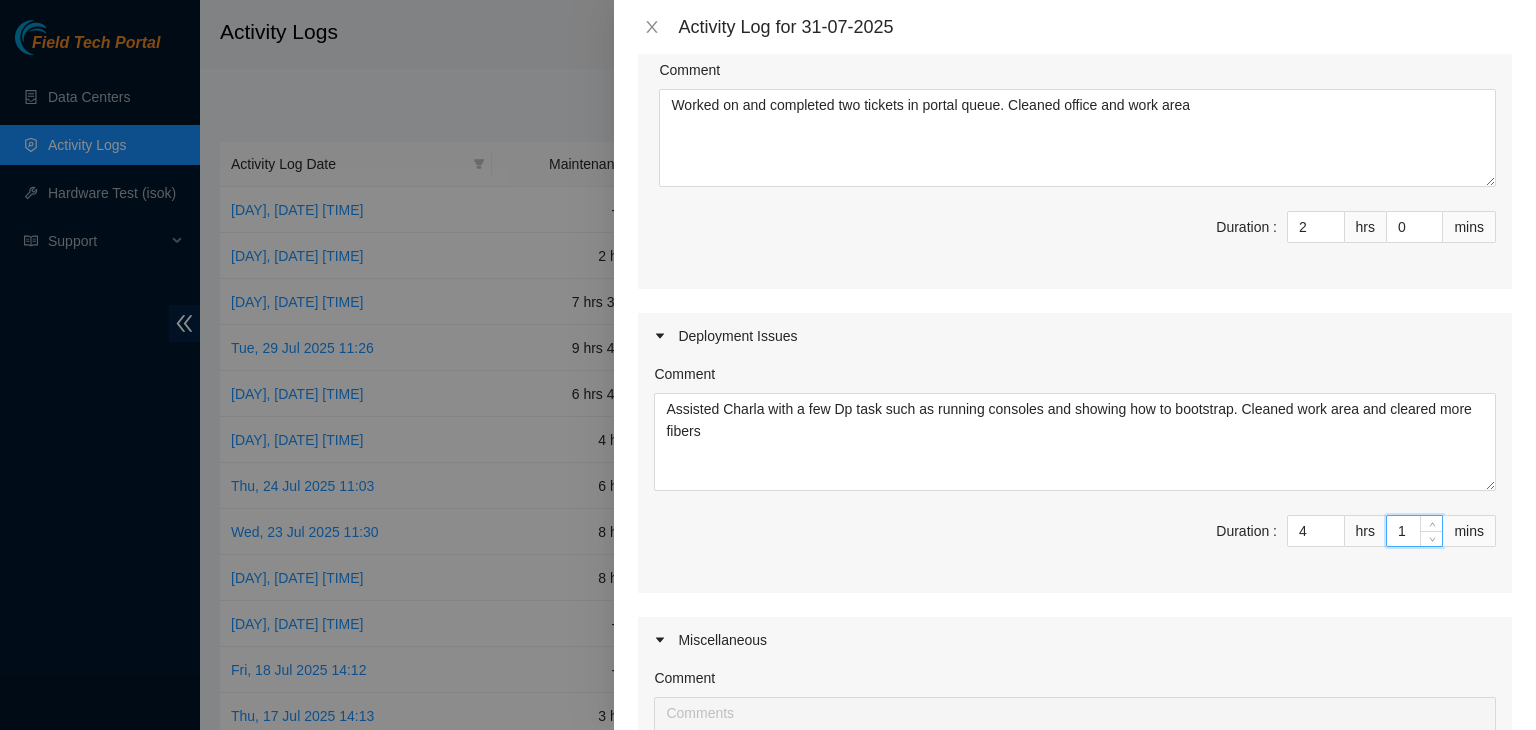 type on "0" 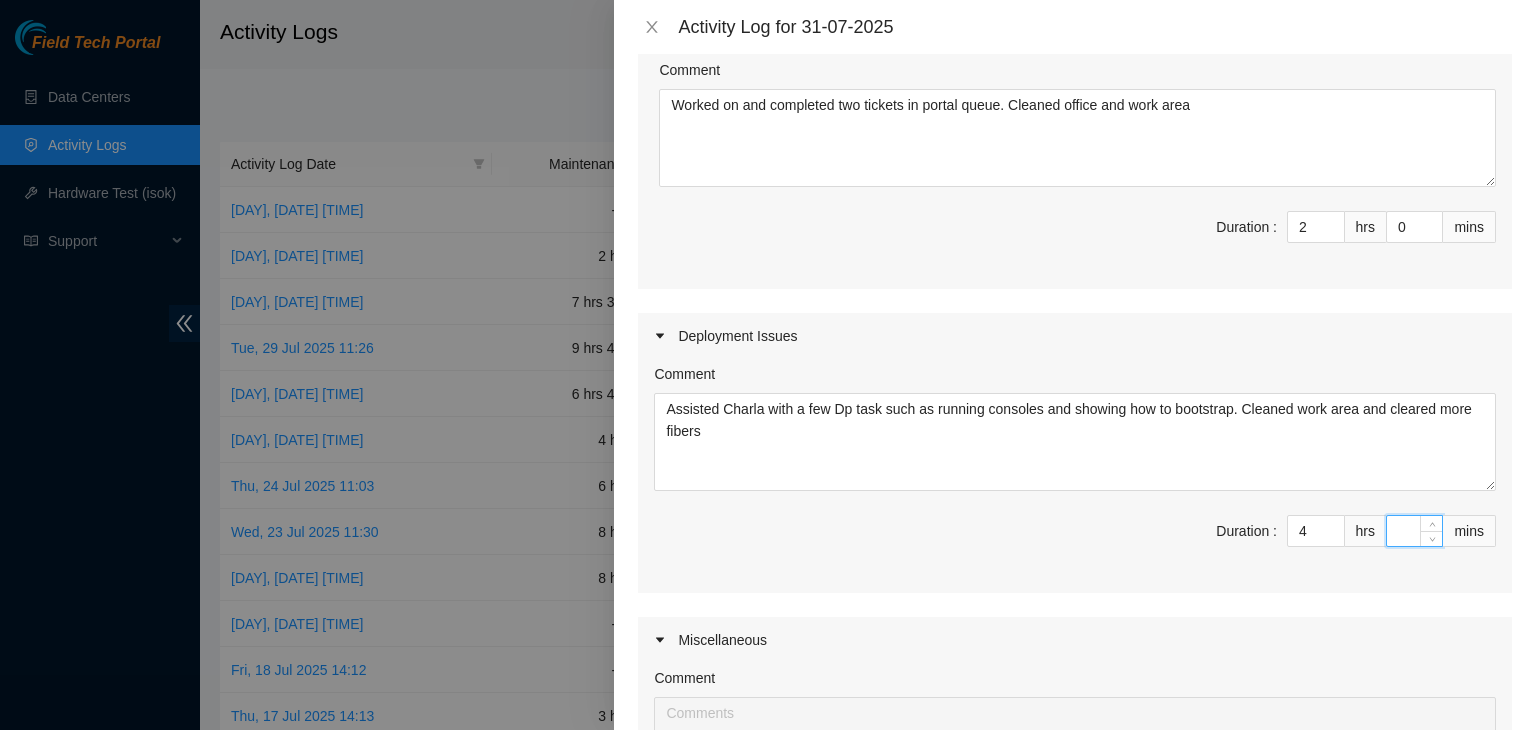 type on "3" 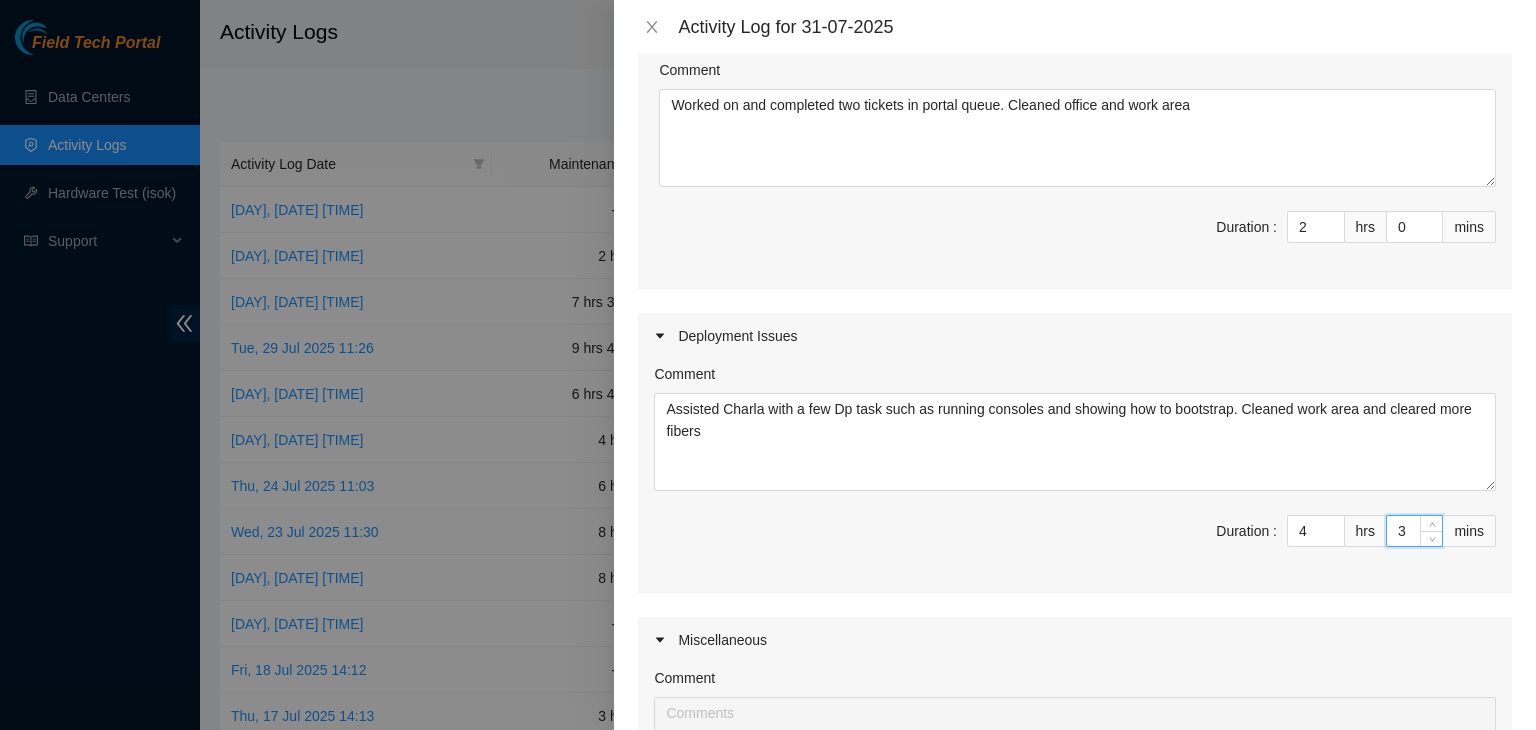 type on "30" 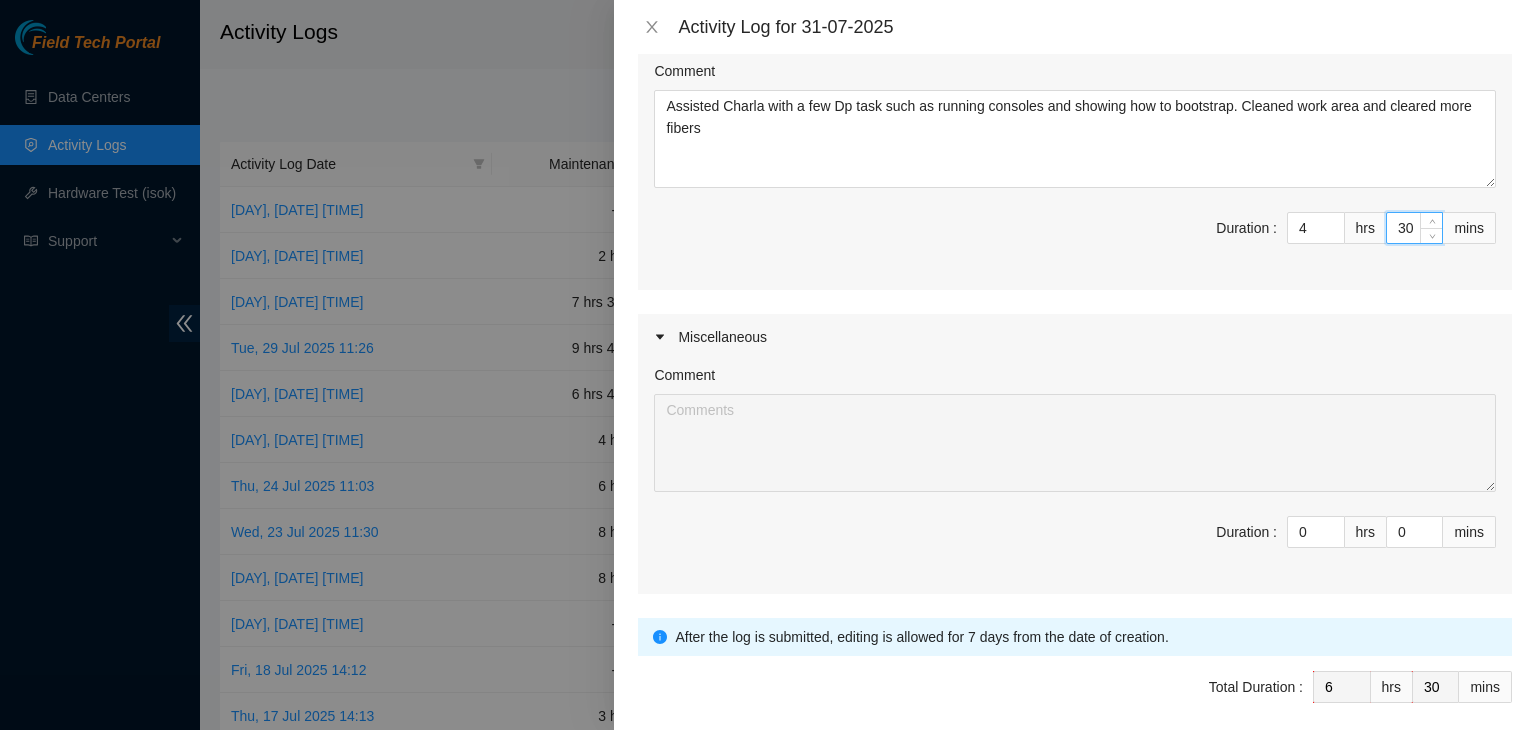 scroll, scrollTop: 814, scrollLeft: 0, axis: vertical 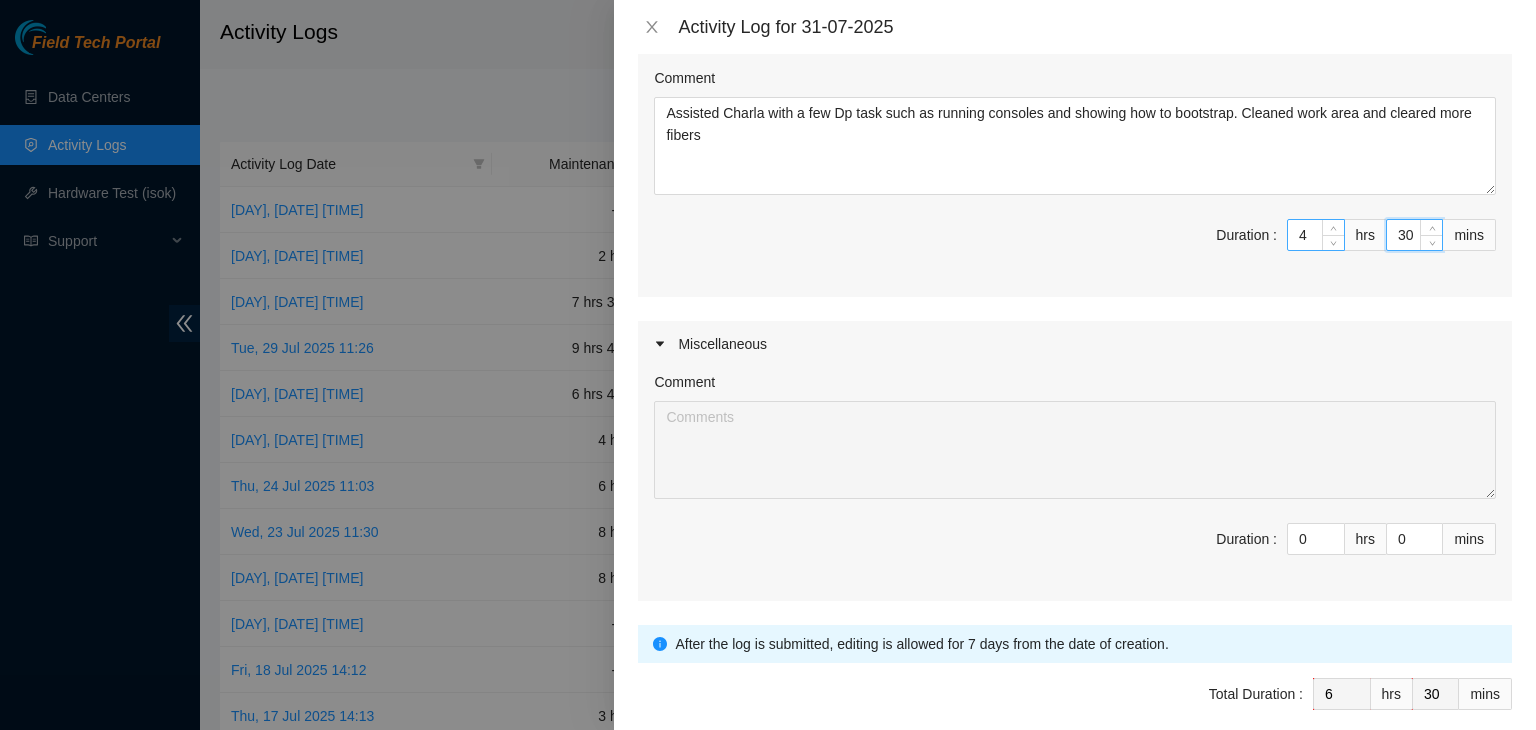 type on "30" 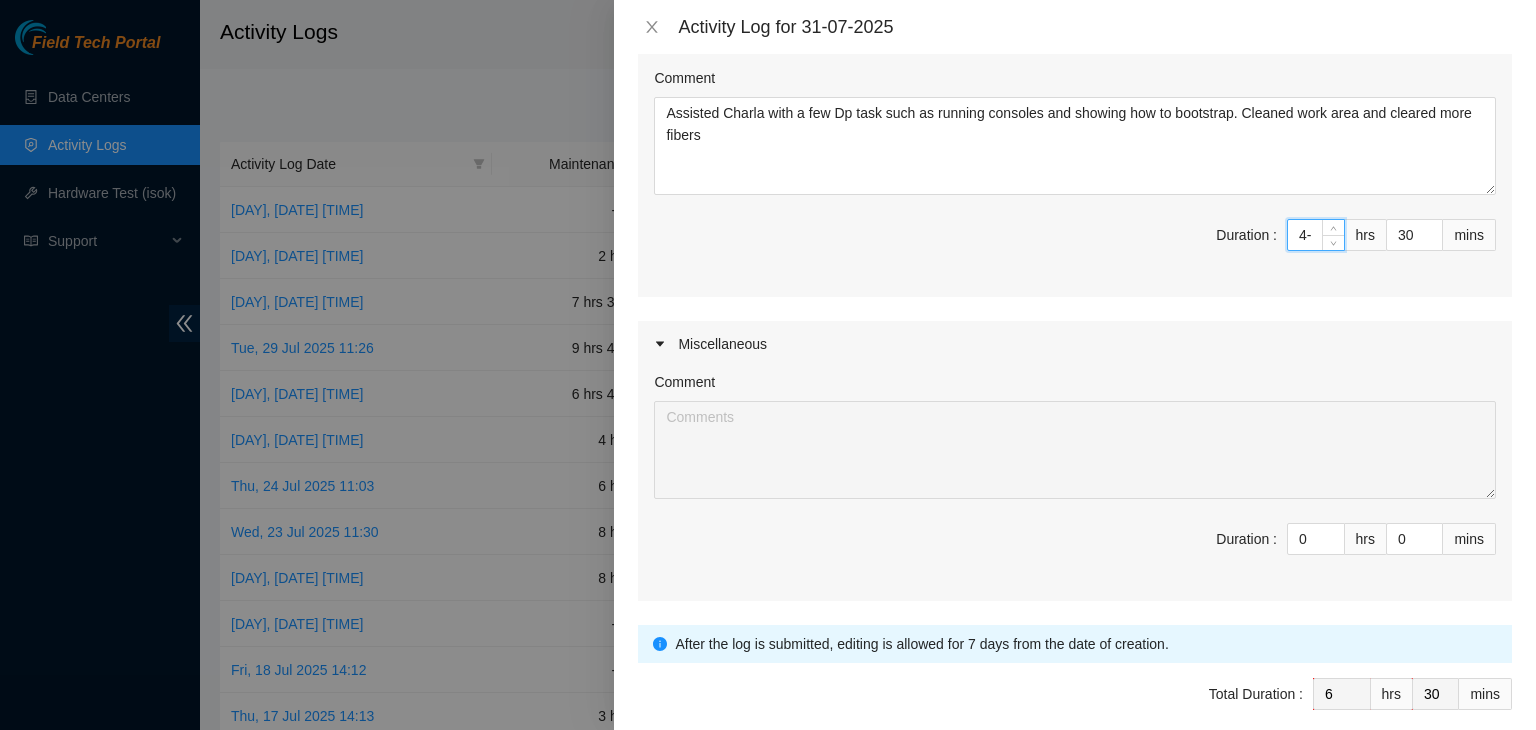type on "4" 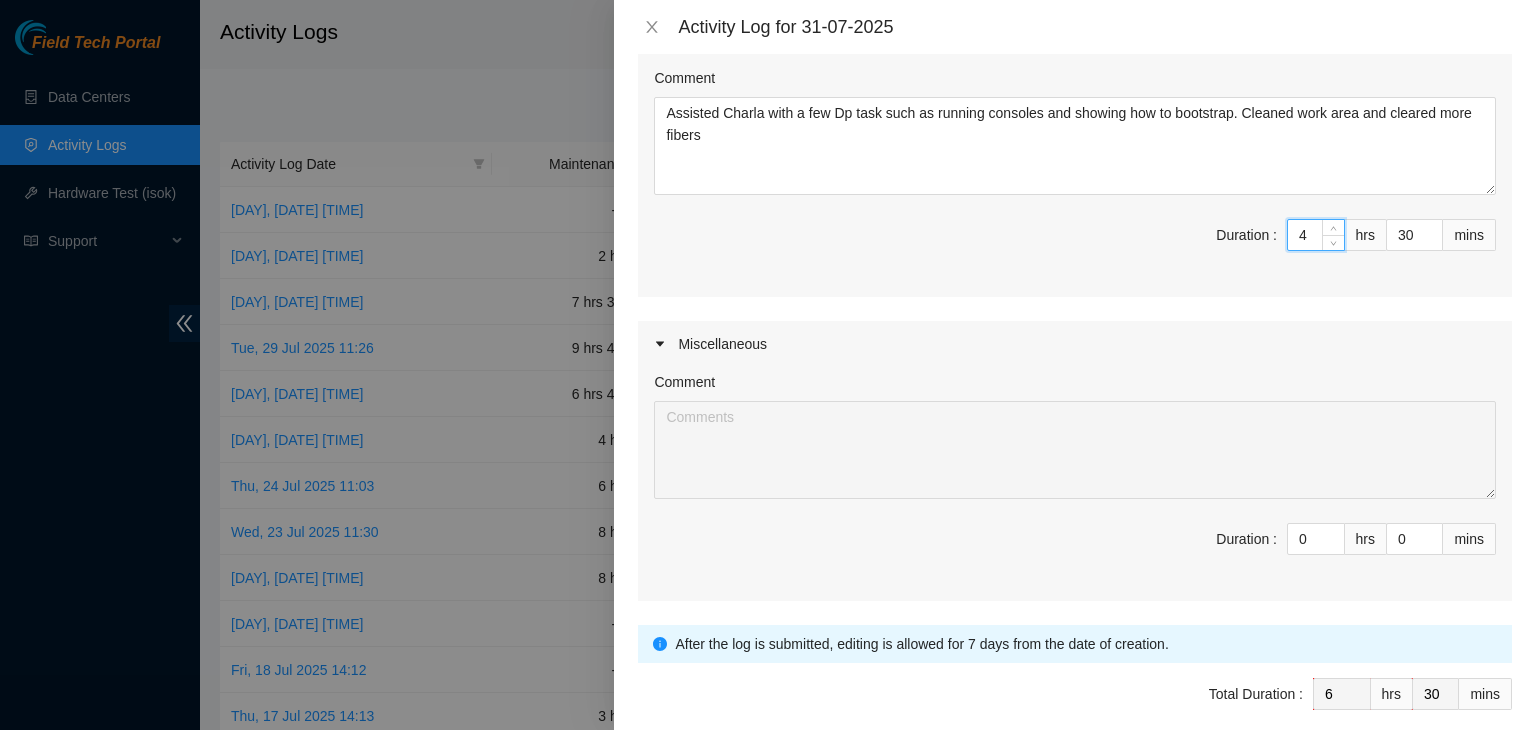 type 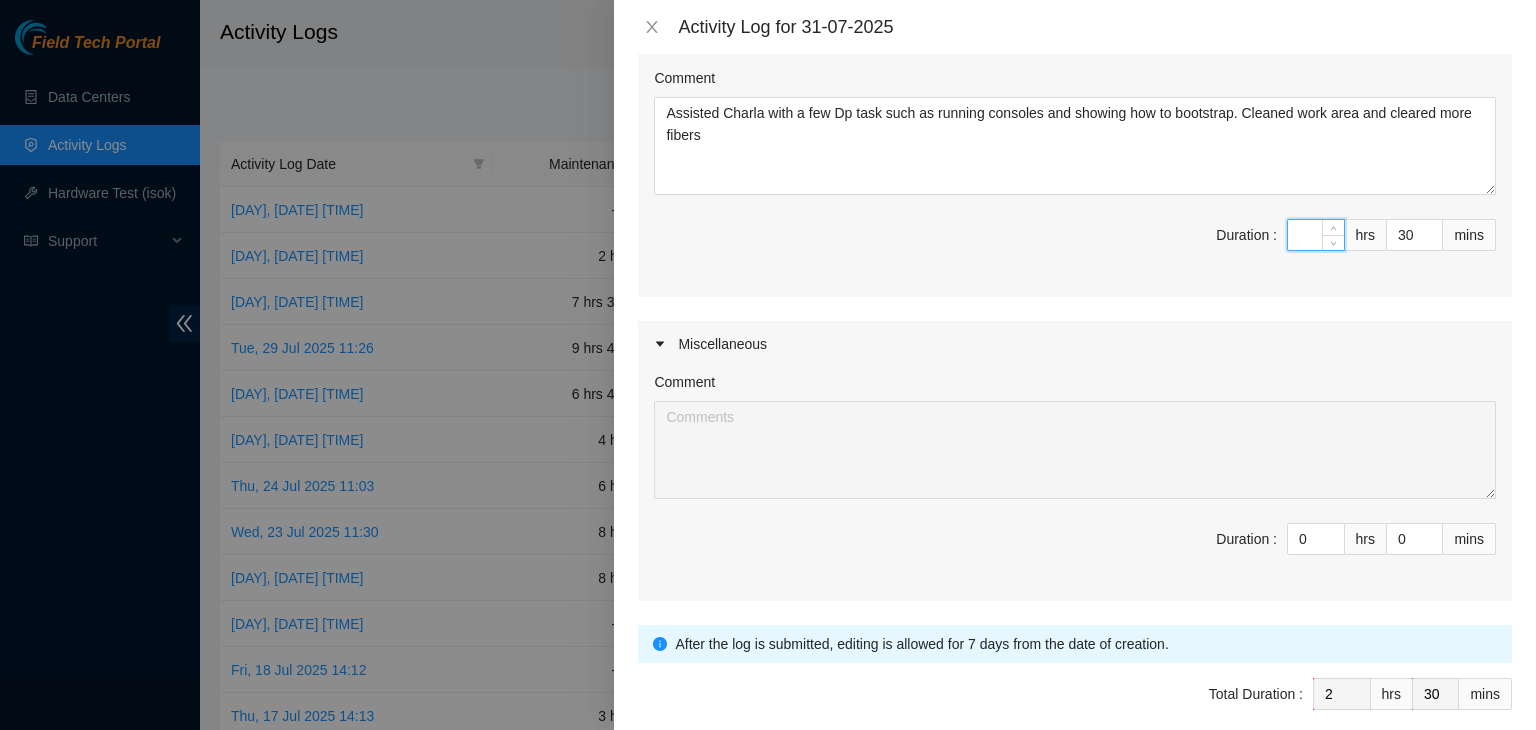 type on "5" 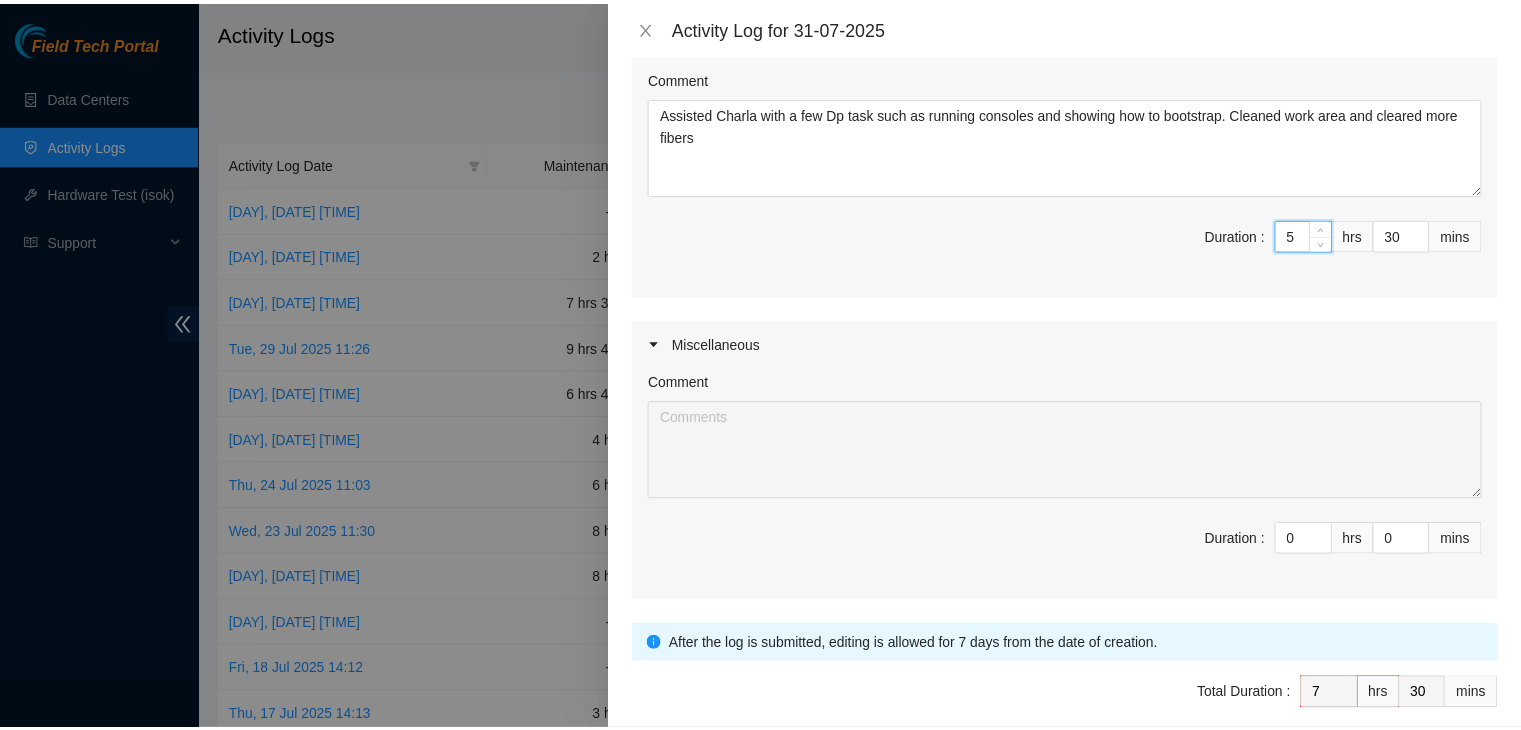 scroll, scrollTop: 898, scrollLeft: 0, axis: vertical 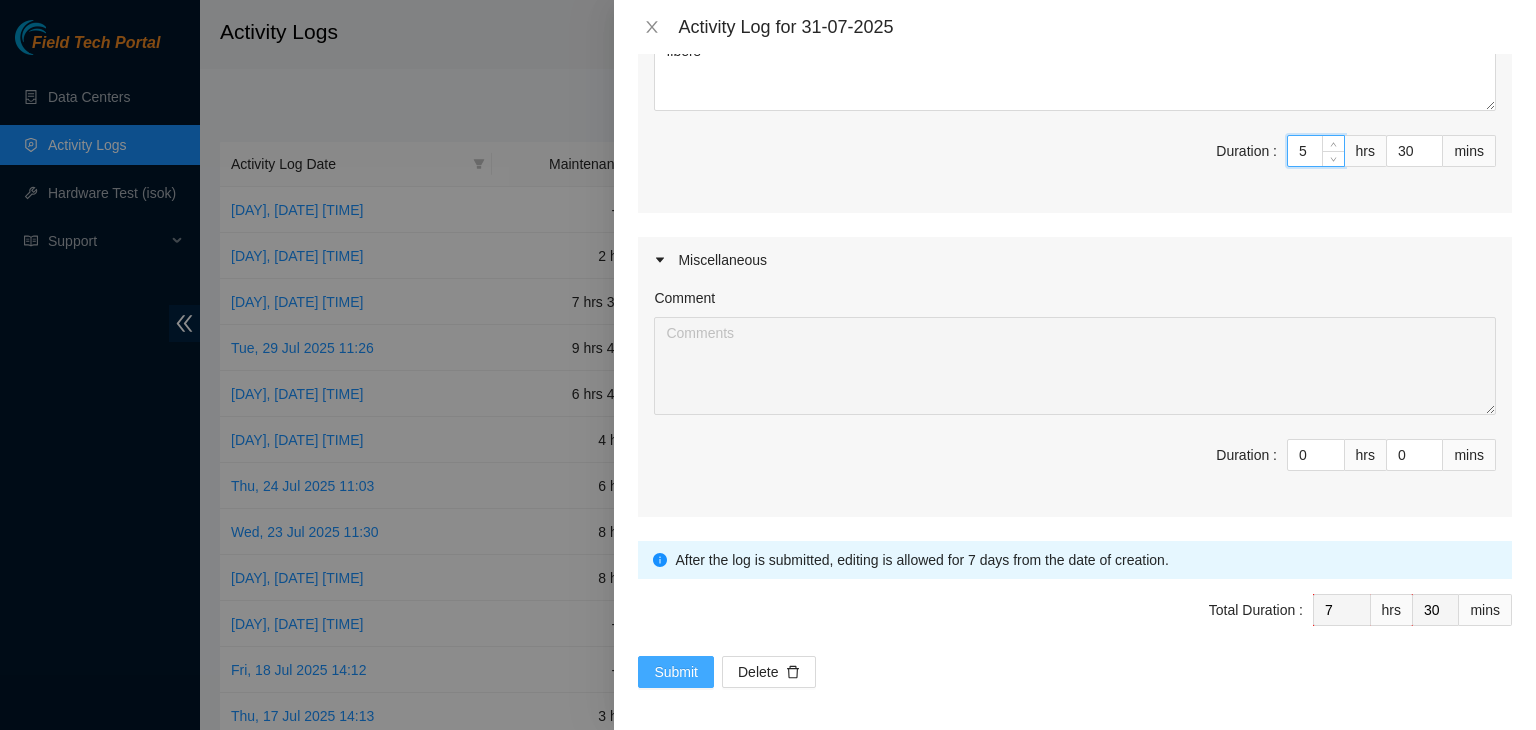 type on "5" 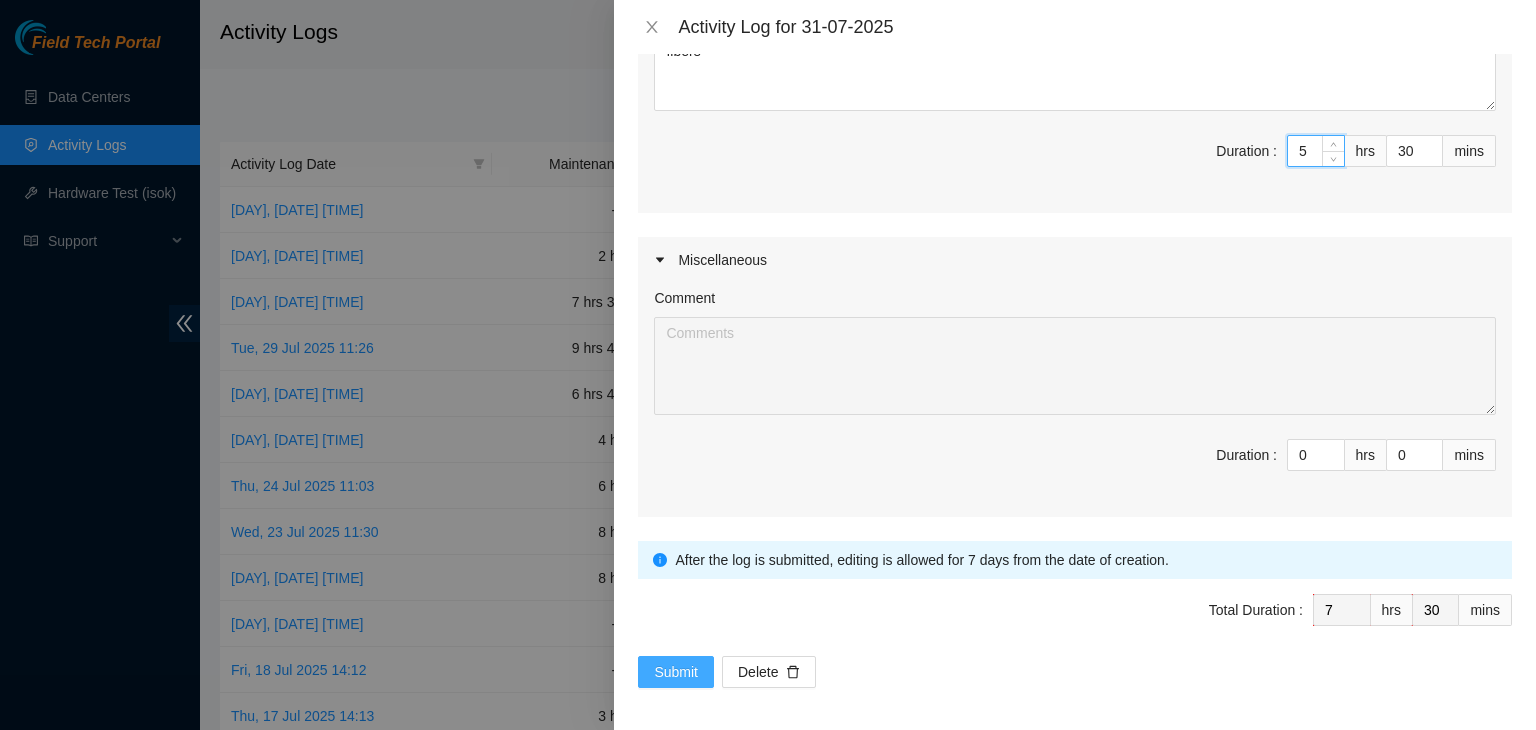 click on "Submit" at bounding box center (676, 672) 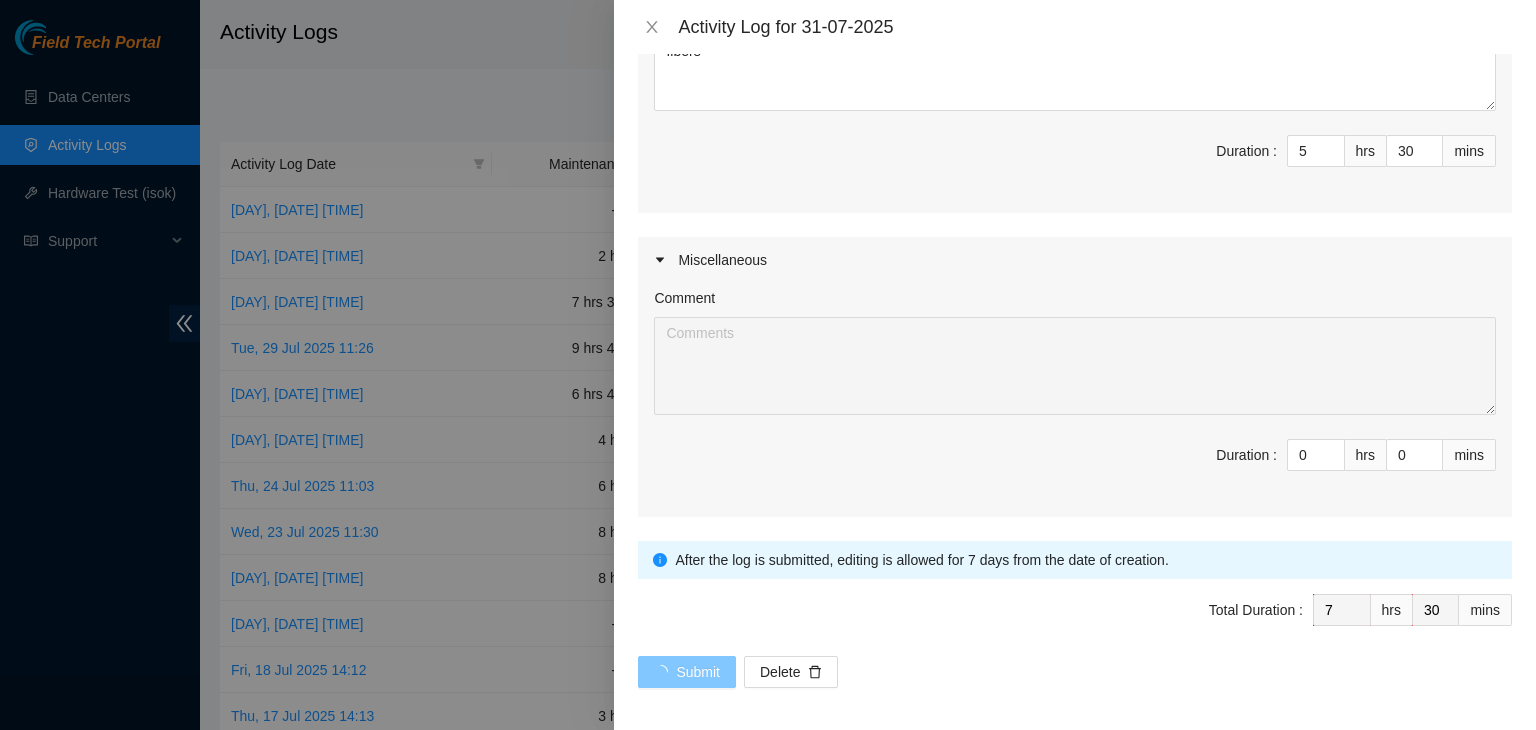 scroll, scrollTop: 0, scrollLeft: 0, axis: both 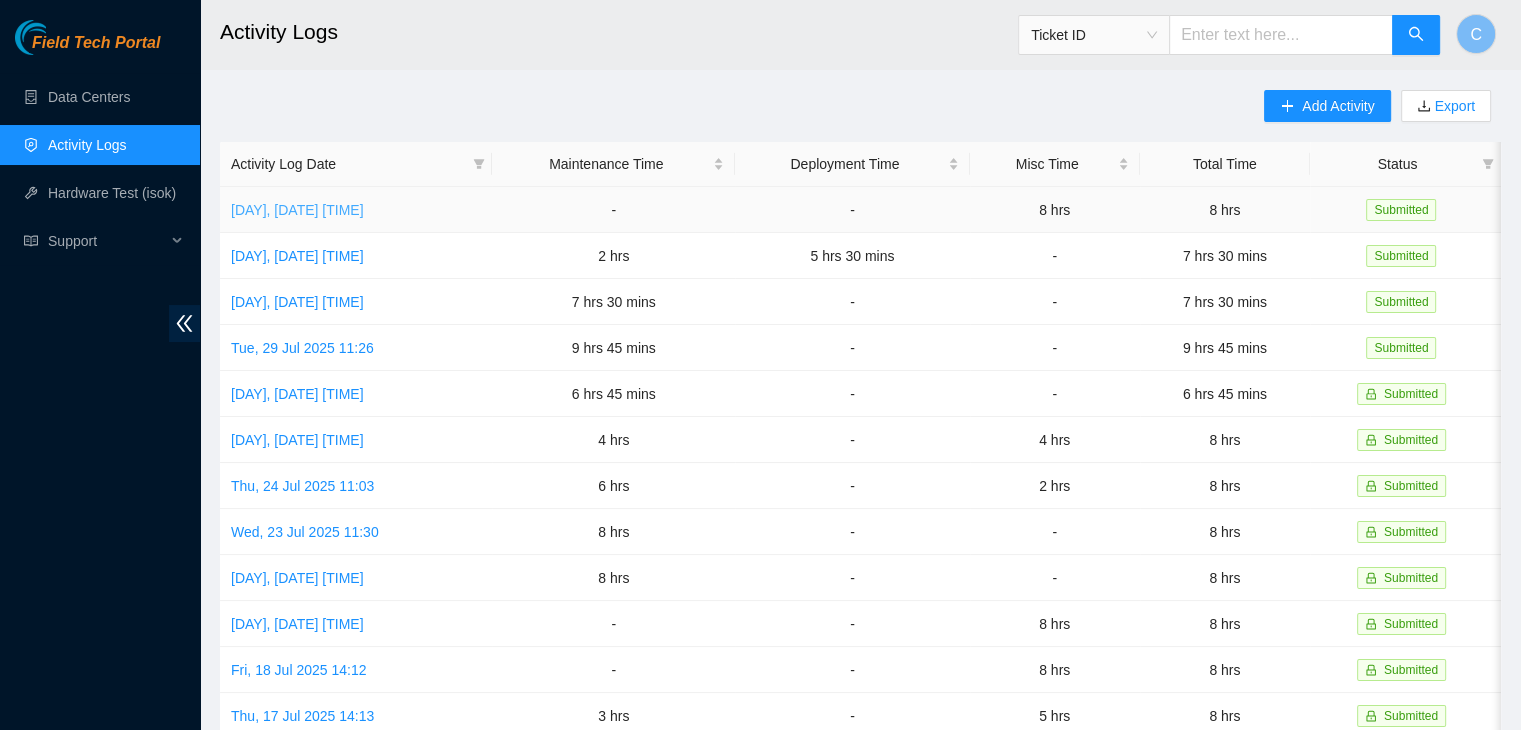 click on "[DAY], [MONTH] [DAY_NUM] [YEAR] [TIME]" at bounding box center [297, 210] 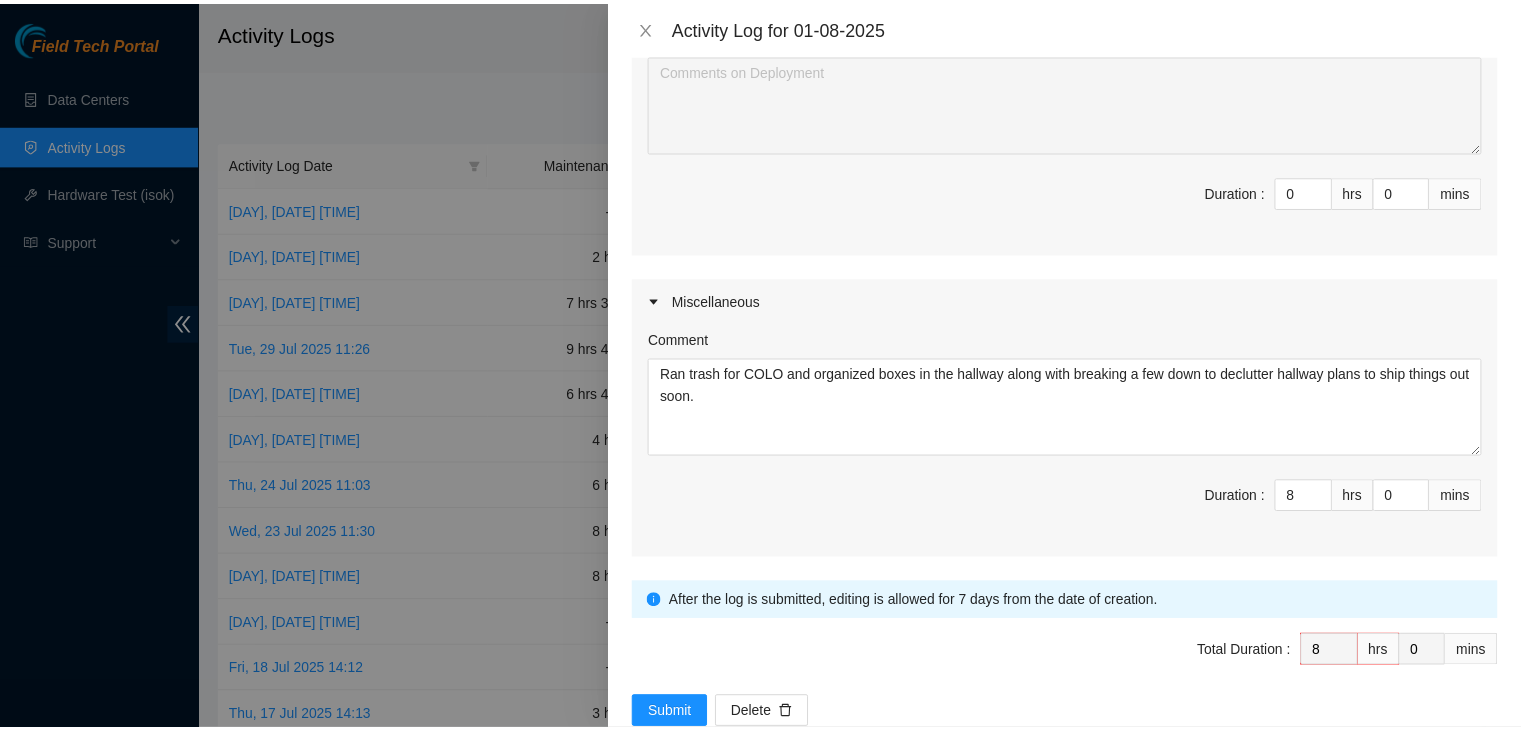 scroll, scrollTop: 608, scrollLeft: 0, axis: vertical 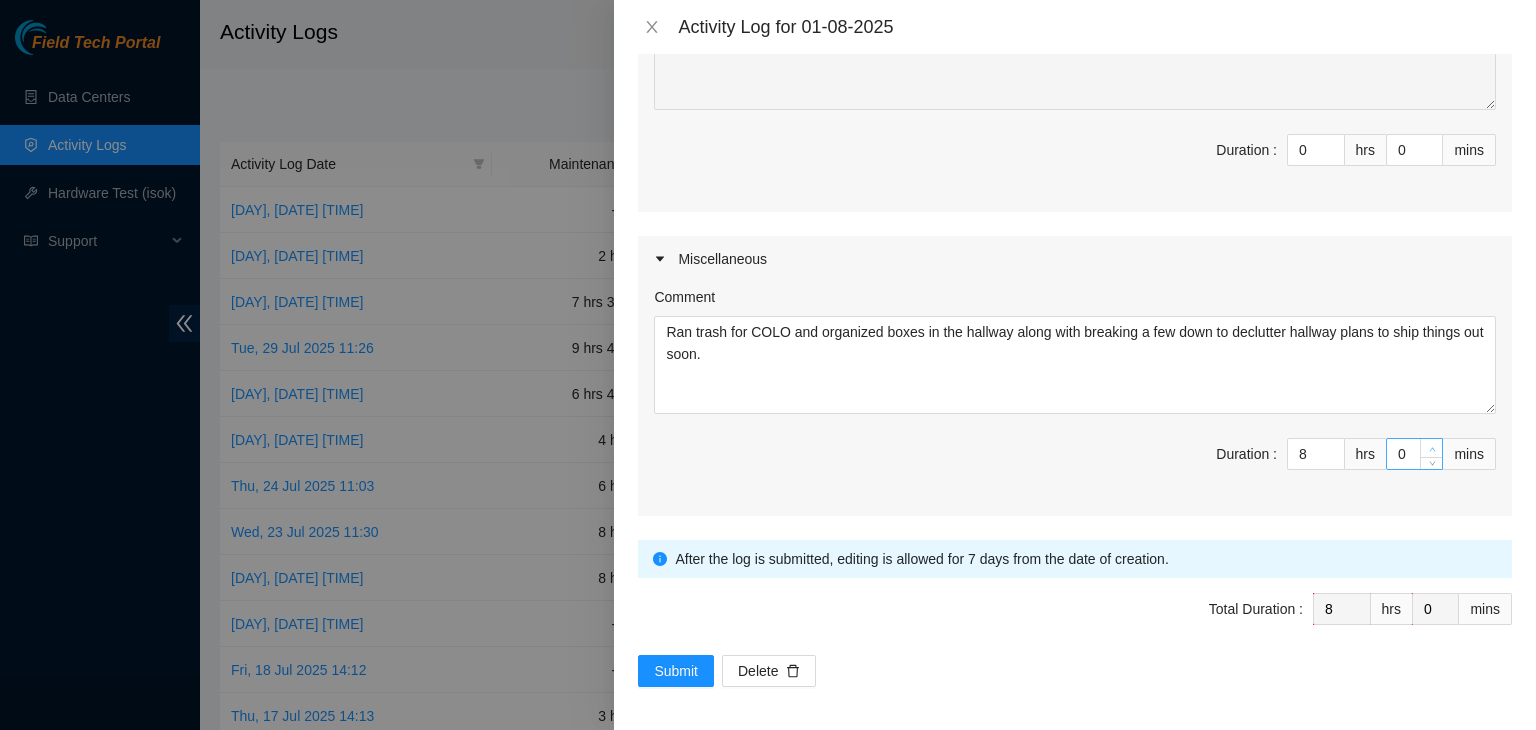 click at bounding box center [1431, 448] 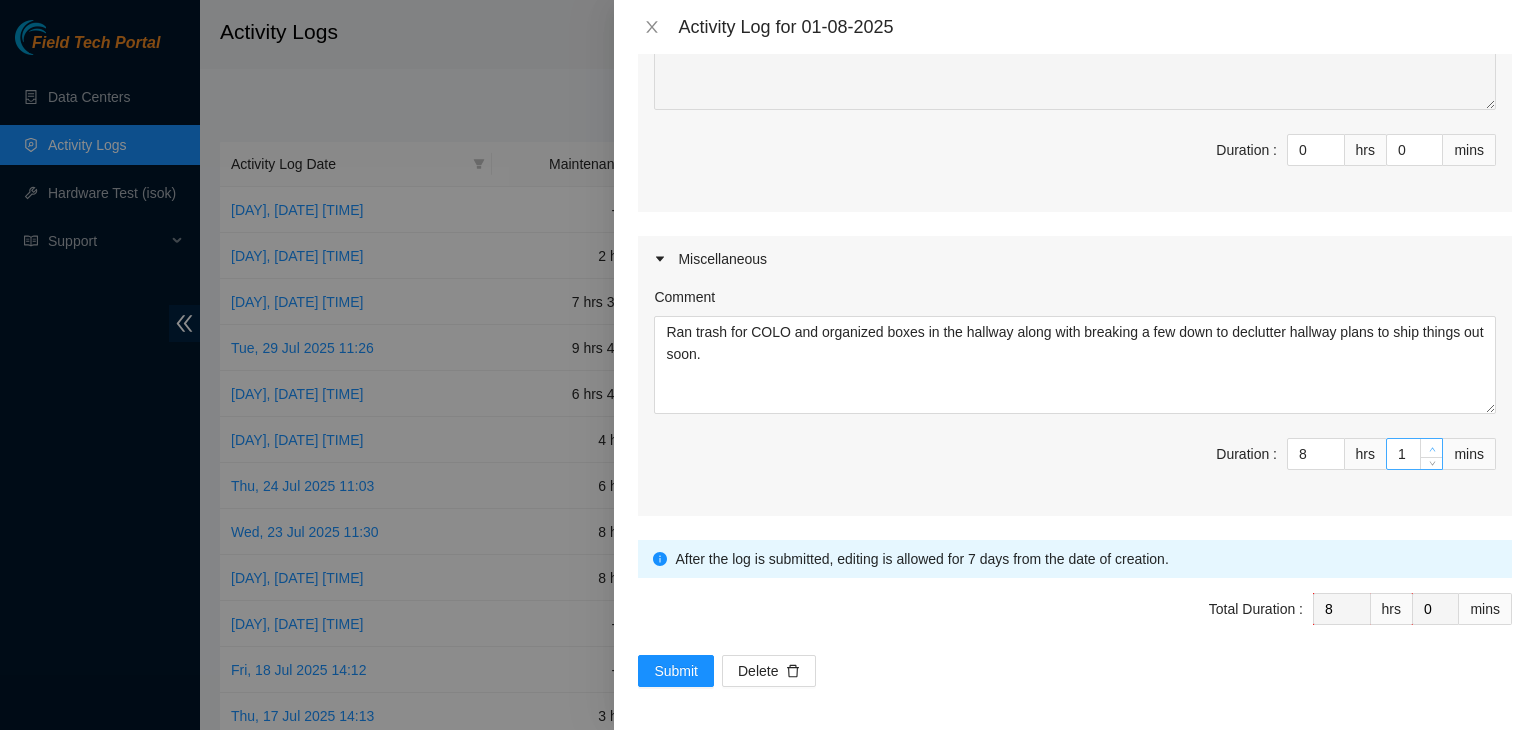 type on "1" 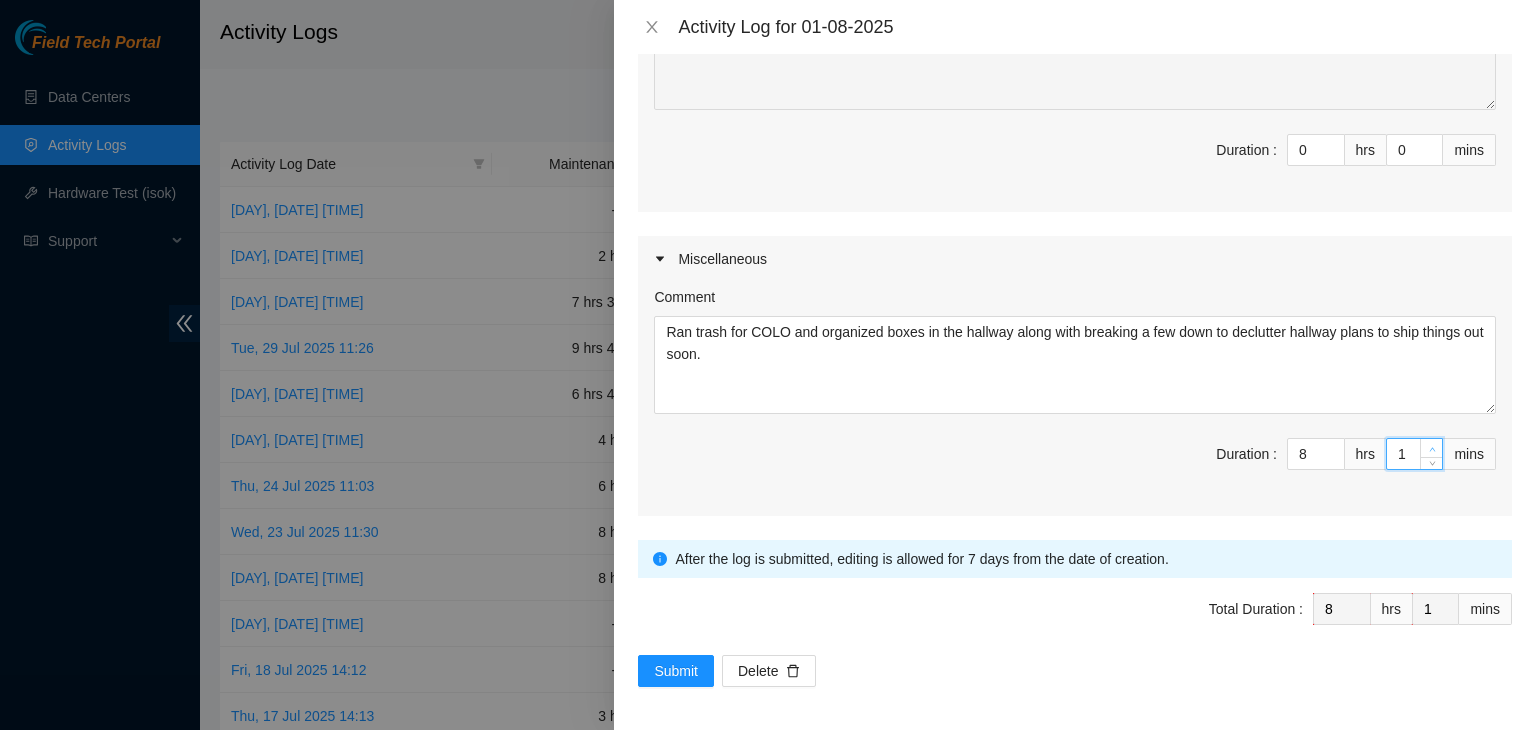 type 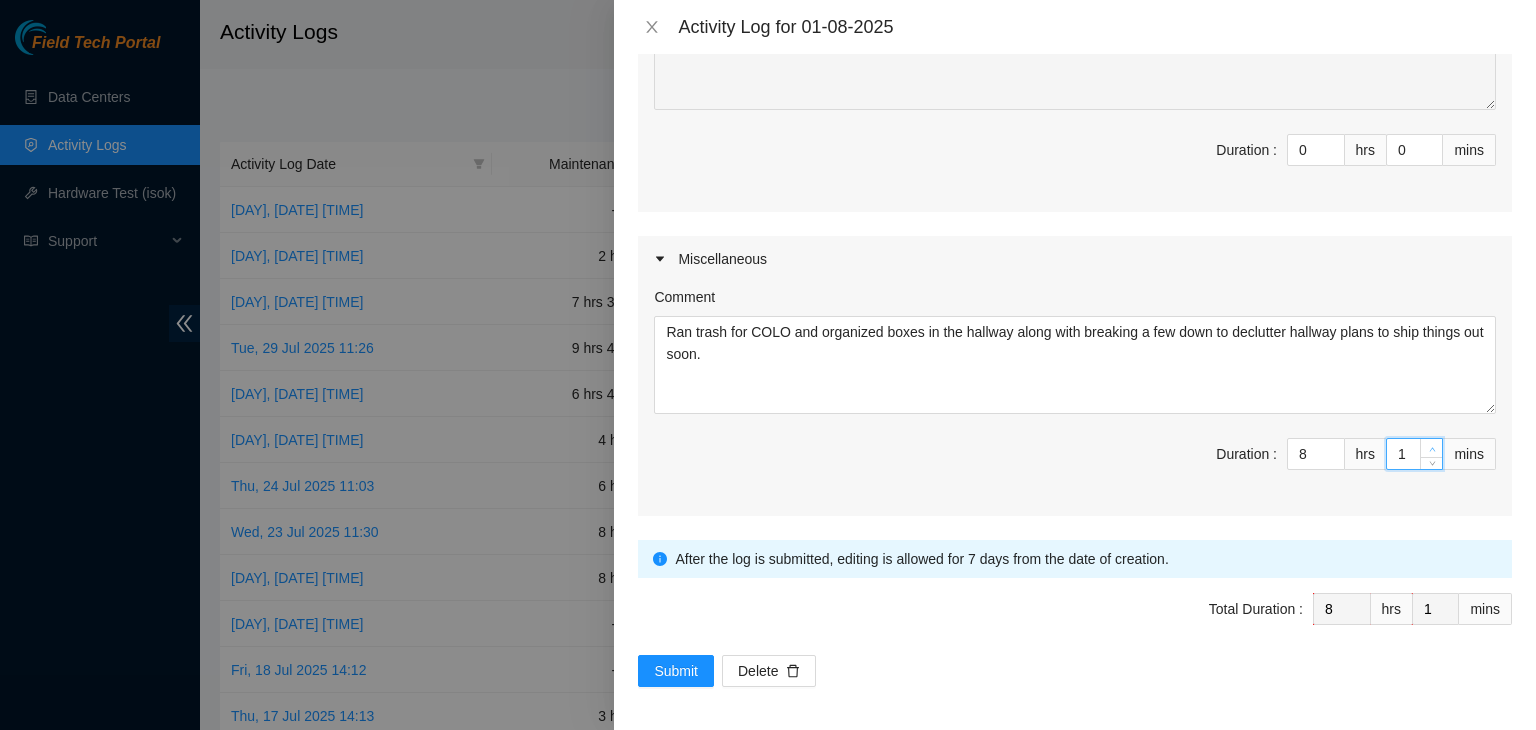 type on "0" 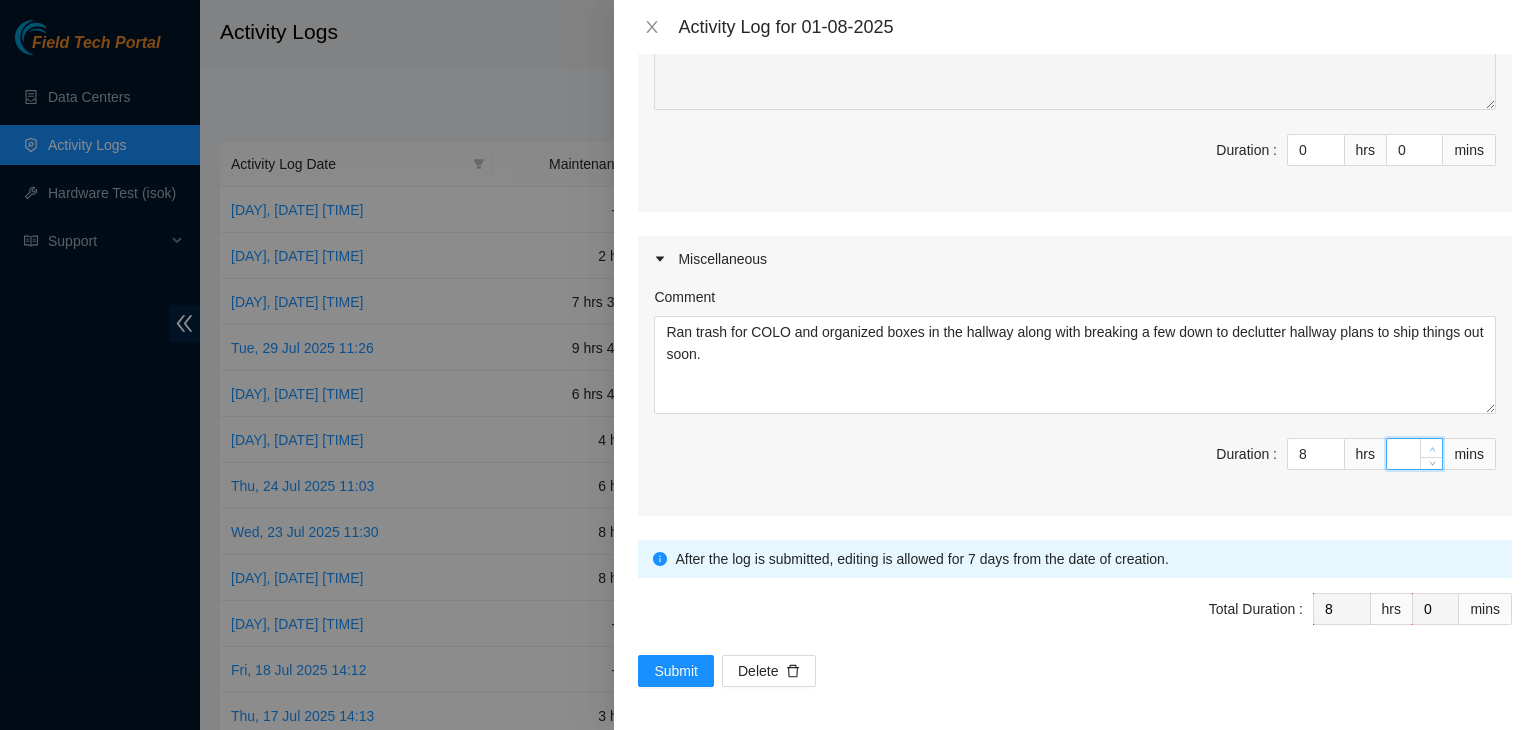 type on "3" 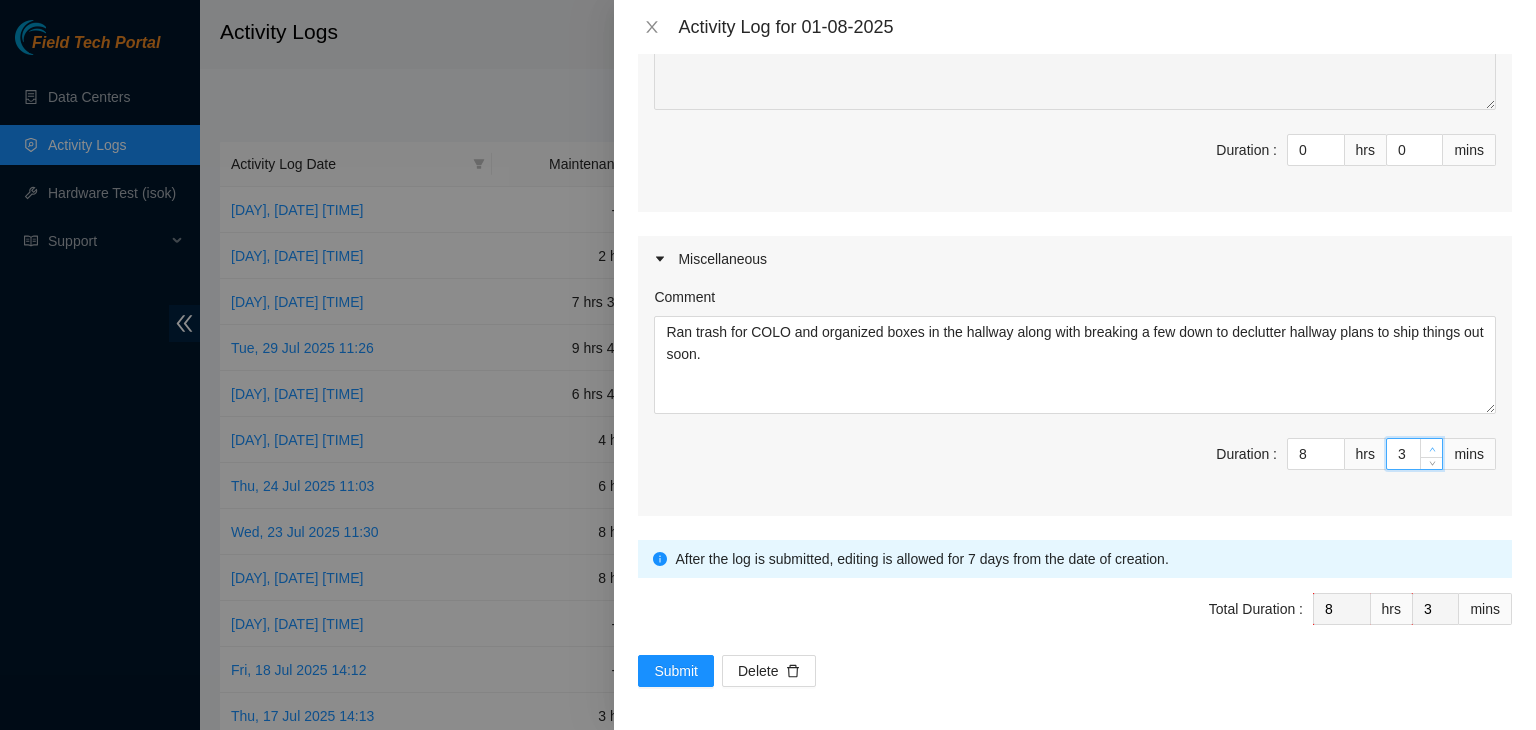 type on "30" 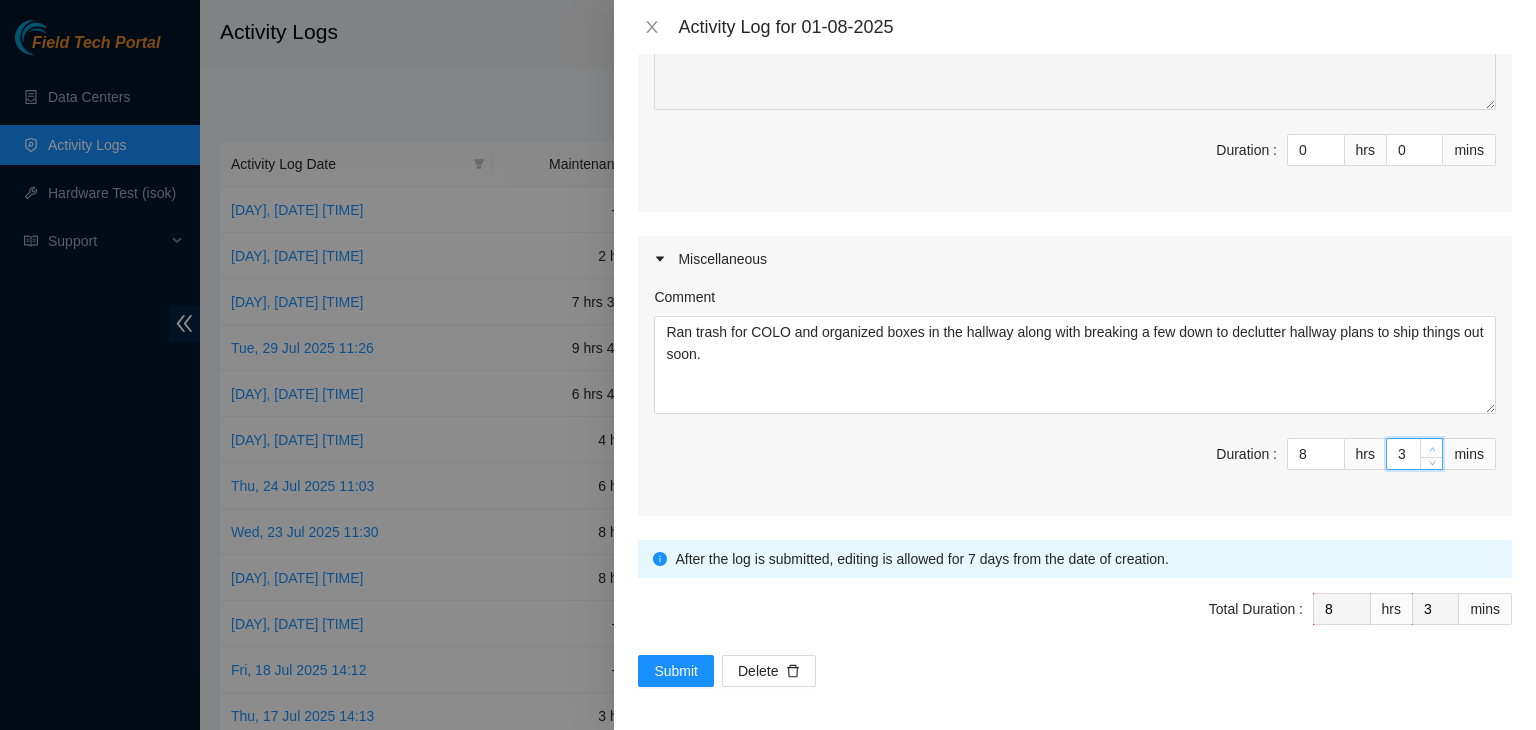 type on "30" 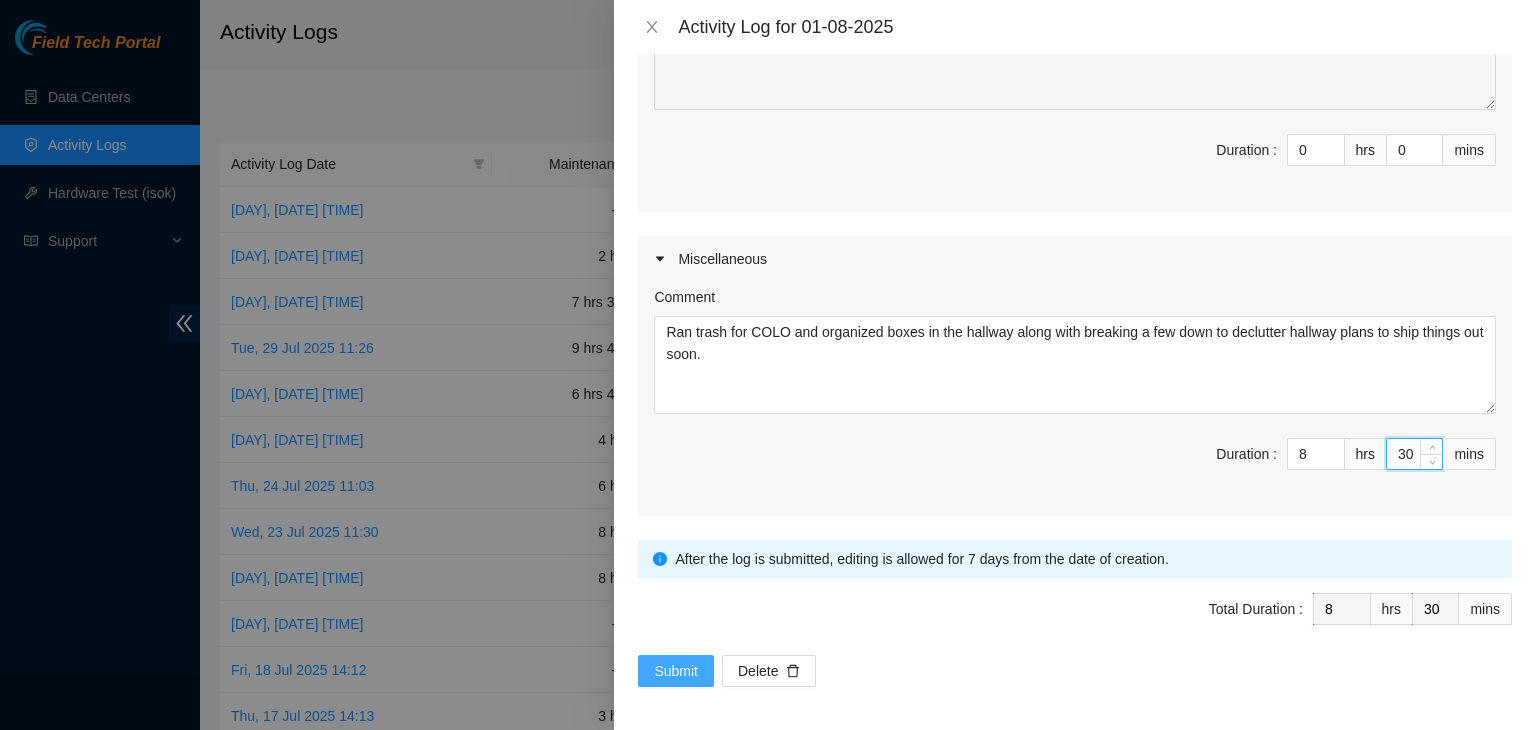 type on "30" 